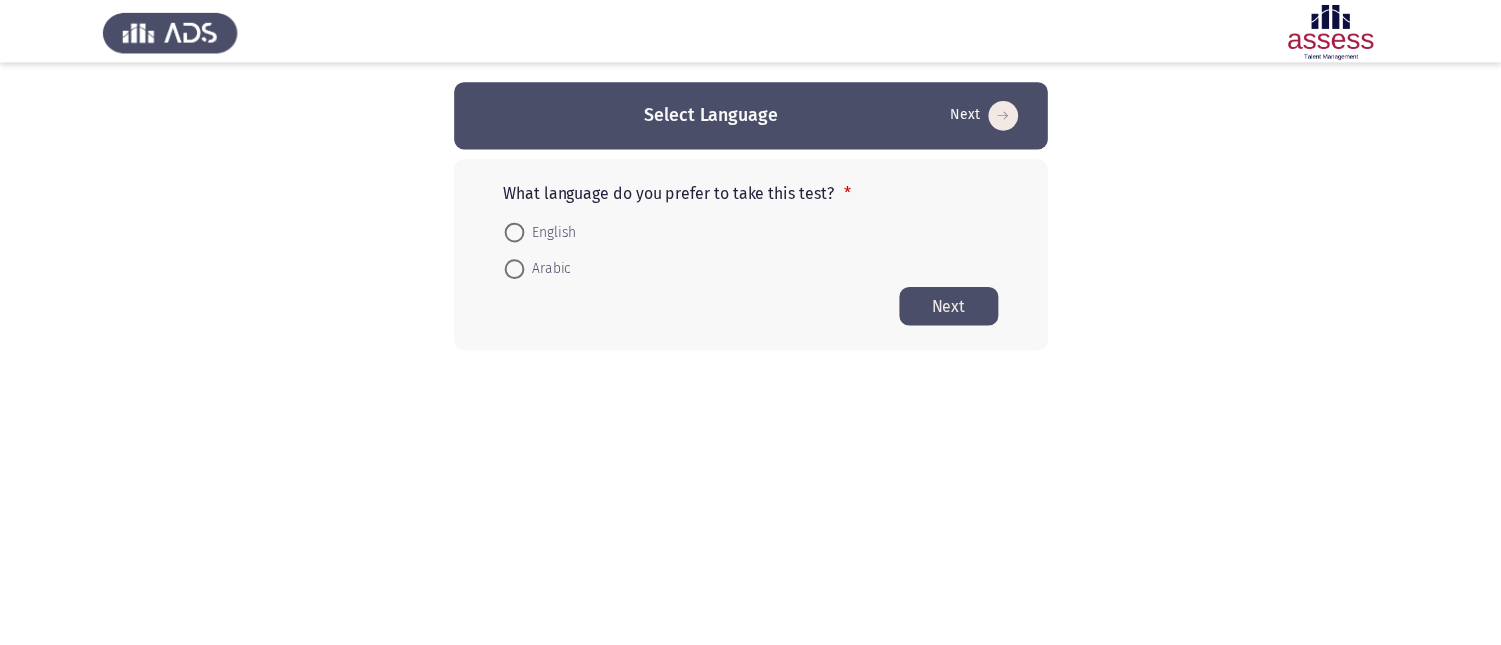 scroll, scrollTop: 0, scrollLeft: 0, axis: both 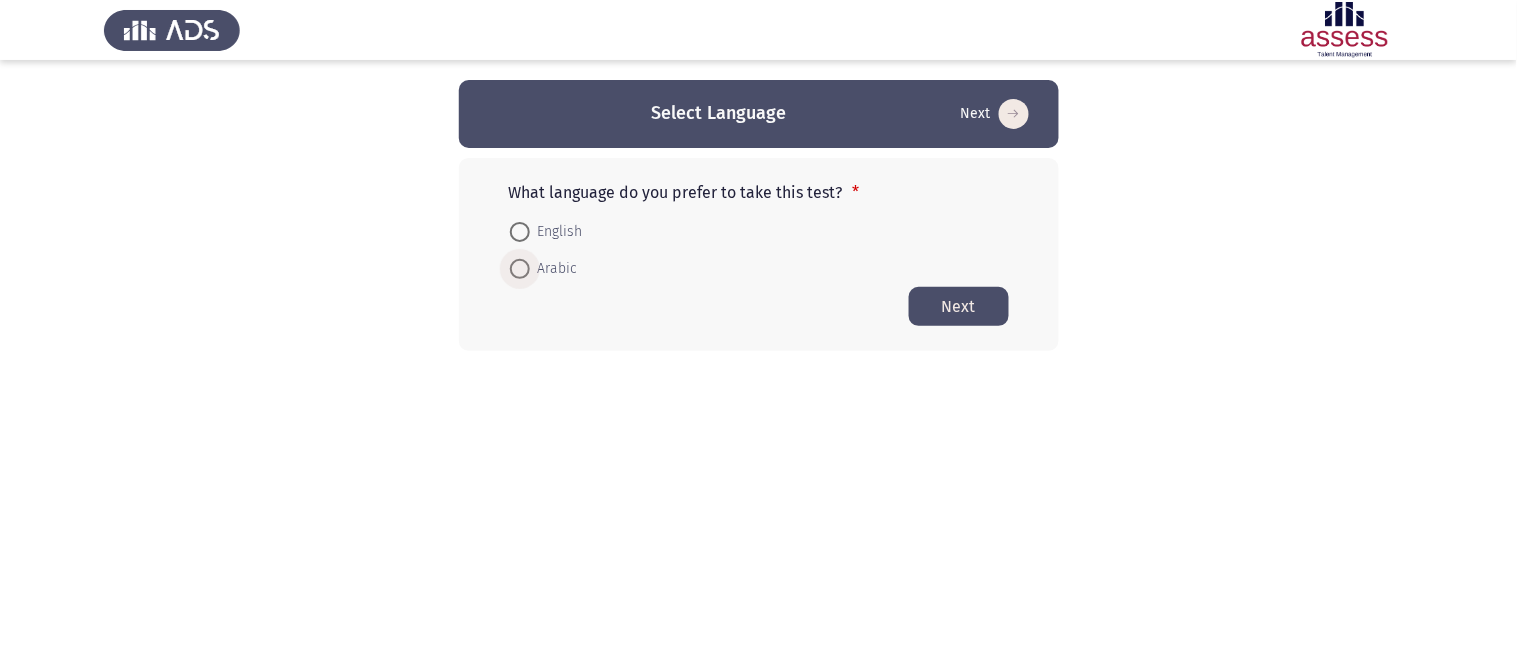 click at bounding box center [520, 269] 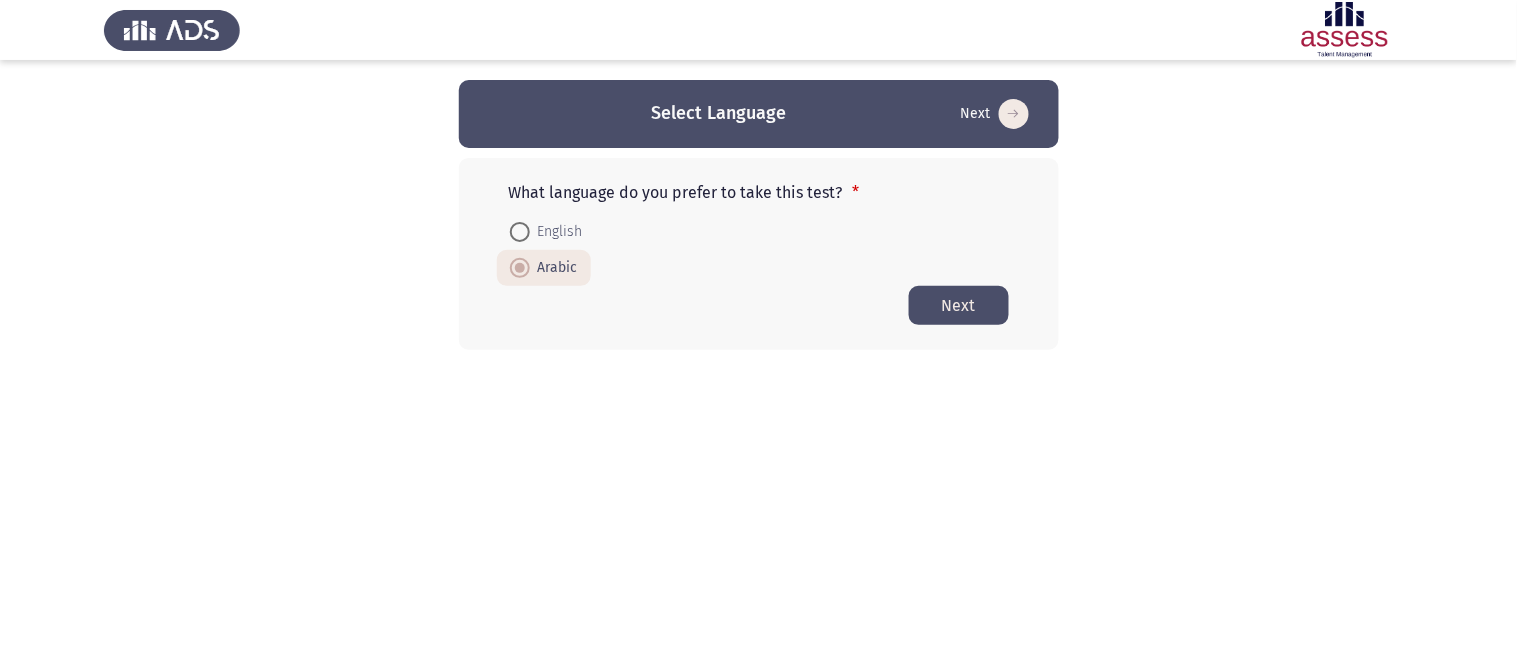 click on "Next" 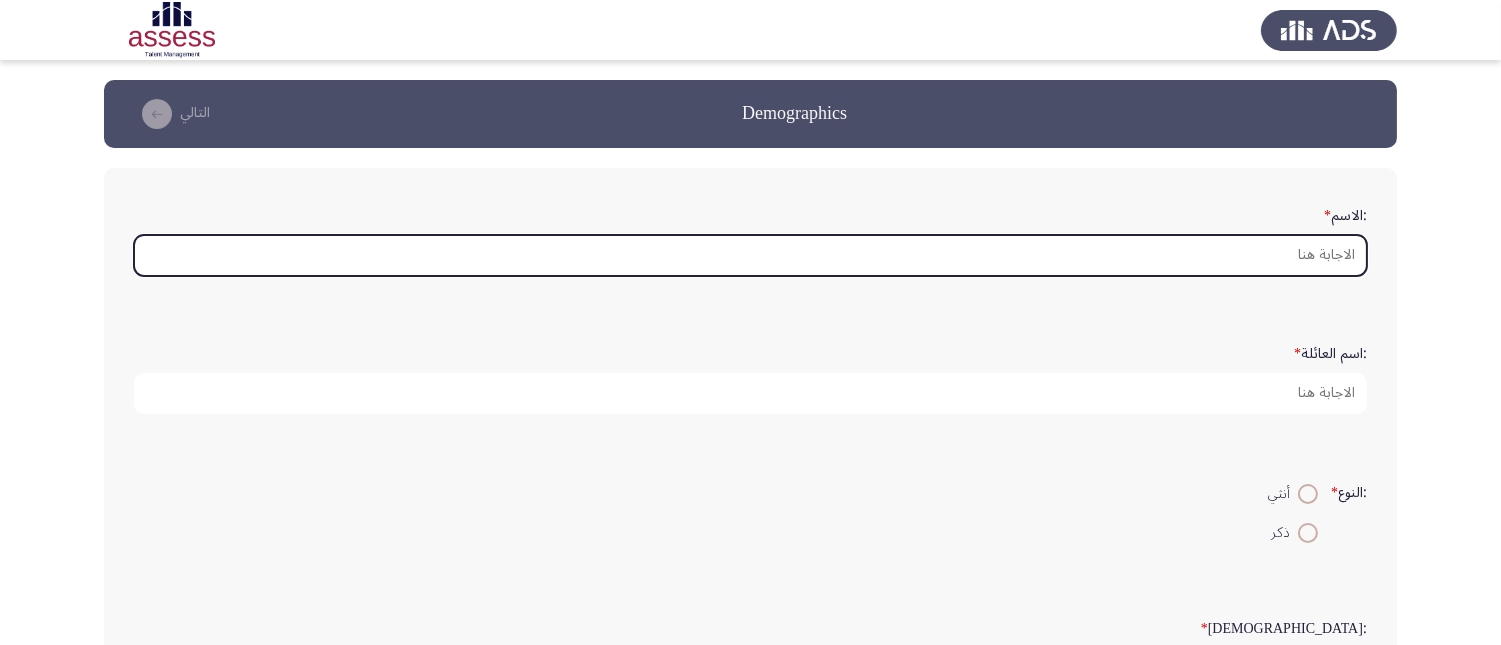 click on ":الاسم   *" at bounding box center (750, 255) 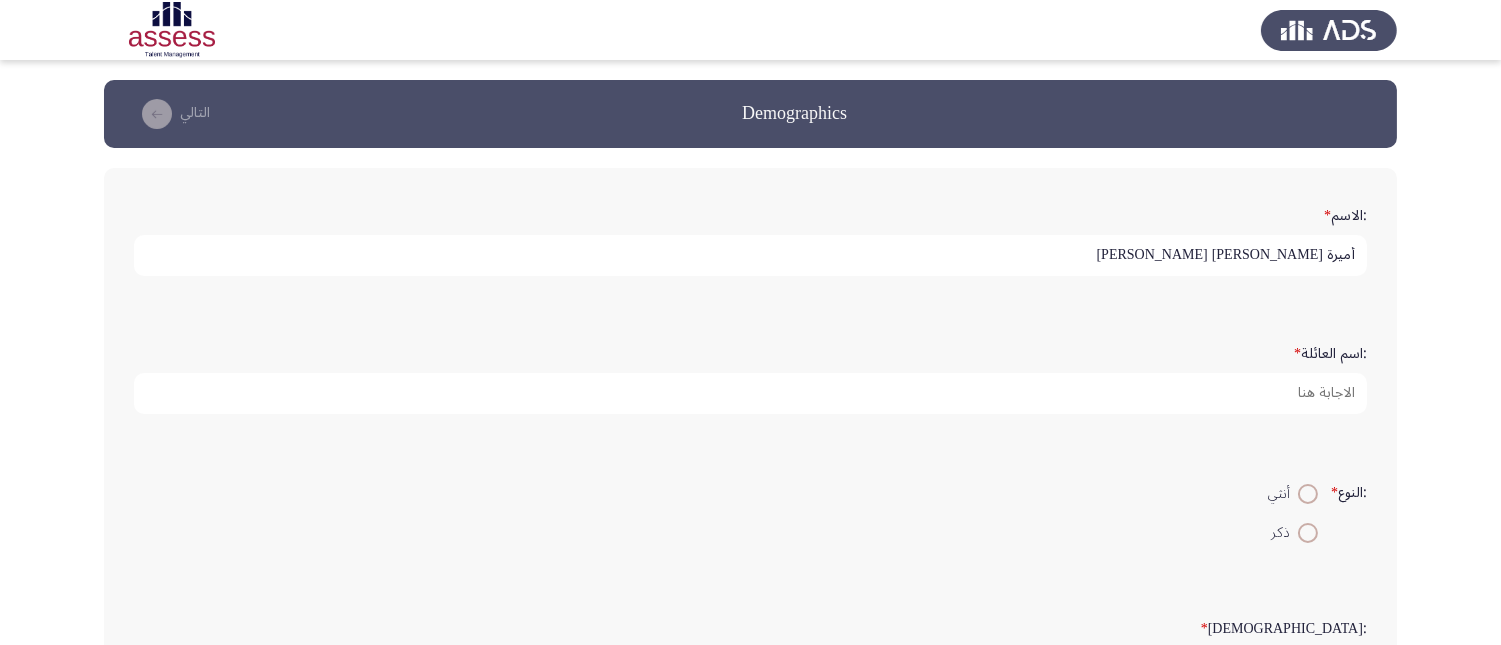 type on "أميرة [PERSON_NAME] [PERSON_NAME]" 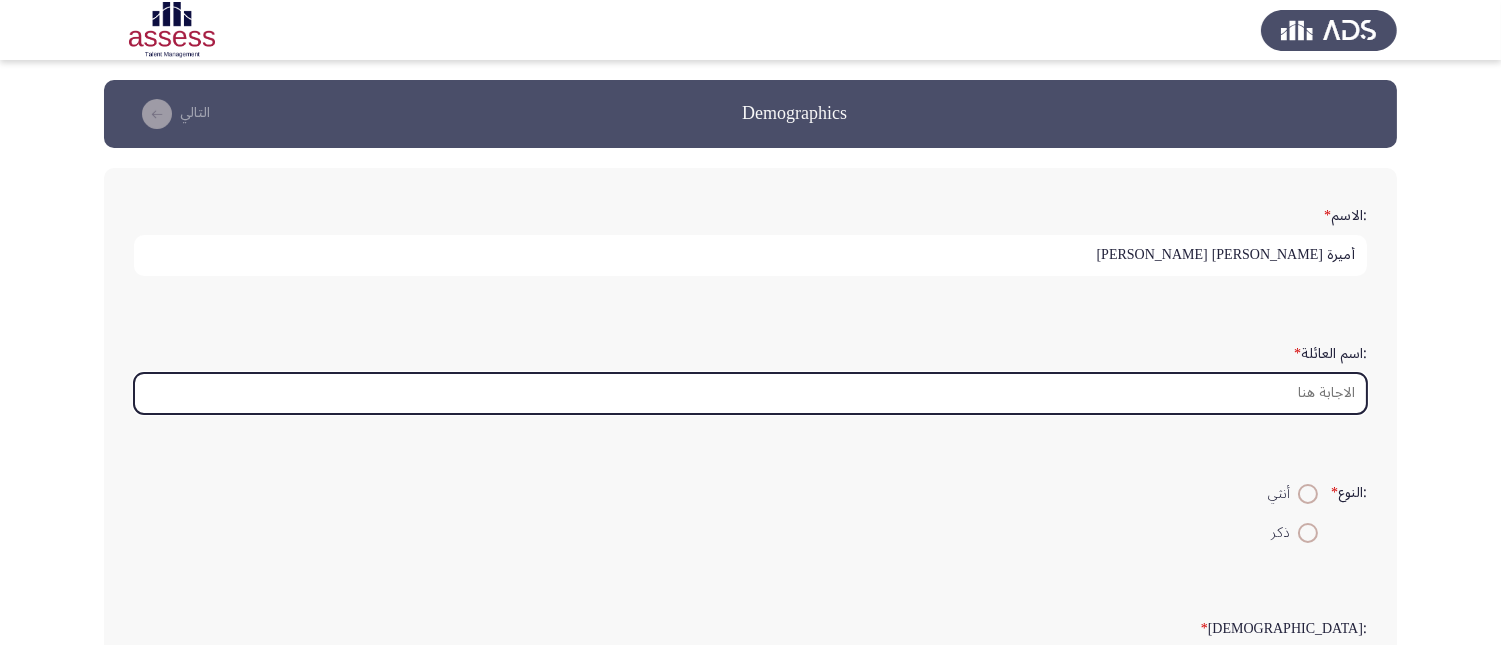 click on ":اسم العائلة   *" at bounding box center [750, 393] 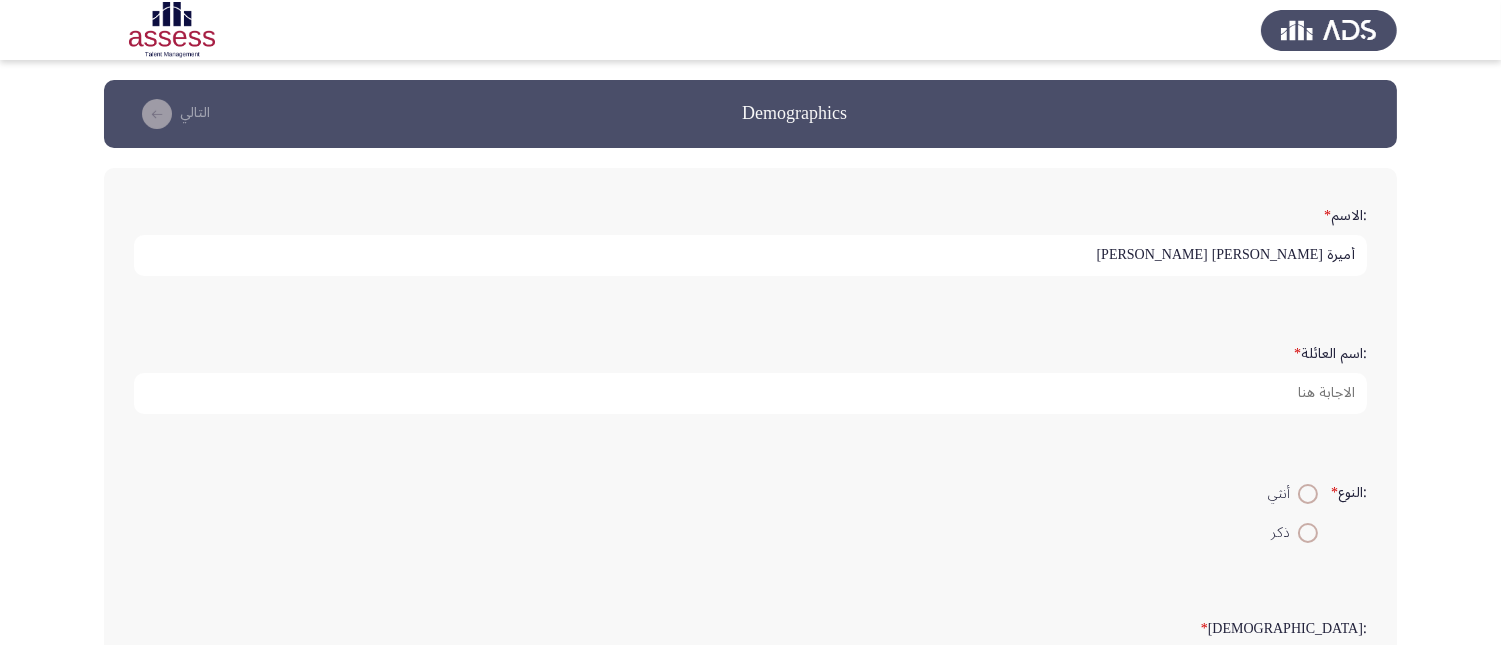click at bounding box center [1308, 494] 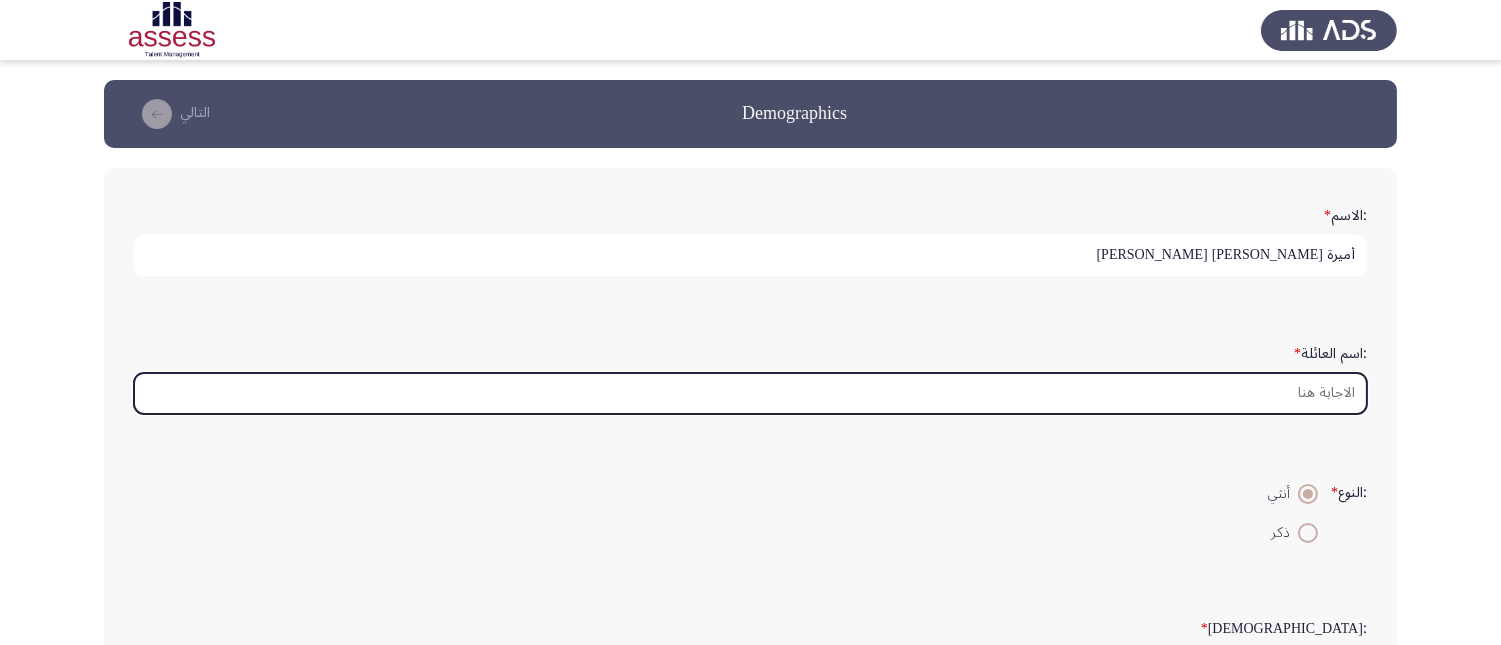click on ":اسم العائلة   *" at bounding box center [750, 393] 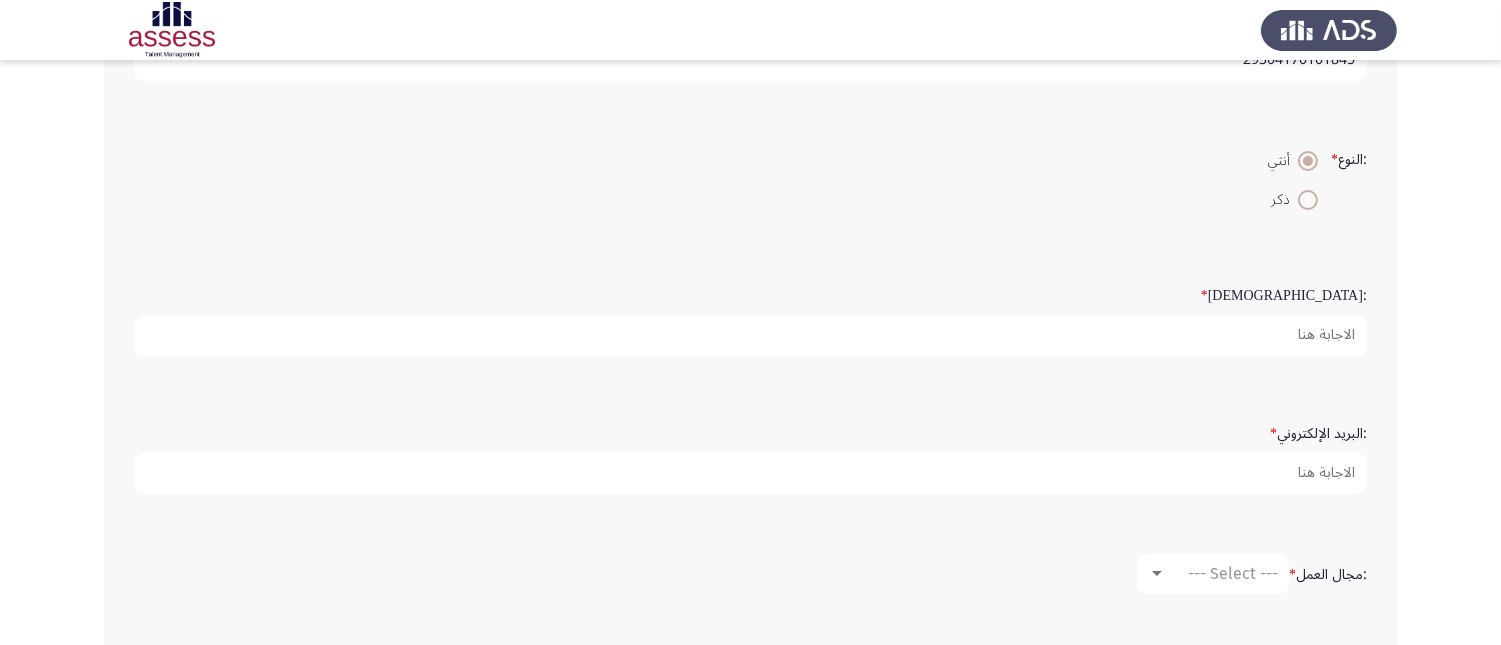 scroll, scrollTop: 444, scrollLeft: 0, axis: vertical 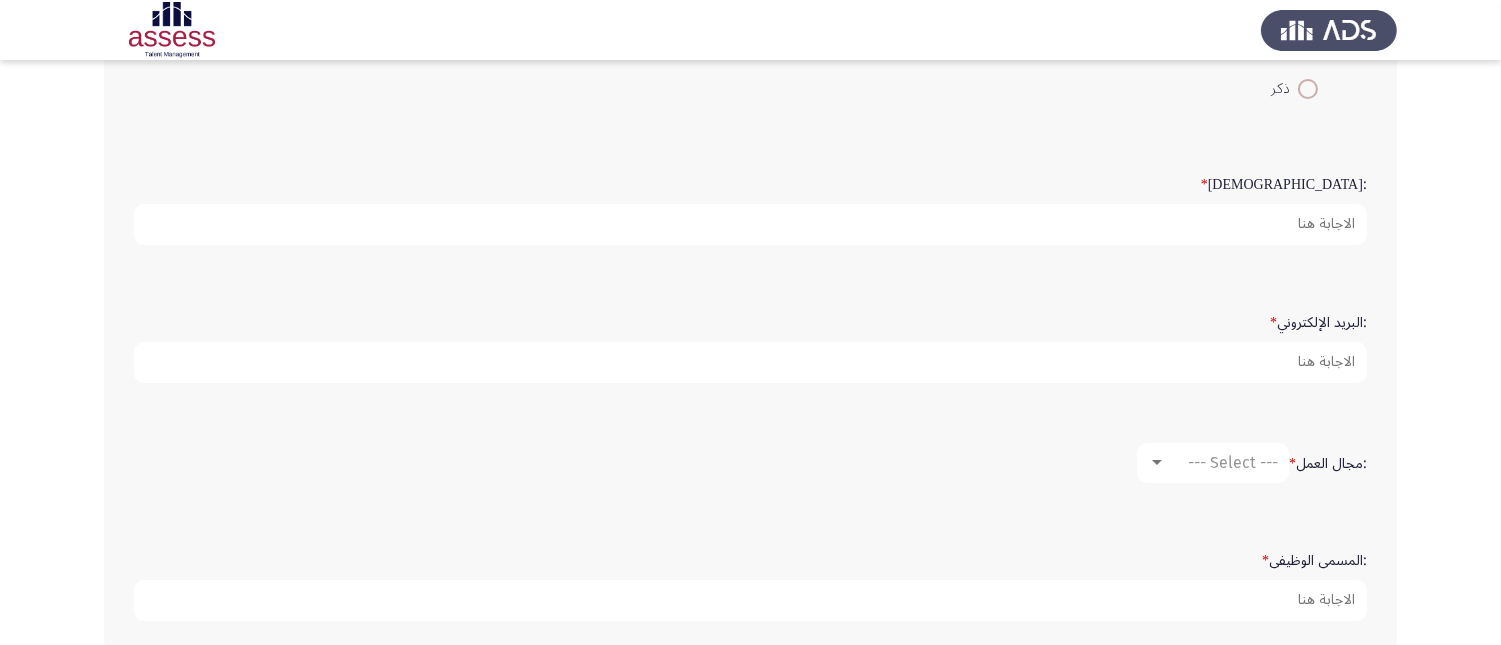 type on "29304170101845" 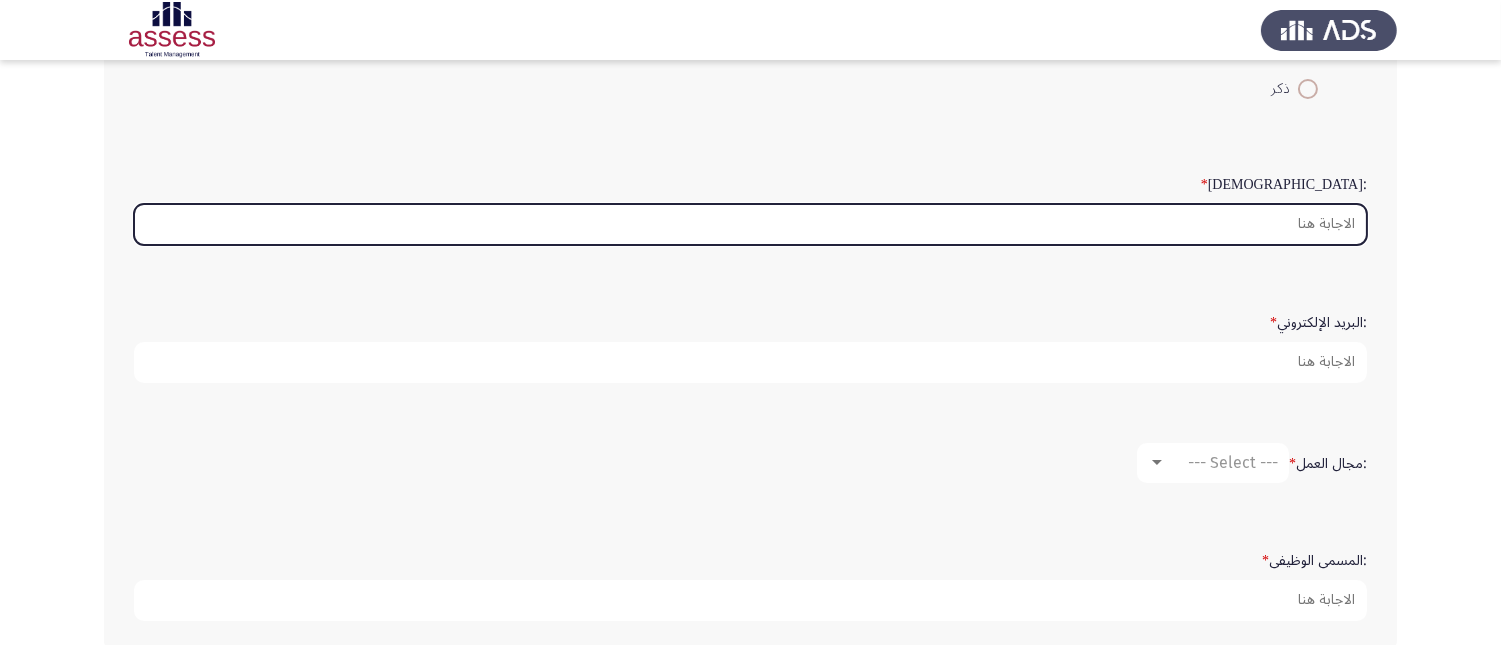 click on ":السن   *" at bounding box center (750, 224) 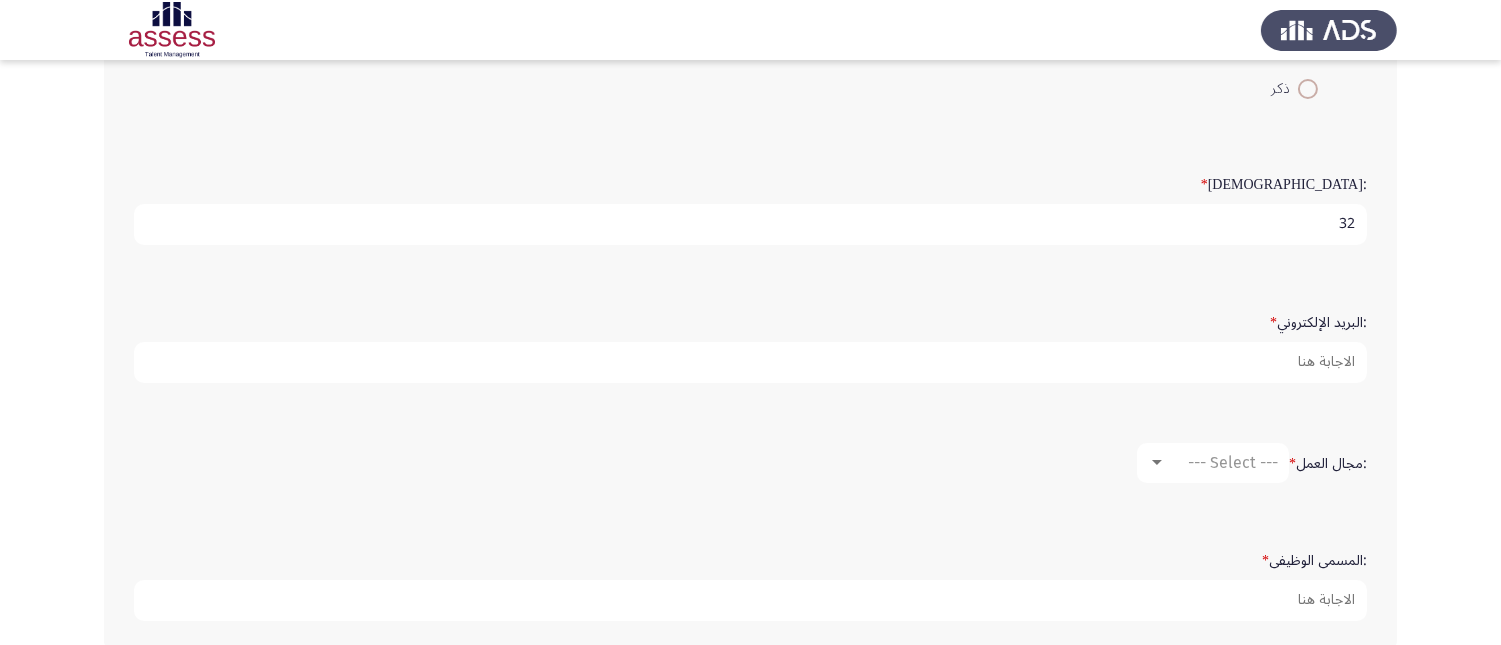 type on "32" 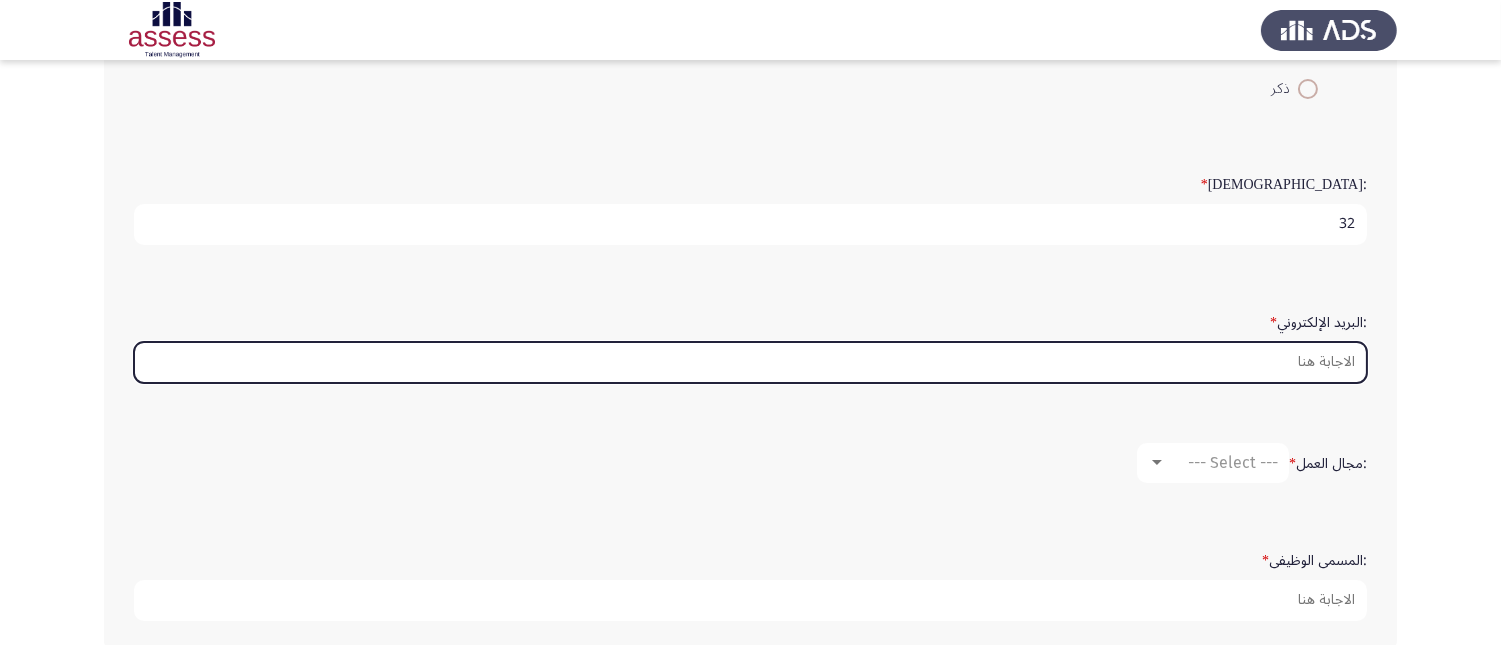 click on ":البريد الإلكتروني   *" at bounding box center (750, 362) 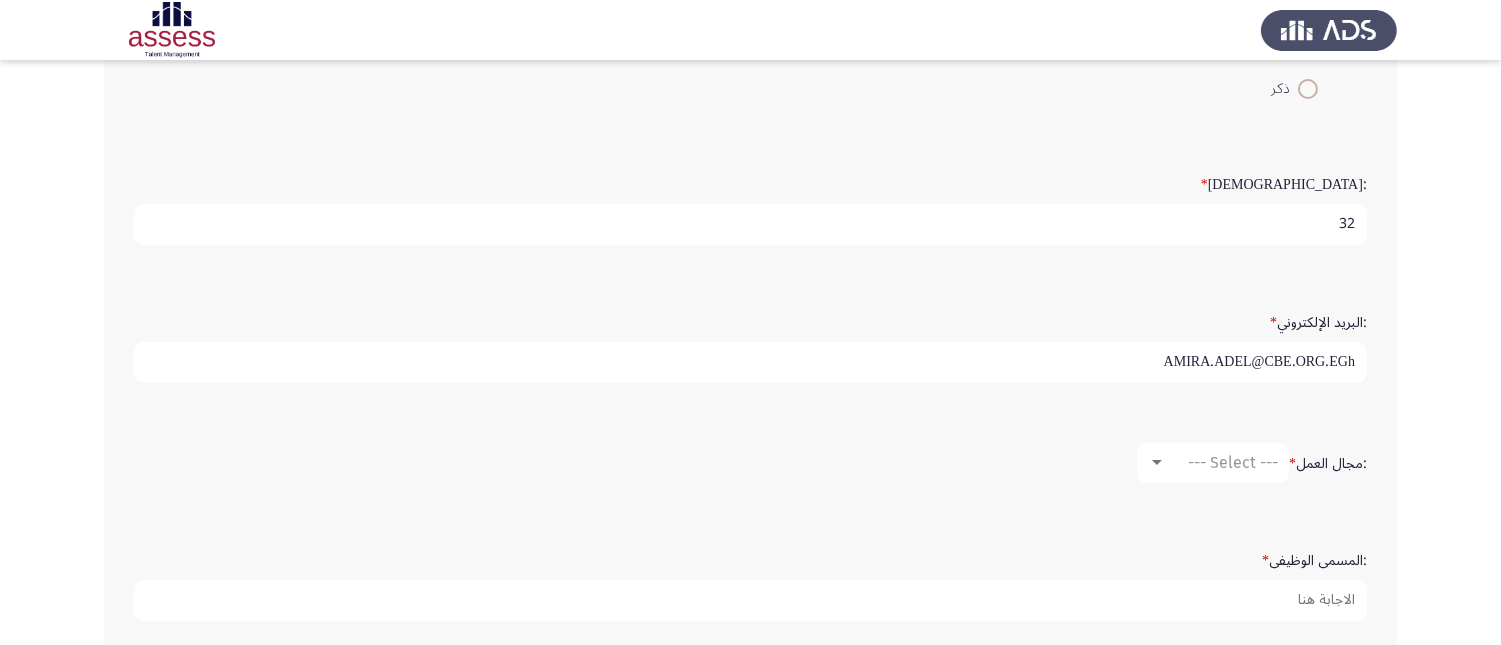 click on "AMIRA.ADEL@CBE.ORG.EGh" at bounding box center (750, 362) 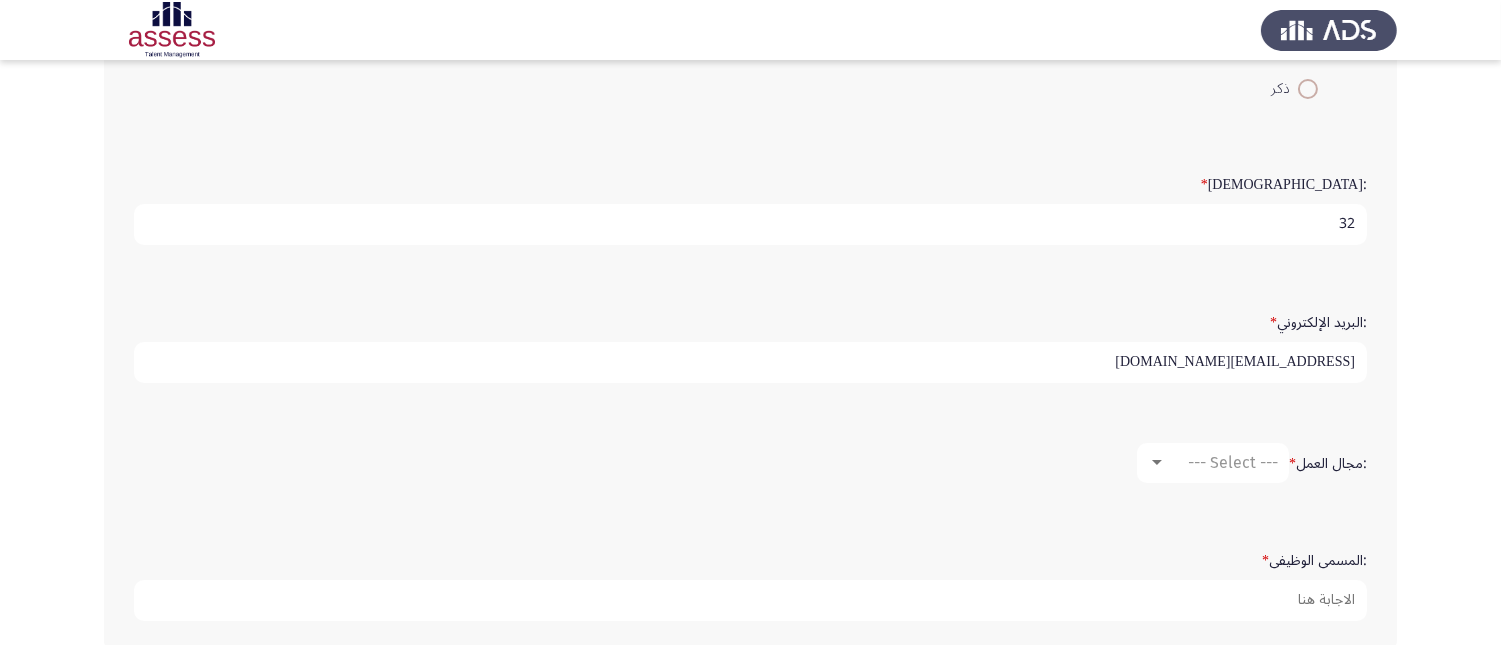 click on "[EMAIL_ADDRESS][DOMAIN_NAME]" at bounding box center [750, 362] 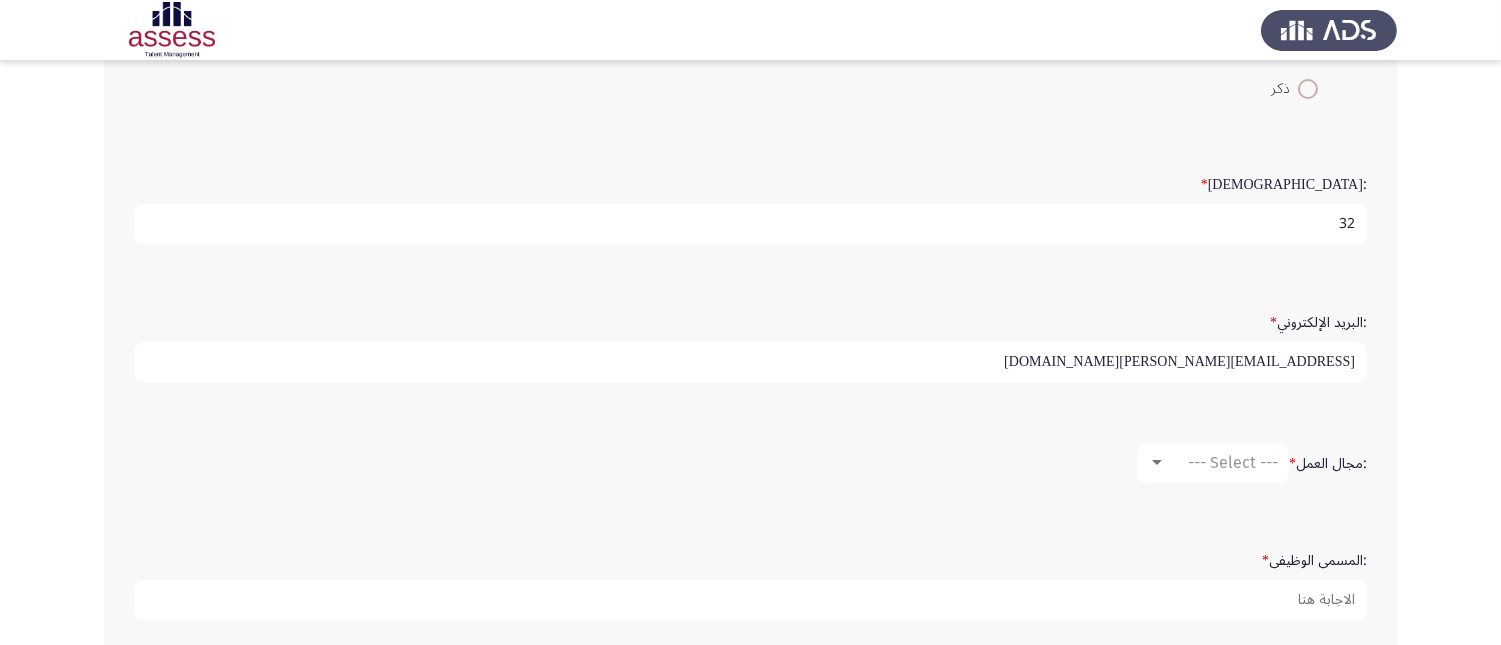 type on "[EMAIL_ADDRESS][PERSON_NAME][DOMAIN_NAME]" 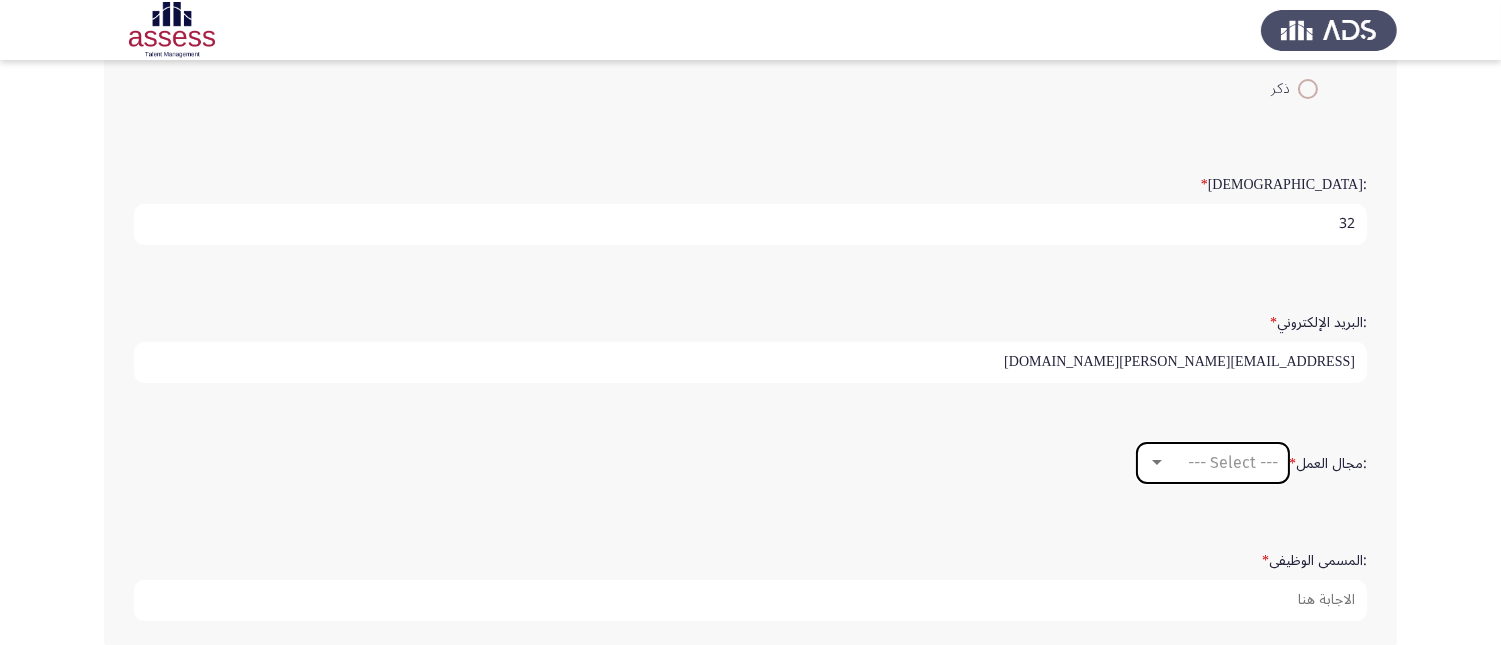 click at bounding box center [1157, 463] 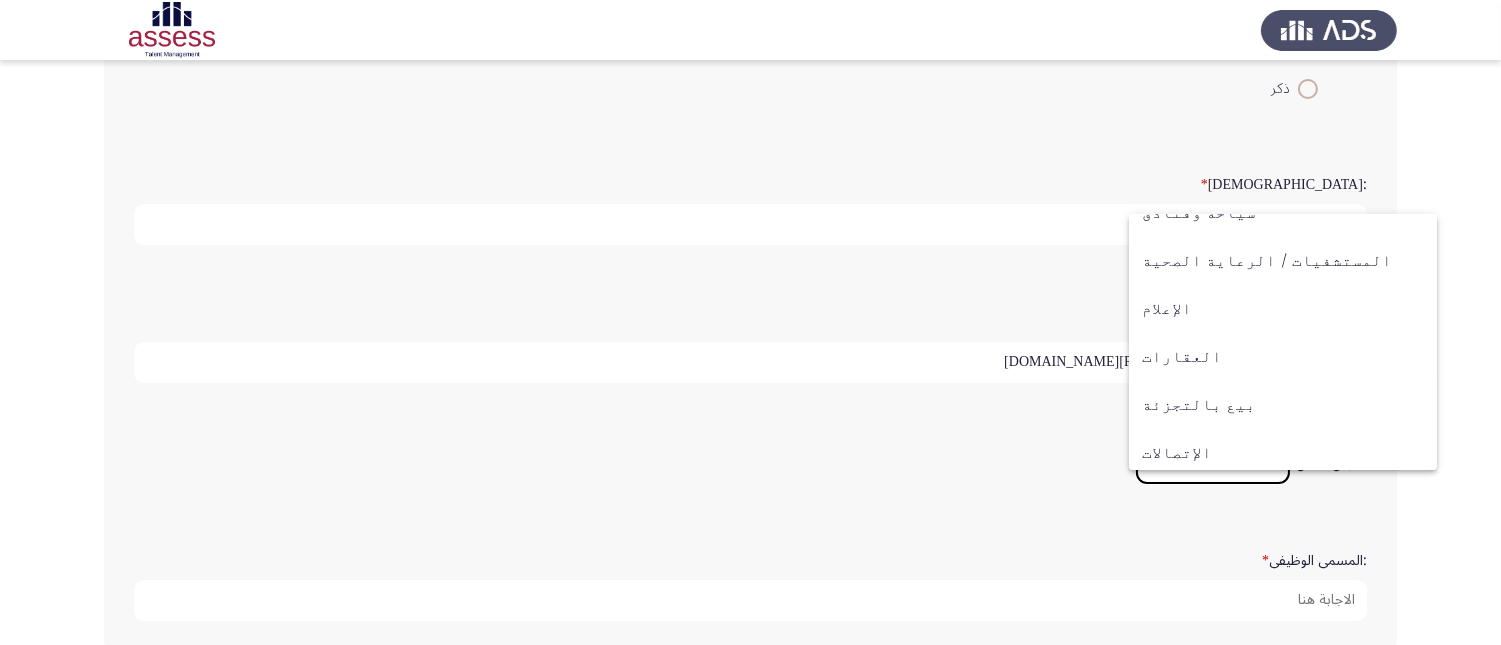 scroll, scrollTop: 655, scrollLeft: 0, axis: vertical 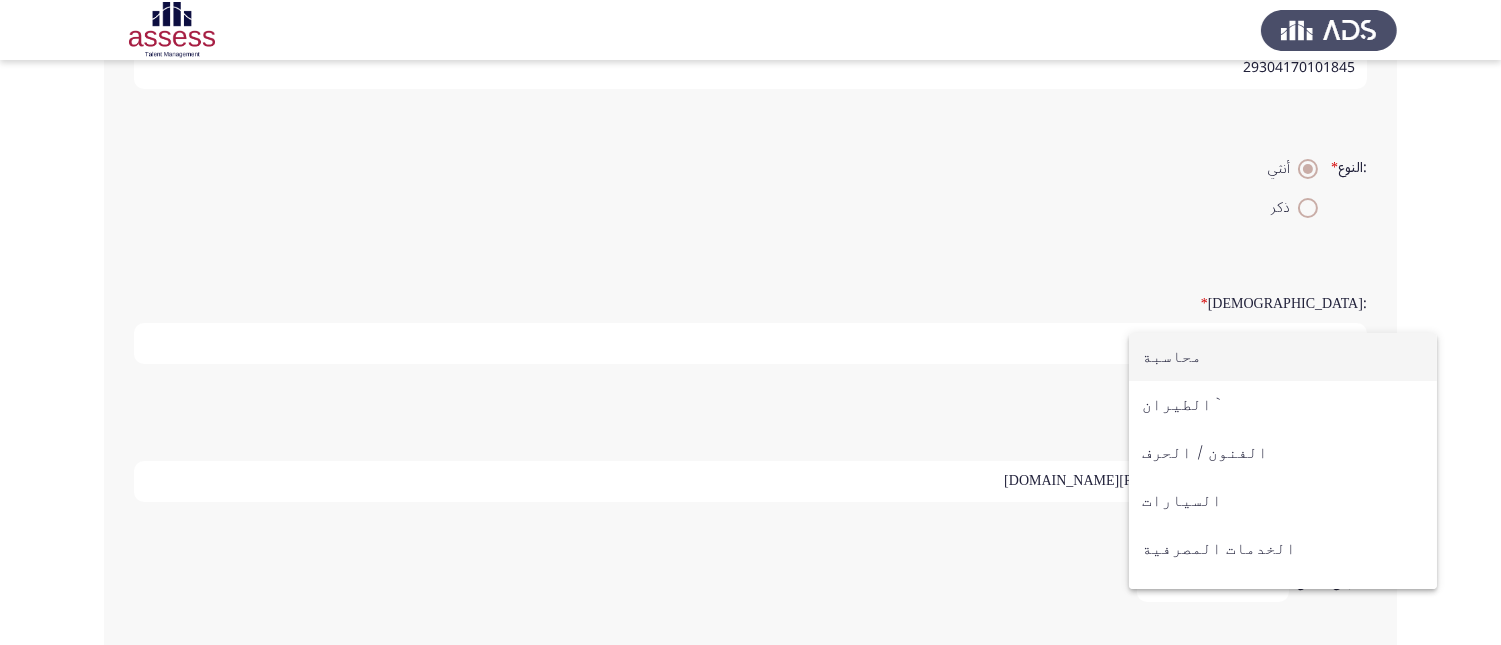 click at bounding box center (750, 322) 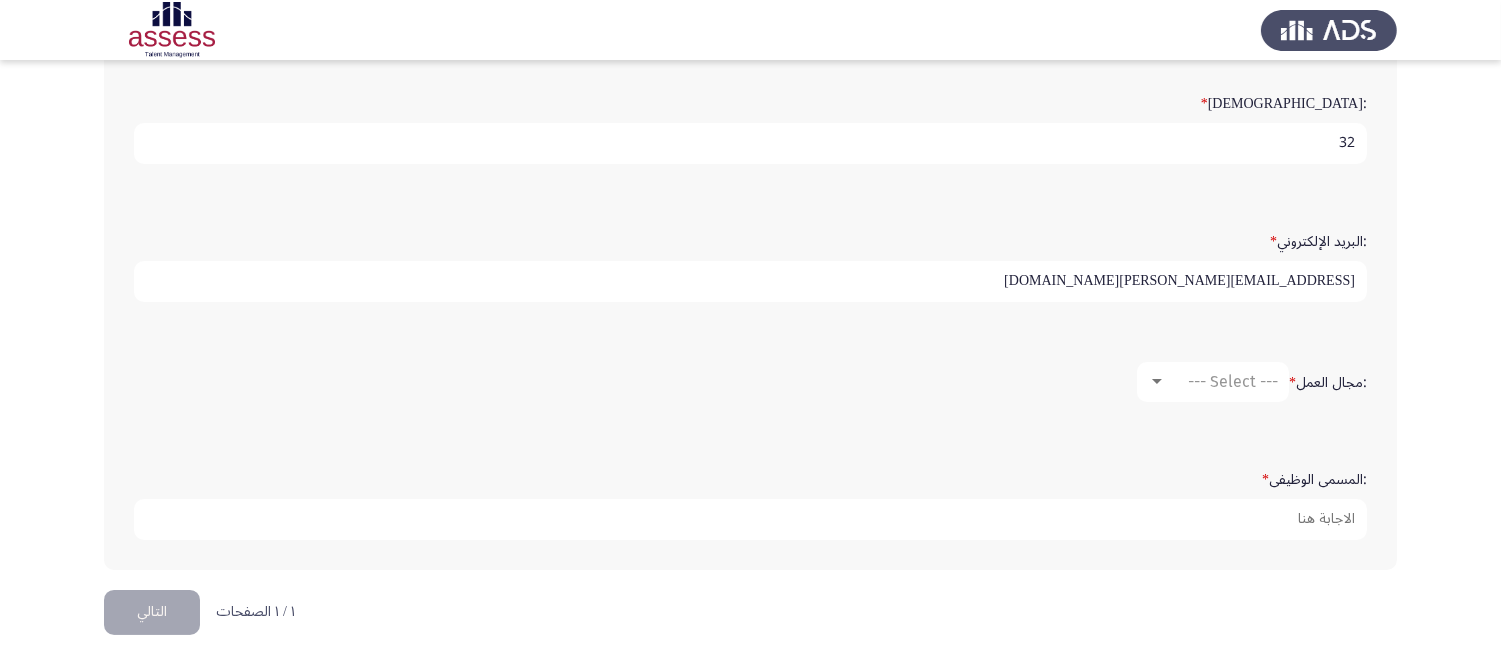 scroll, scrollTop: 547, scrollLeft: 0, axis: vertical 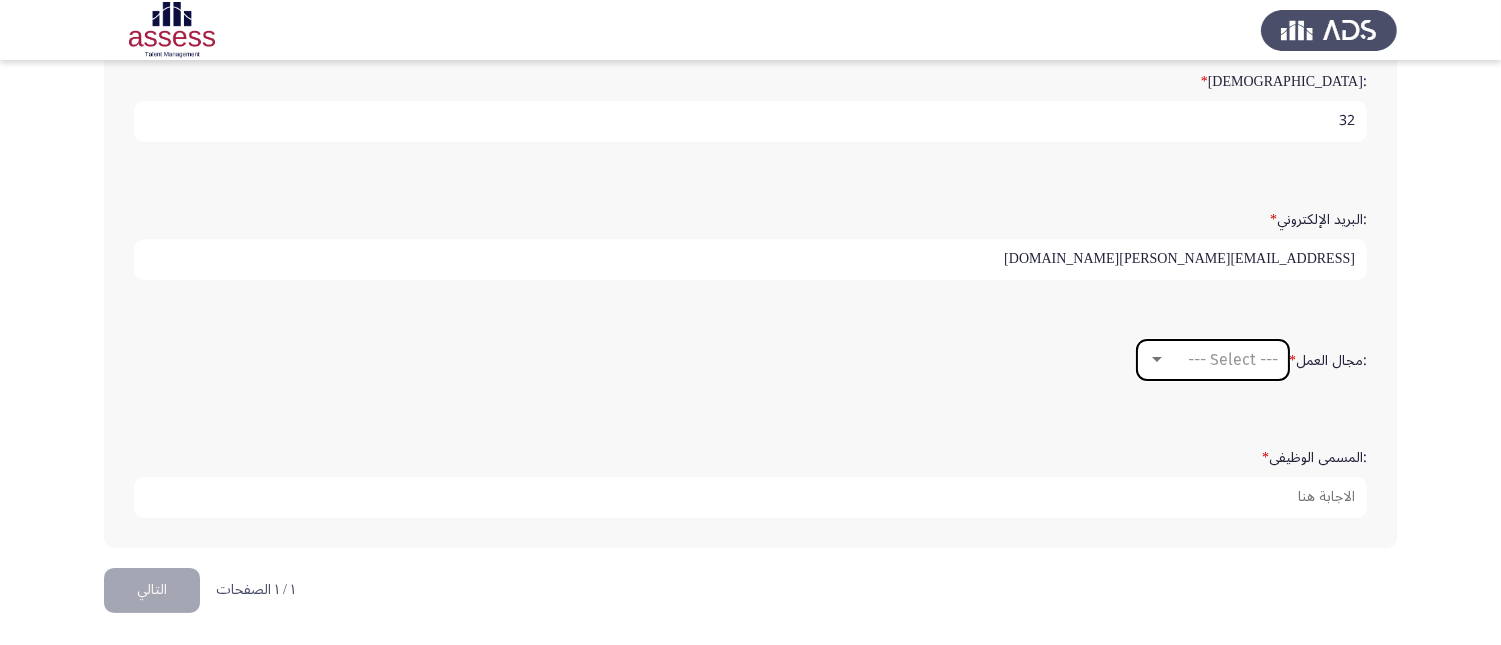 click at bounding box center (1157, 360) 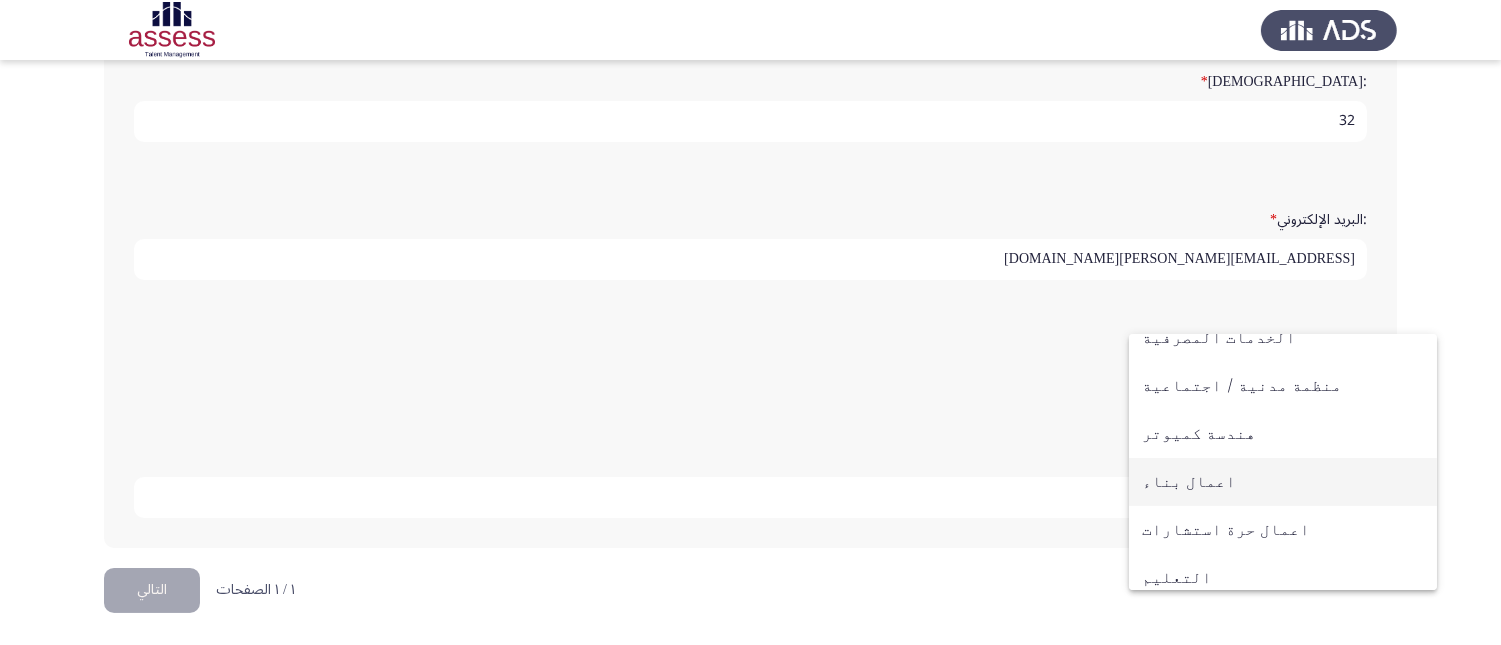 scroll, scrollTop: 0, scrollLeft: 0, axis: both 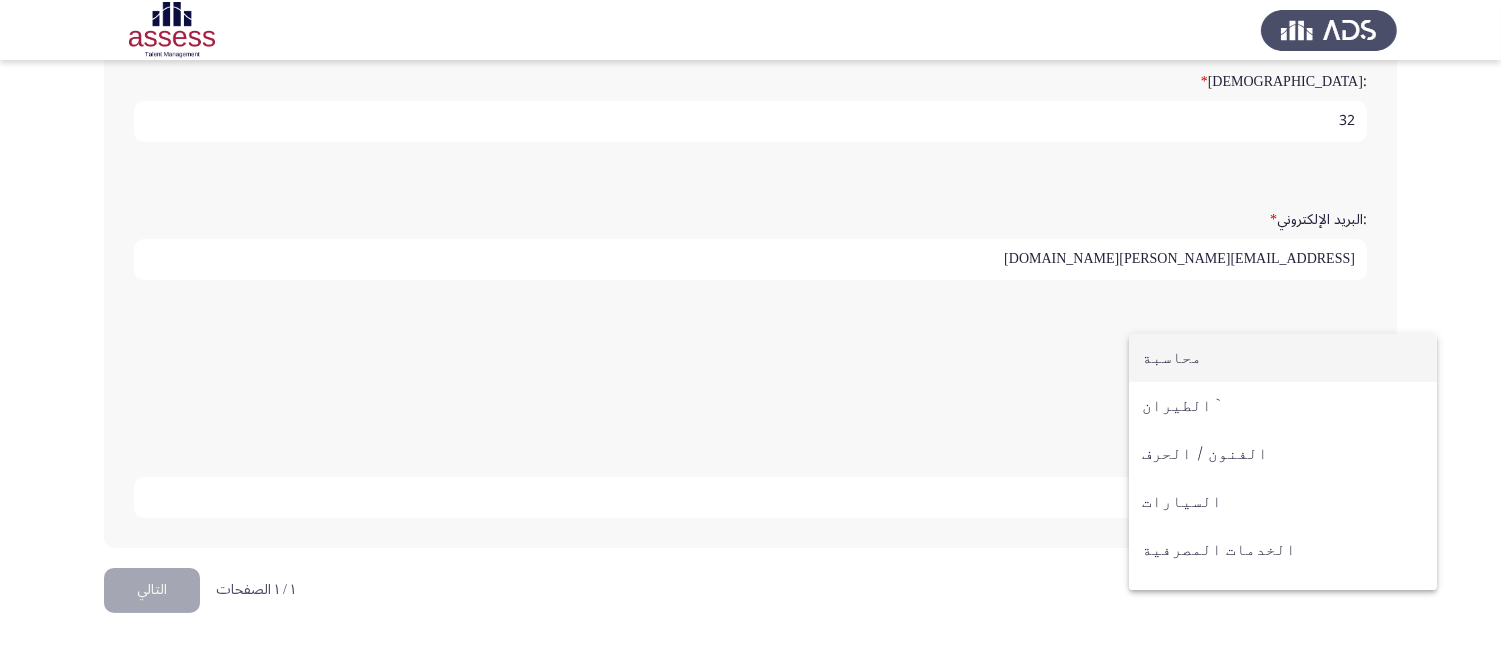 click on "محاسبة" at bounding box center [1283, 358] 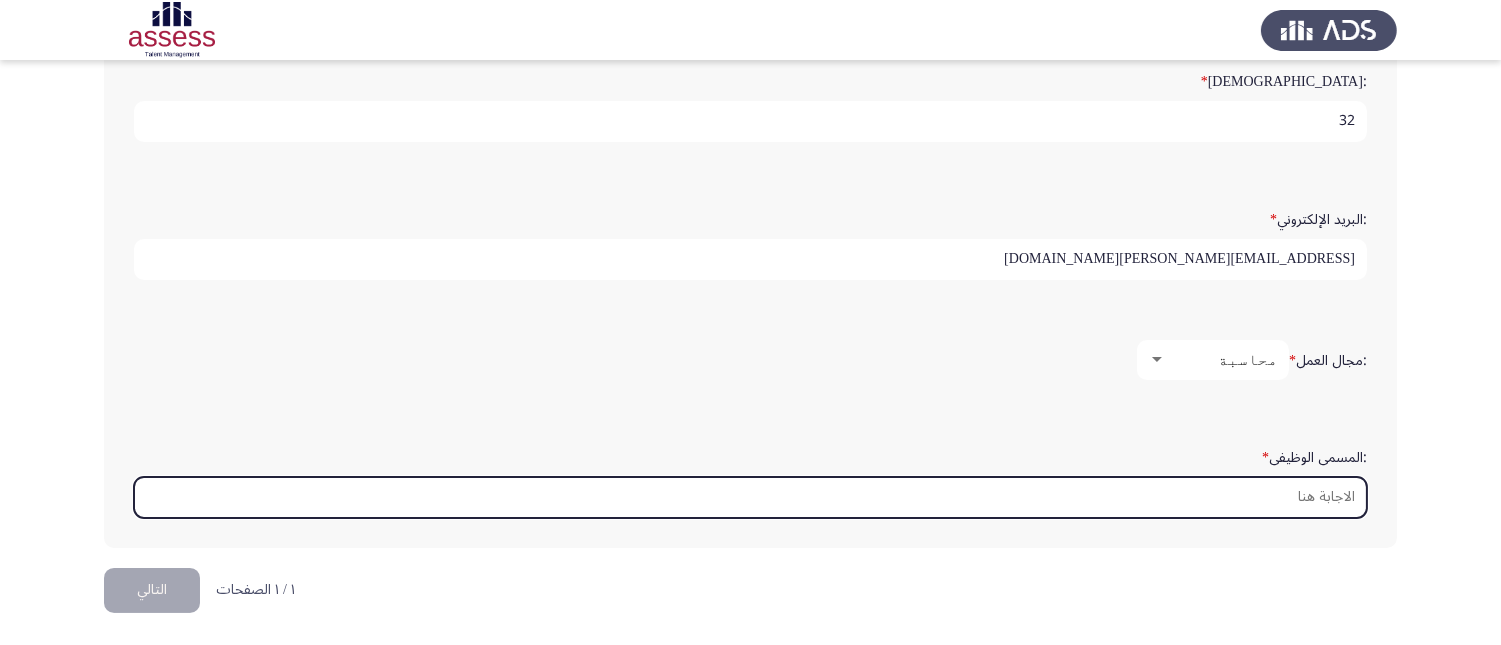 click on ":المسمى الوظيفى   *" at bounding box center [750, 497] 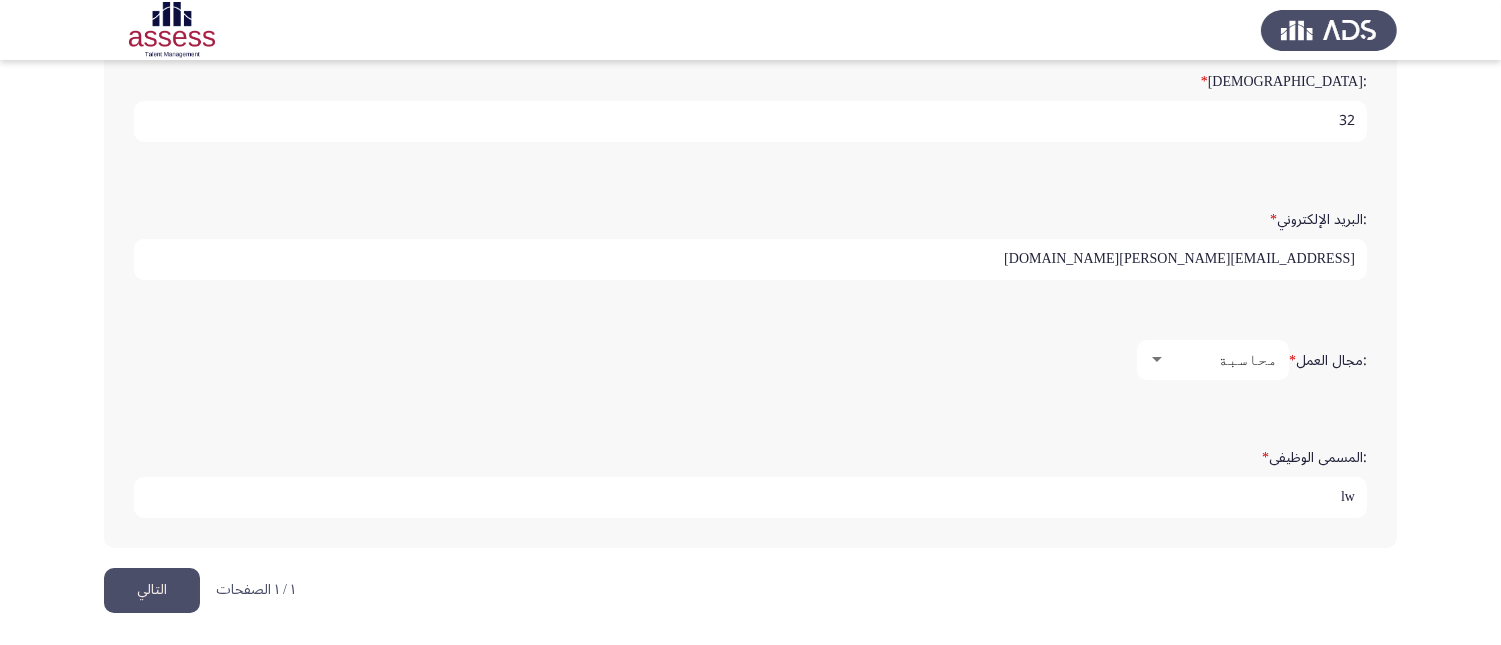 type on "l" 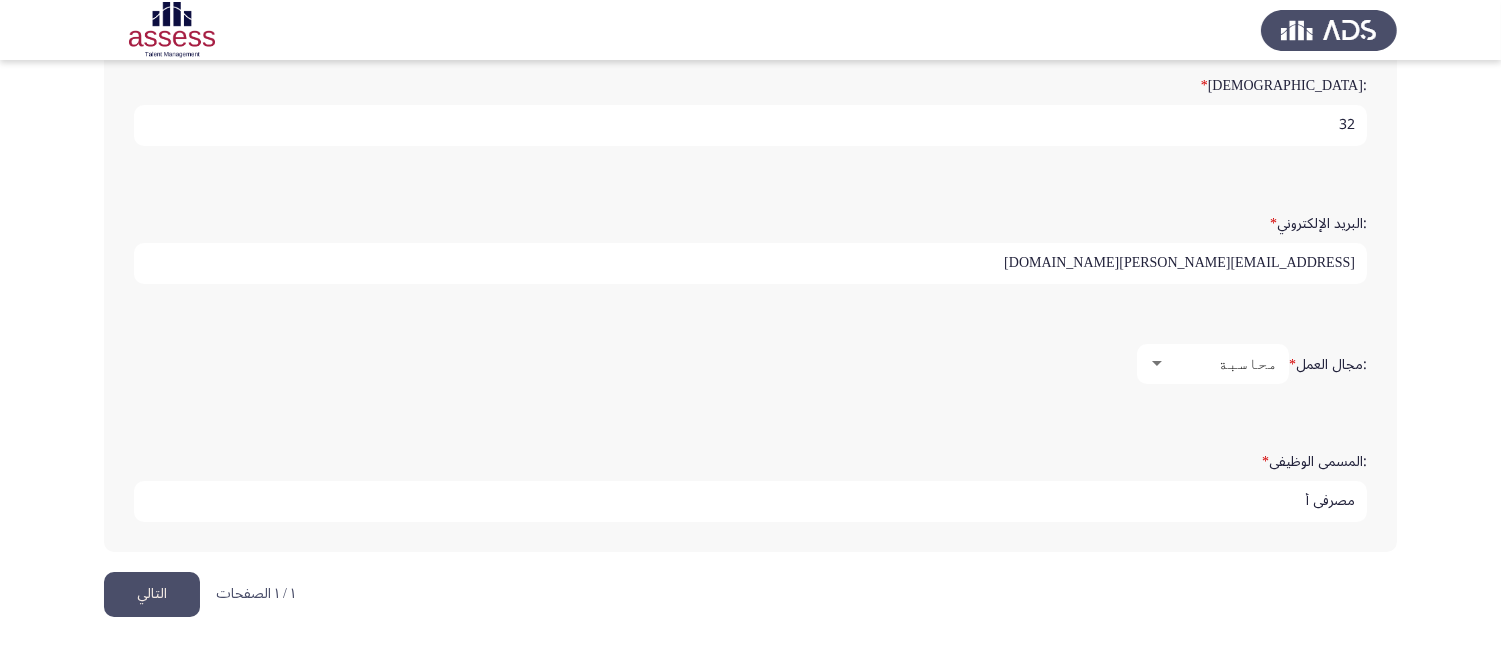 scroll, scrollTop: 547, scrollLeft: 0, axis: vertical 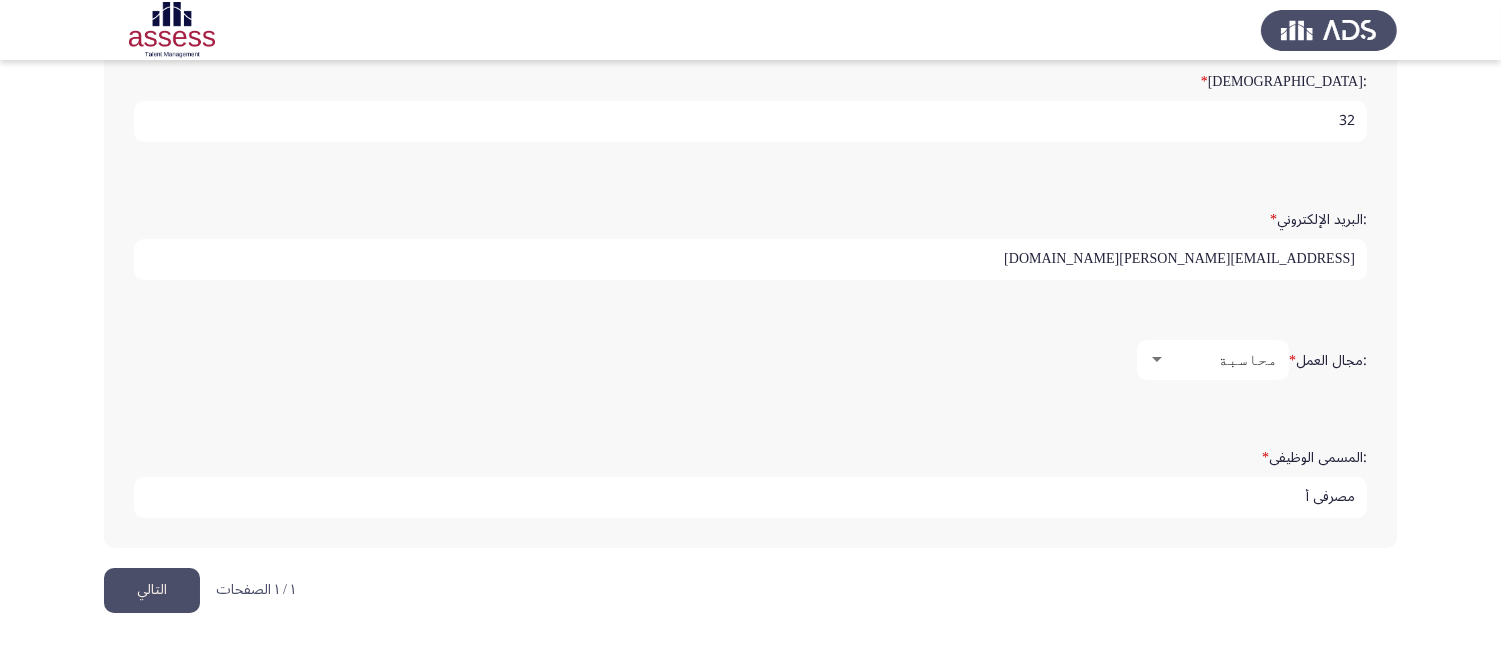 type on "مصرفي أ" 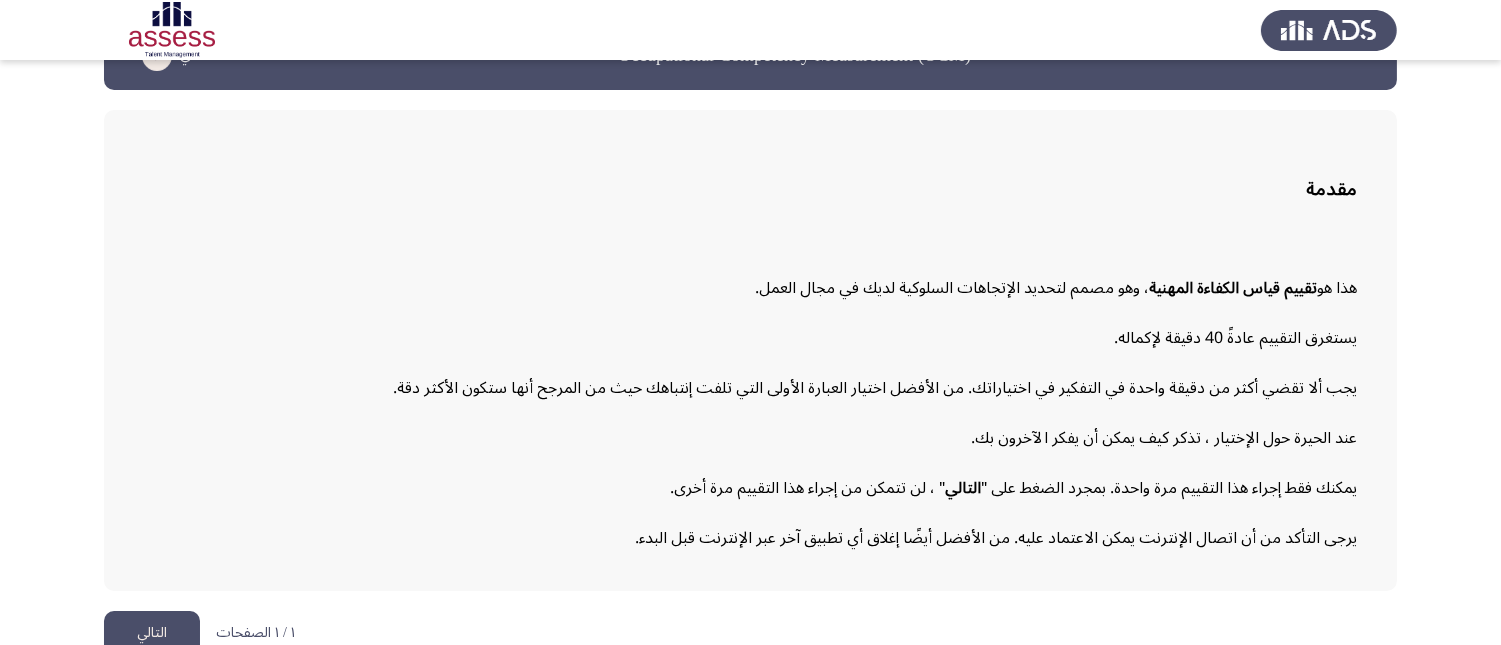 scroll, scrollTop: 91, scrollLeft: 0, axis: vertical 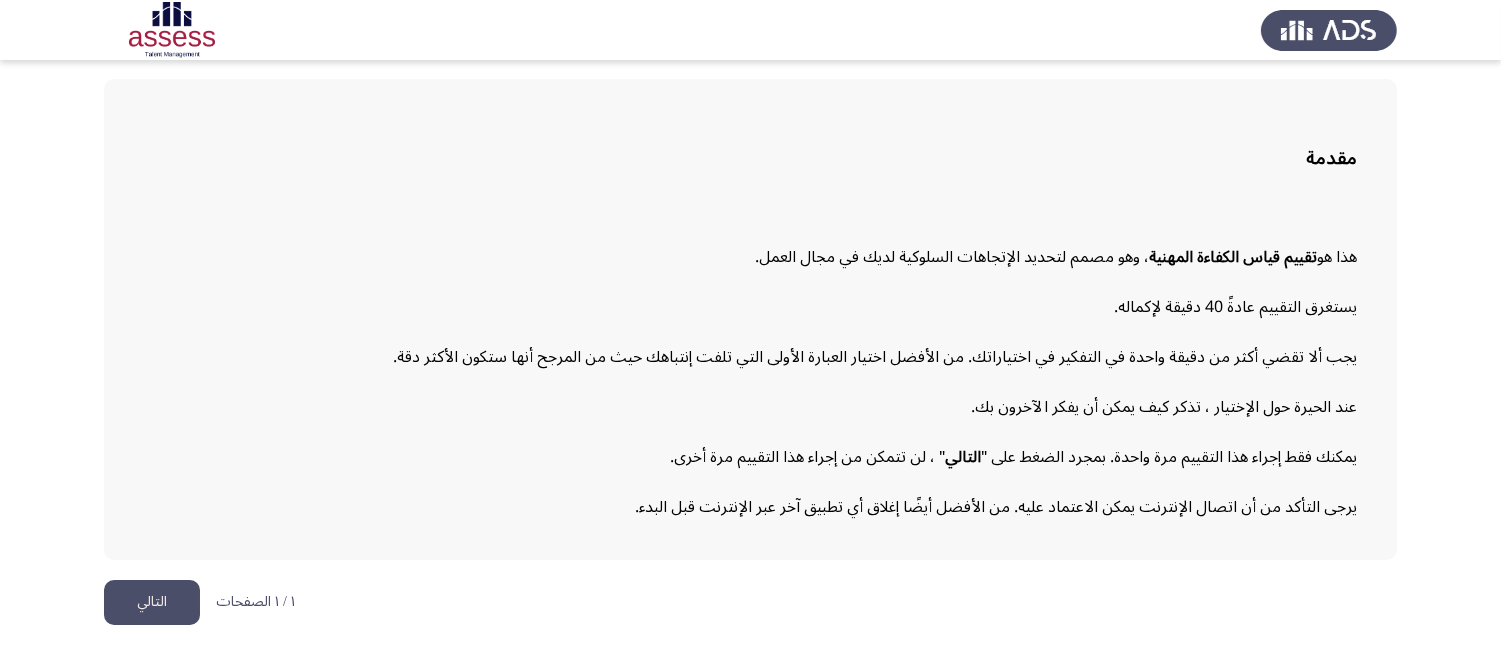 click on "التالي" 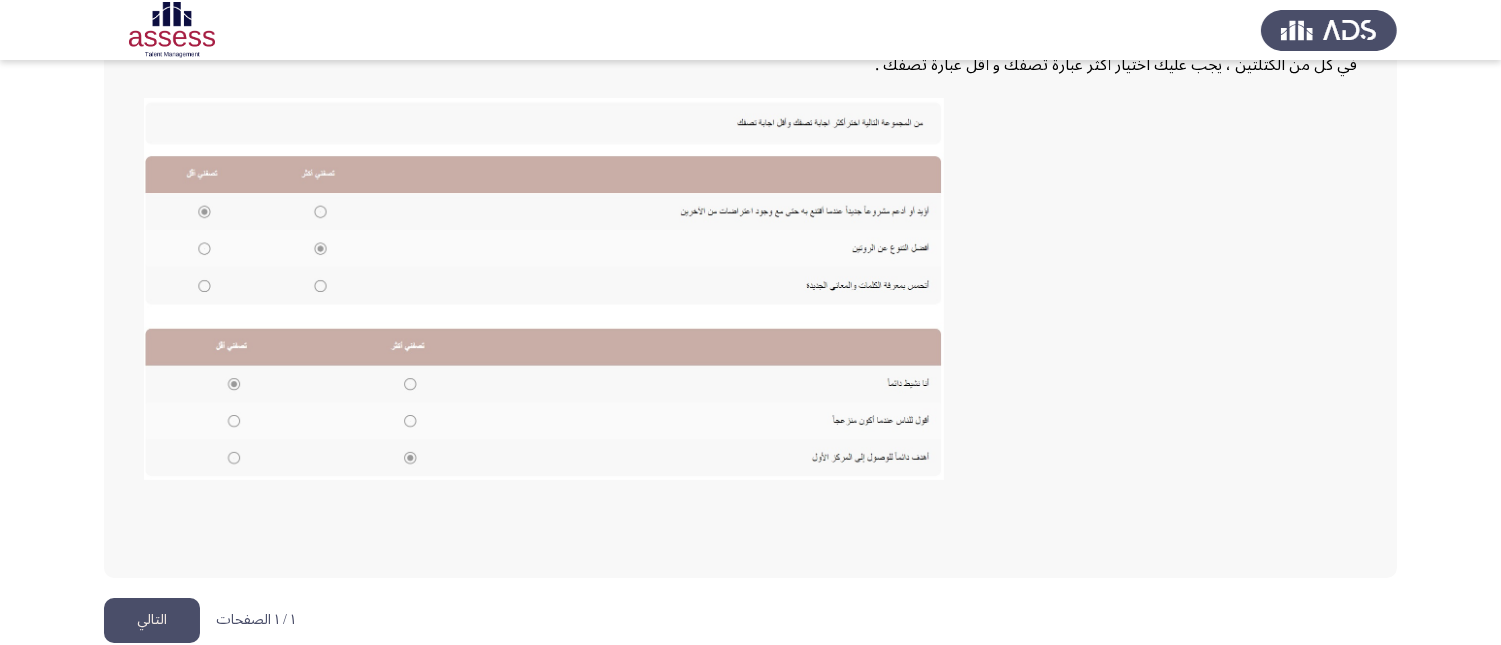 scroll, scrollTop: 432, scrollLeft: 0, axis: vertical 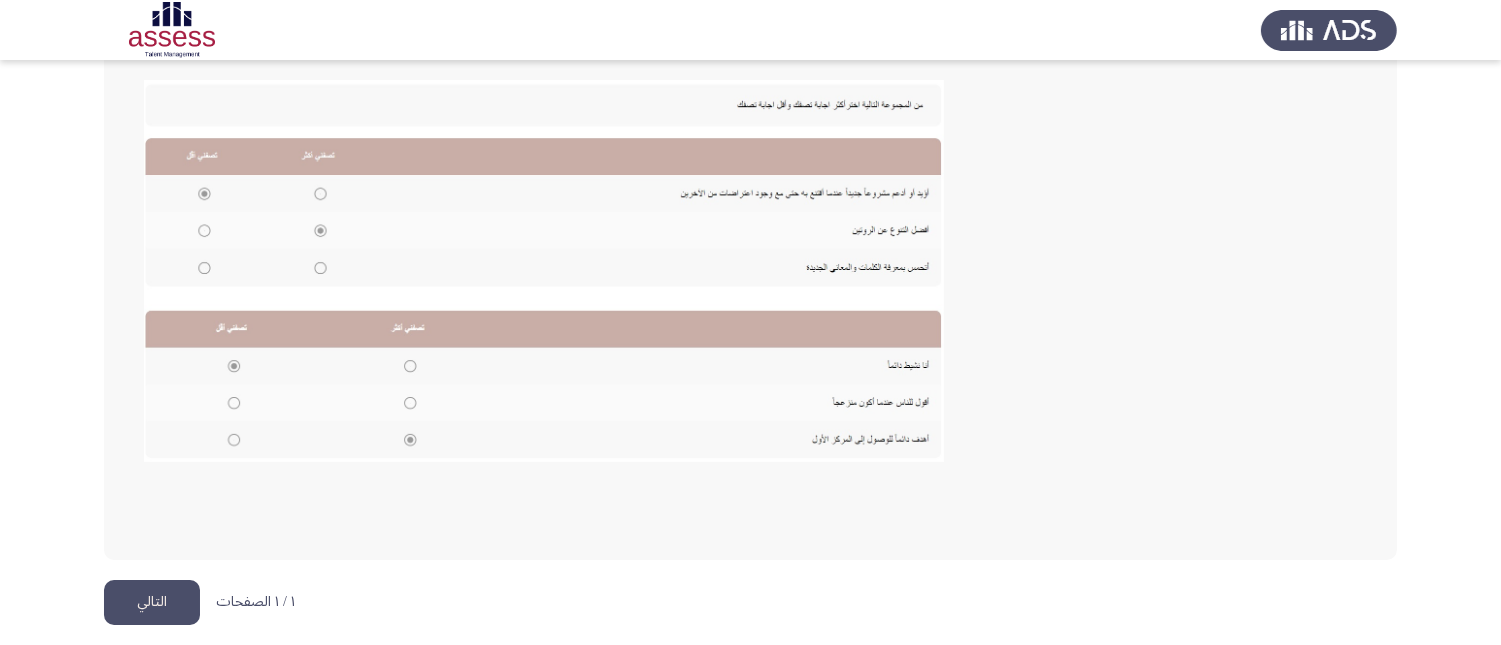 click on "التالي" 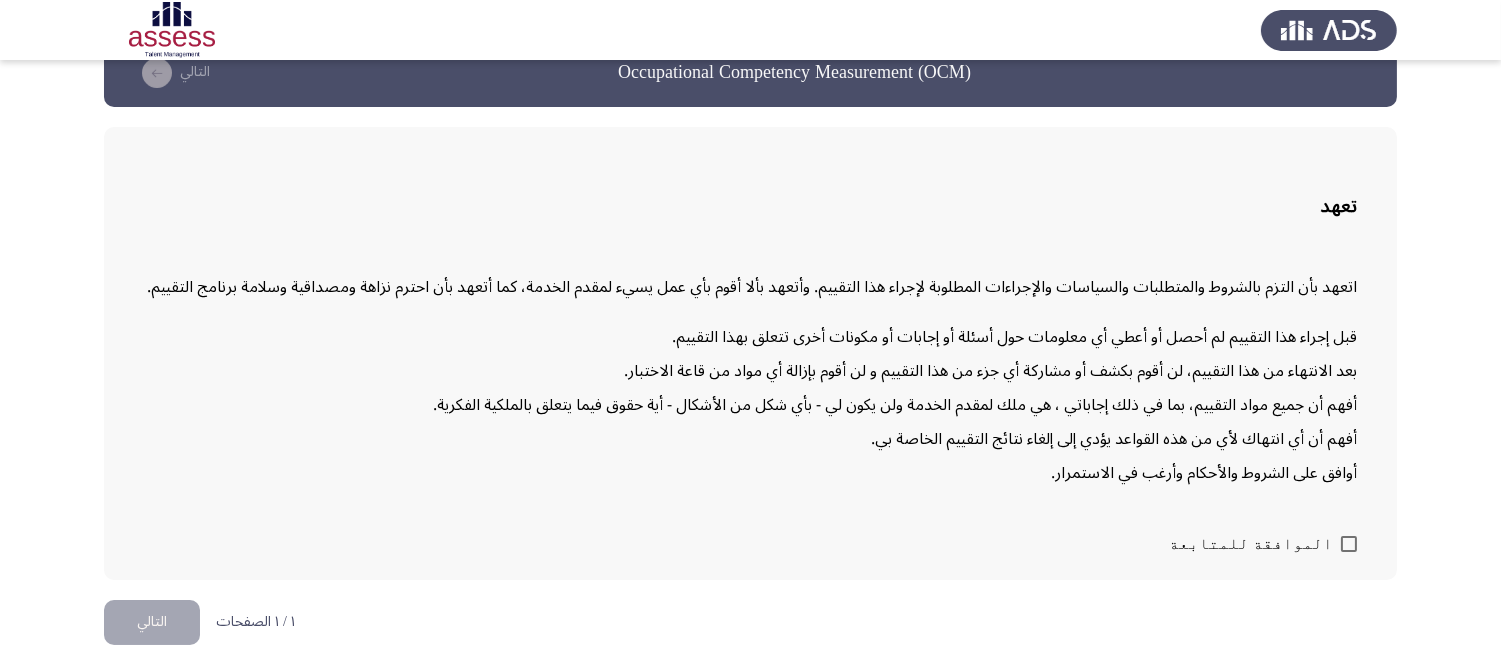 scroll, scrollTop: 62, scrollLeft: 0, axis: vertical 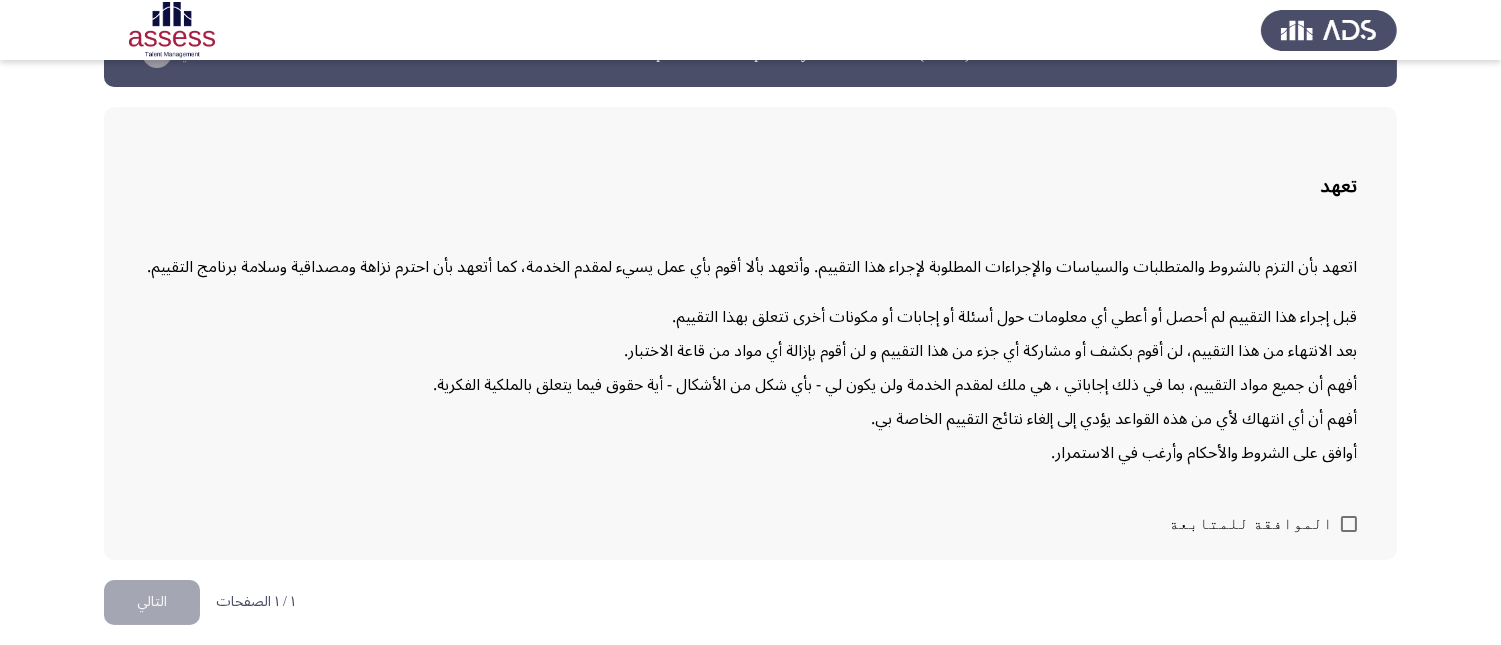 click at bounding box center (1349, 524) 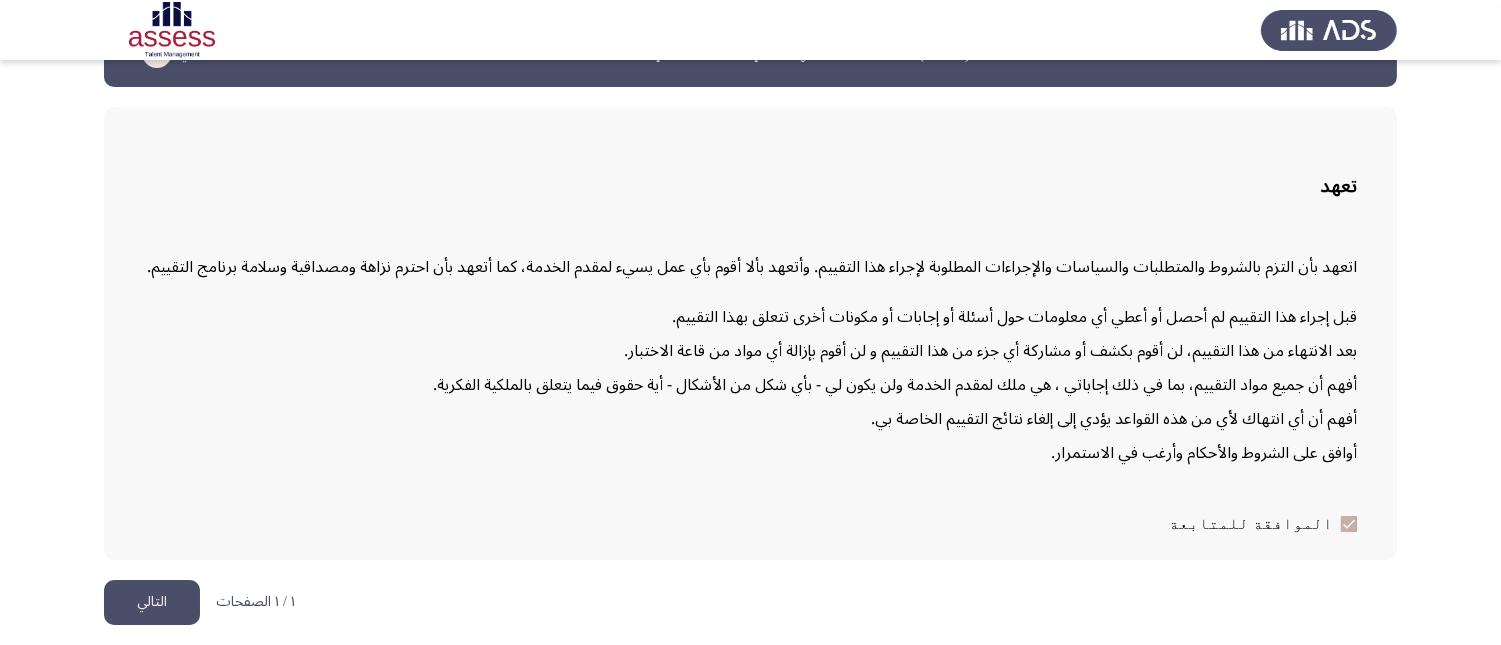 click on "التالي" 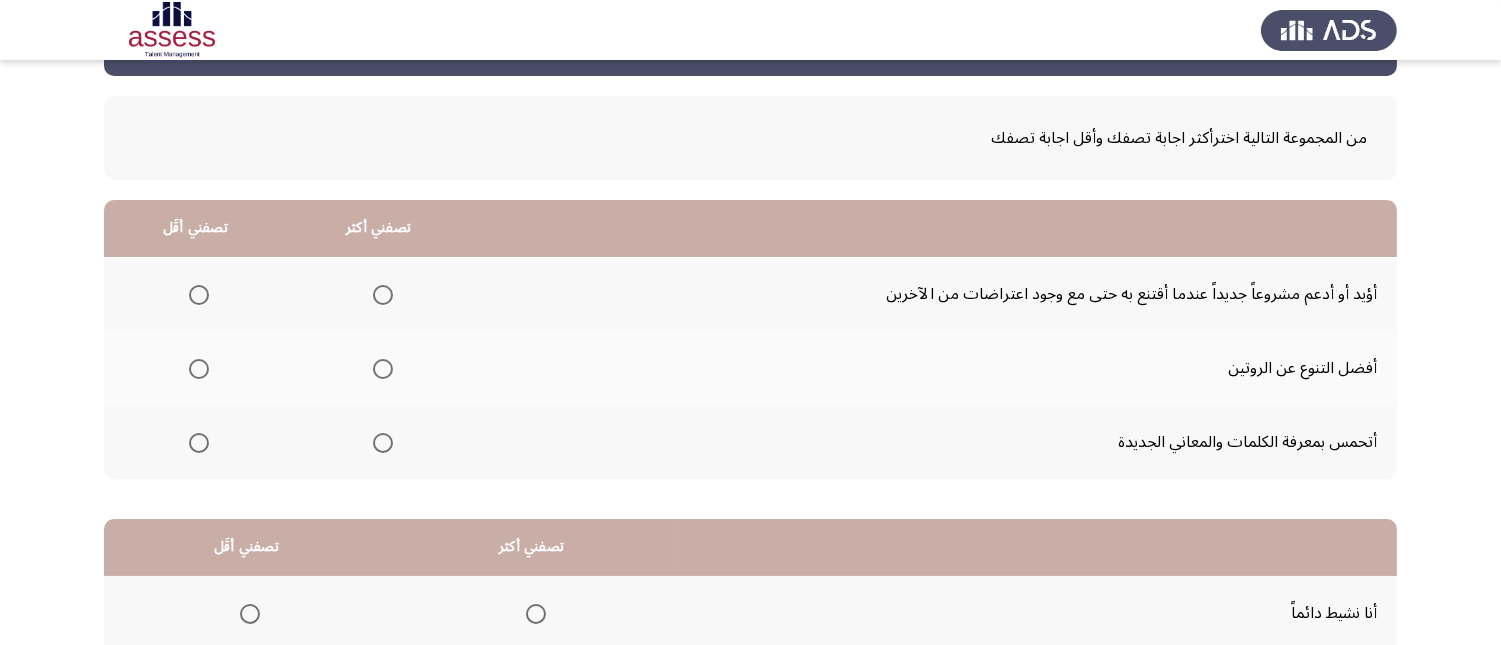 scroll, scrollTop: 111, scrollLeft: 0, axis: vertical 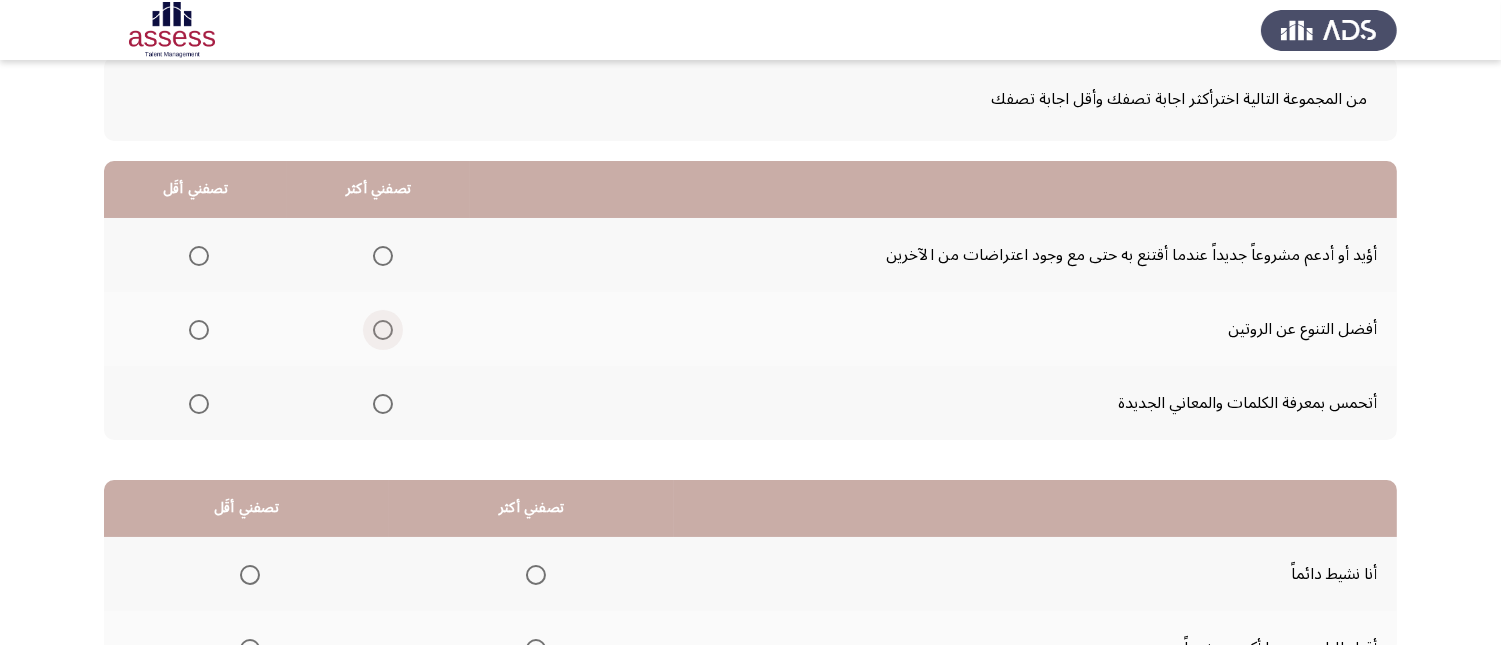 click at bounding box center [383, 330] 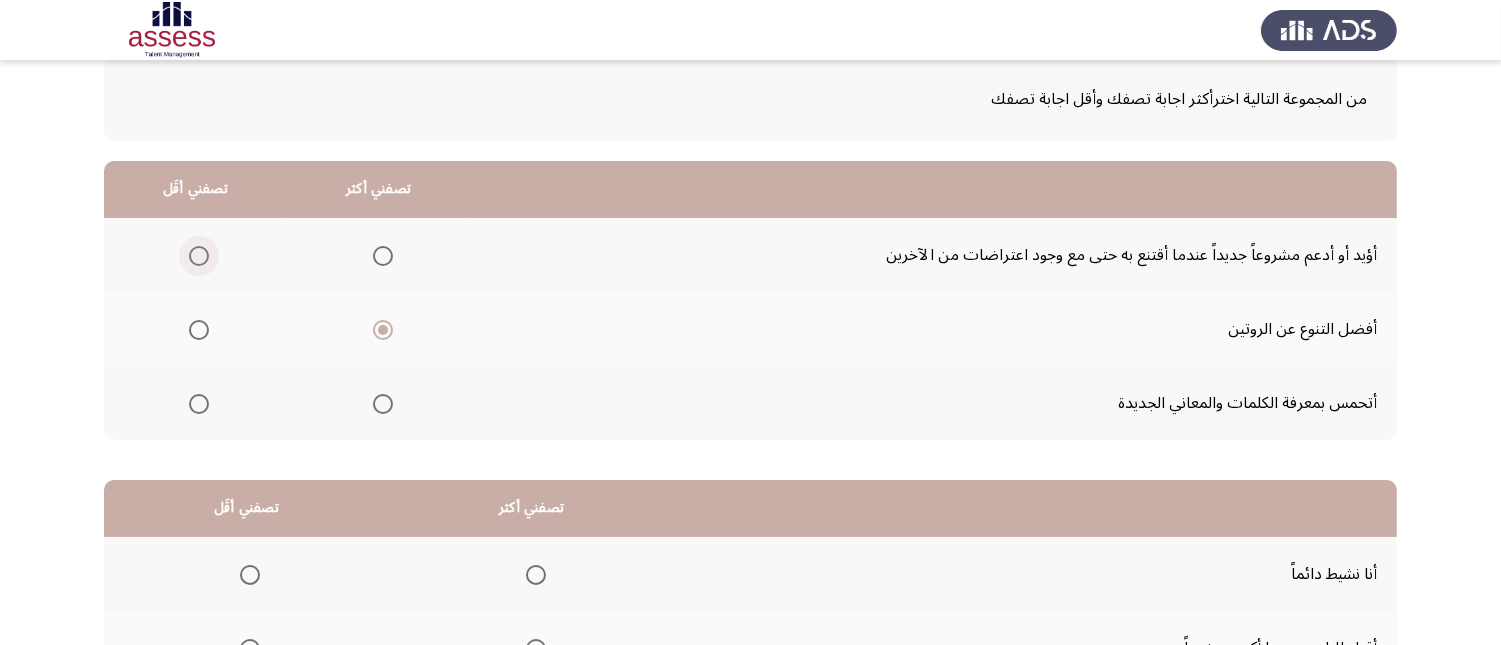 click at bounding box center (199, 256) 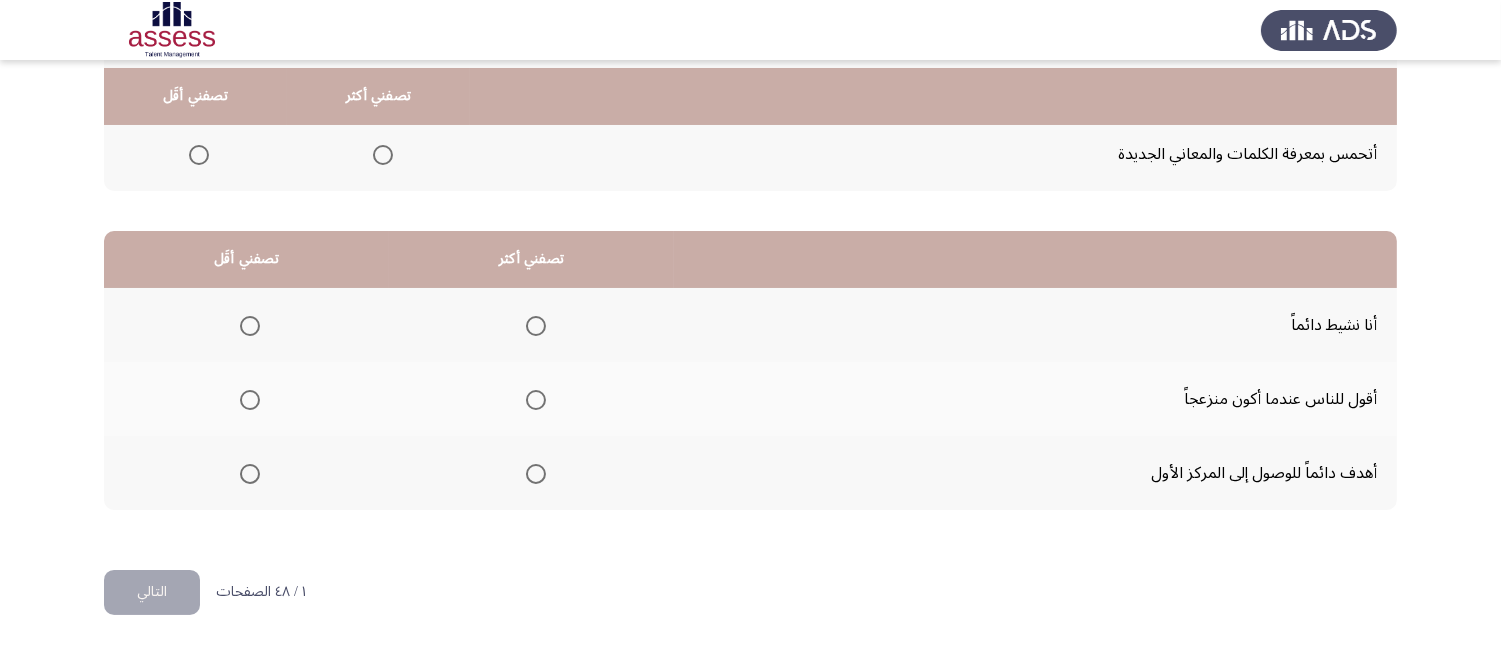 scroll, scrollTop: 367, scrollLeft: 0, axis: vertical 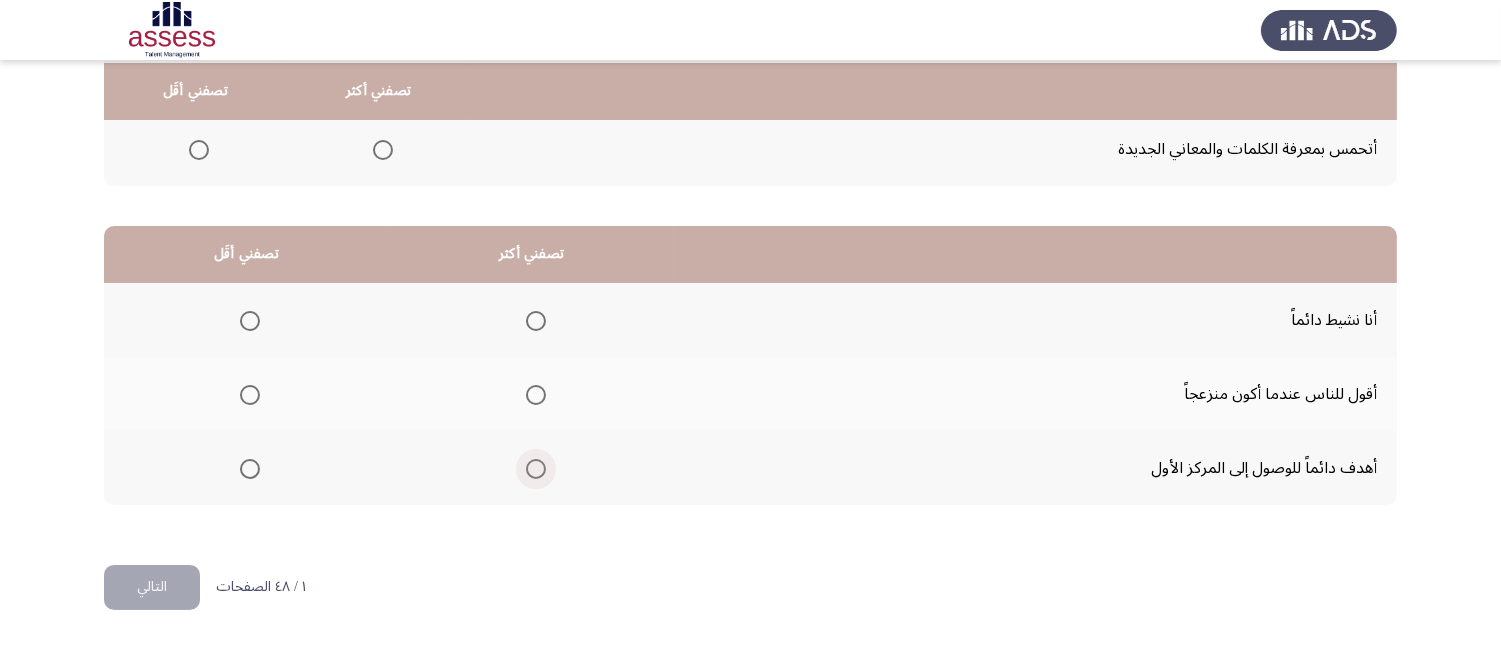 click at bounding box center (536, 469) 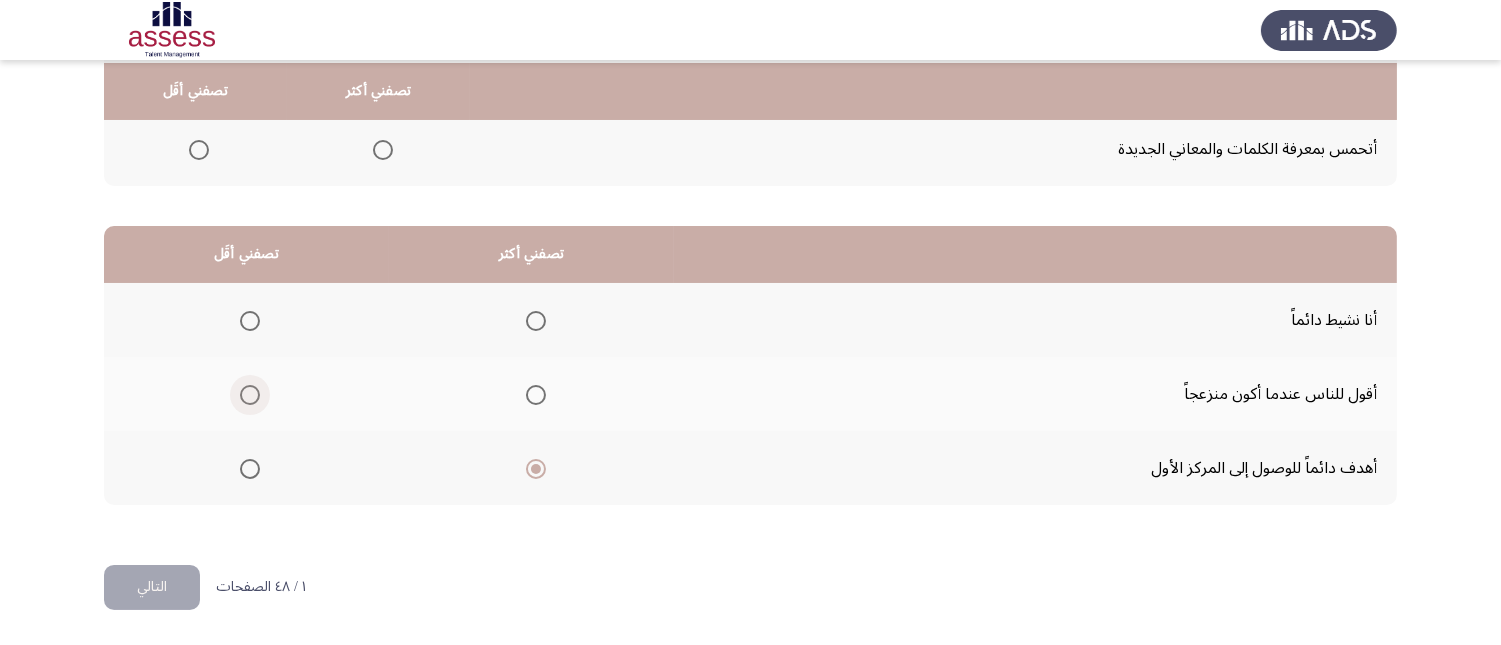 click at bounding box center [250, 395] 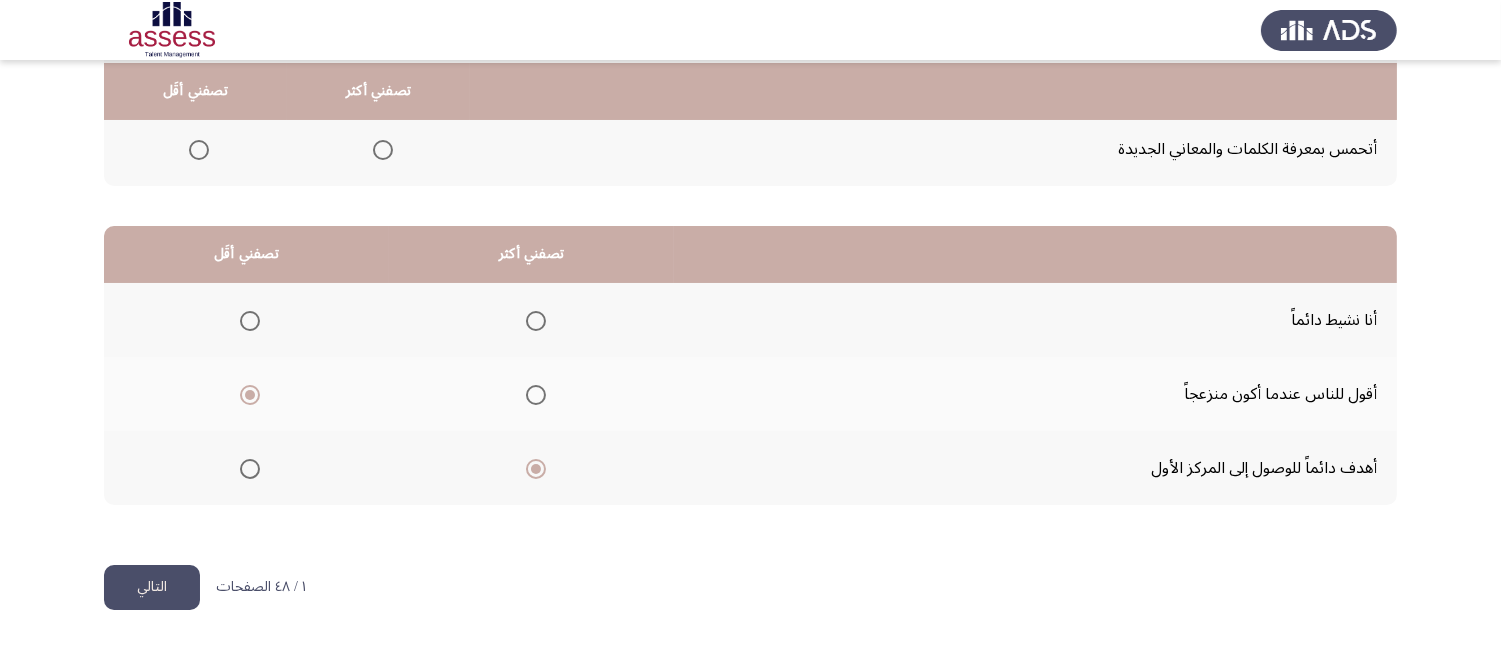 click on "التالي" 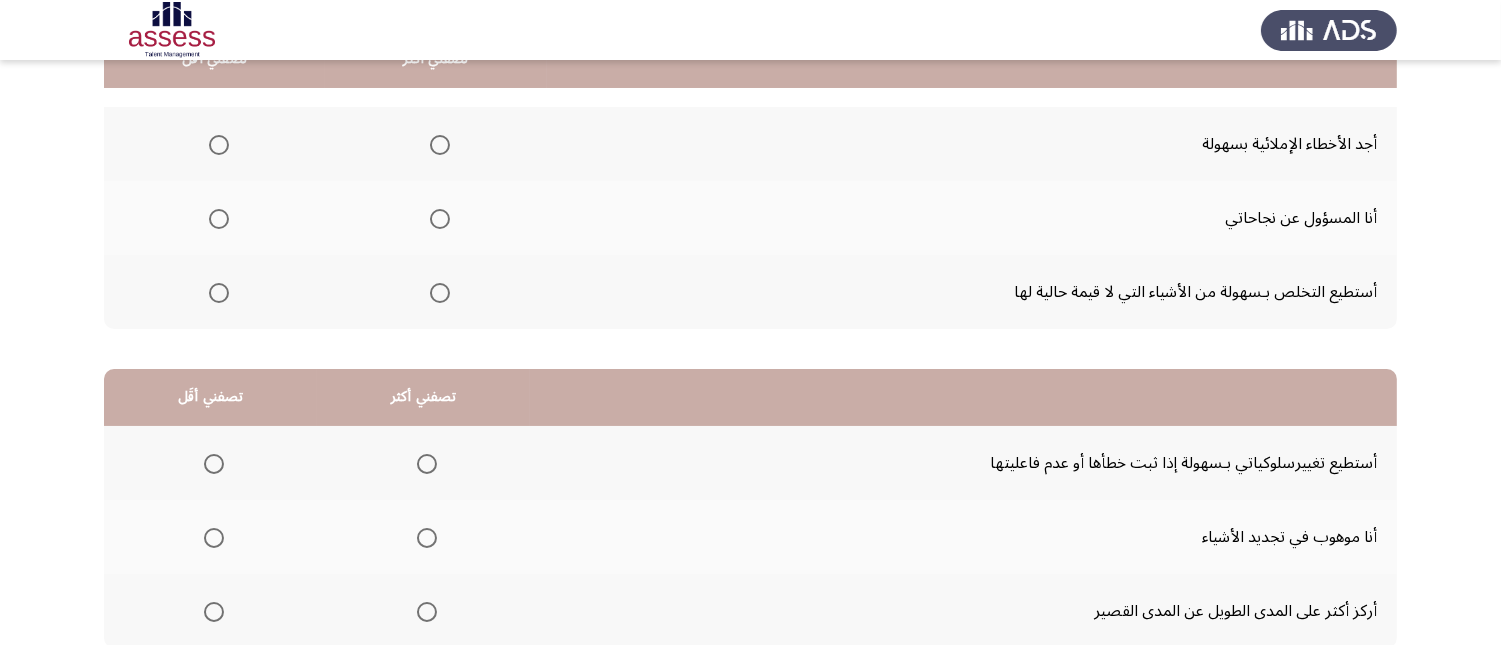 scroll, scrollTop: 111, scrollLeft: 0, axis: vertical 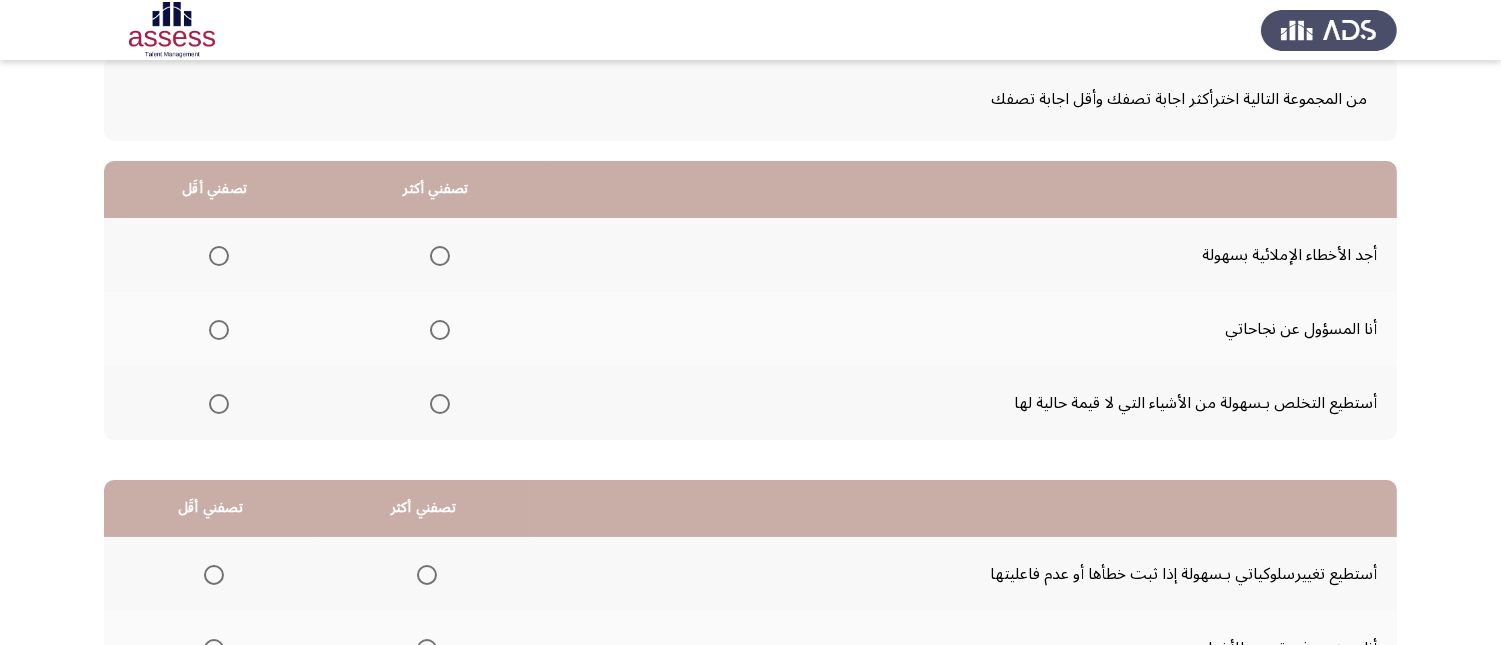 click at bounding box center (440, 256) 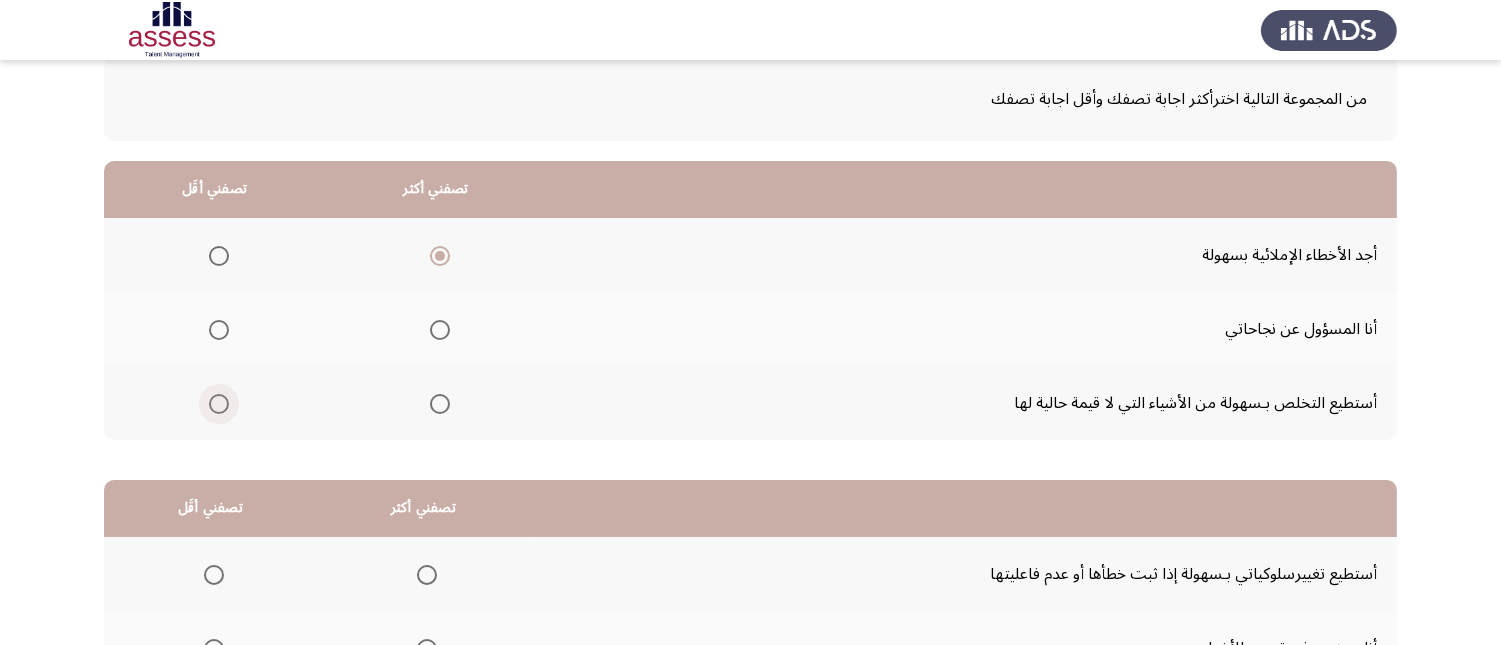 click at bounding box center (219, 404) 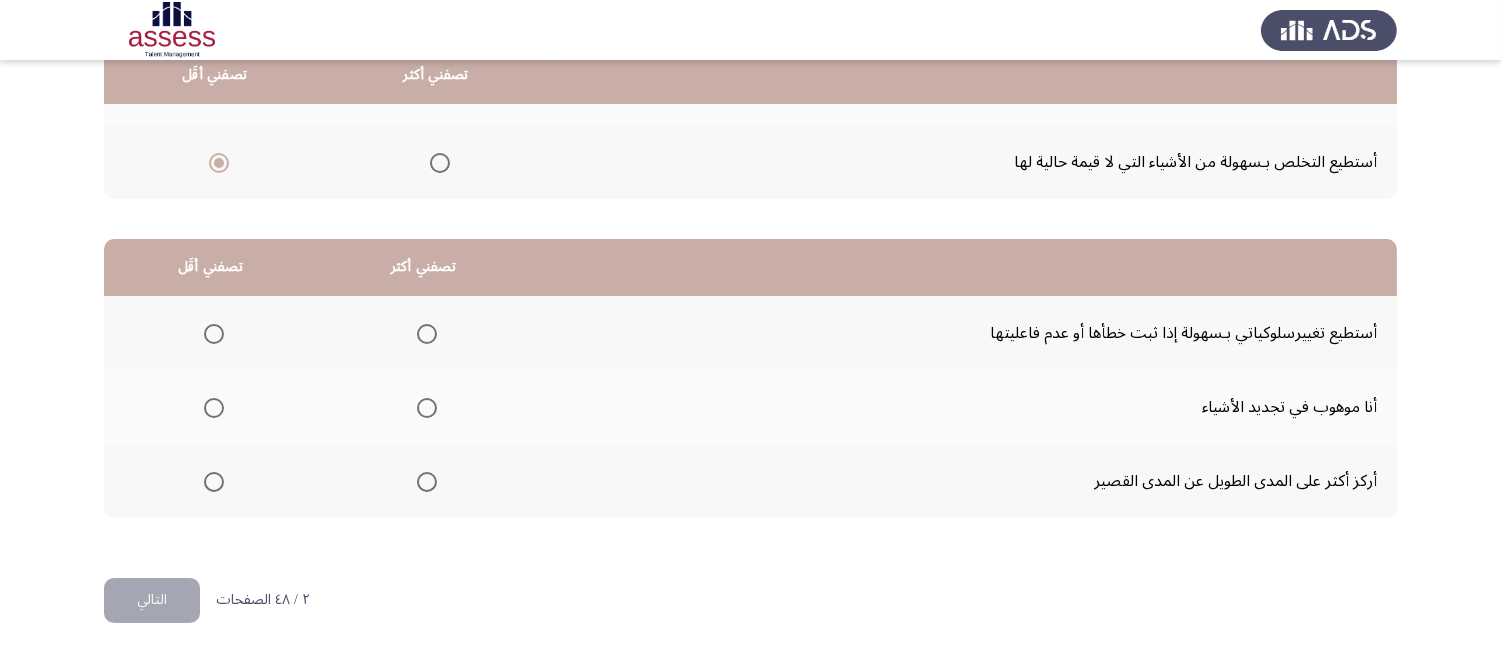 scroll, scrollTop: 367, scrollLeft: 0, axis: vertical 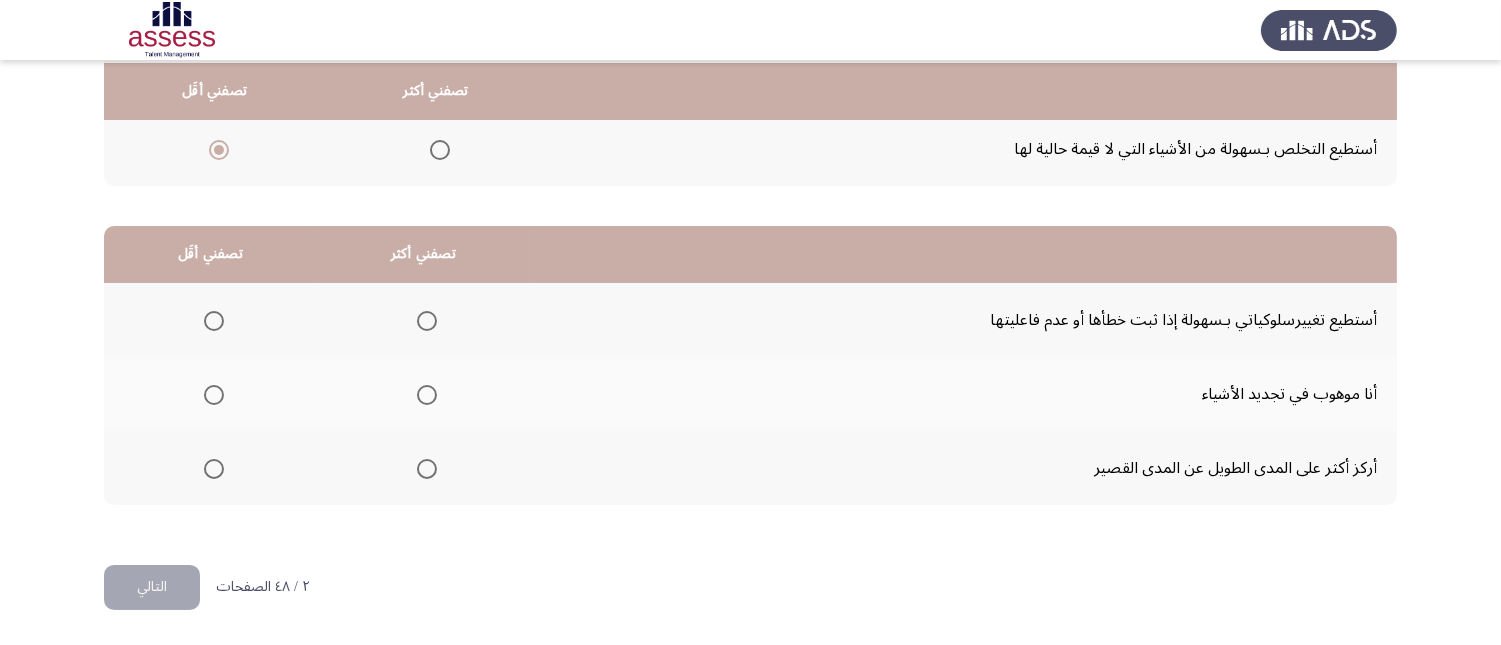 click at bounding box center (427, 321) 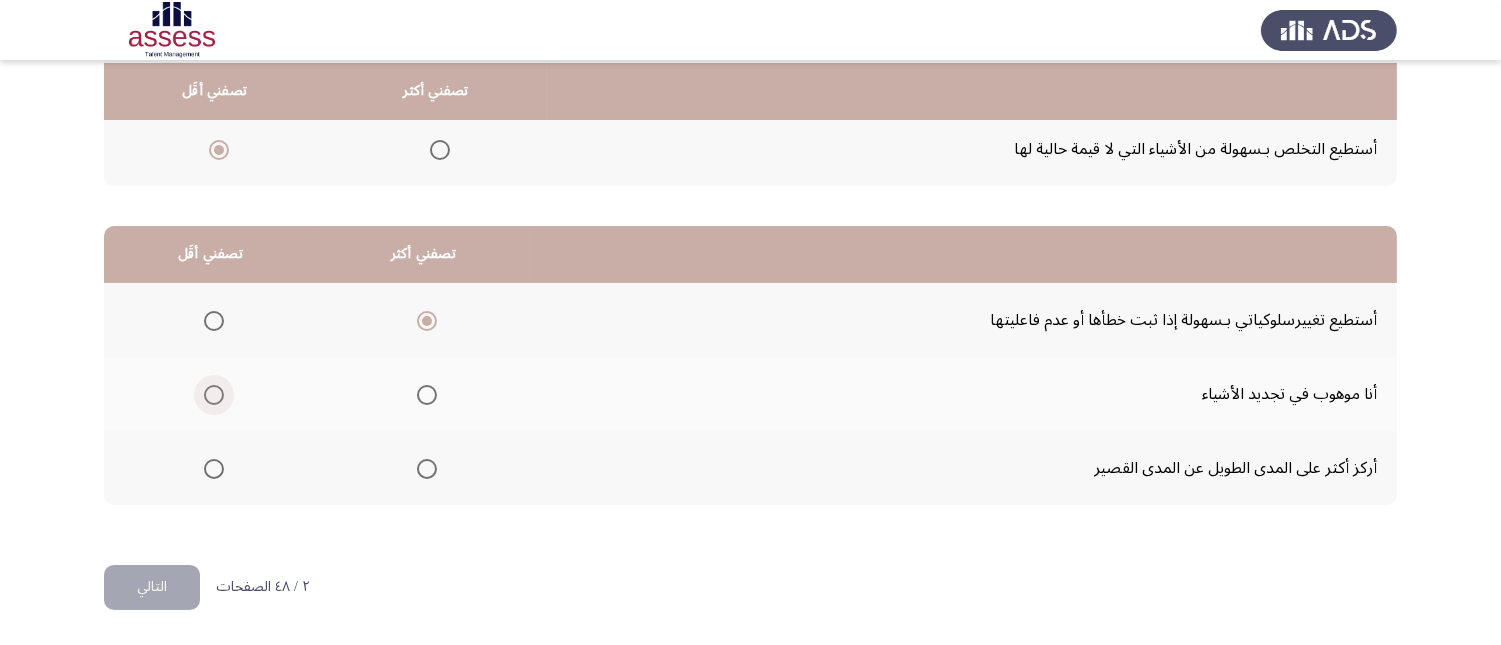 click at bounding box center [214, 395] 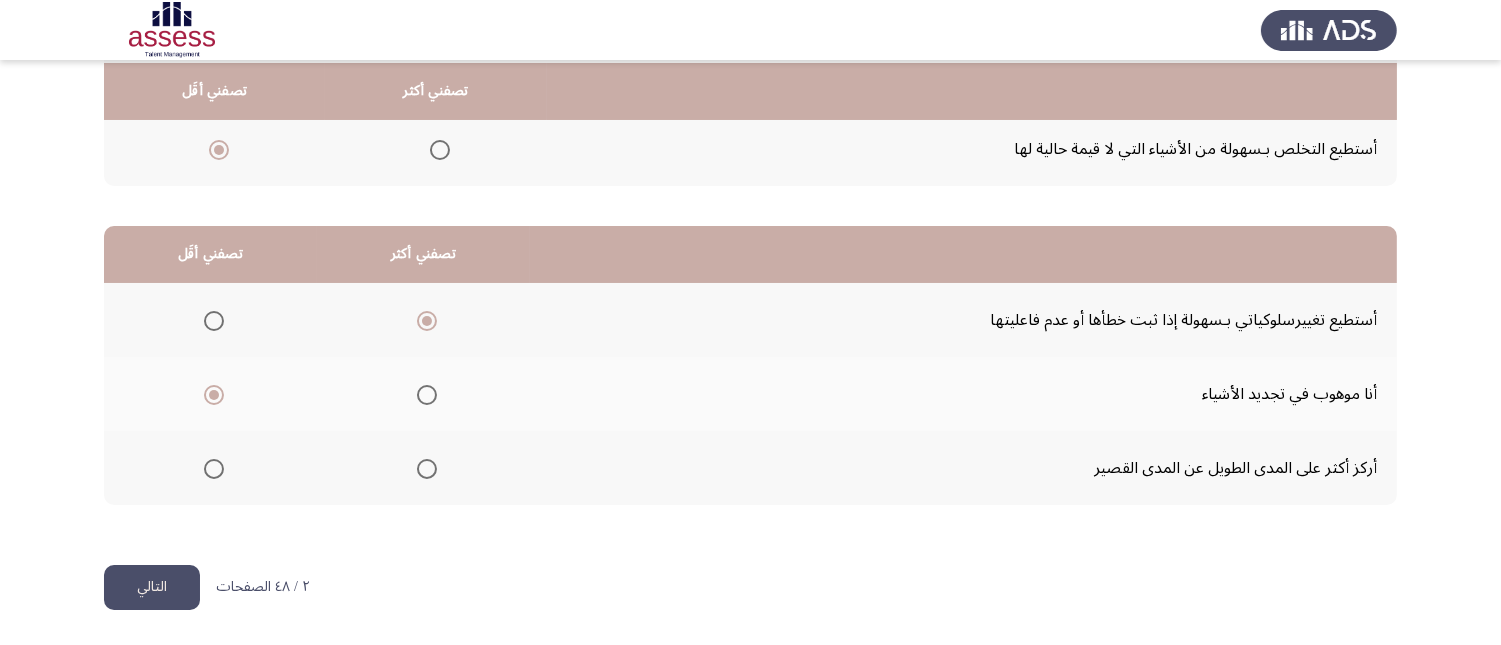 click on "التالي" 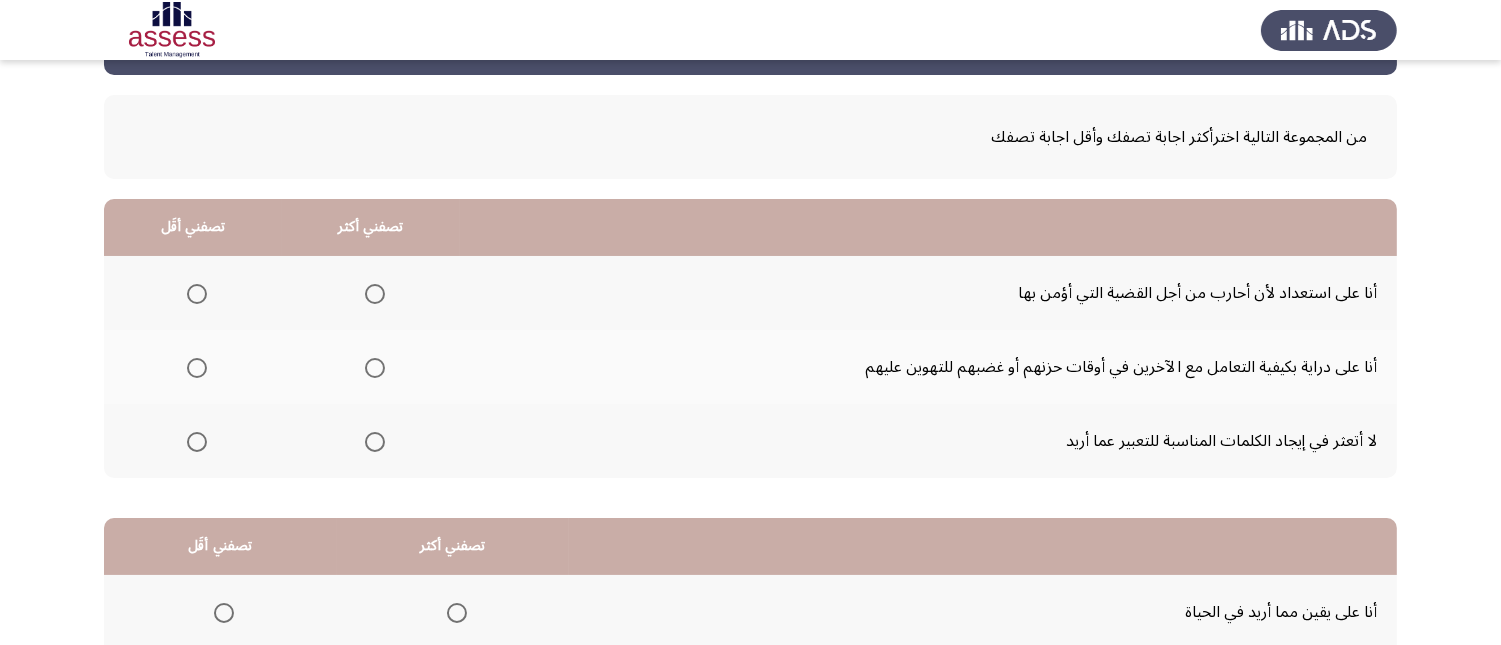 scroll, scrollTop: 111, scrollLeft: 0, axis: vertical 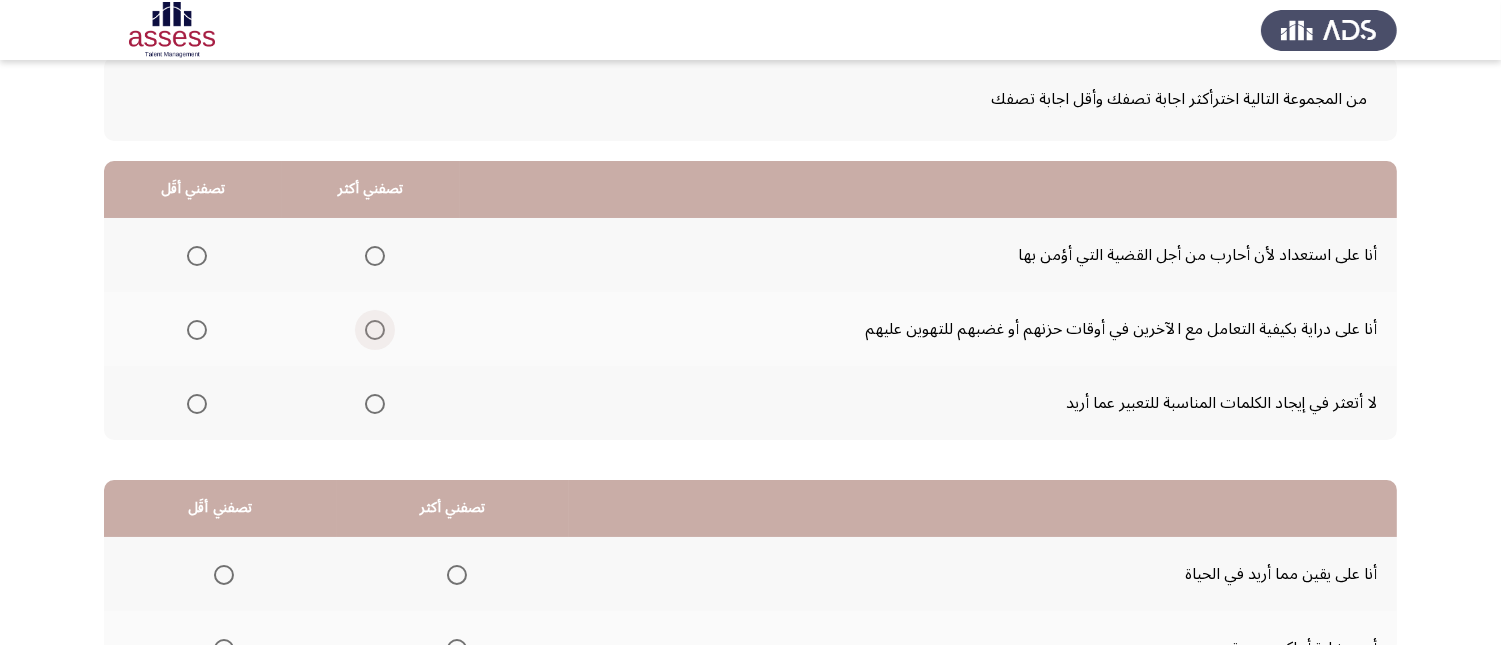 click at bounding box center [375, 330] 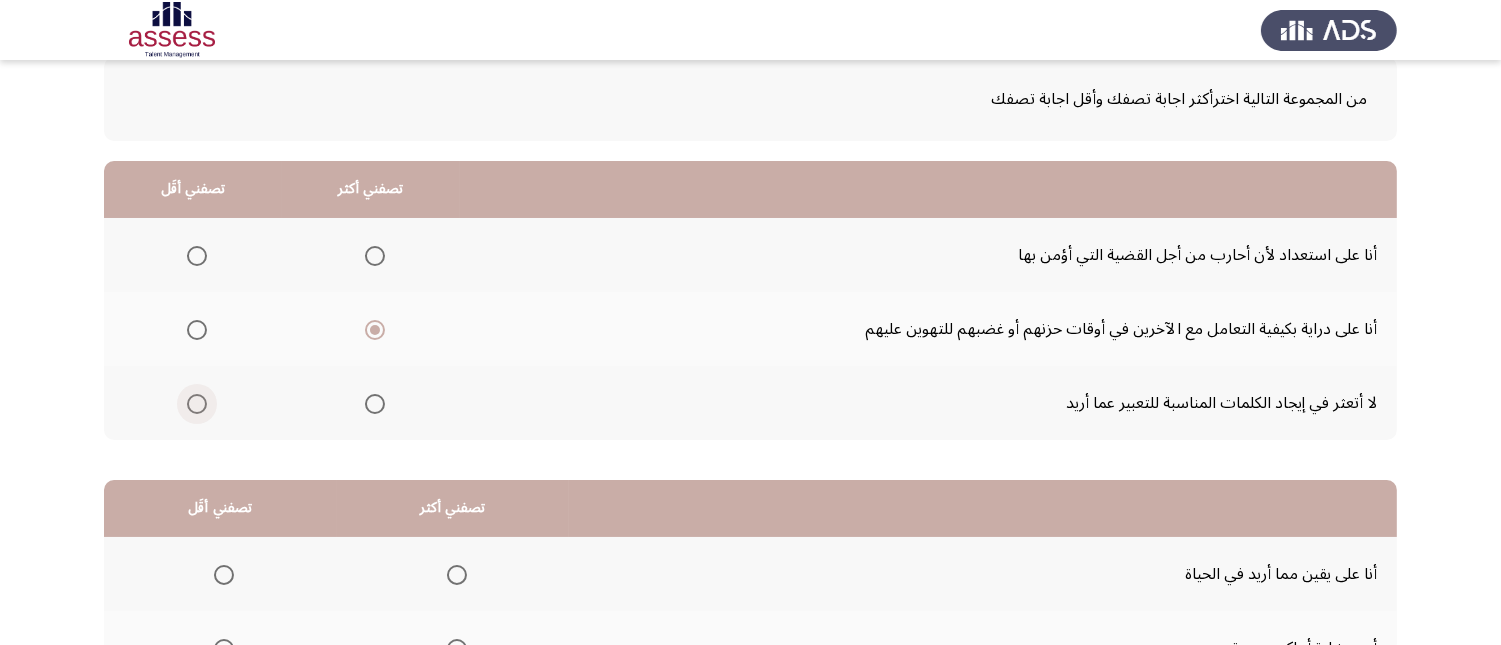 click at bounding box center (197, 404) 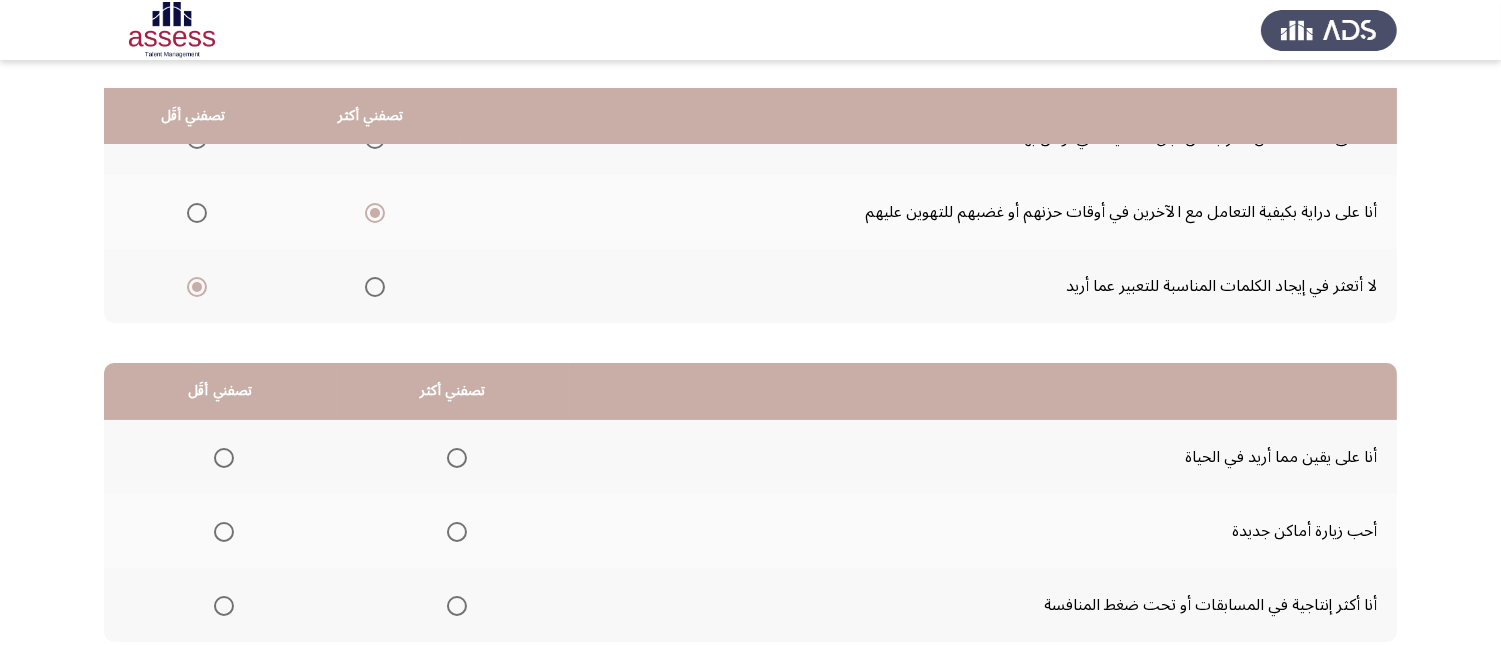 scroll, scrollTop: 145, scrollLeft: 0, axis: vertical 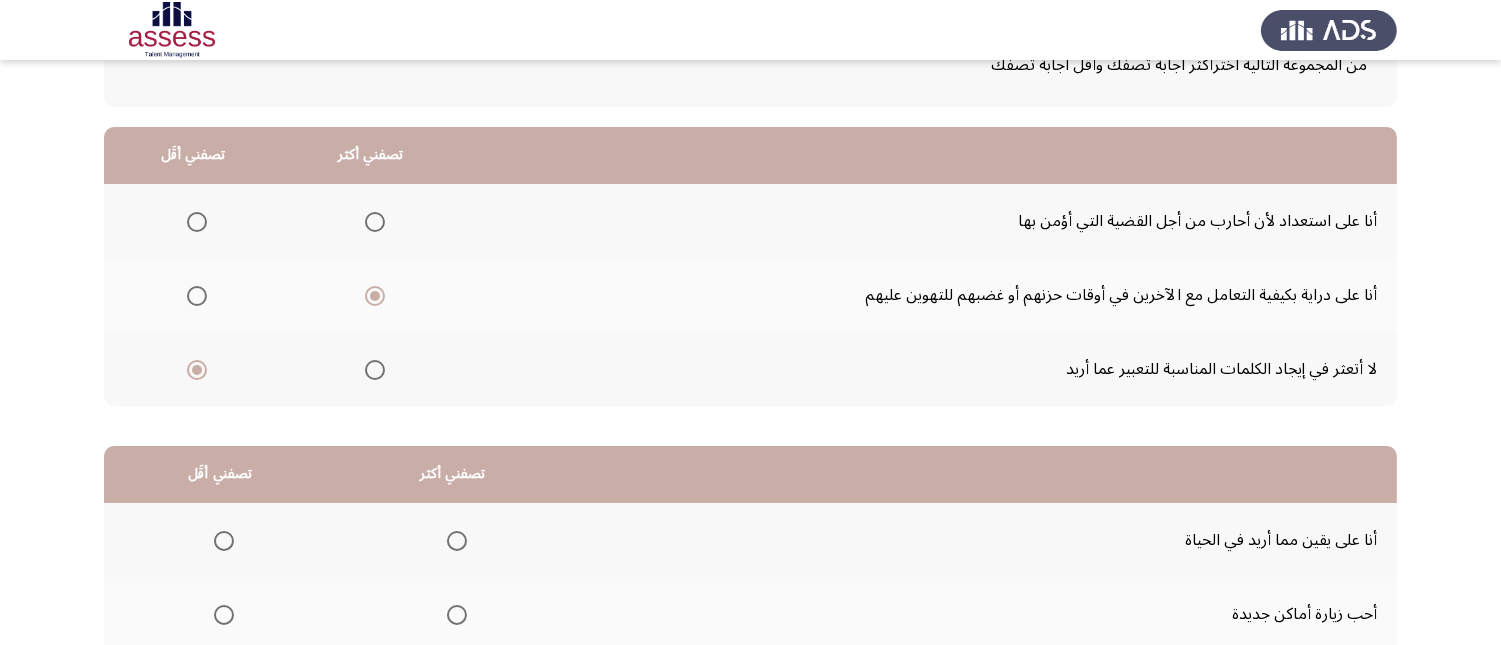 click at bounding box center (197, 222) 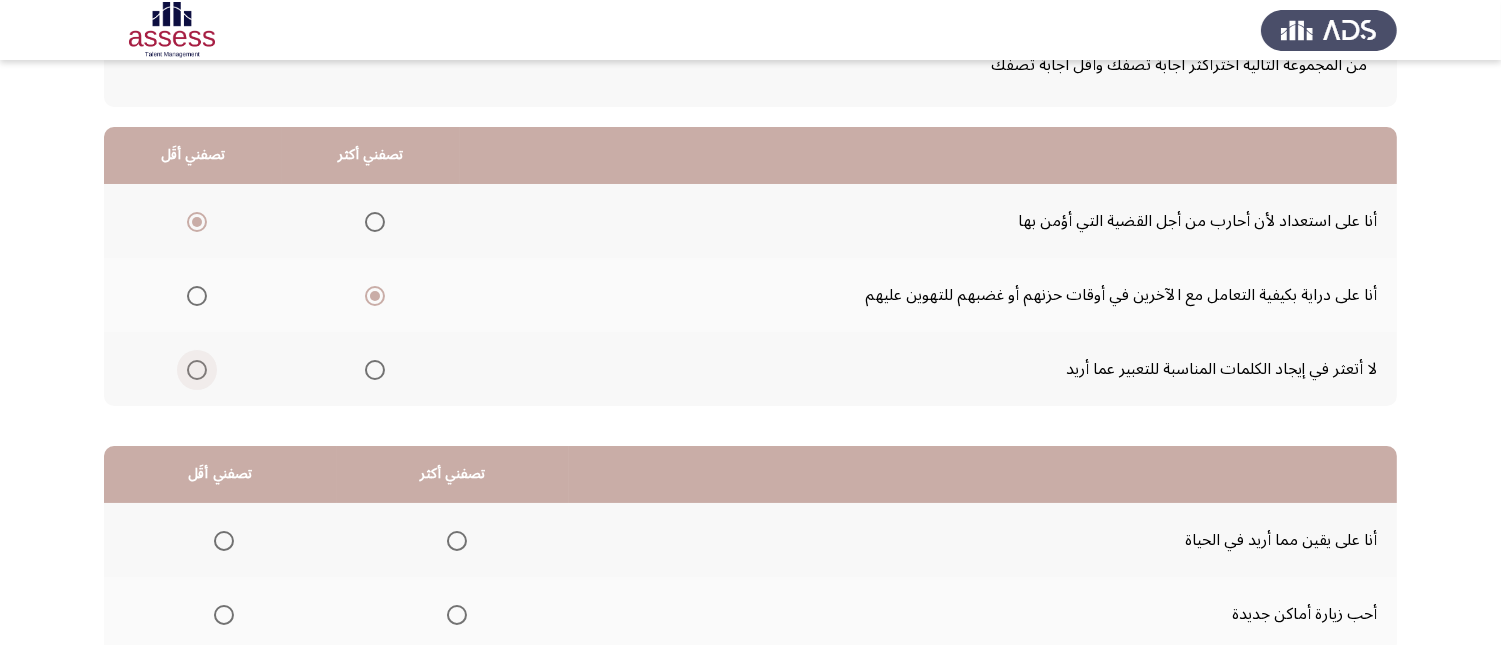 click at bounding box center (197, 370) 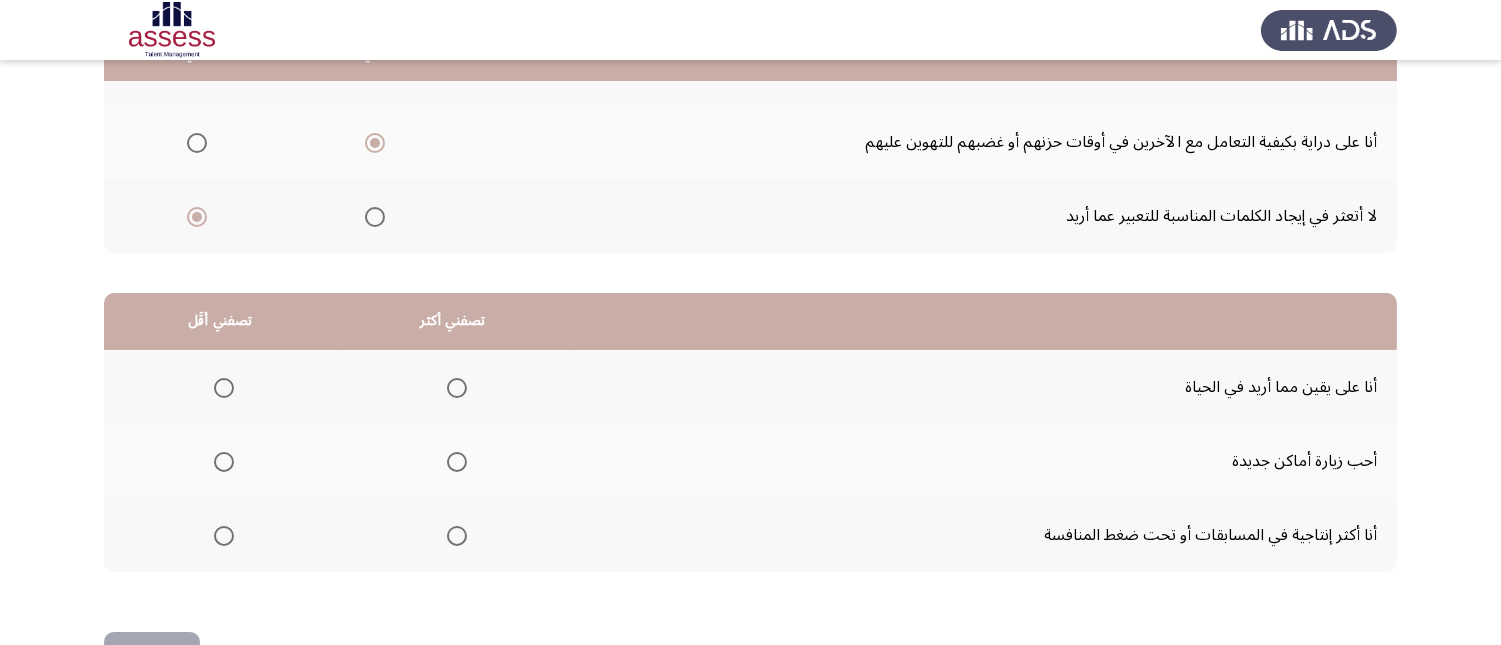 scroll, scrollTop: 367, scrollLeft: 0, axis: vertical 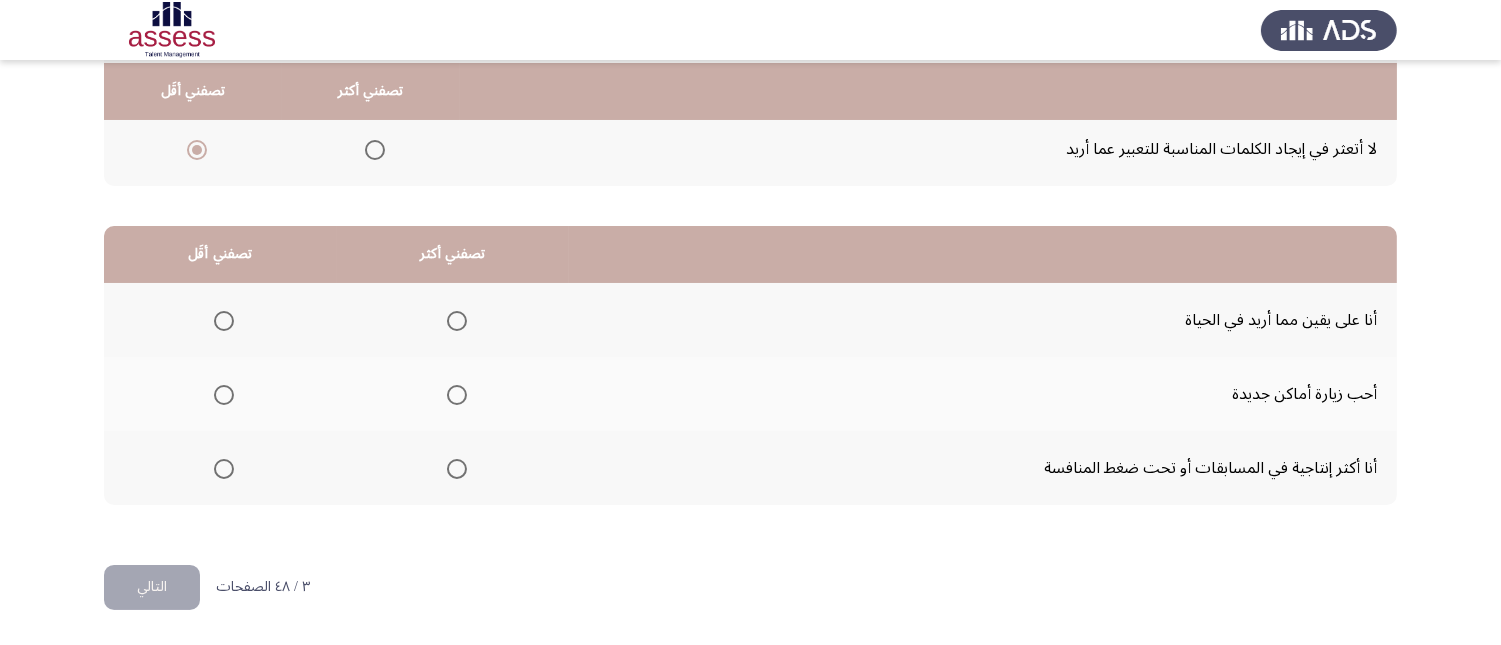 click 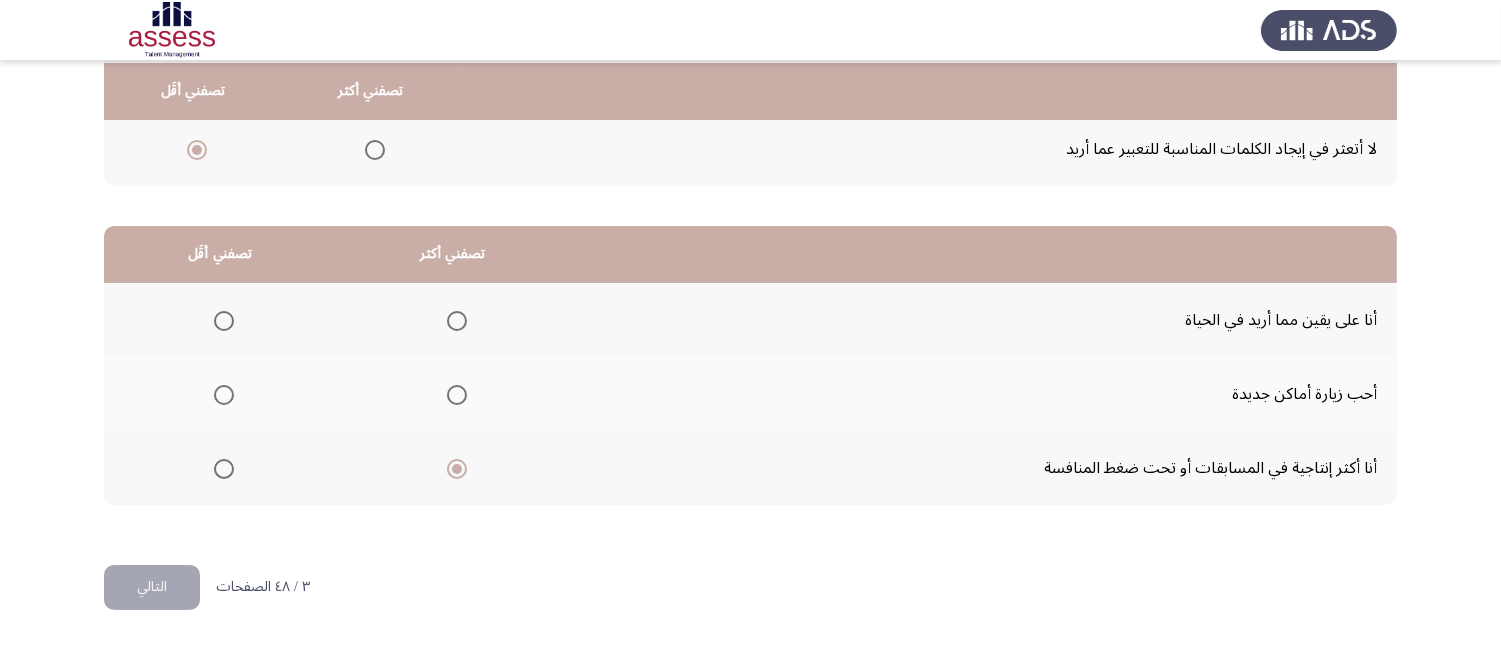 click 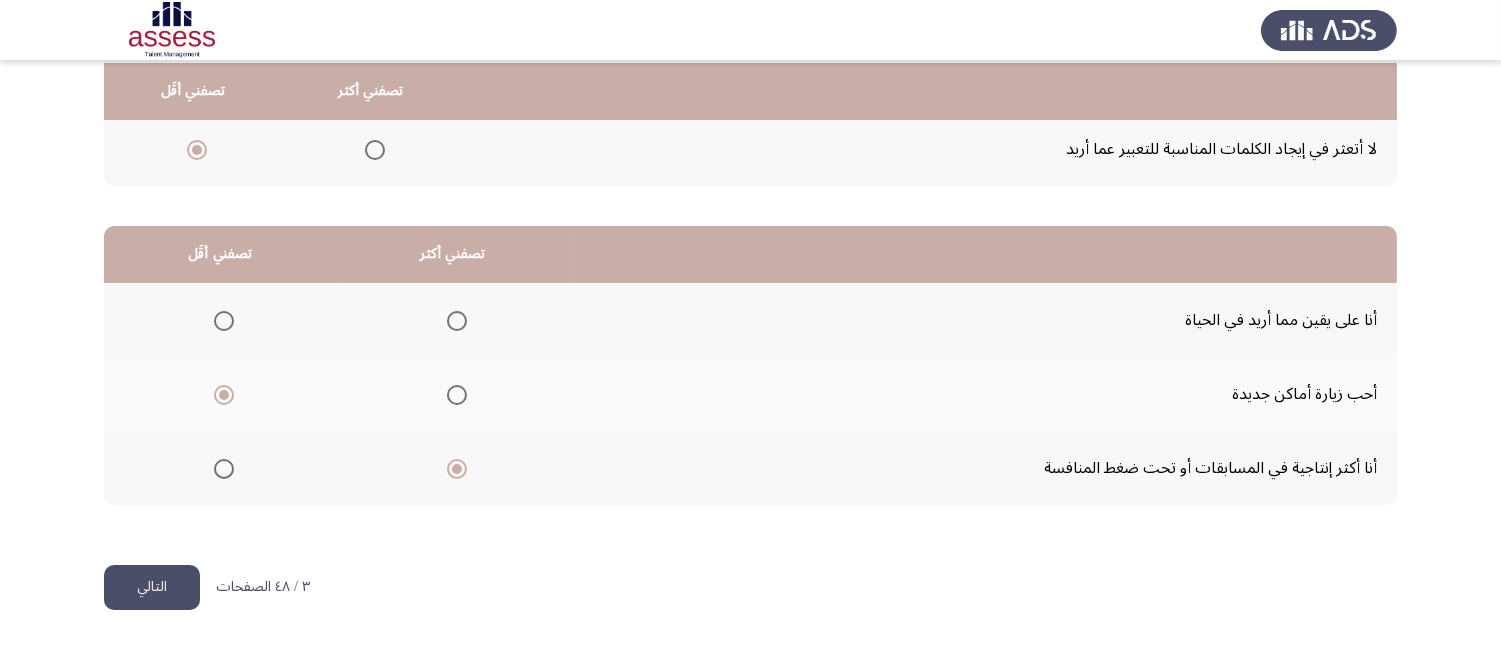 click on "التالي" 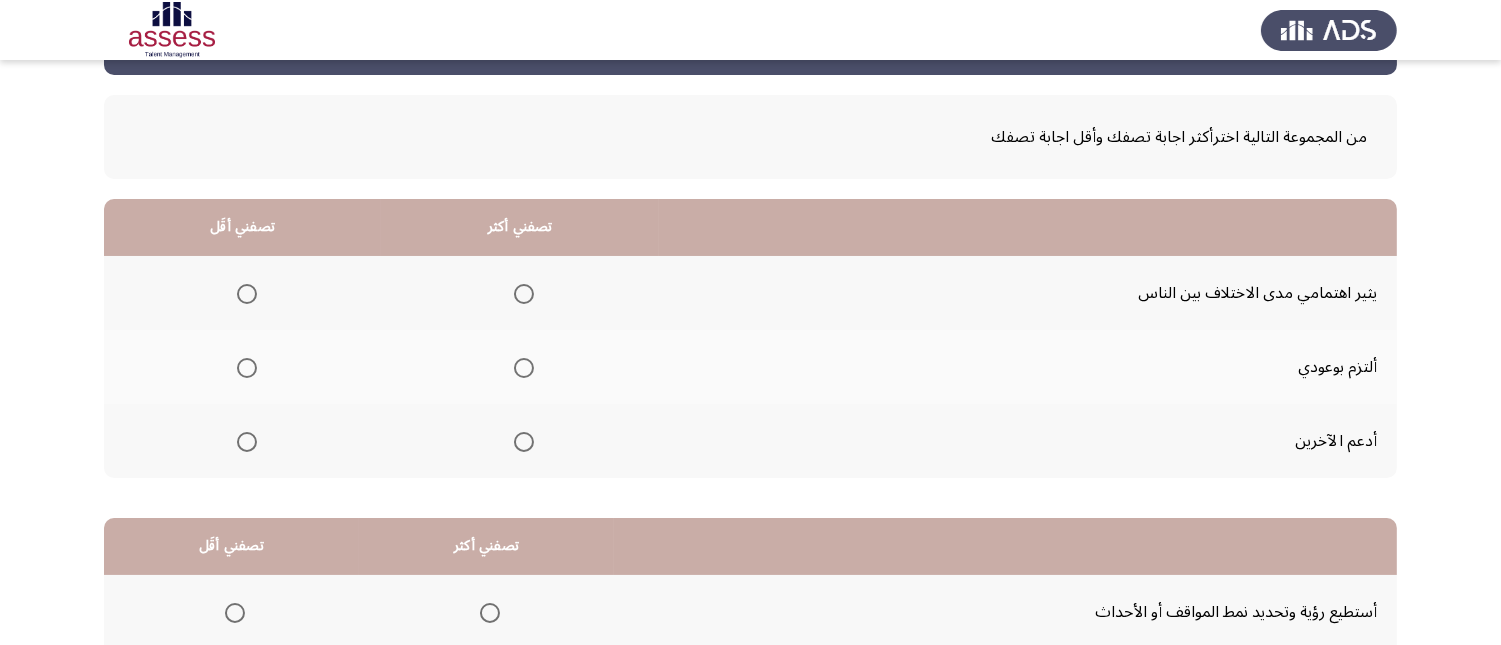 scroll, scrollTop: 111, scrollLeft: 0, axis: vertical 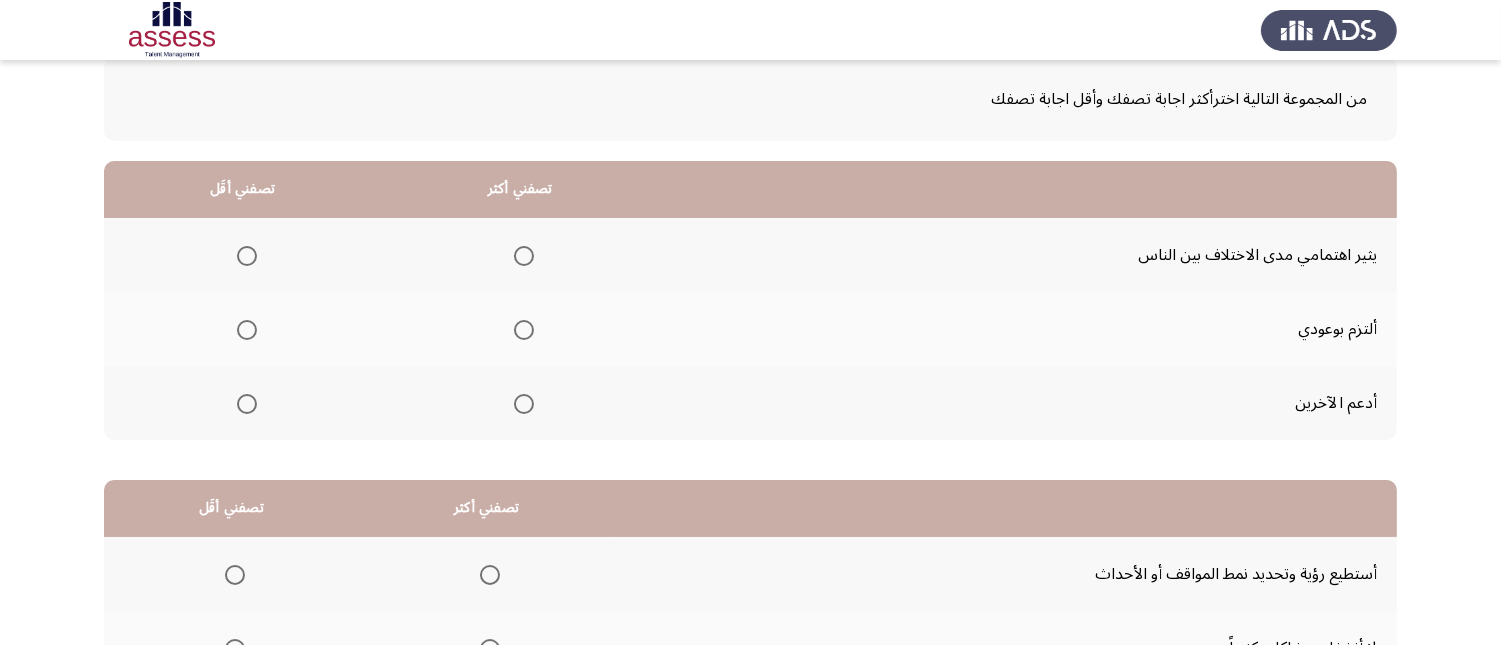 click at bounding box center [524, 404] 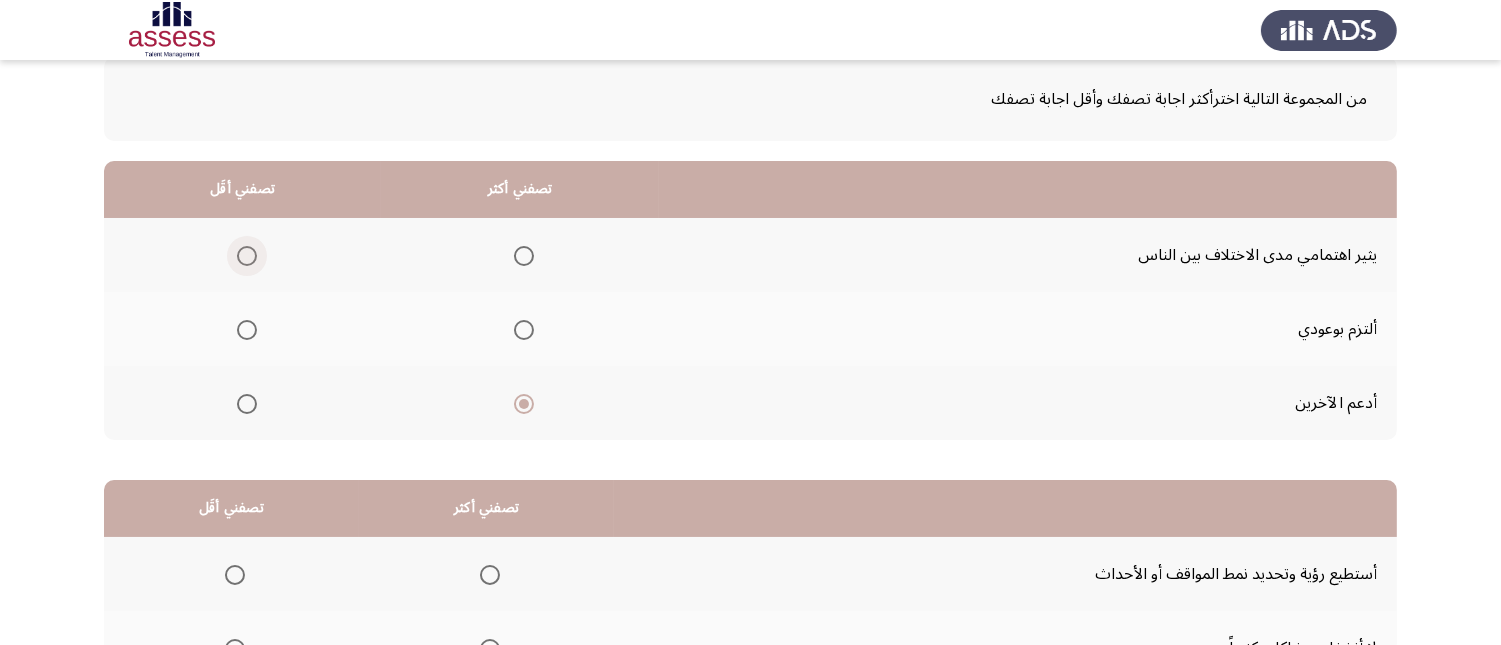 click at bounding box center [247, 256] 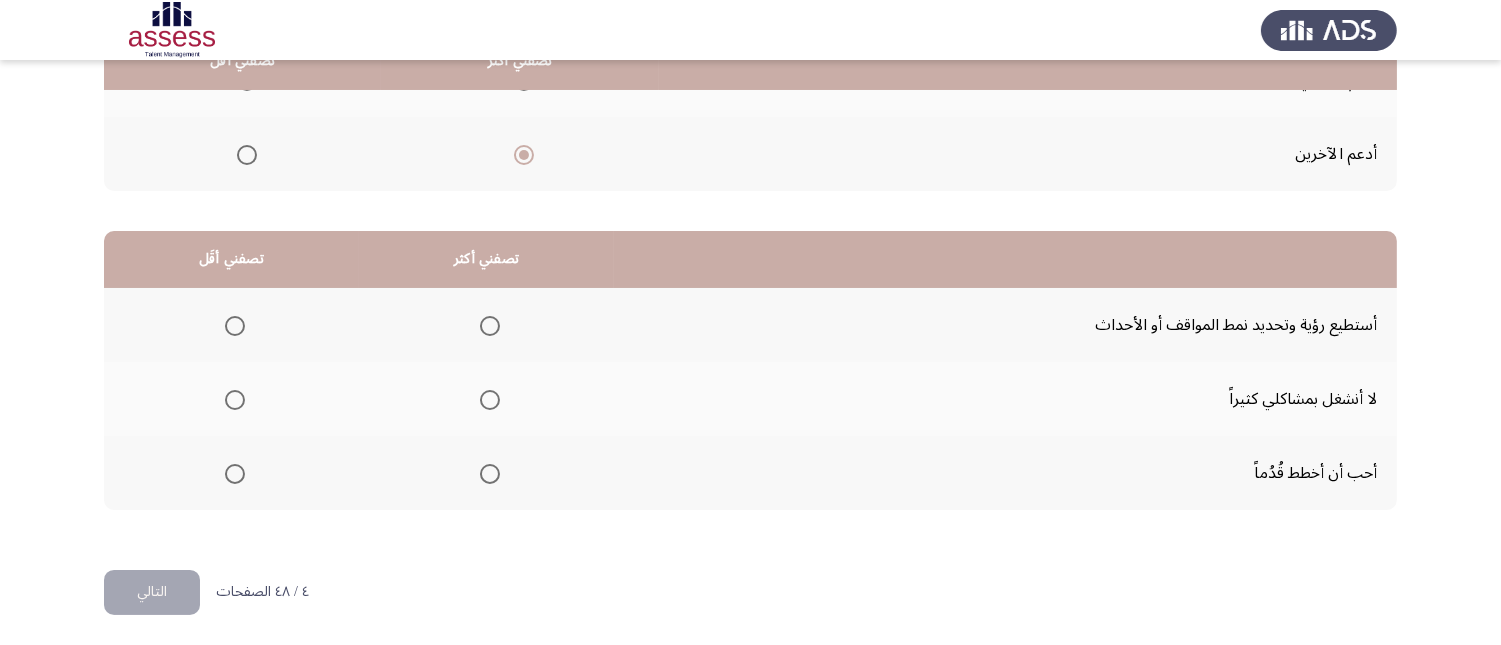 scroll, scrollTop: 367, scrollLeft: 0, axis: vertical 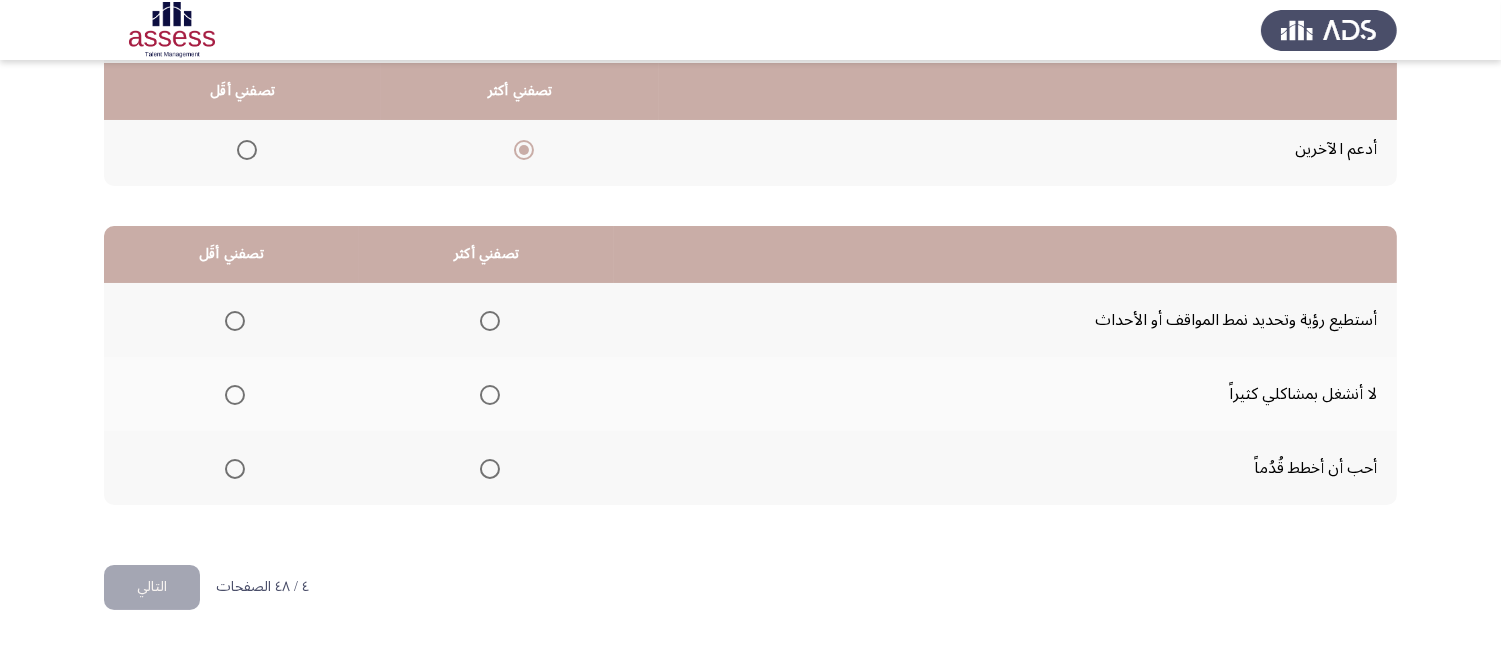 click at bounding box center (490, 469) 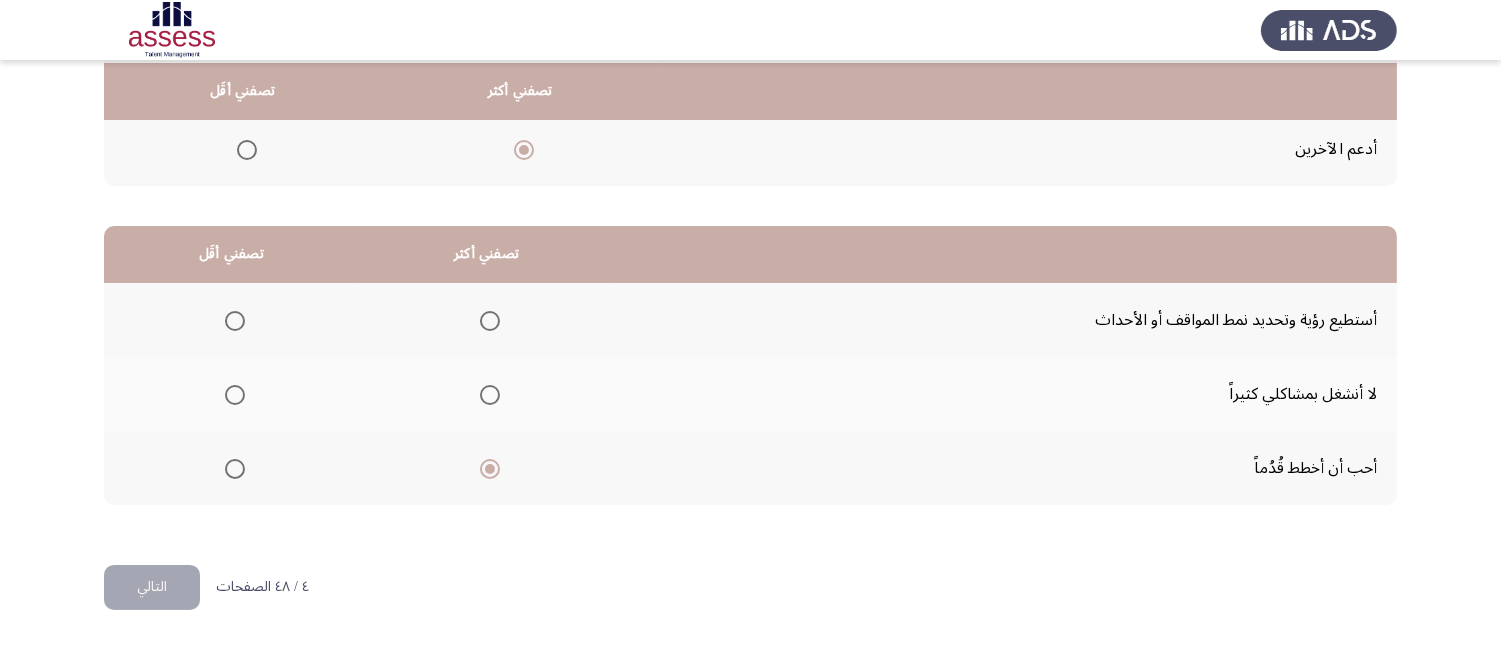 click at bounding box center [235, 395] 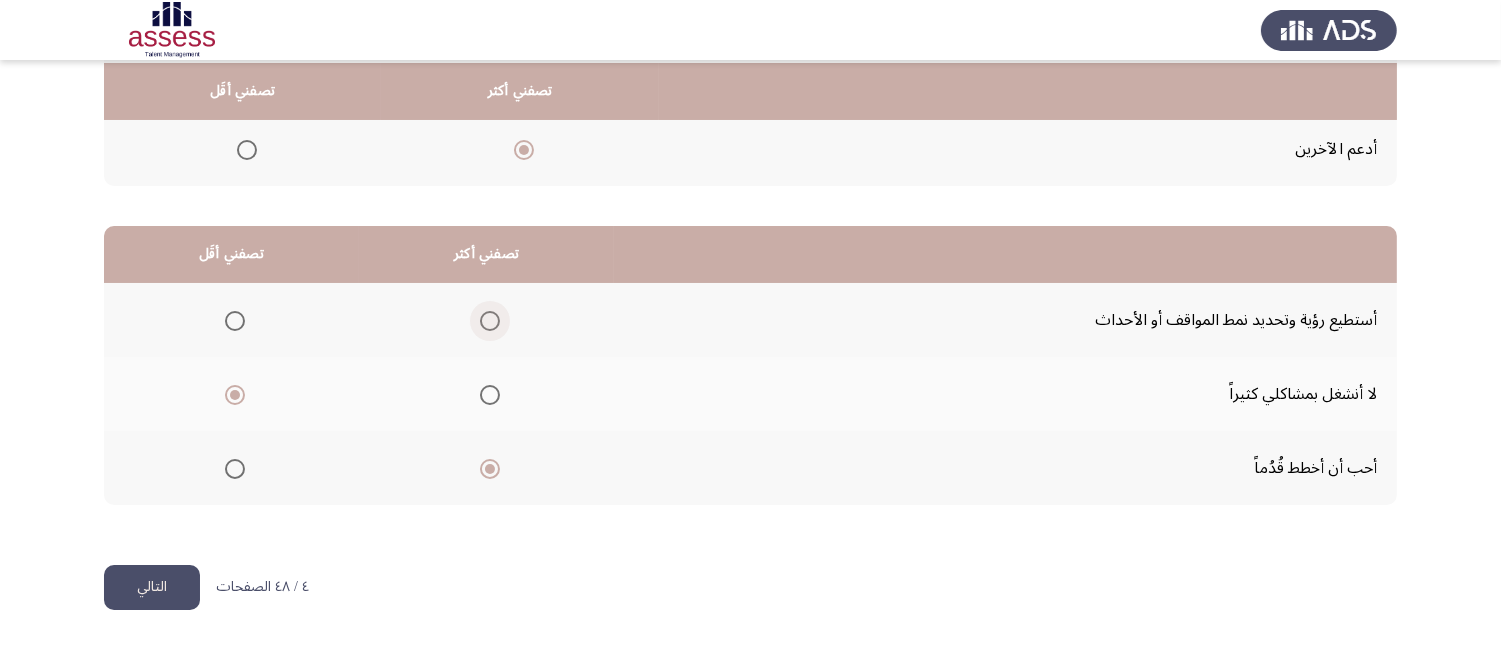 click at bounding box center (490, 321) 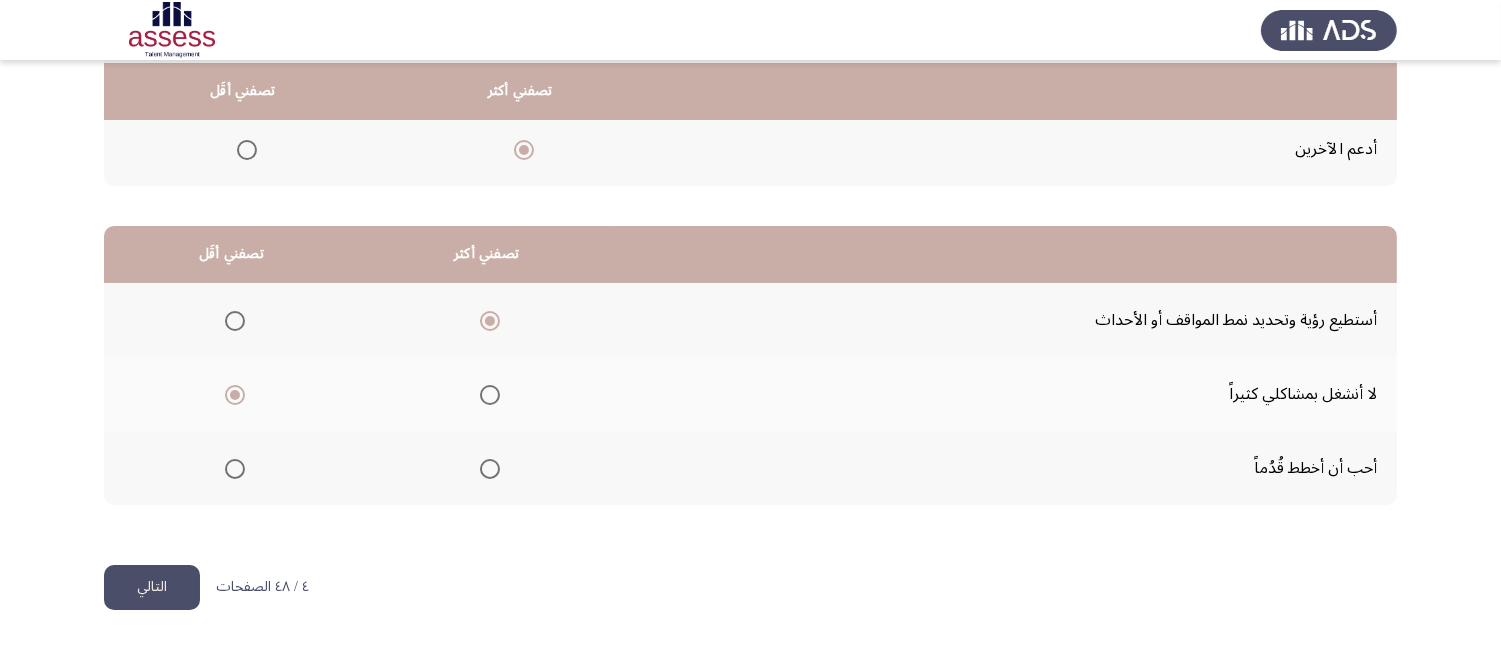 click at bounding box center [490, 469] 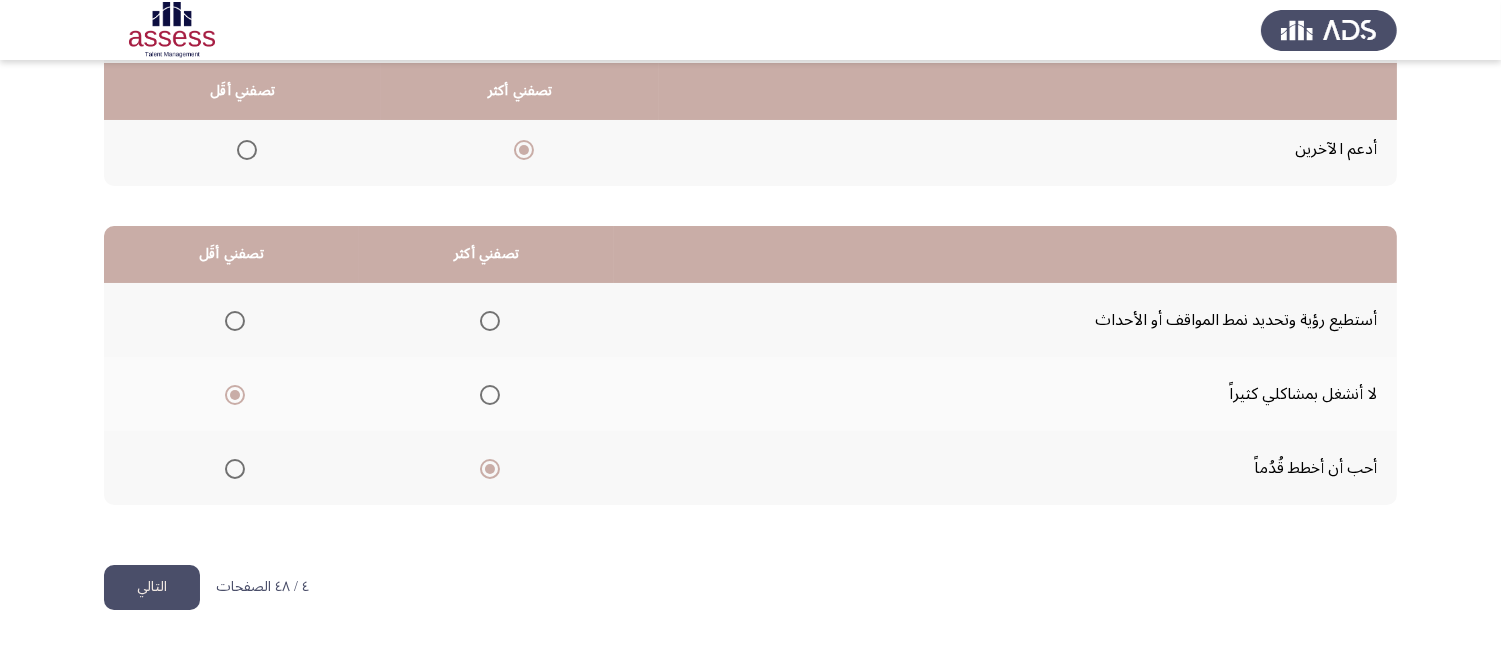 click on "التالي" 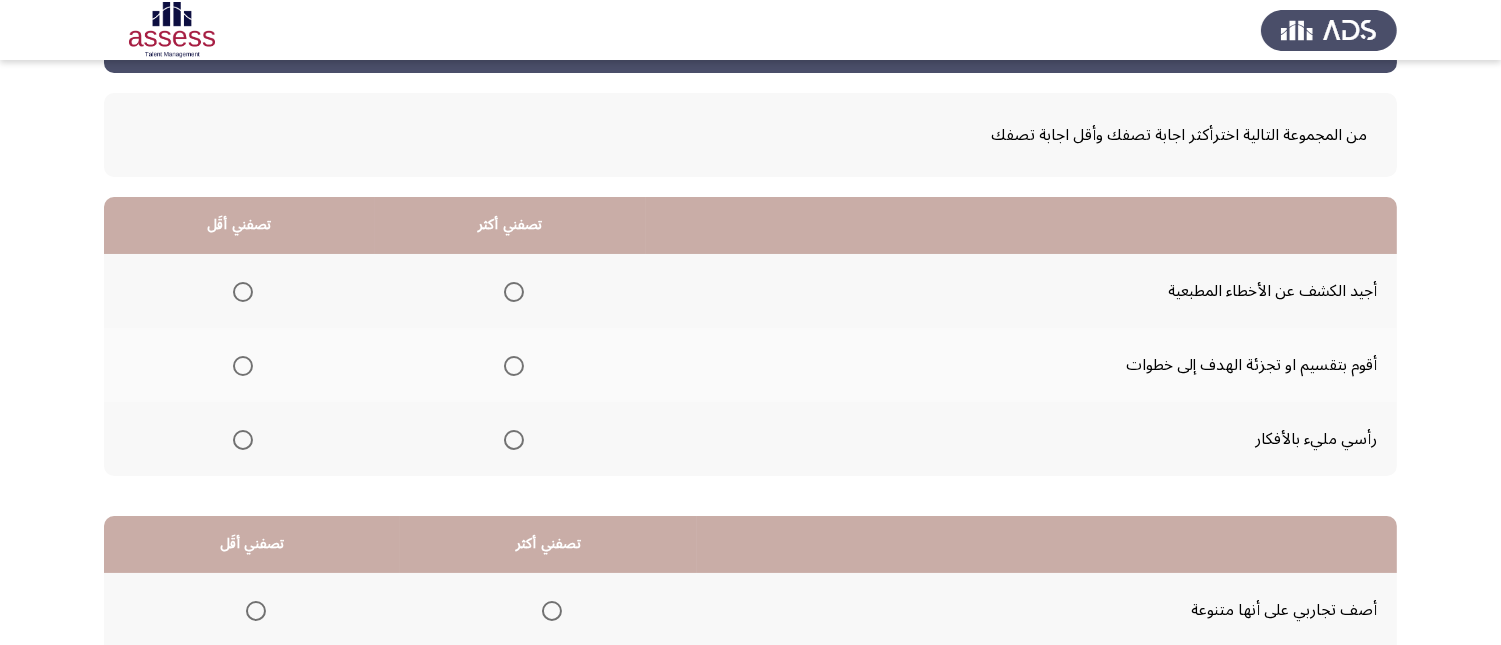 scroll, scrollTop: 111, scrollLeft: 0, axis: vertical 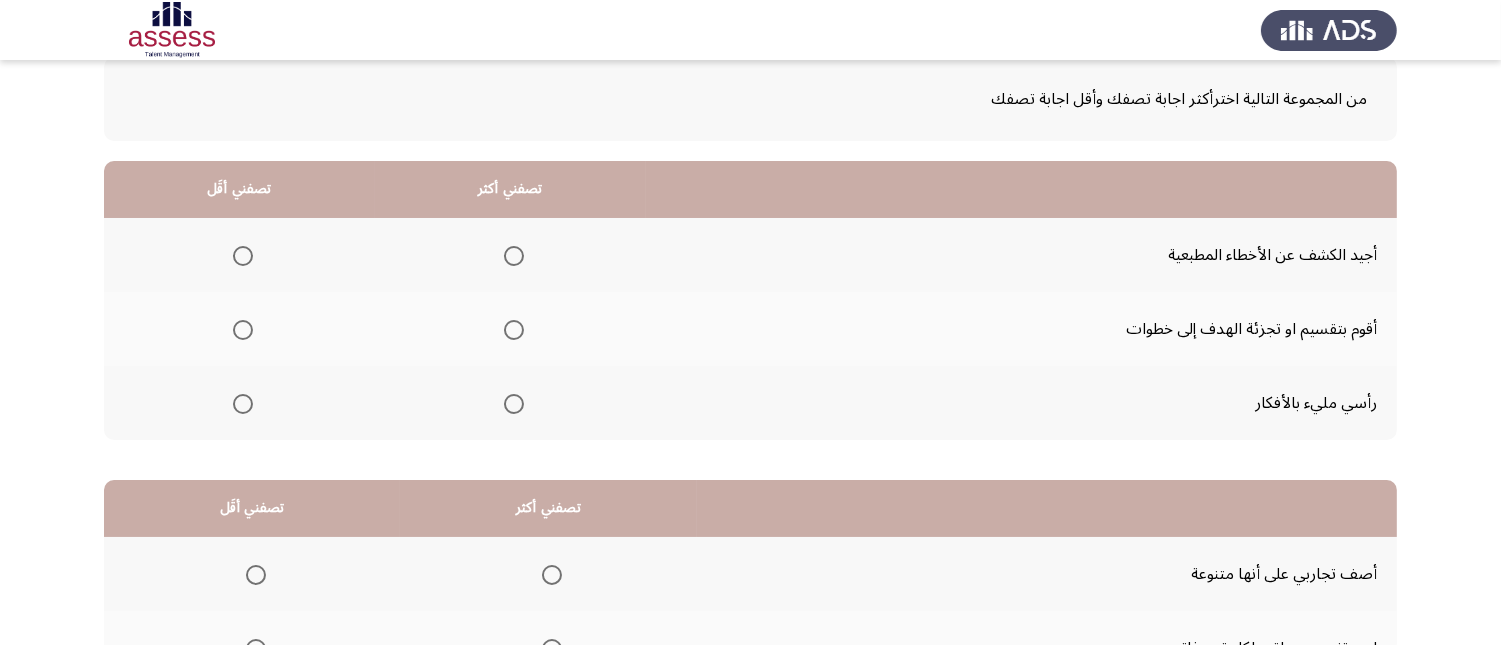 click at bounding box center [514, 330] 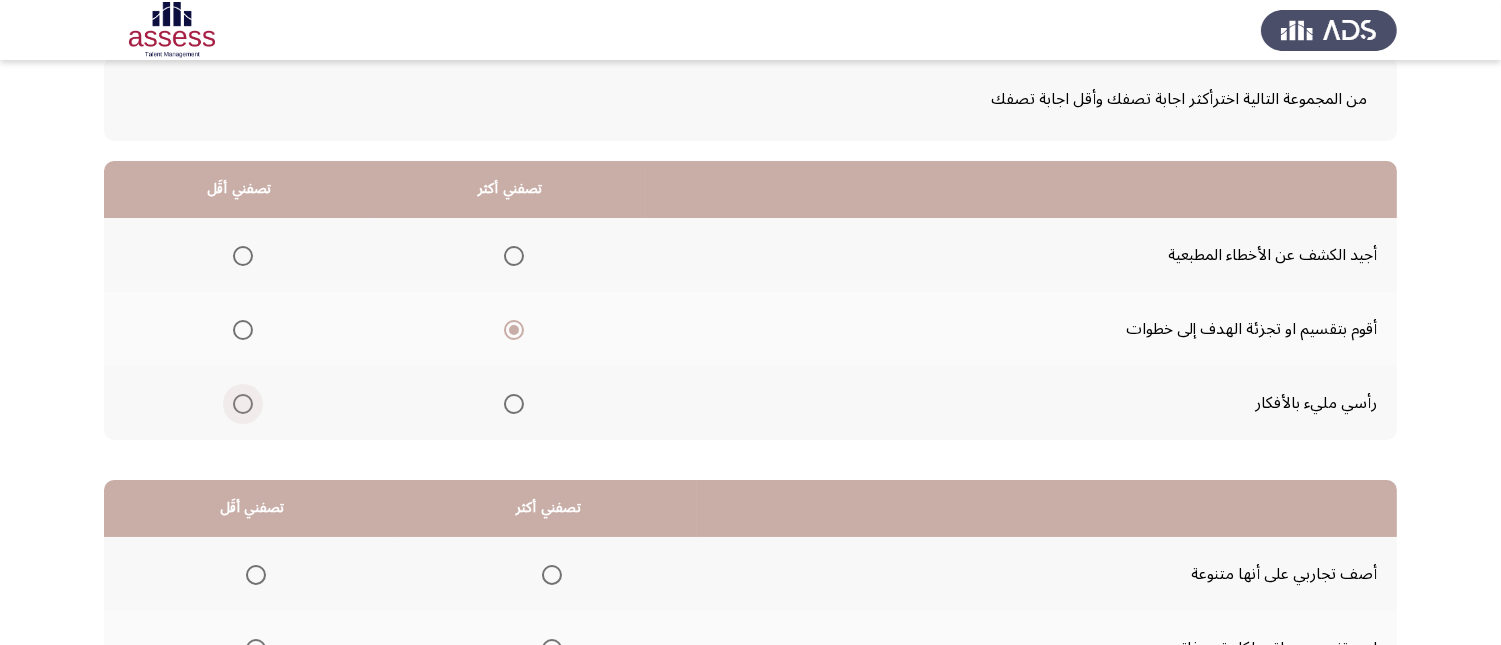 click at bounding box center (243, 404) 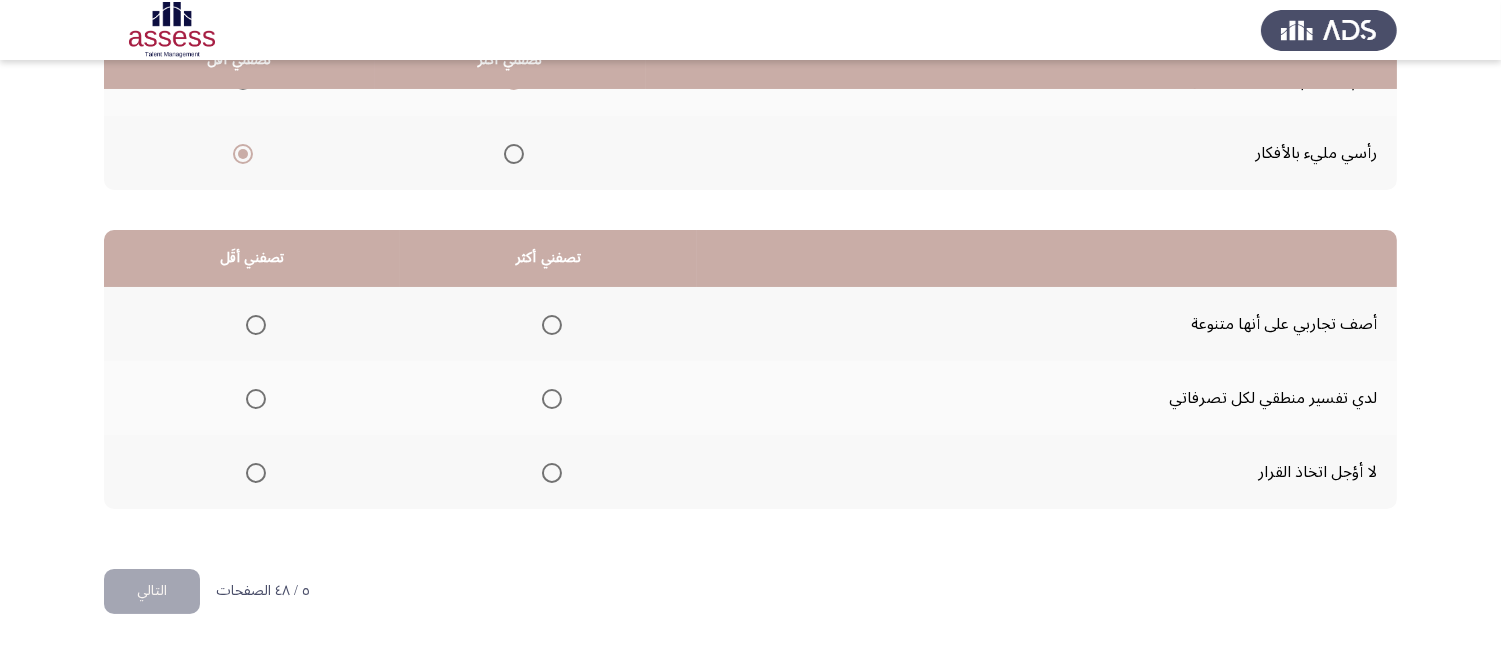 scroll, scrollTop: 367, scrollLeft: 0, axis: vertical 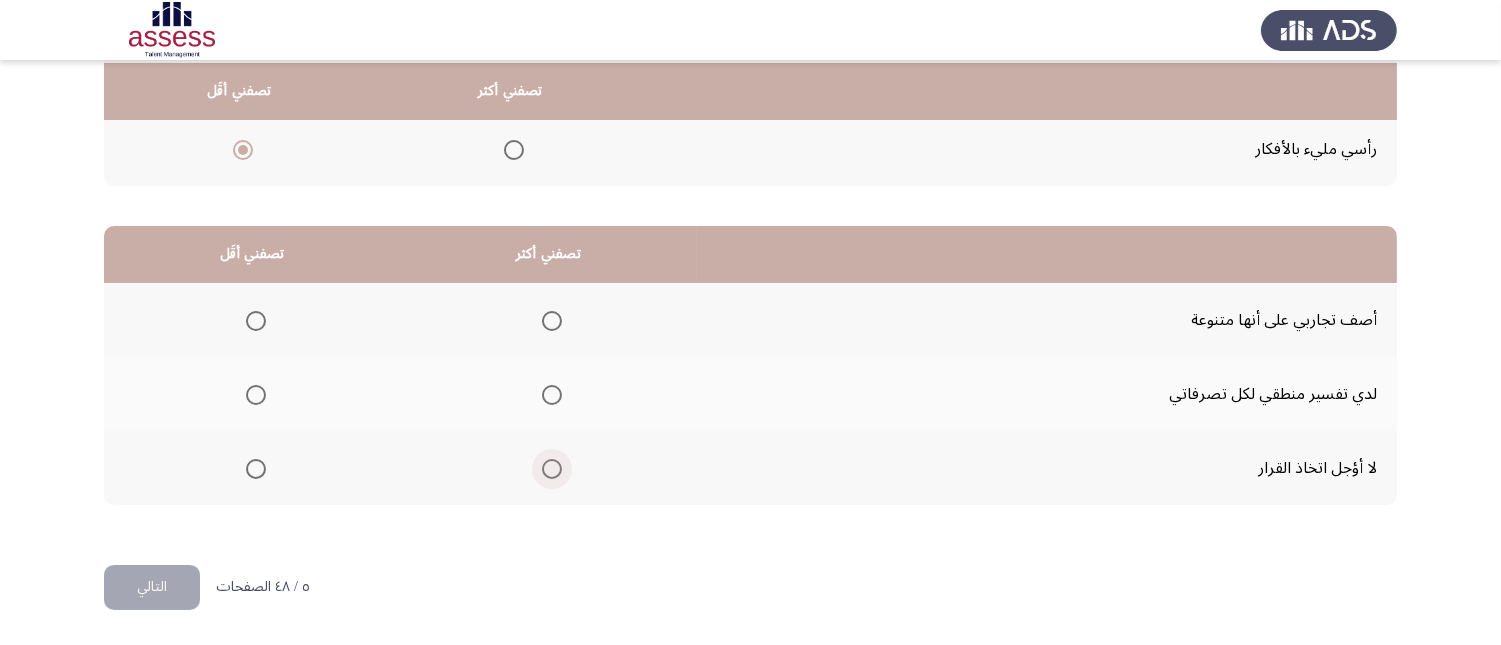 click at bounding box center (552, 469) 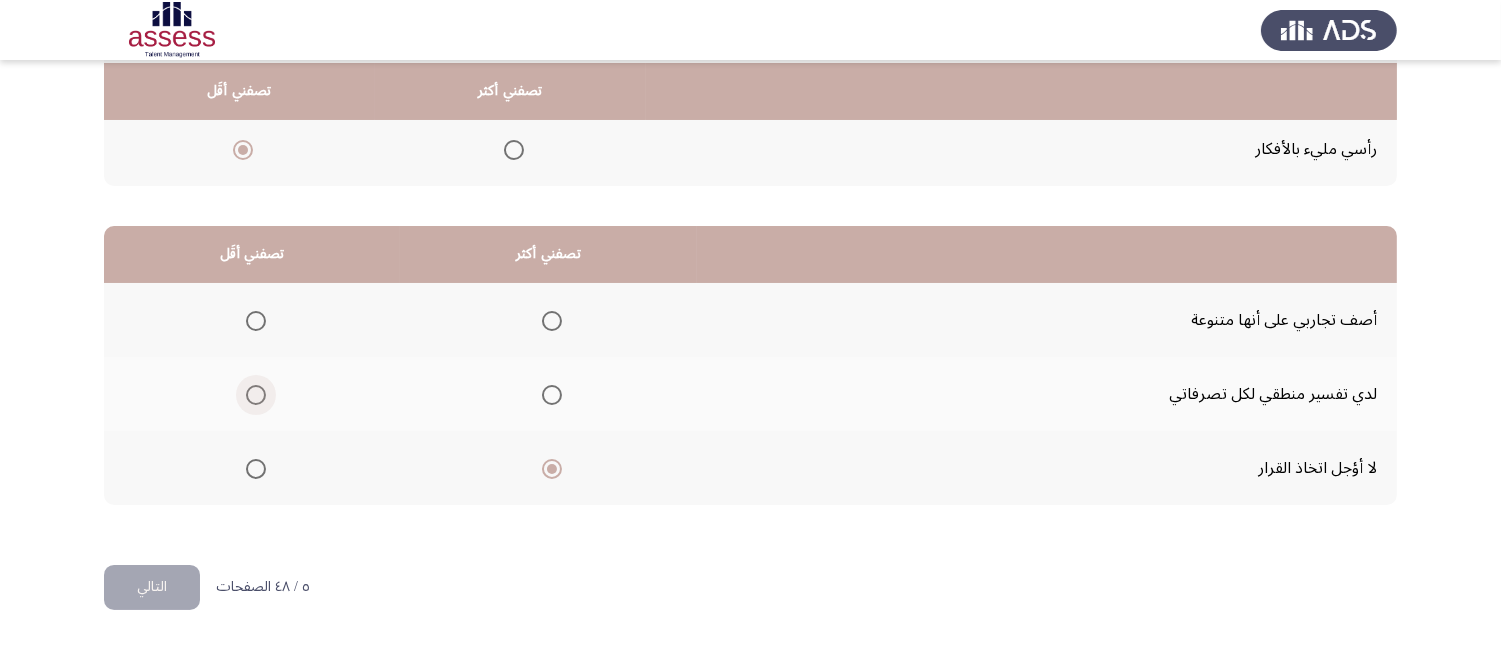 click at bounding box center [256, 395] 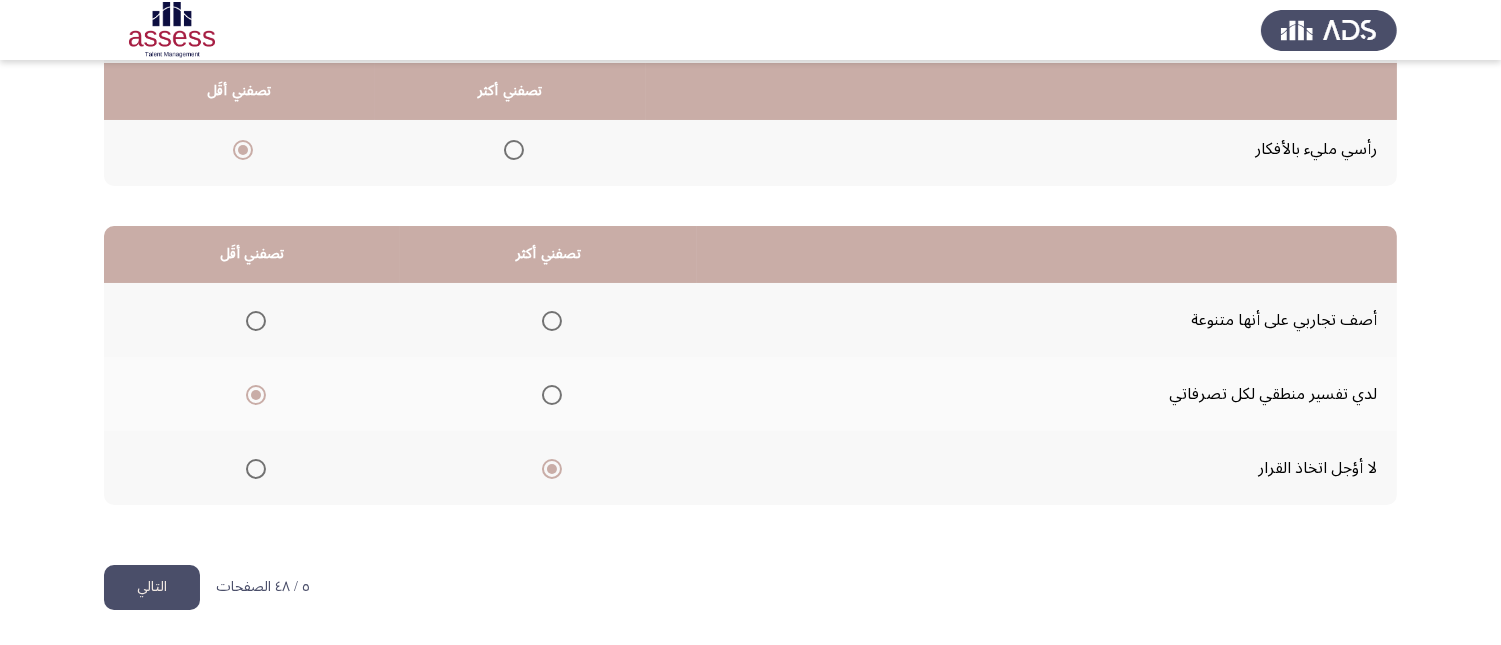 click at bounding box center (256, 321) 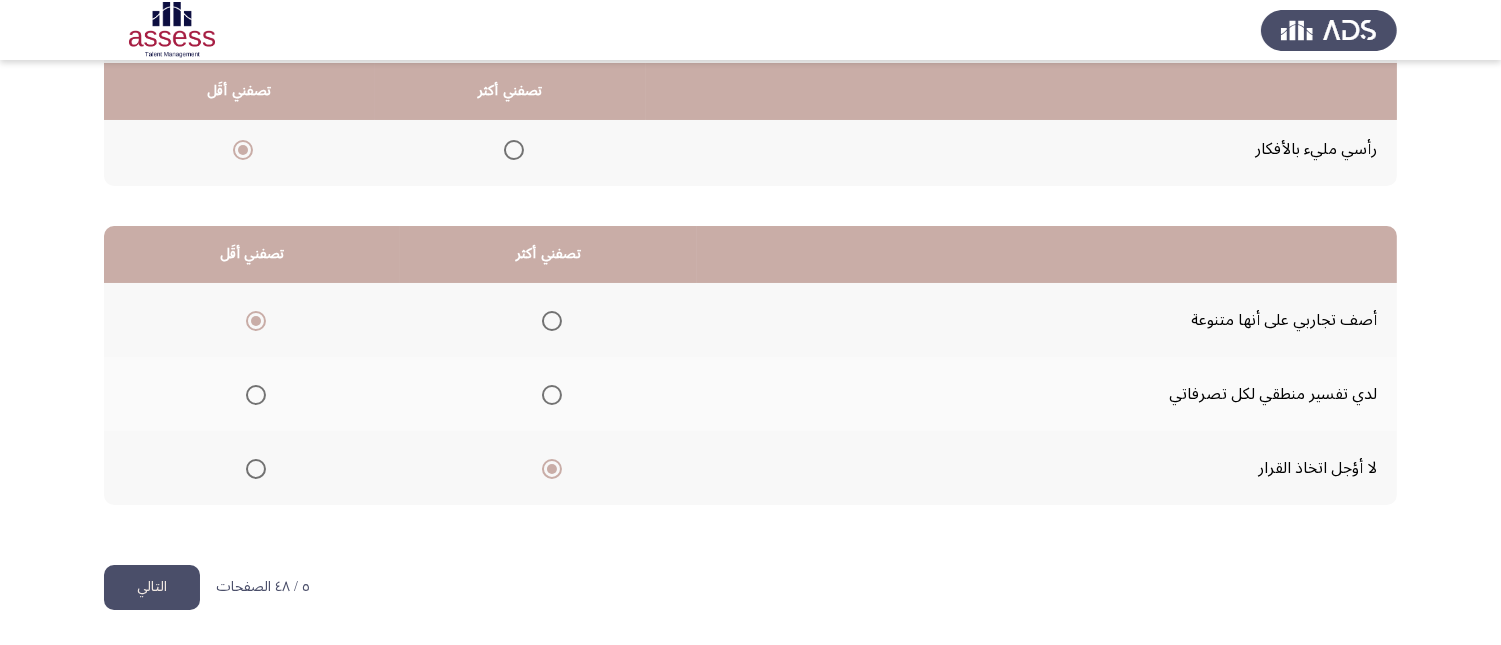 click on "التالي" 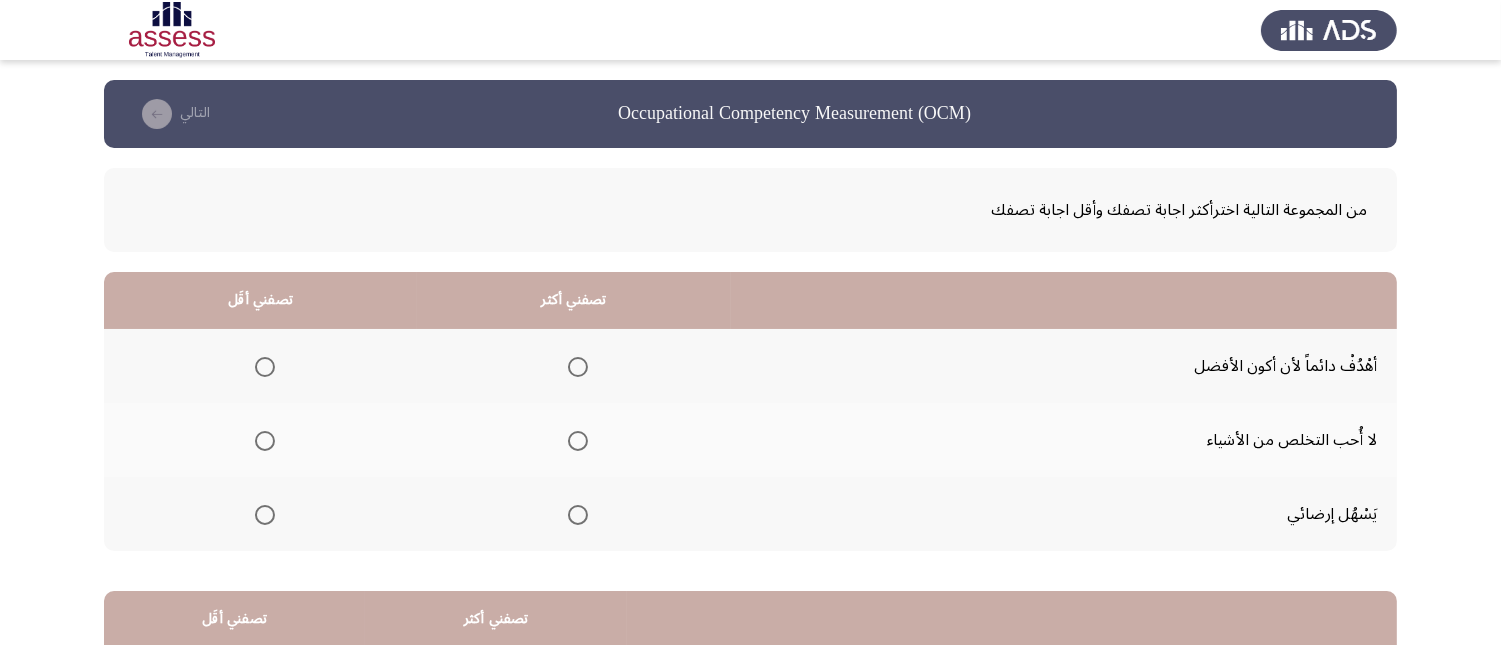 scroll, scrollTop: 111, scrollLeft: 0, axis: vertical 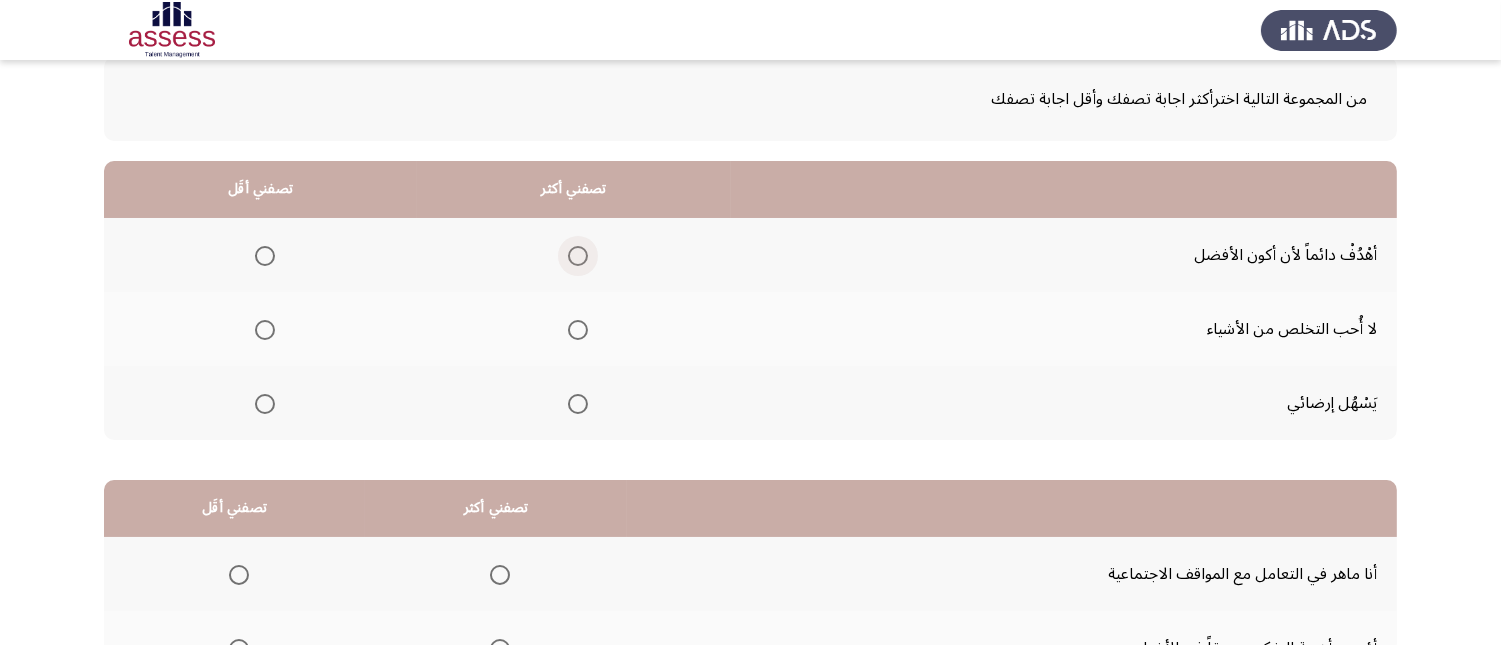 click at bounding box center [578, 256] 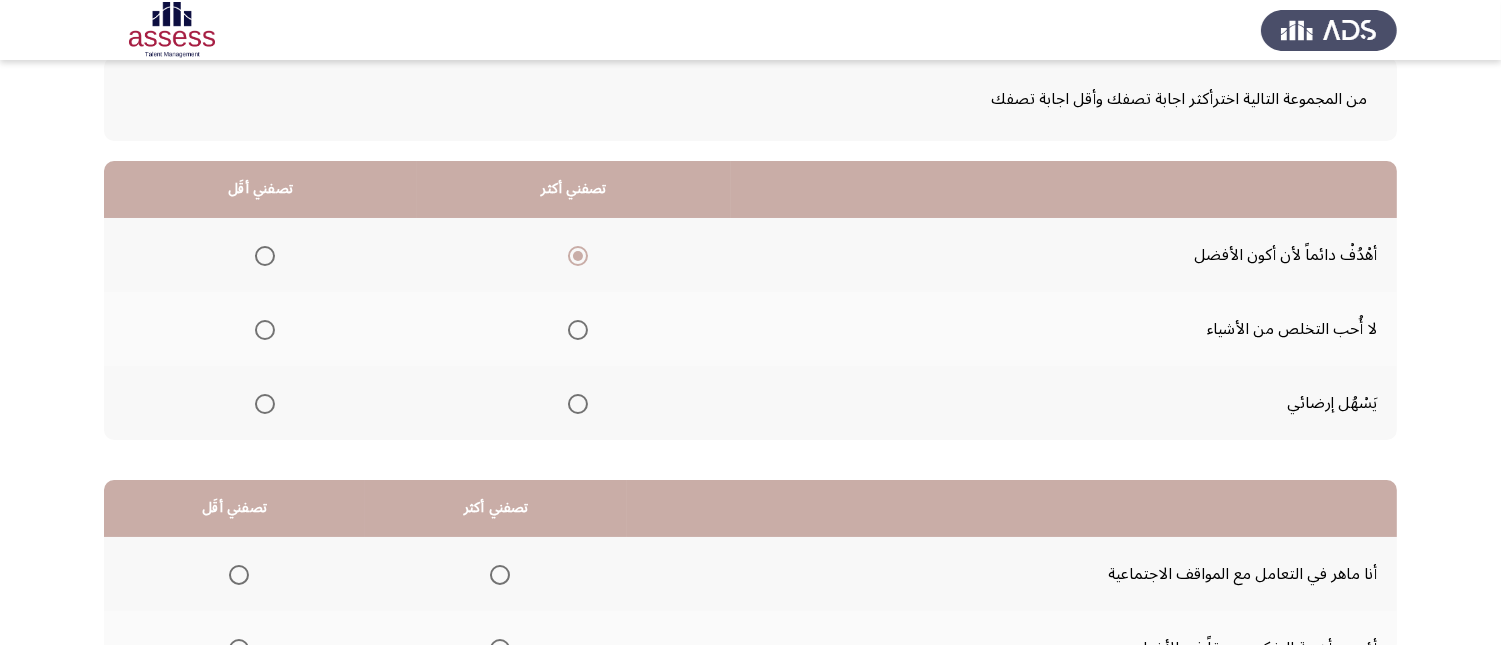 click at bounding box center [265, 330] 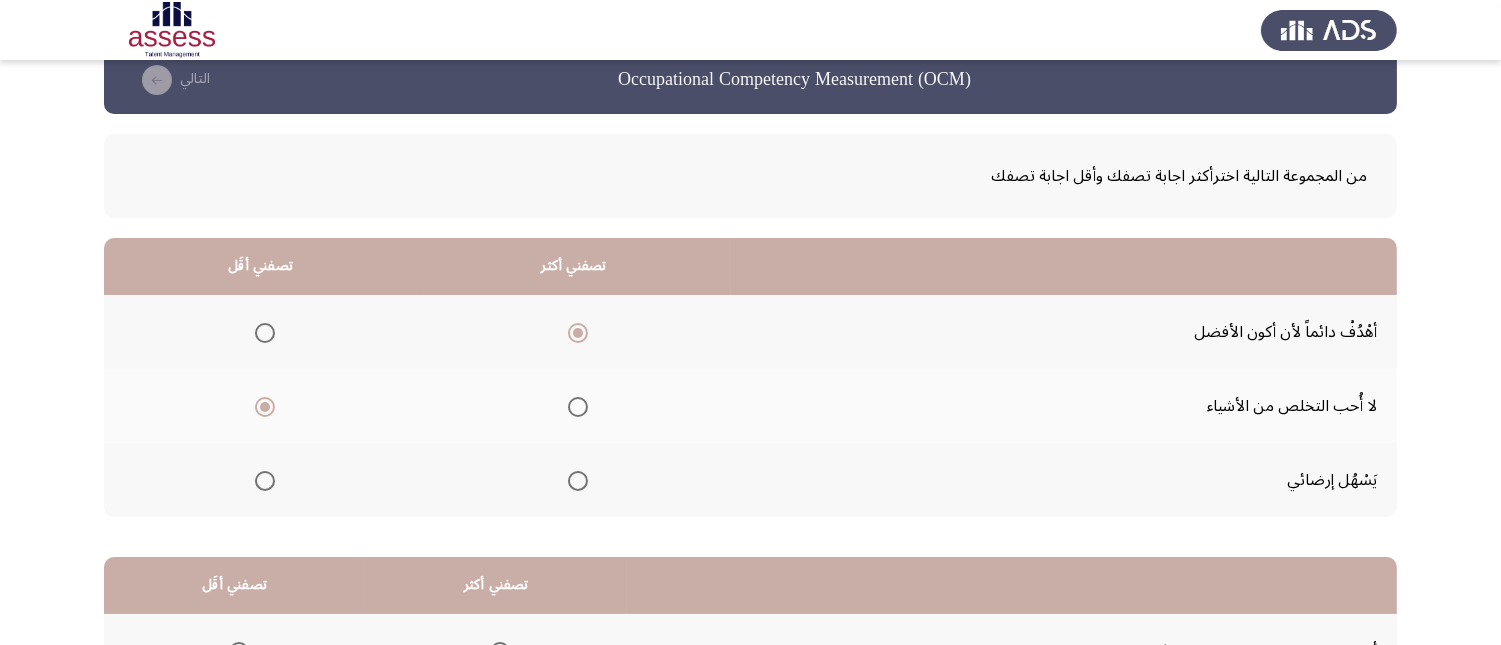 scroll, scrollTop: 145, scrollLeft: 0, axis: vertical 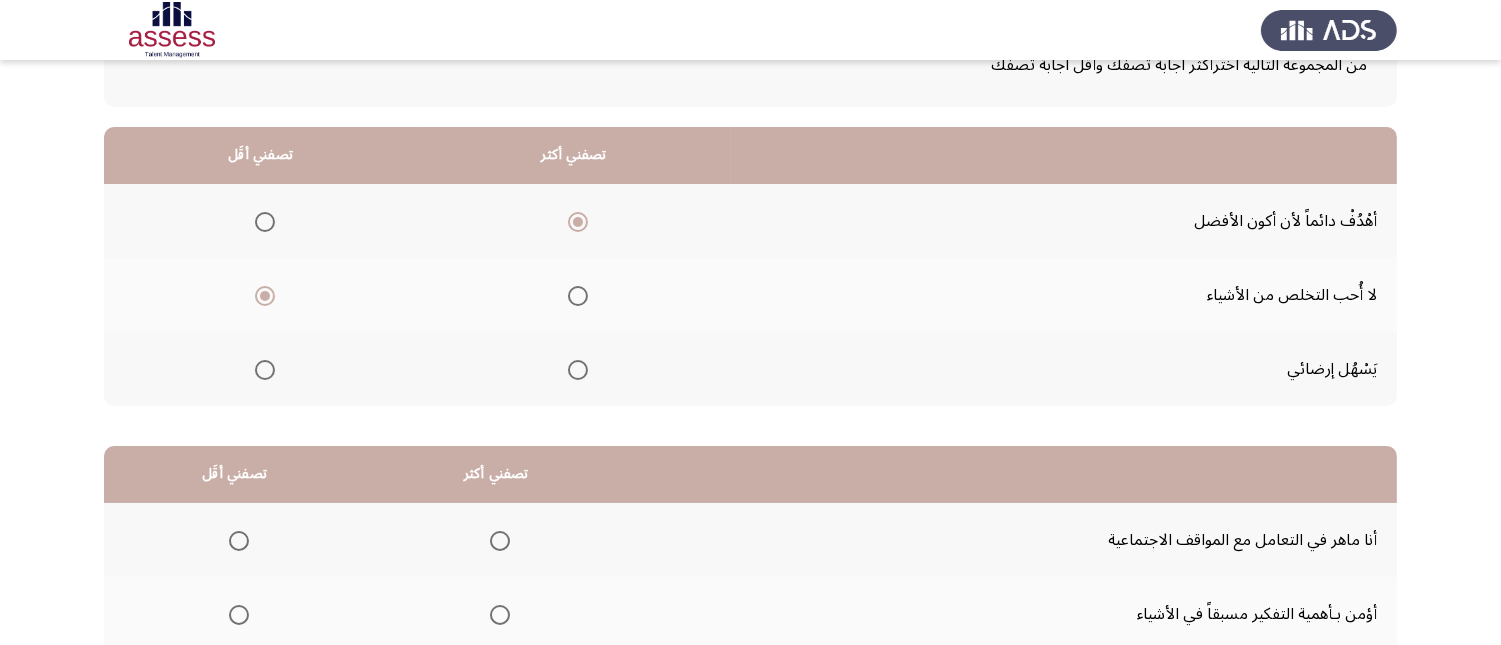 click at bounding box center [265, 370] 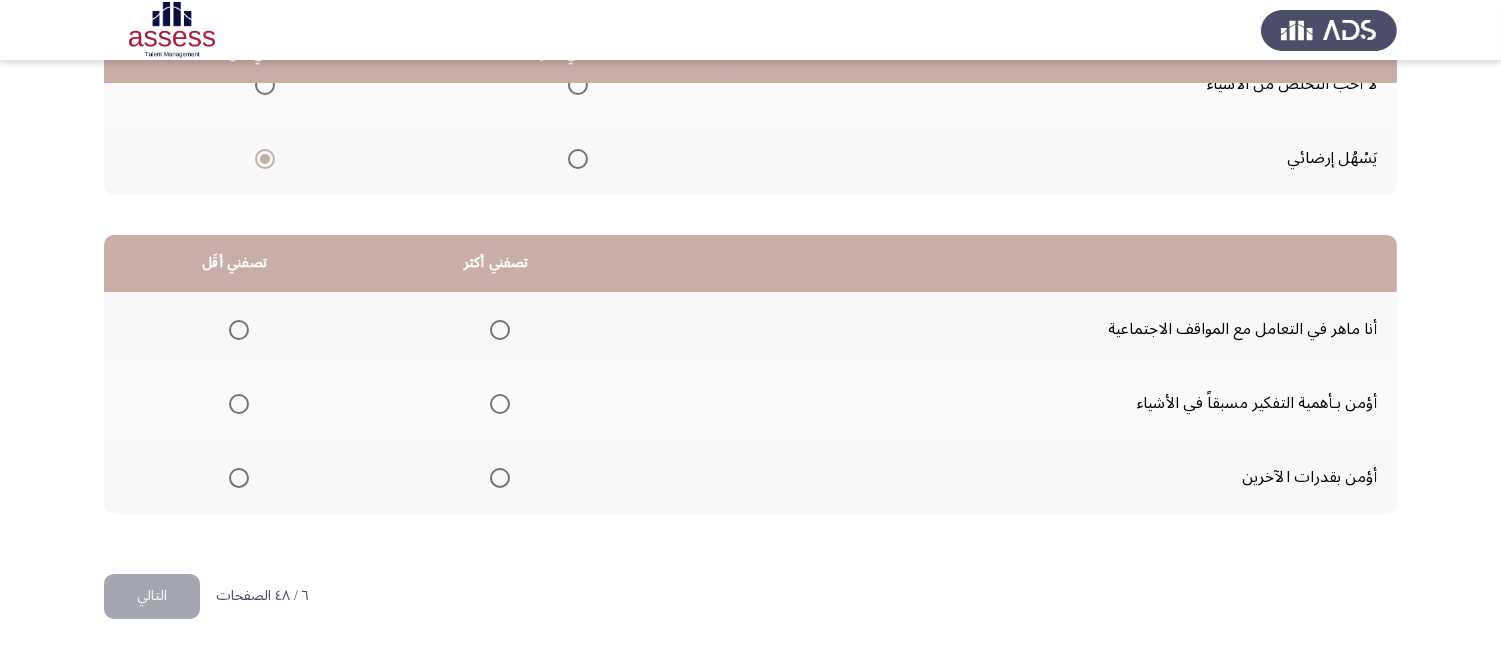 scroll, scrollTop: 367, scrollLeft: 0, axis: vertical 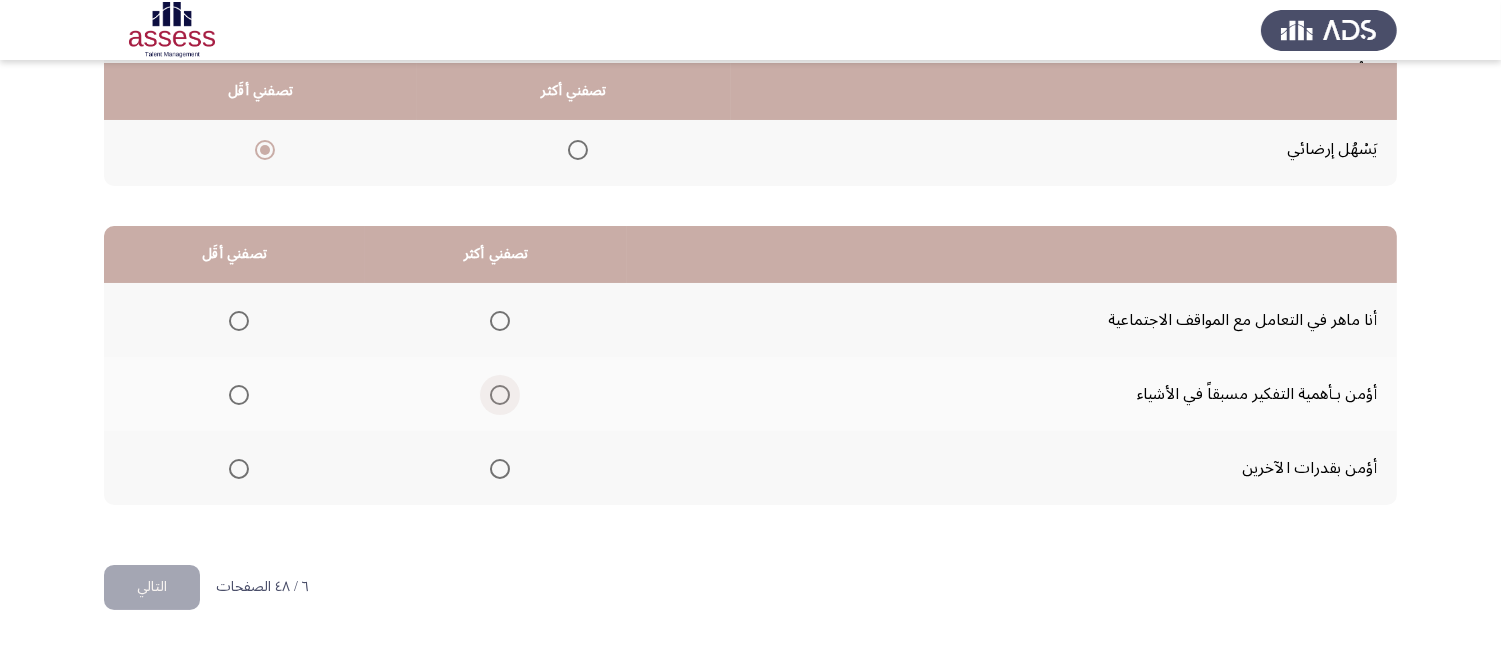 click at bounding box center [500, 395] 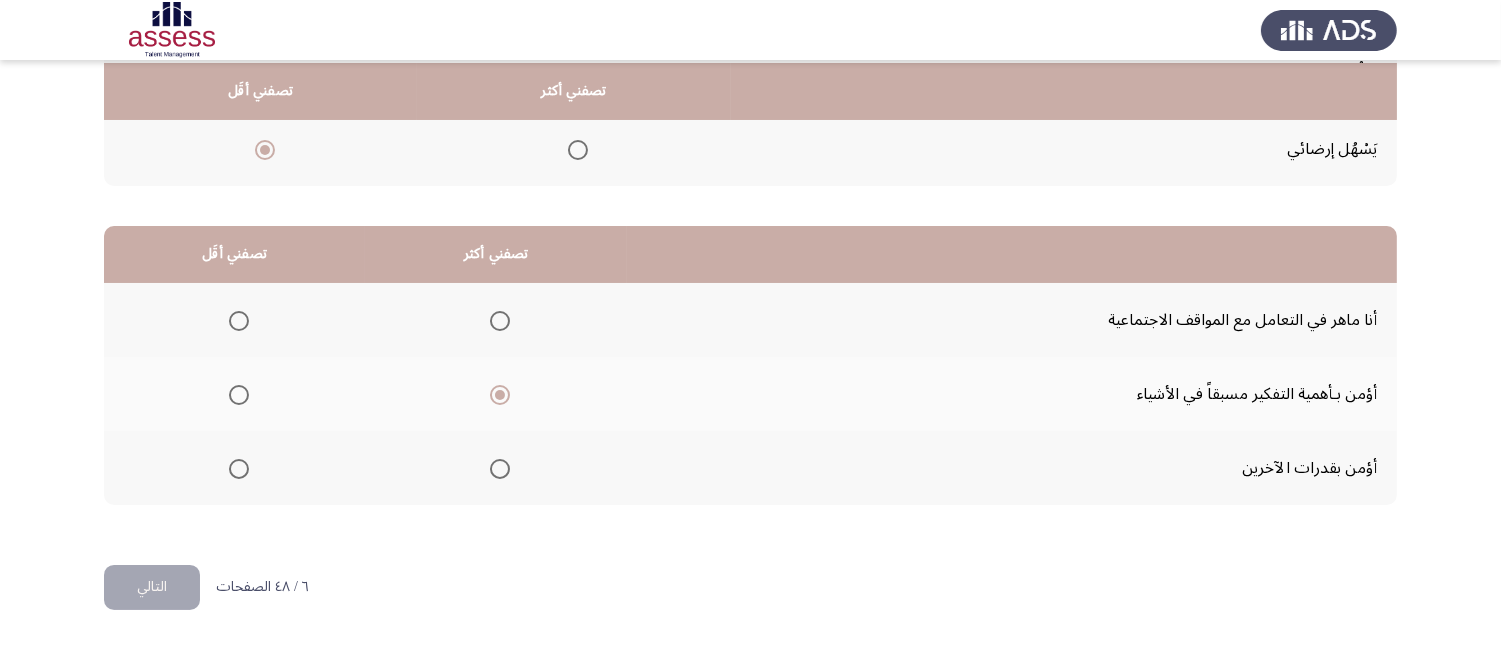click at bounding box center [239, 469] 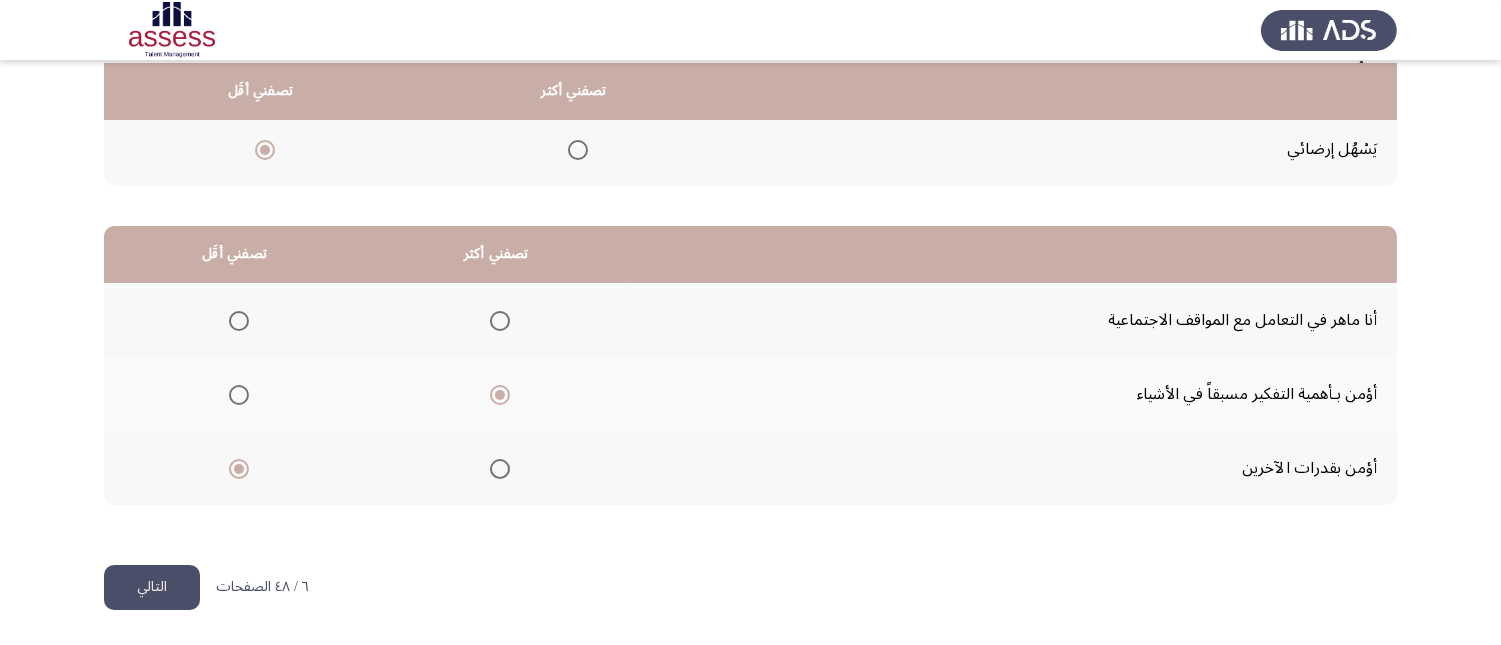 click at bounding box center (500, 321) 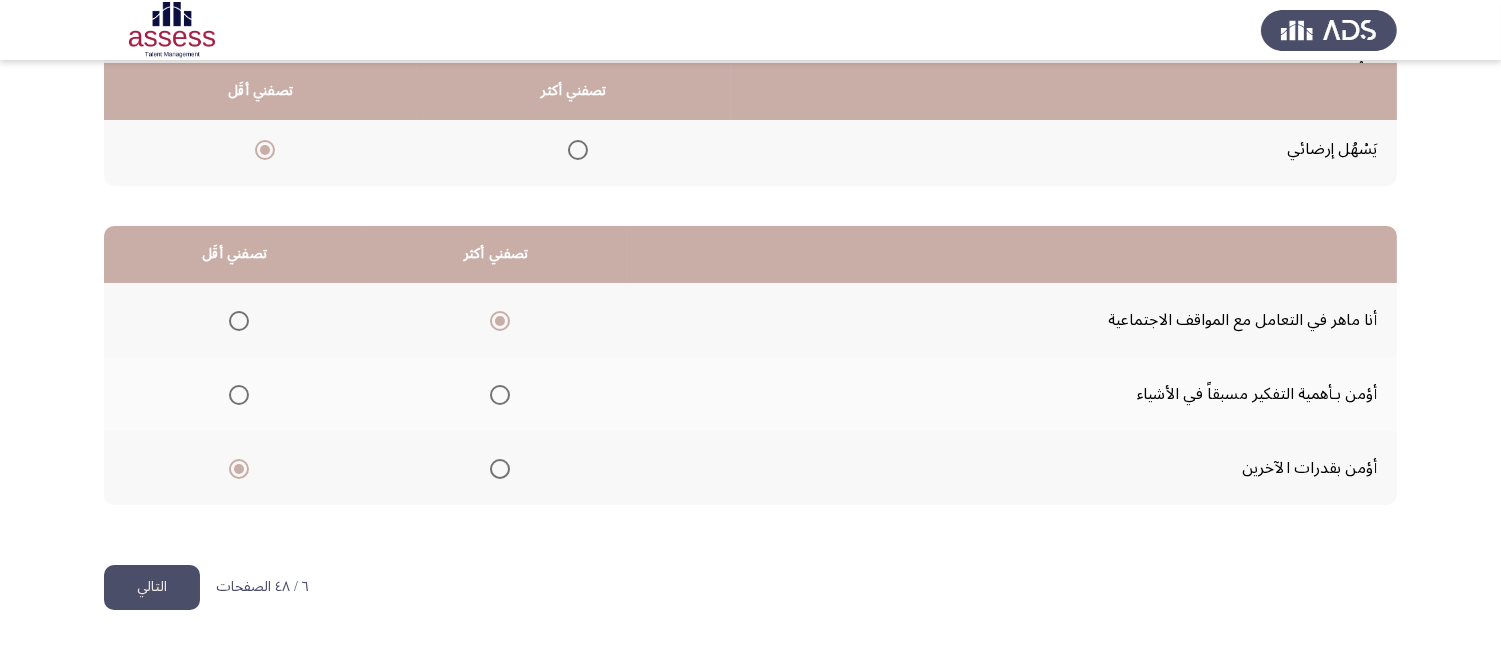 click at bounding box center [239, 395] 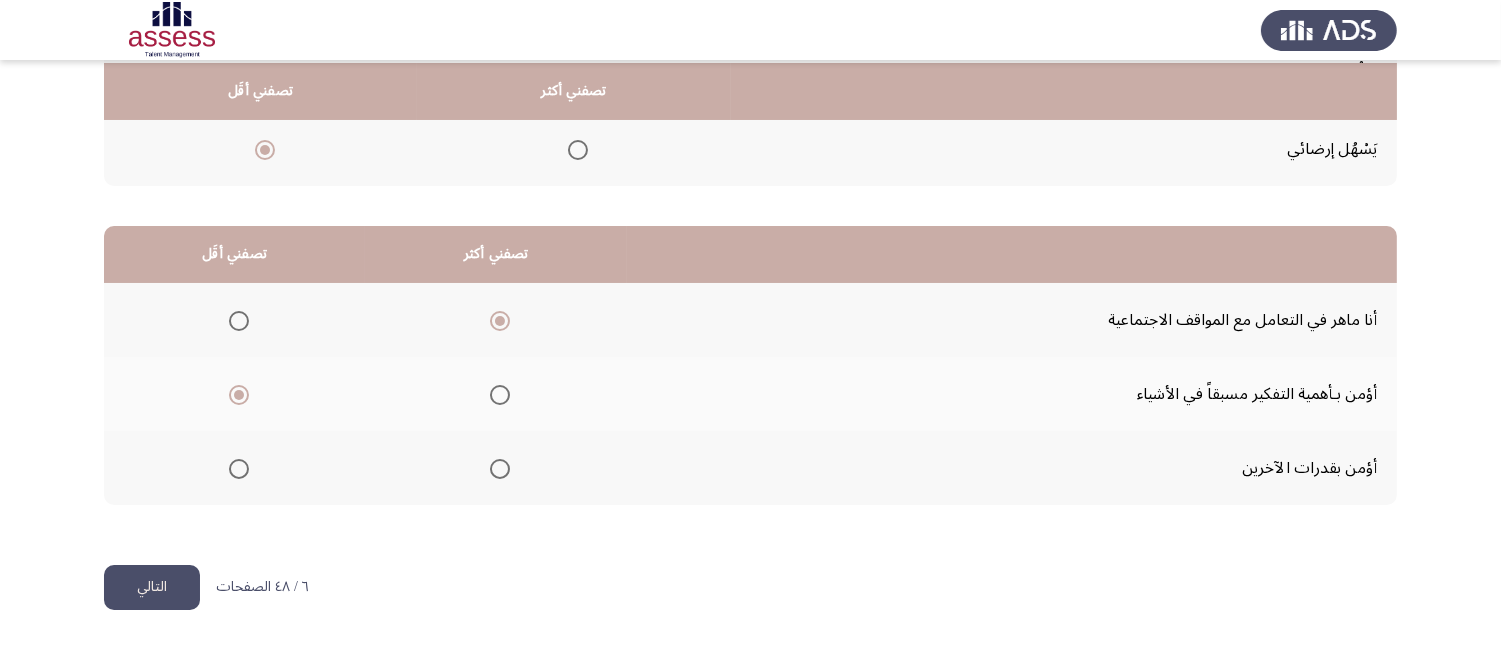 click on "التالي" 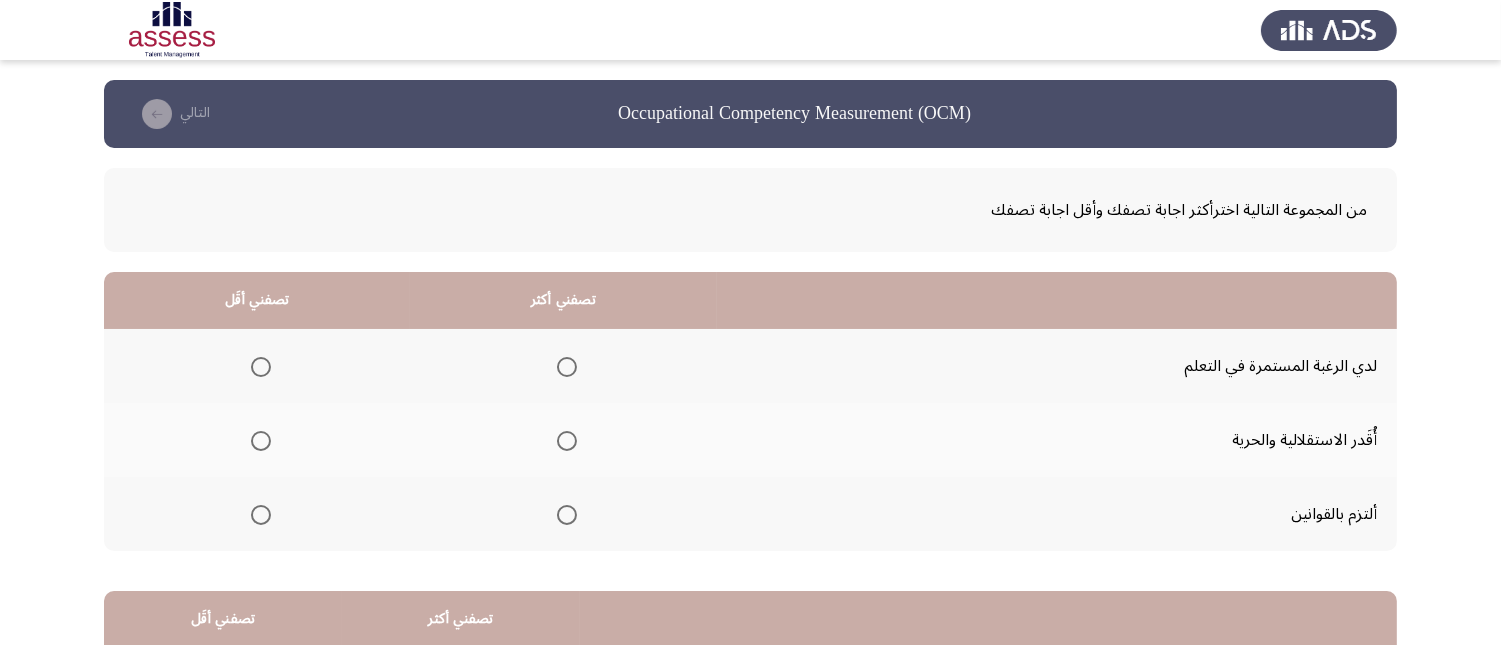 scroll, scrollTop: 111, scrollLeft: 0, axis: vertical 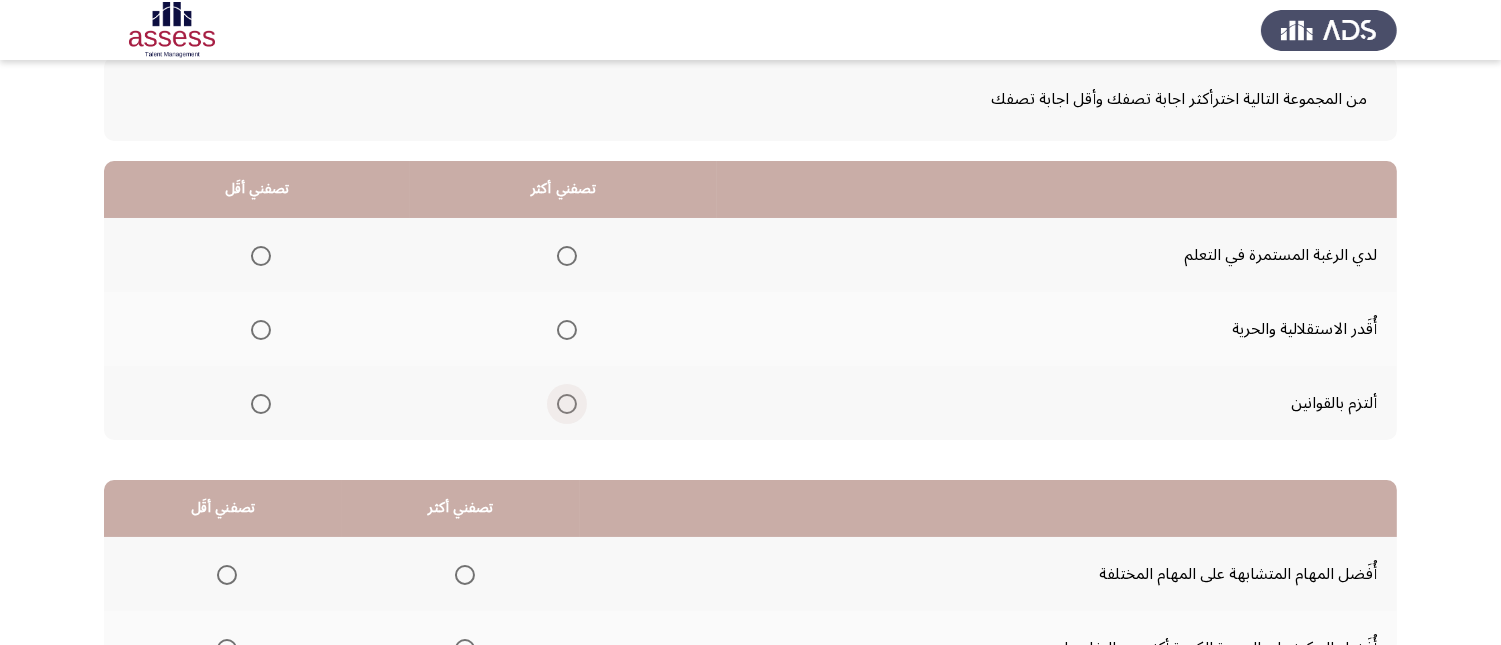click at bounding box center (567, 404) 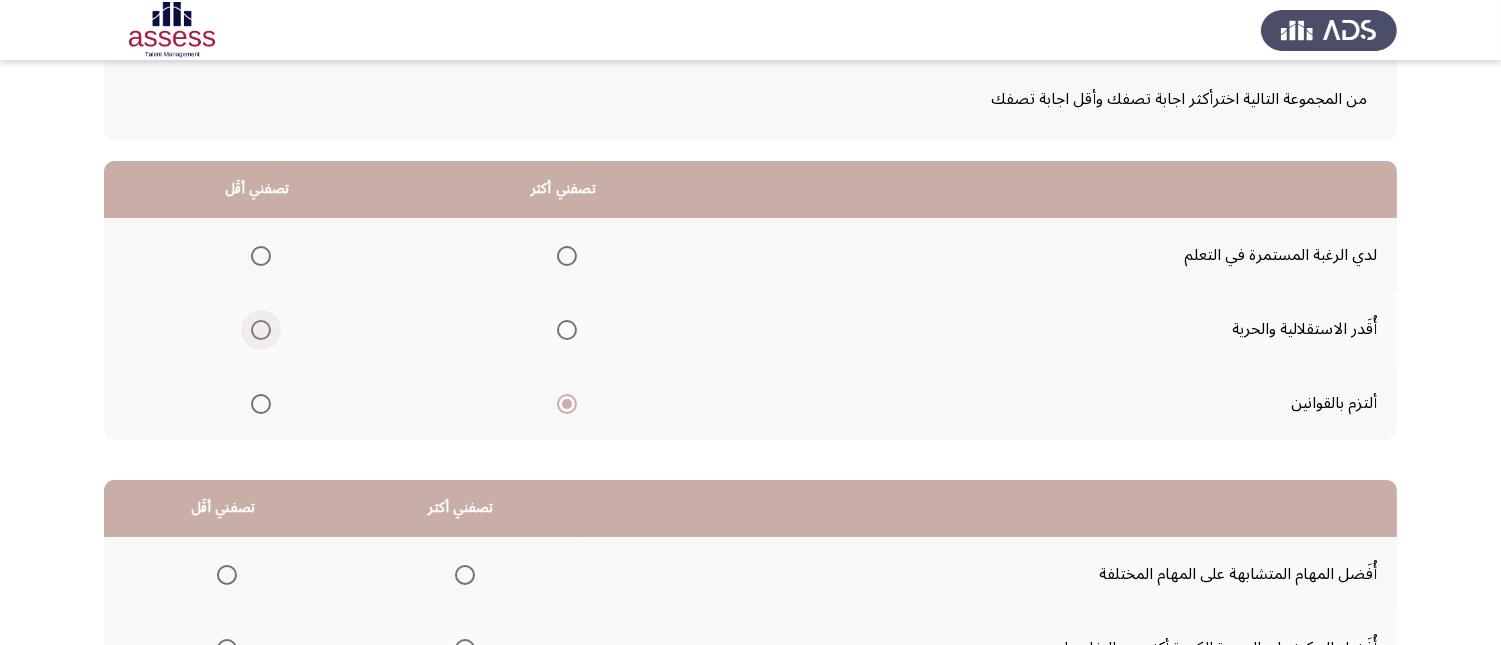 click at bounding box center (261, 330) 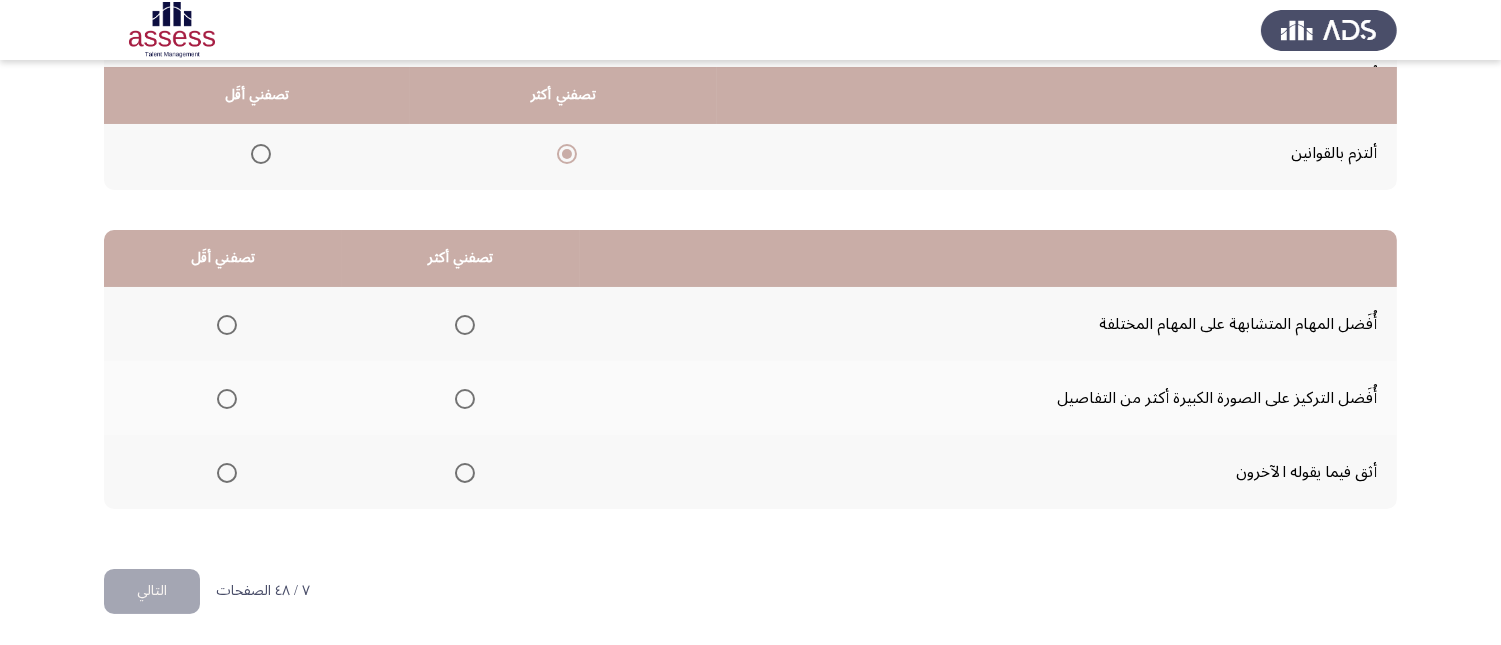 scroll, scrollTop: 367, scrollLeft: 0, axis: vertical 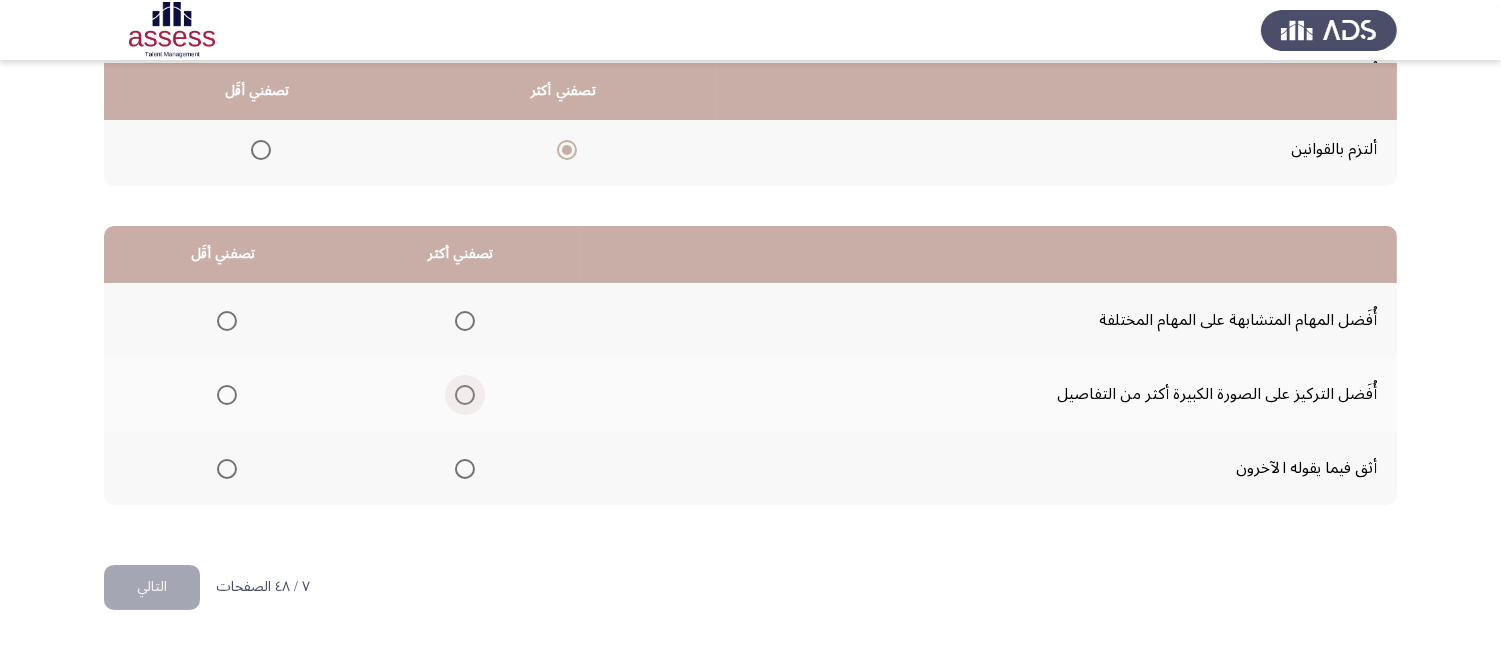 click at bounding box center (465, 395) 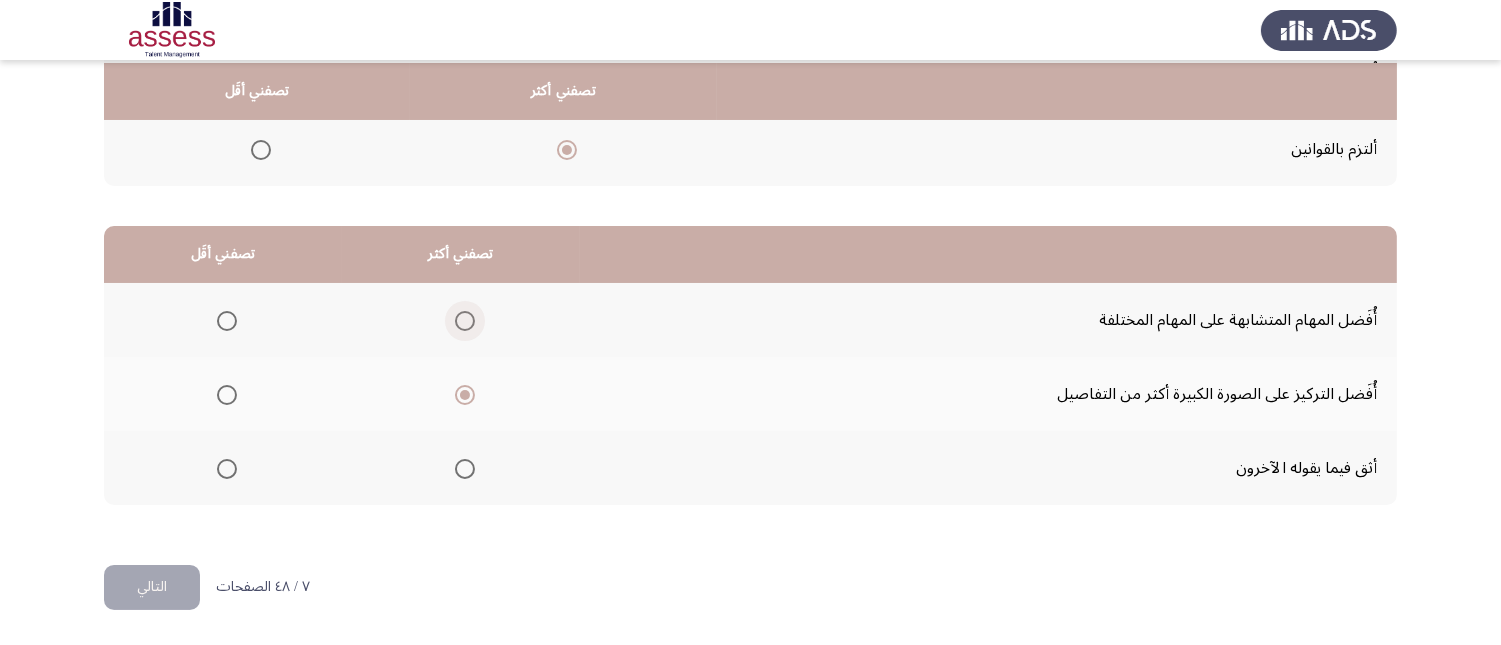 click at bounding box center (465, 321) 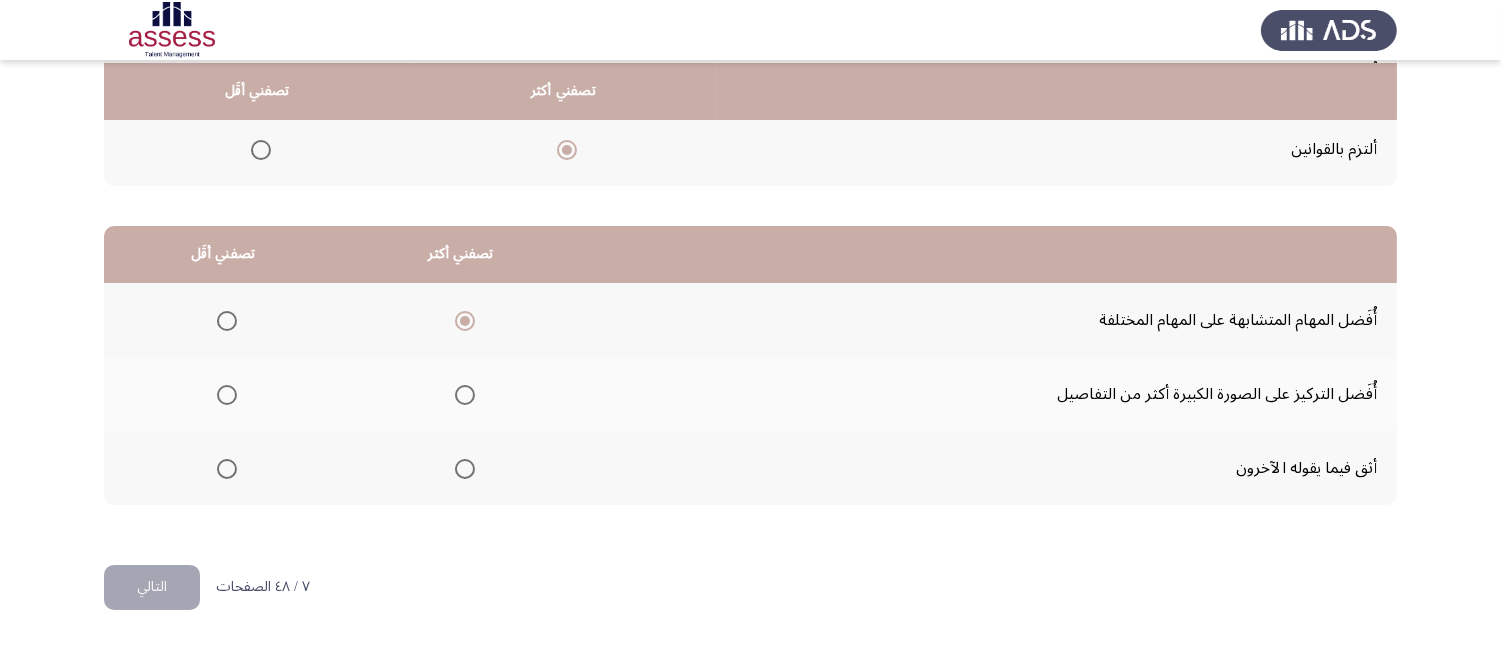 click at bounding box center (227, 469) 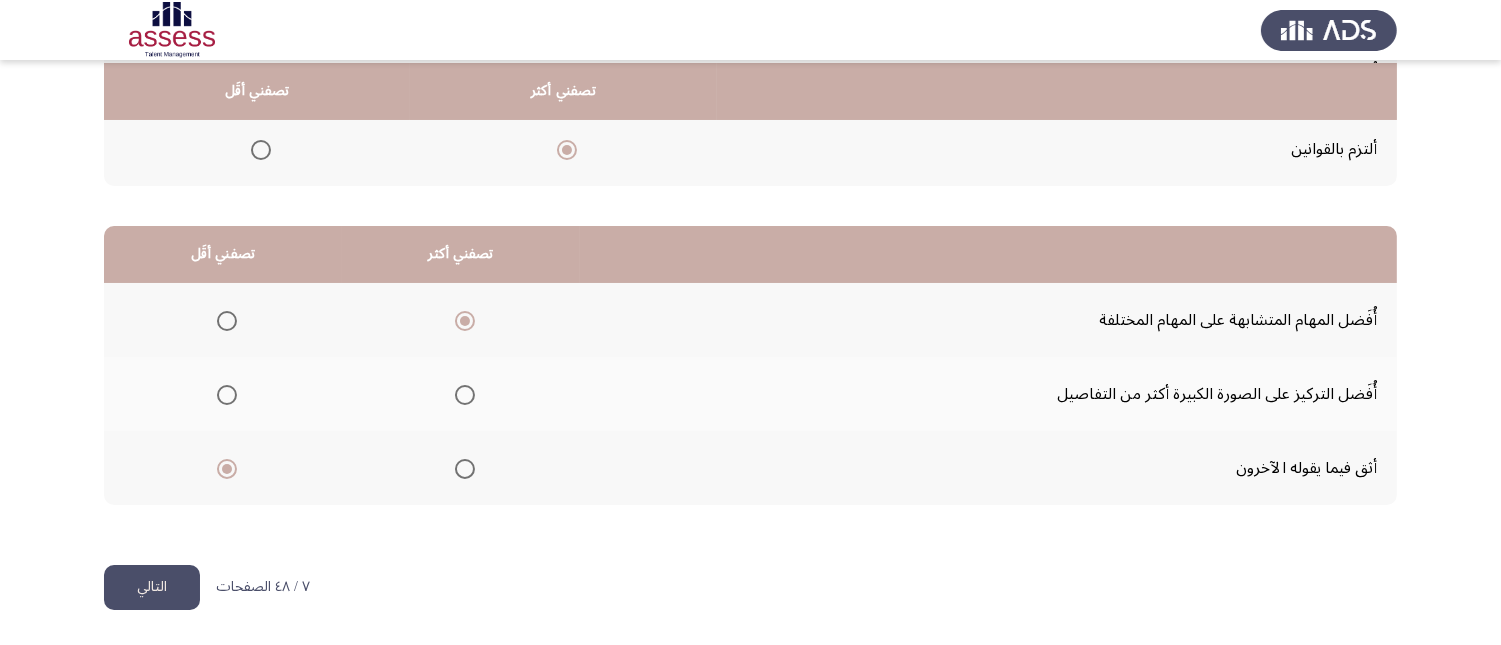 click on "التالي" 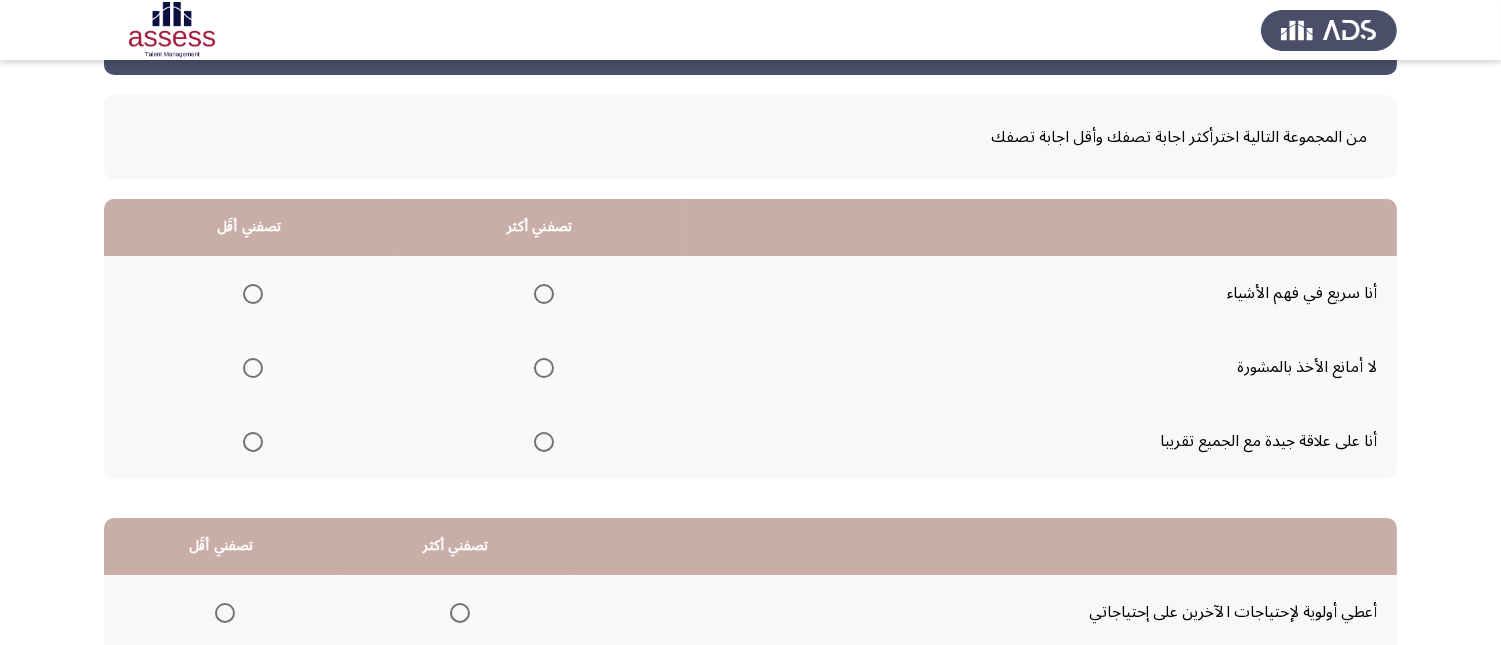 scroll, scrollTop: 111, scrollLeft: 0, axis: vertical 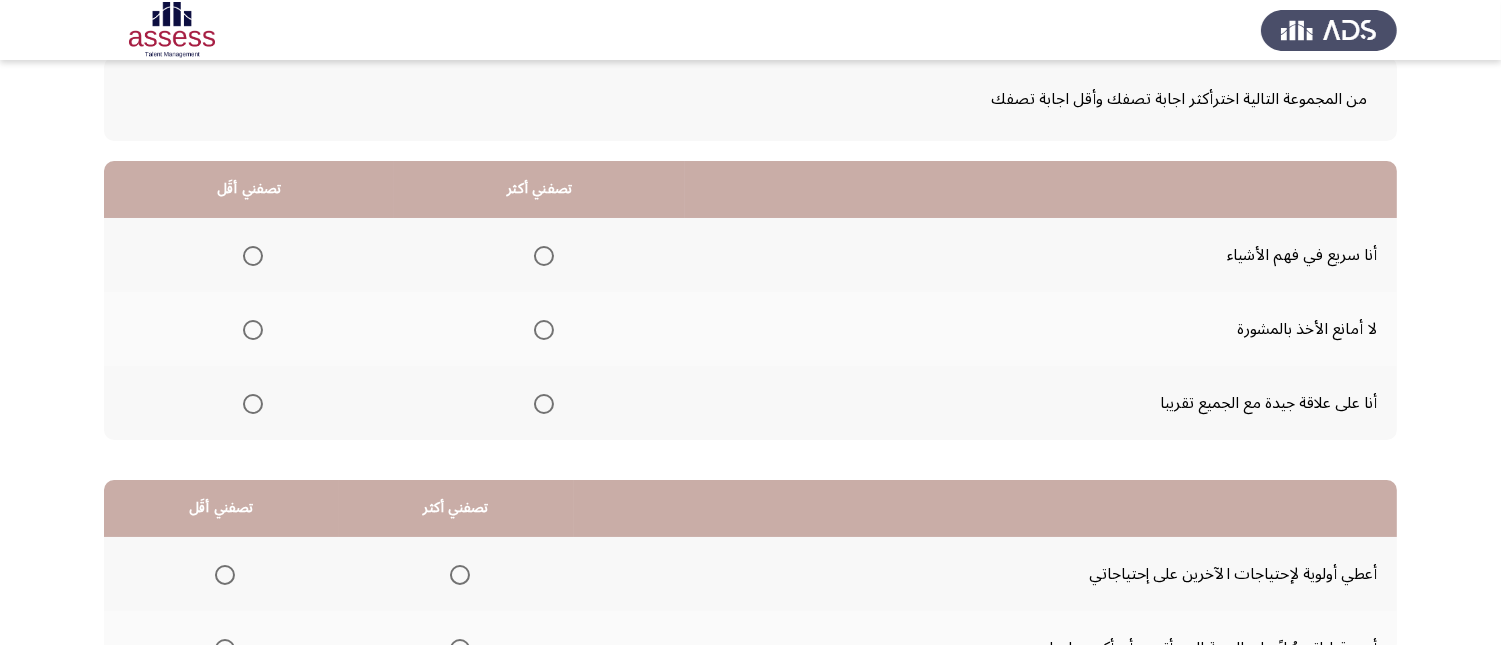 click at bounding box center (544, 256) 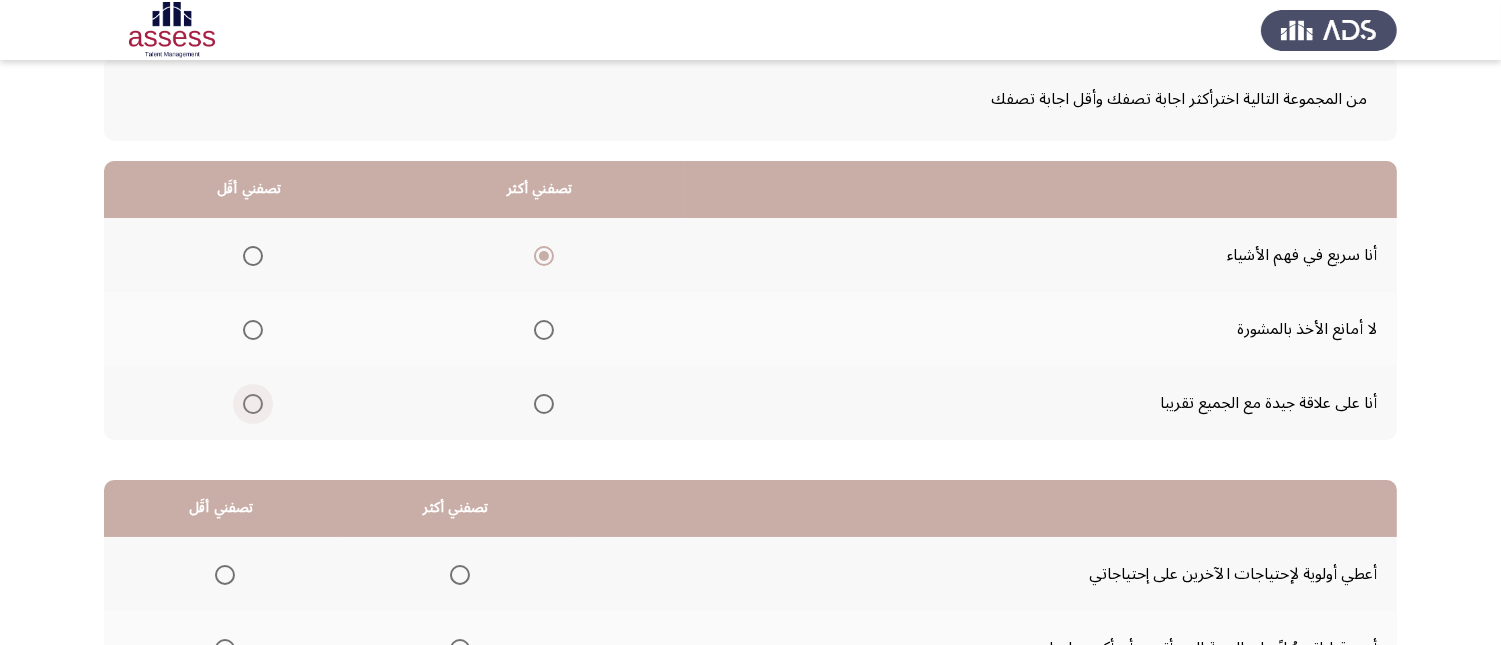 click at bounding box center (253, 404) 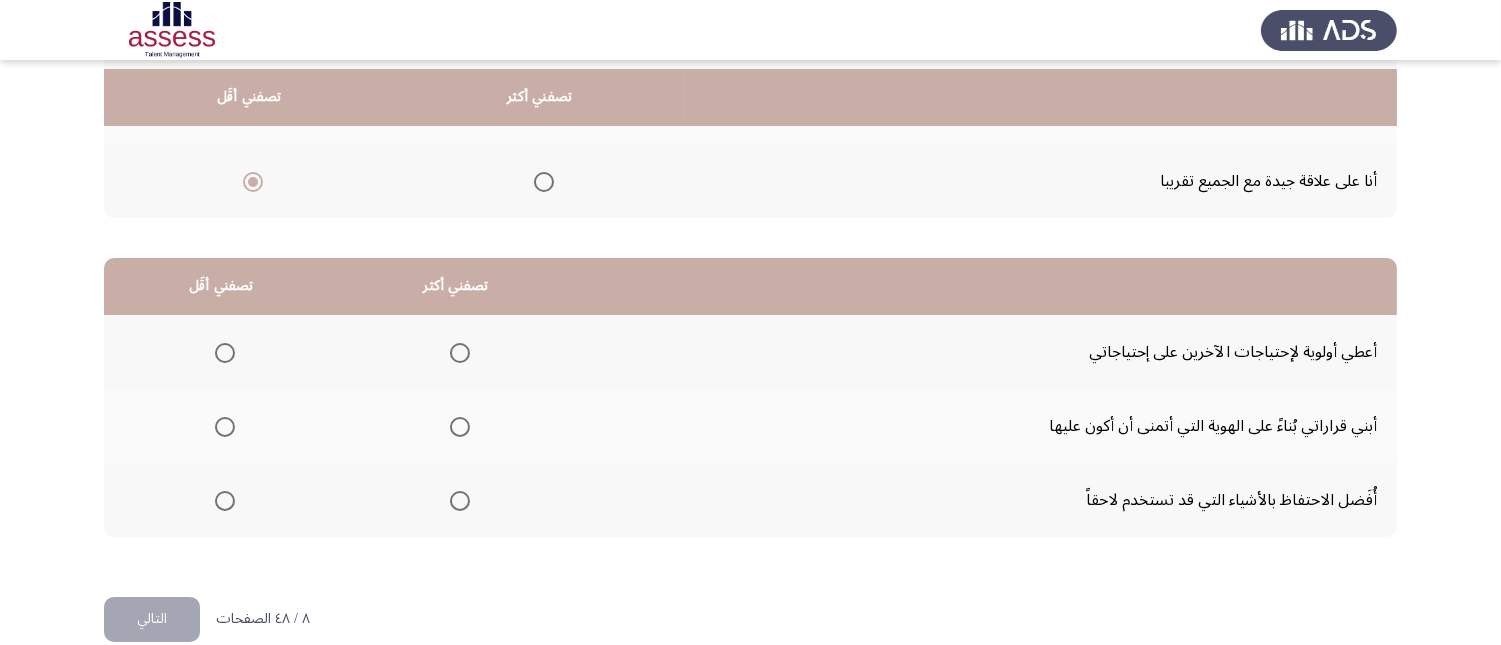 scroll, scrollTop: 367, scrollLeft: 0, axis: vertical 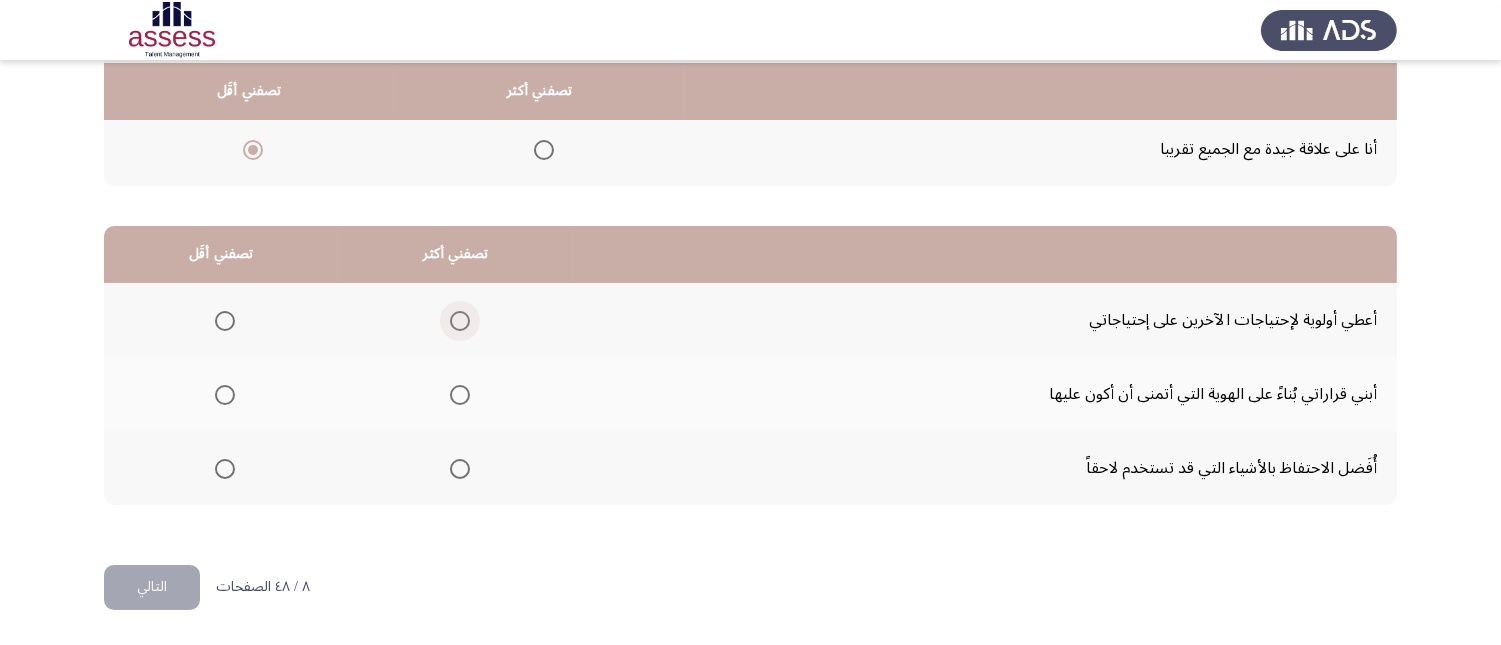 click at bounding box center (460, 321) 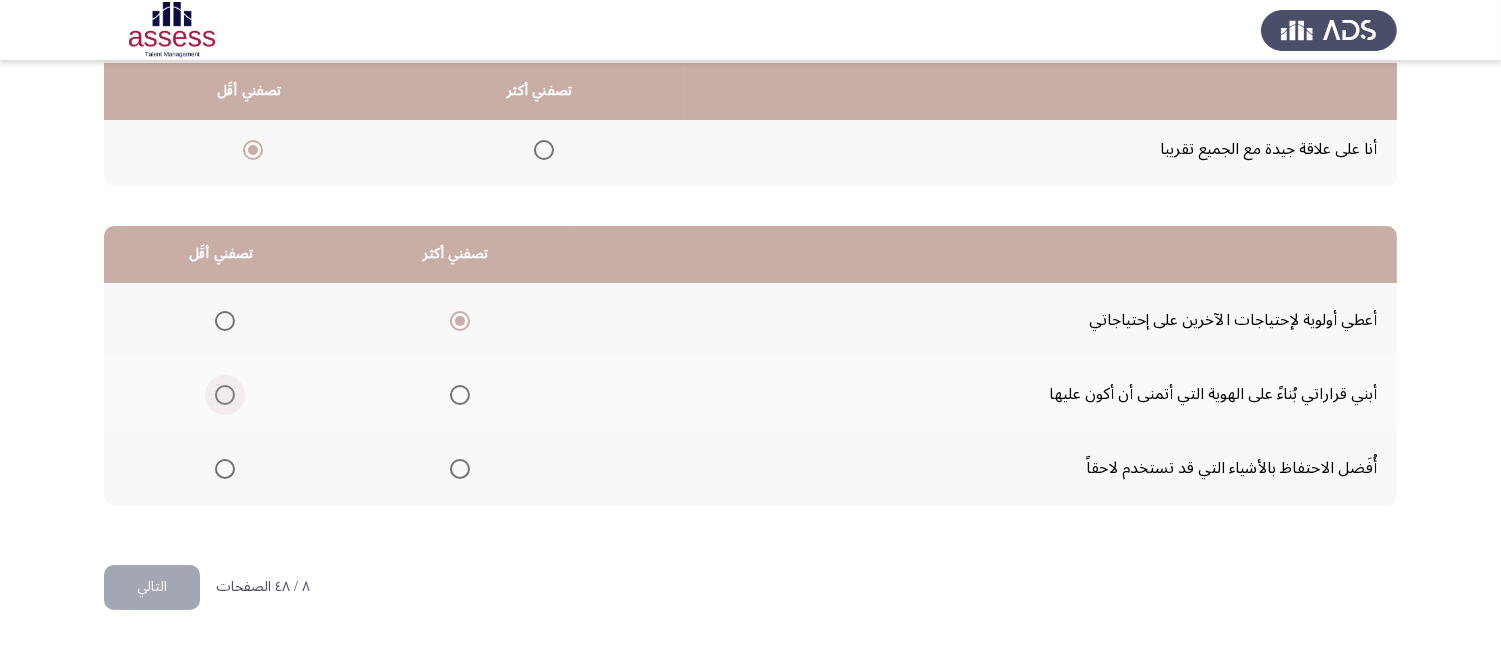 click at bounding box center [225, 395] 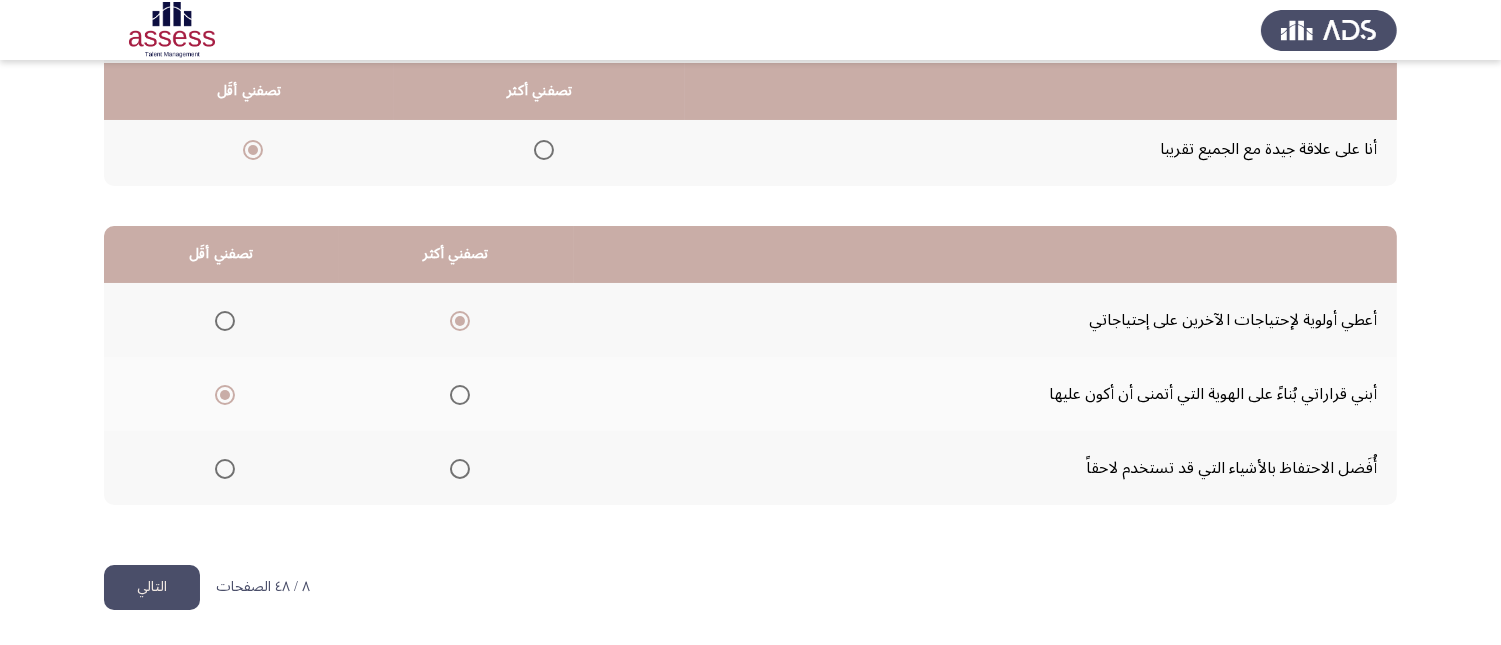 click on "التالي" 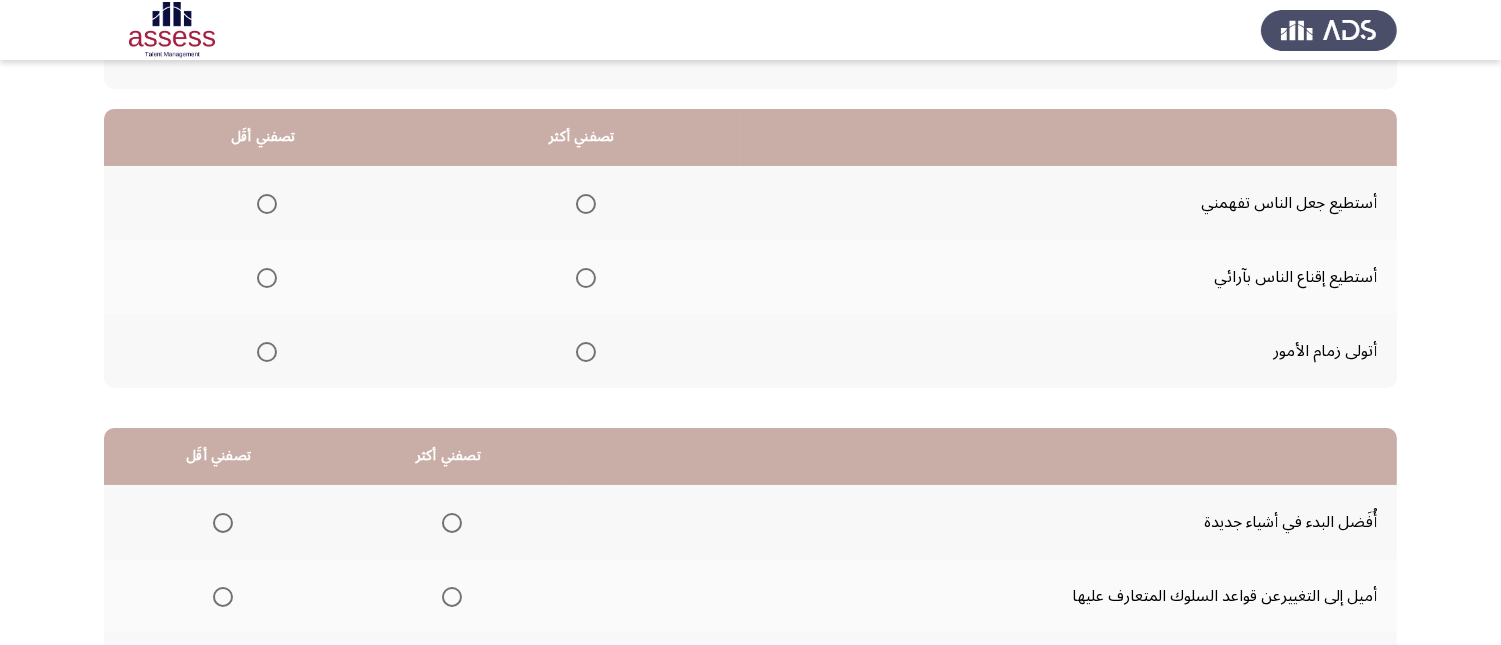 scroll, scrollTop: 111, scrollLeft: 0, axis: vertical 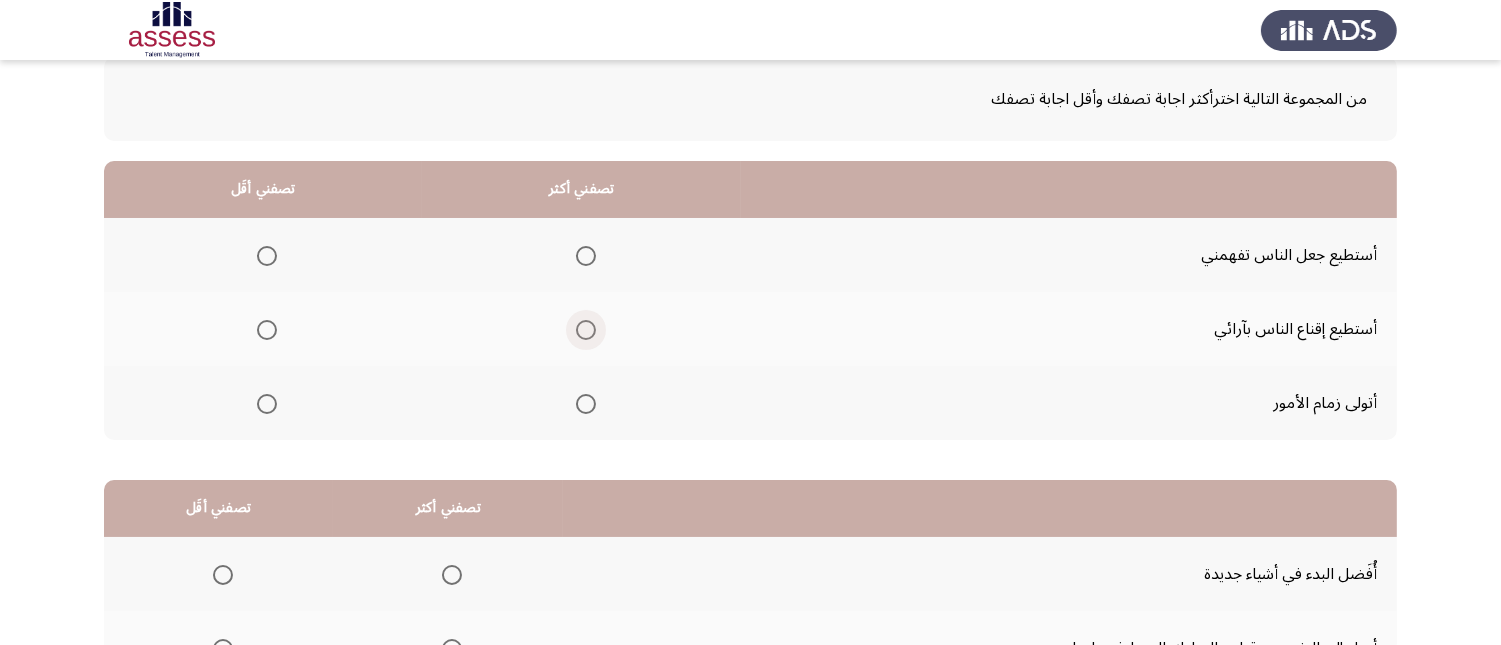 click at bounding box center (586, 330) 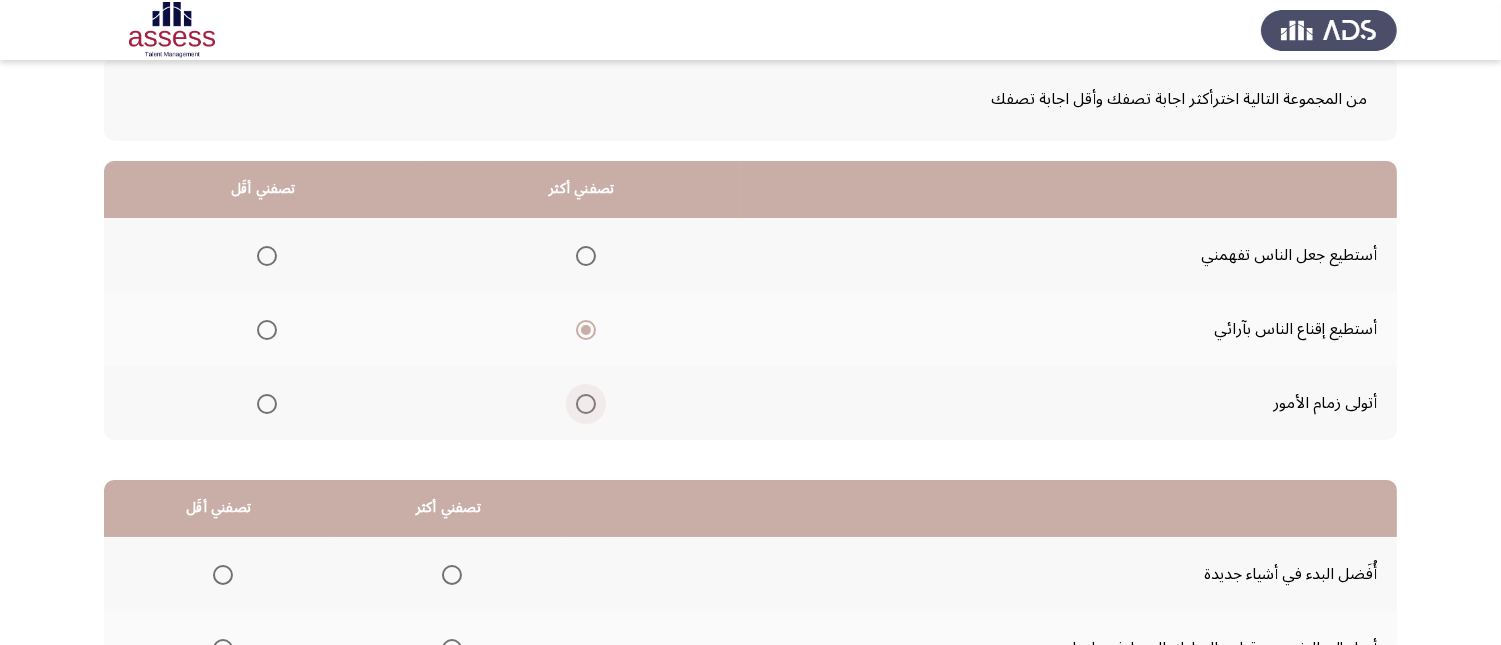 click at bounding box center (586, 404) 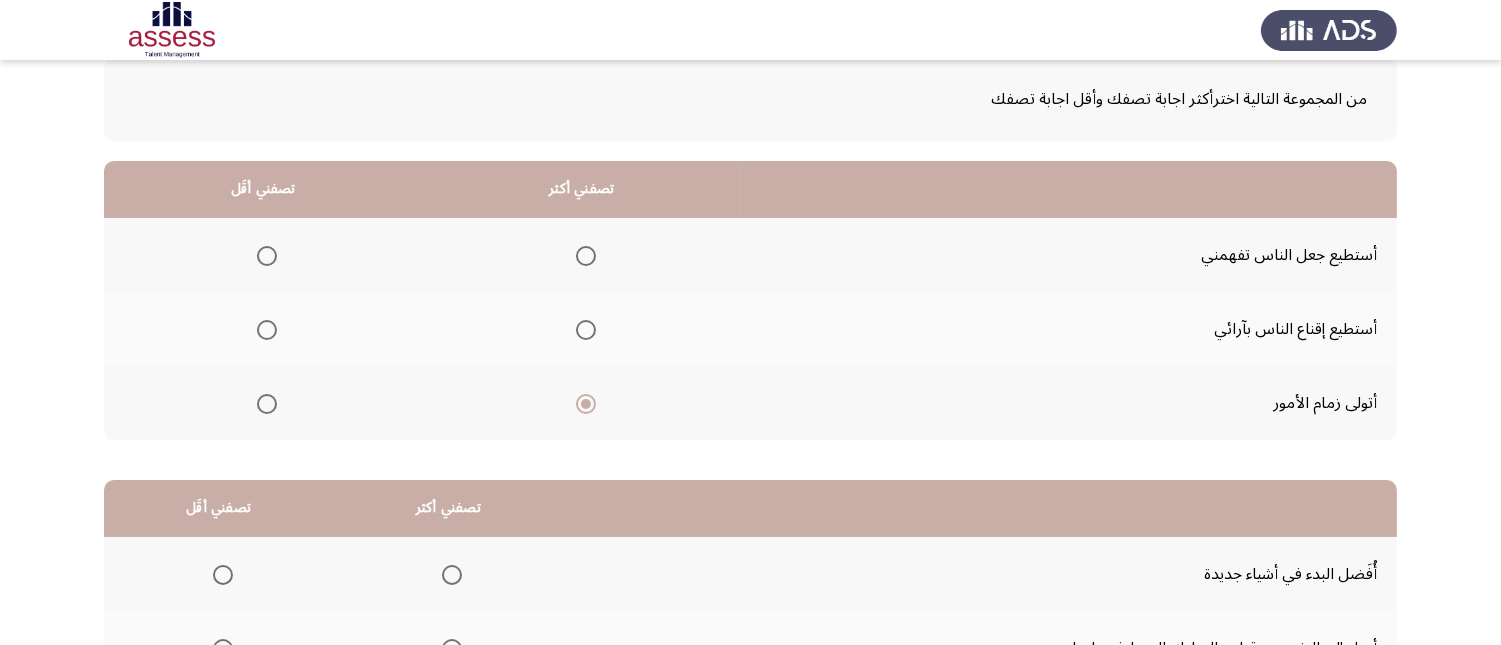 click at bounding box center (586, 330) 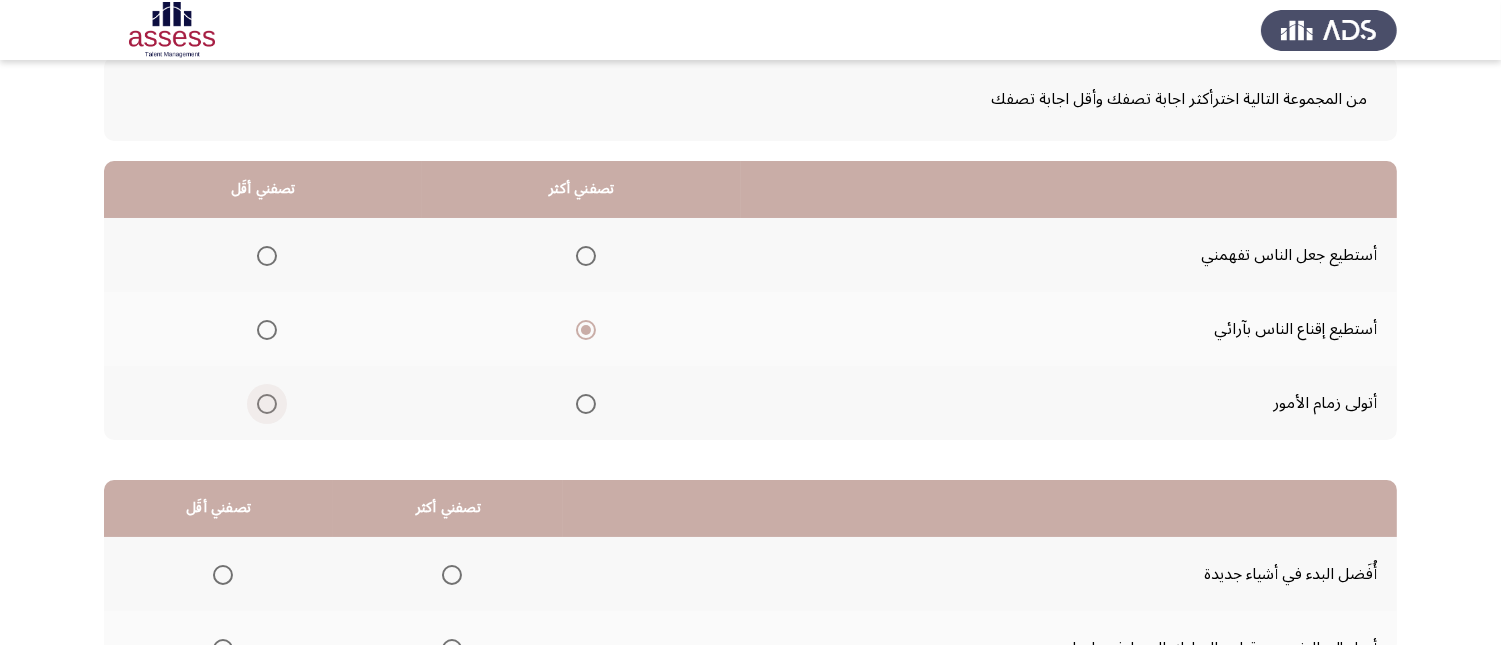 click at bounding box center (267, 404) 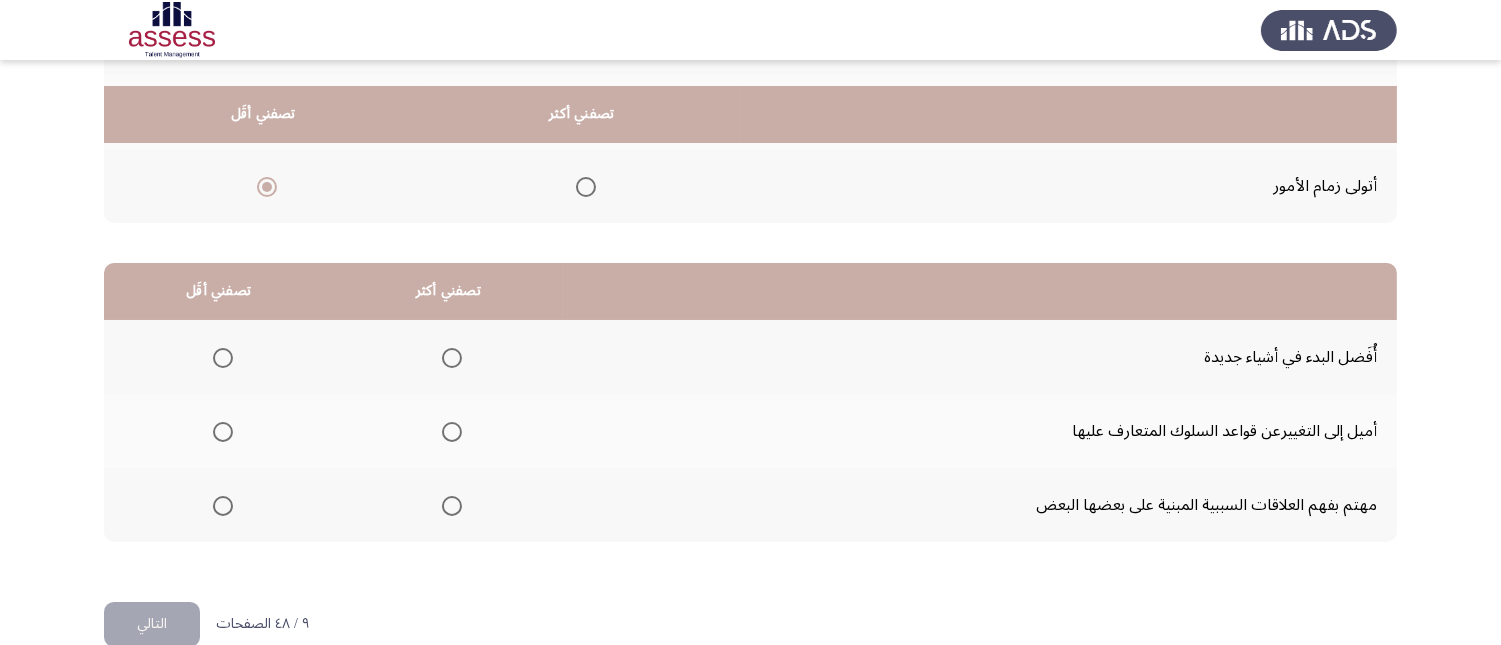 scroll, scrollTop: 367, scrollLeft: 0, axis: vertical 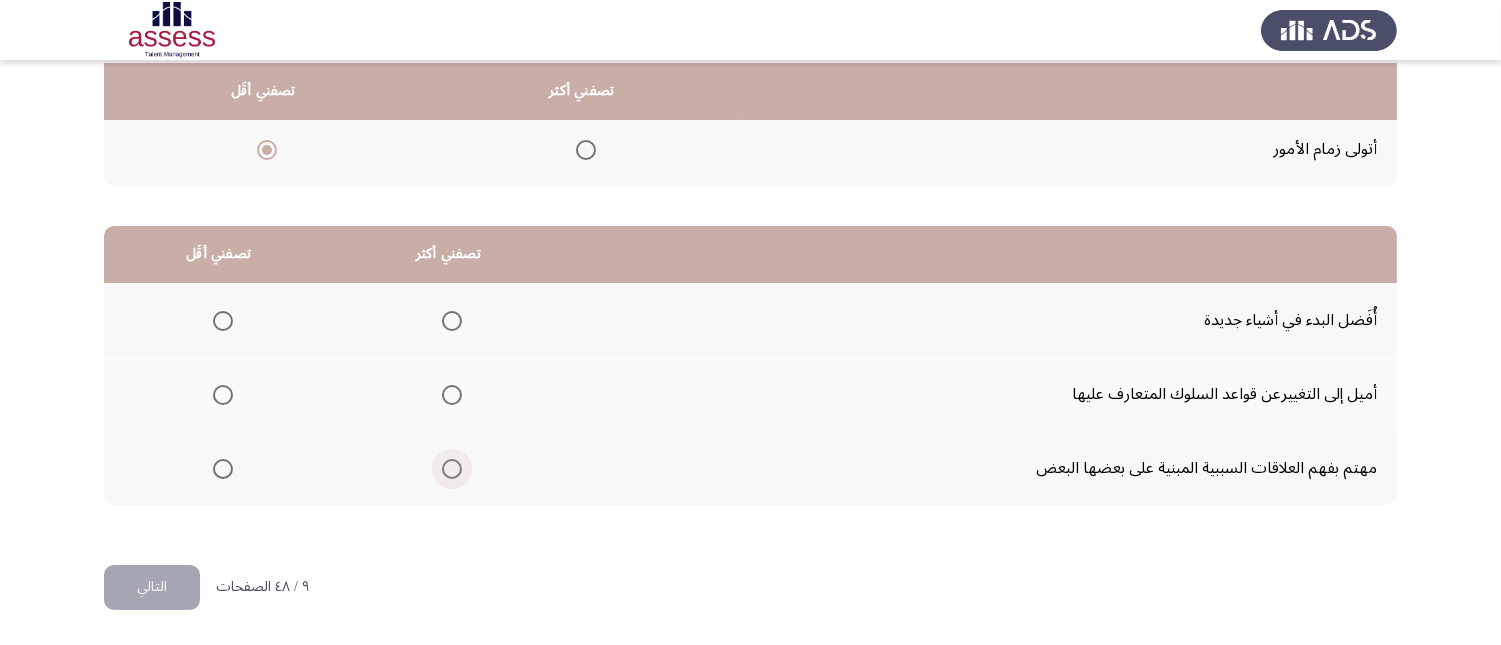 click at bounding box center [452, 469] 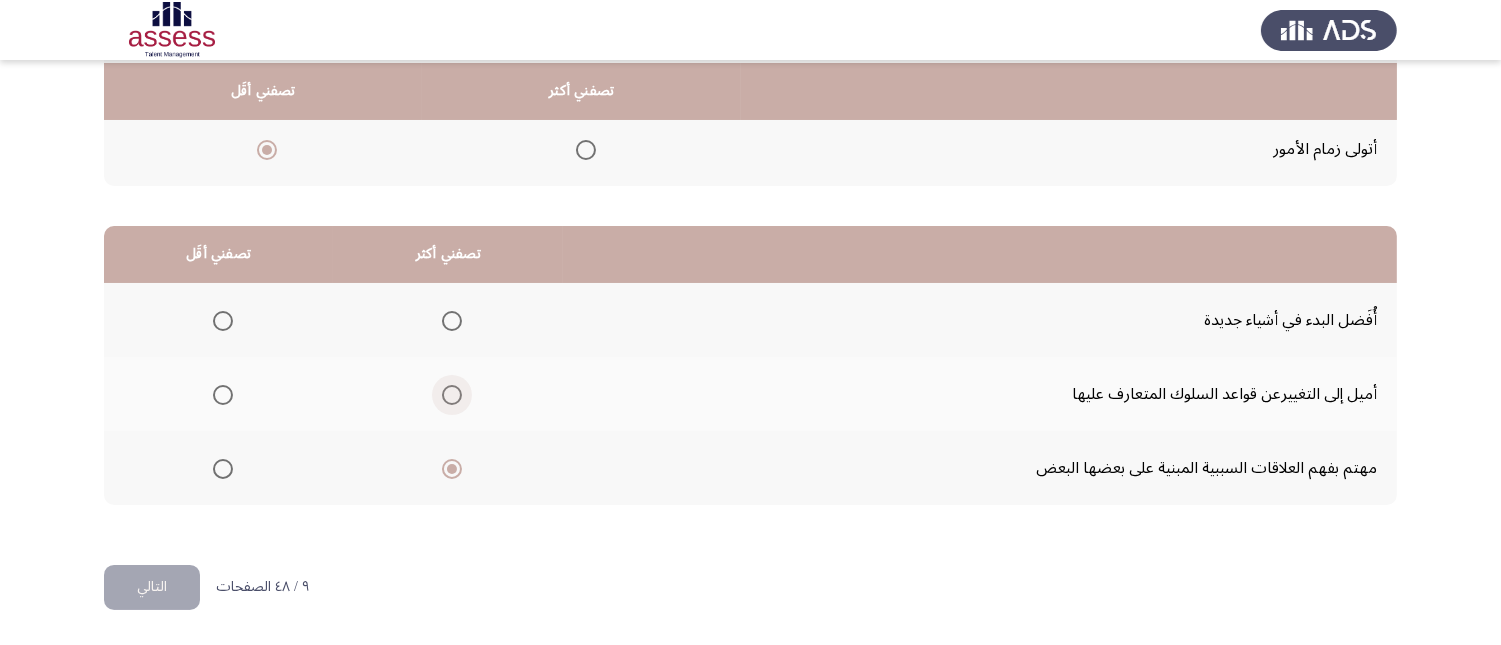 click at bounding box center [452, 395] 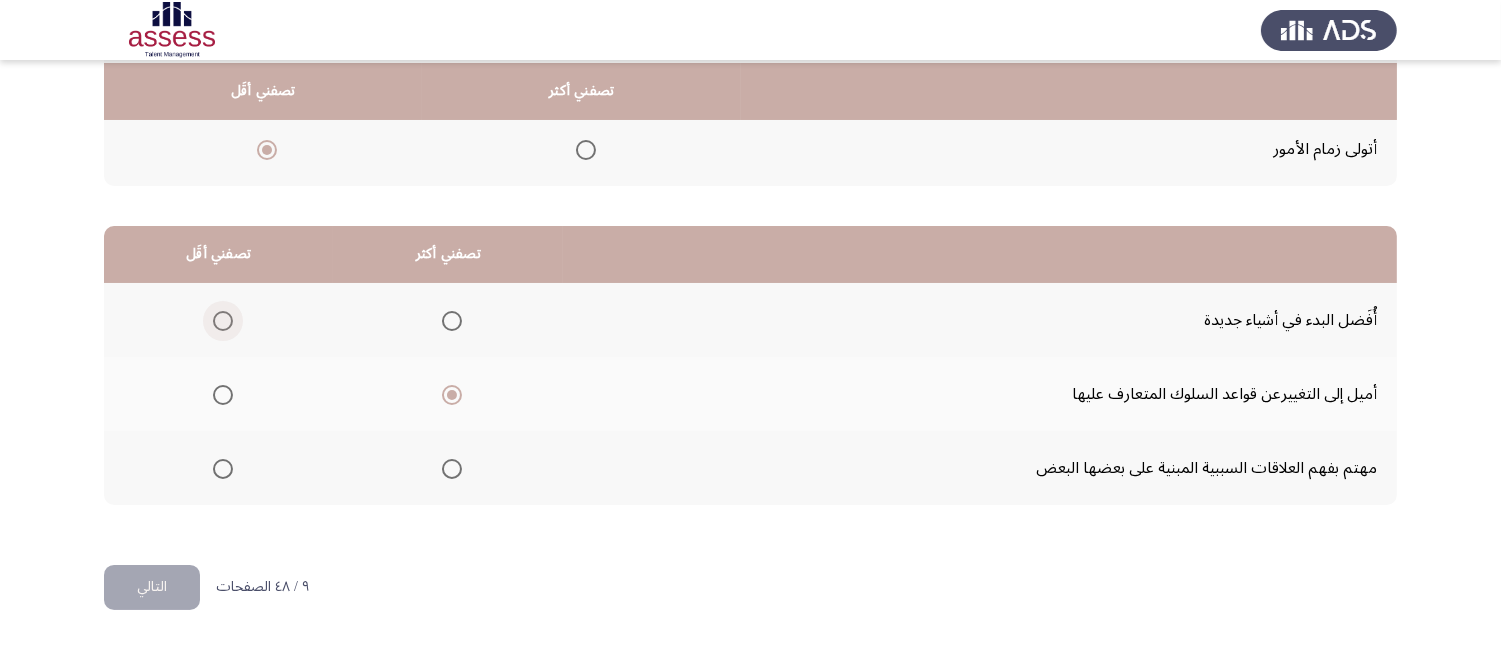 click at bounding box center (223, 321) 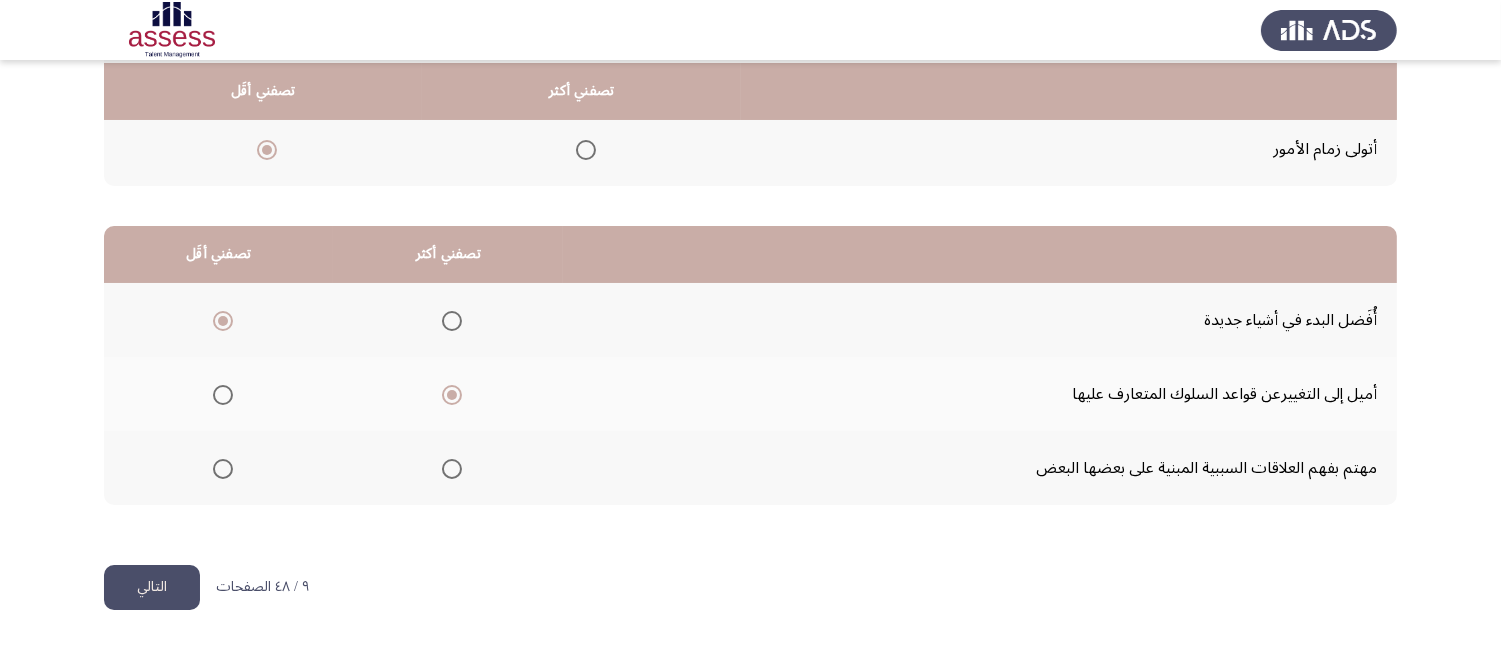 click on "التالي" 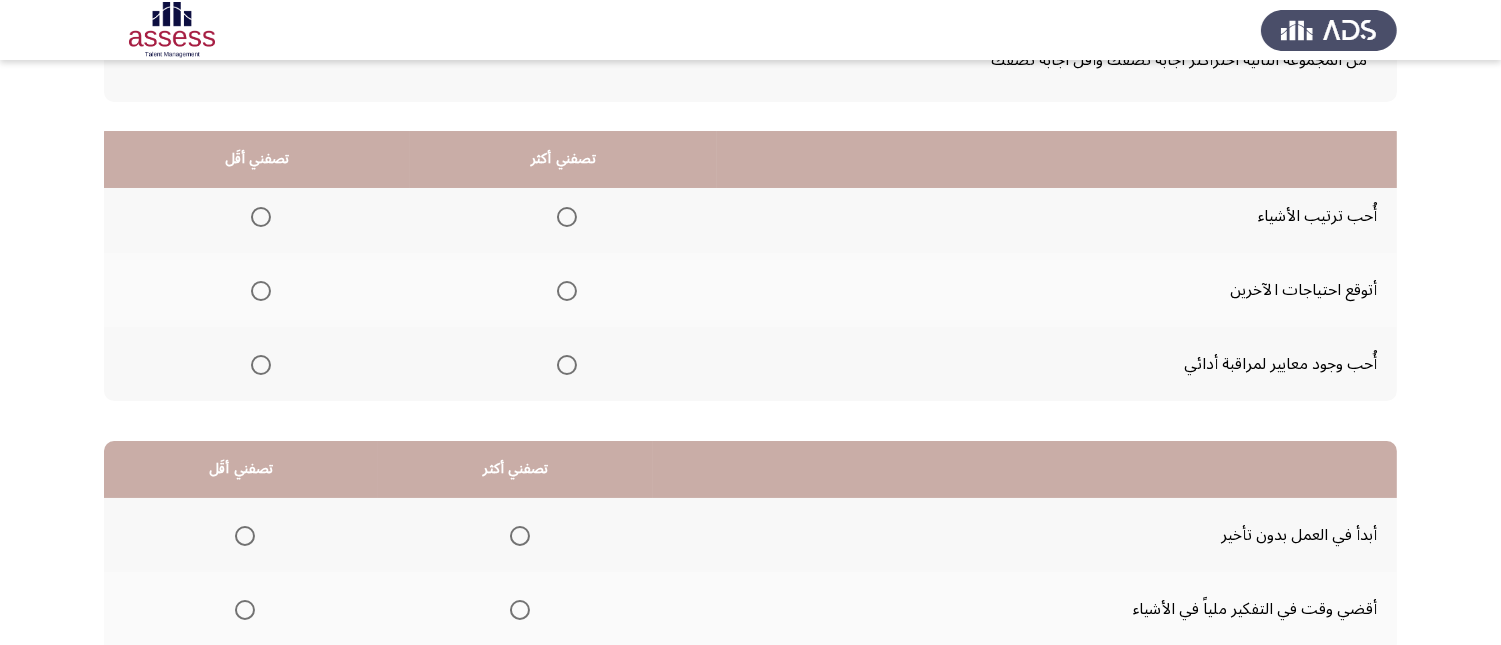 scroll, scrollTop: 111, scrollLeft: 0, axis: vertical 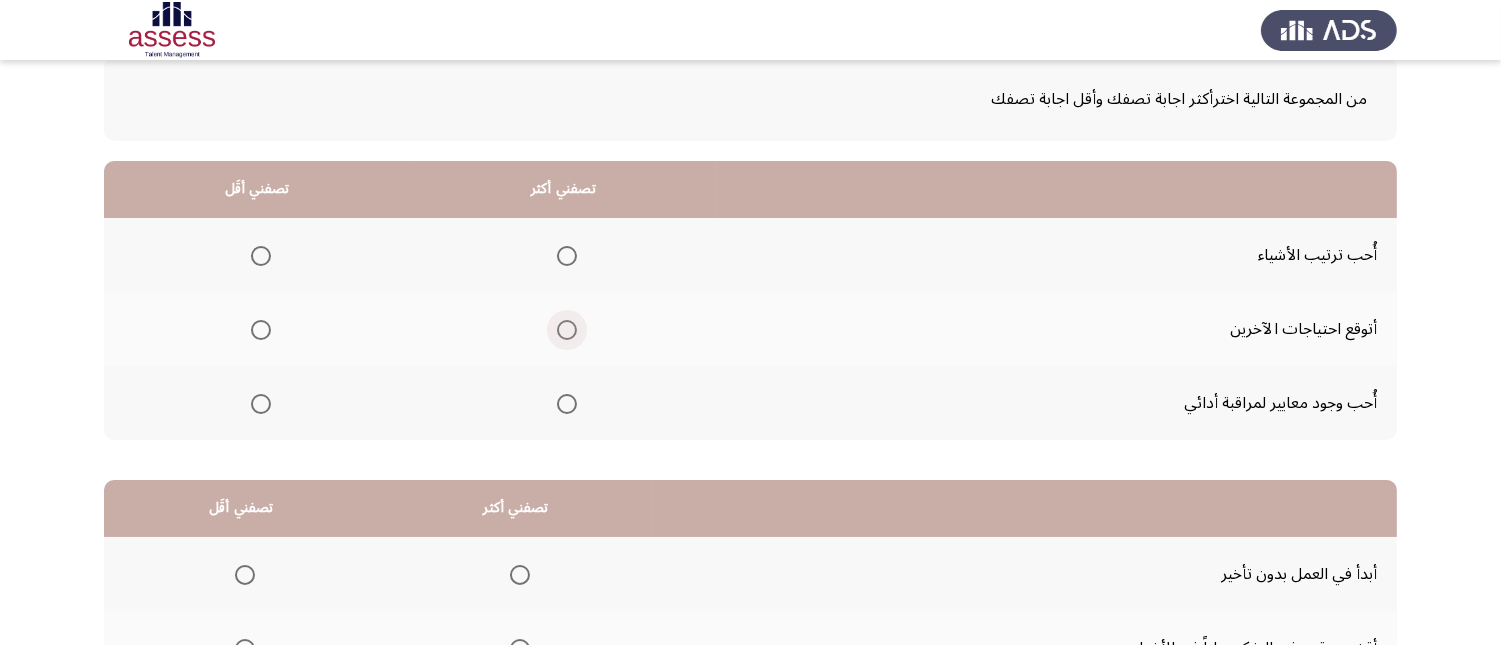 click at bounding box center (567, 330) 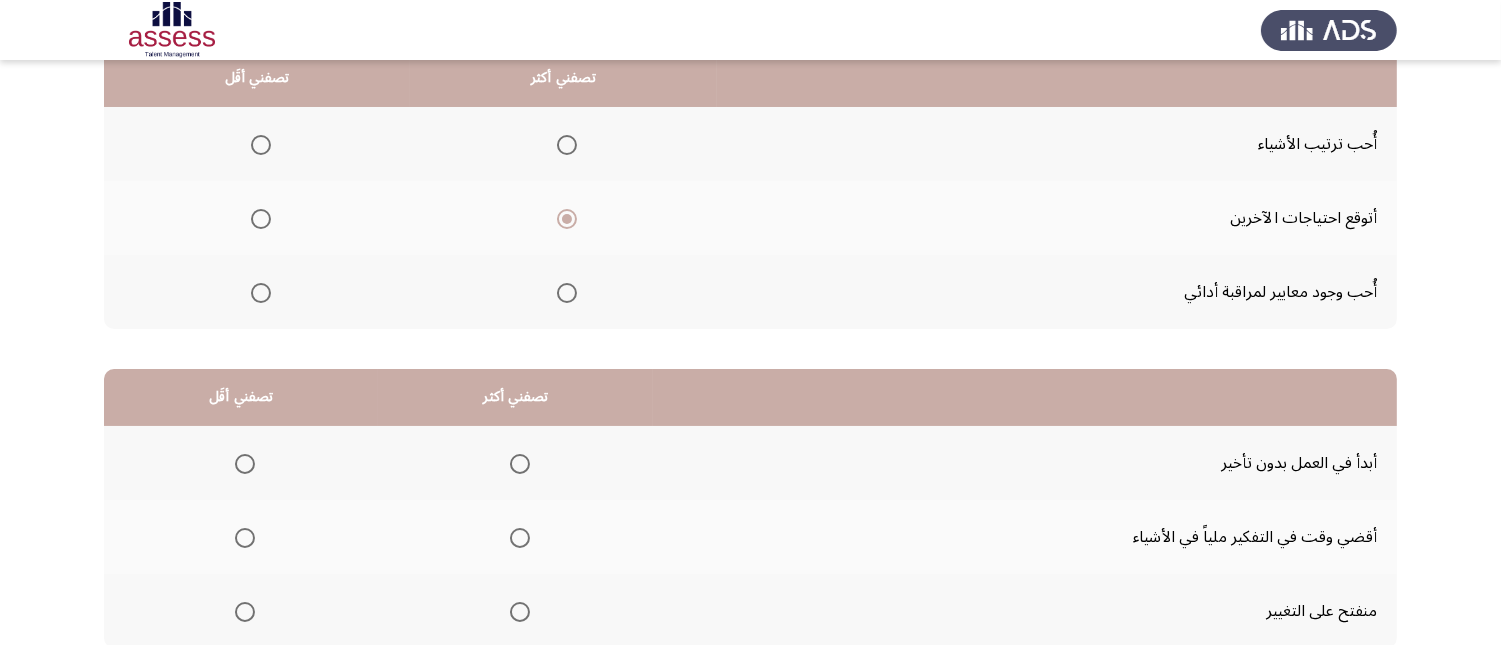 scroll, scrollTop: 111, scrollLeft: 0, axis: vertical 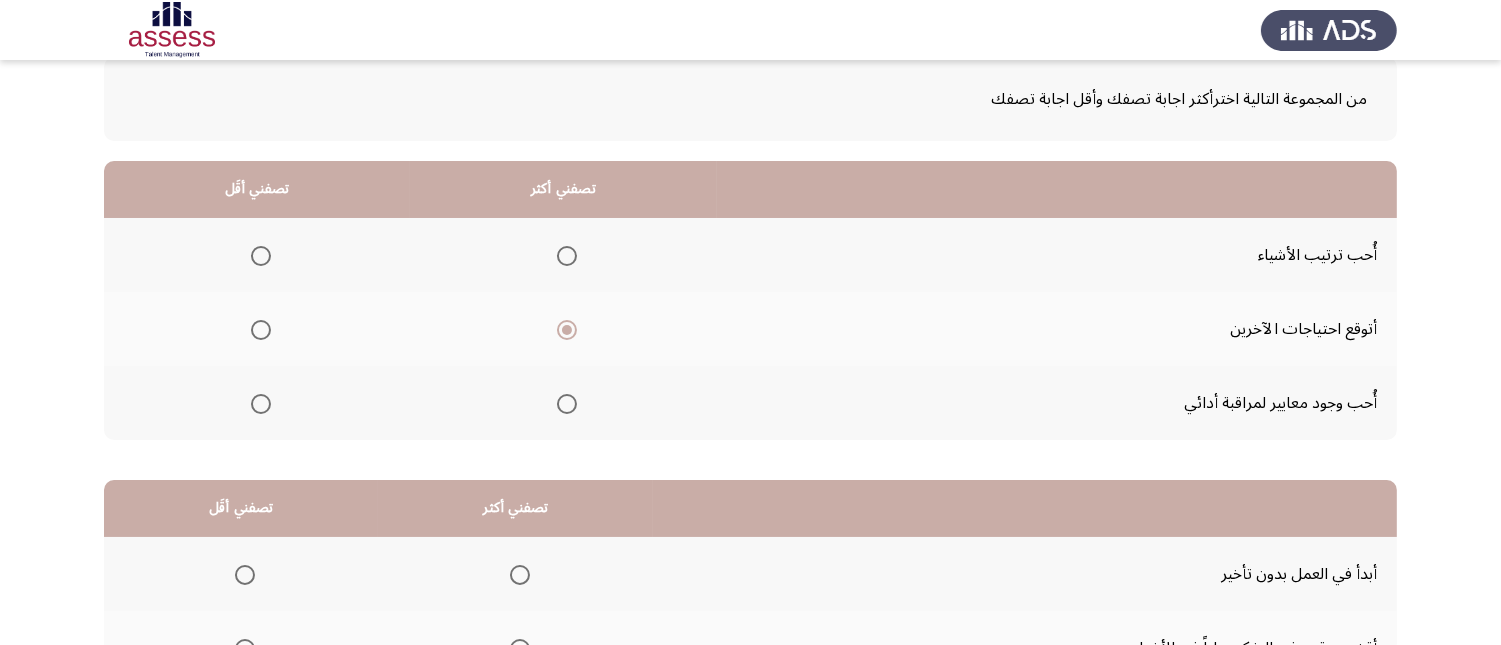click at bounding box center [567, 404] 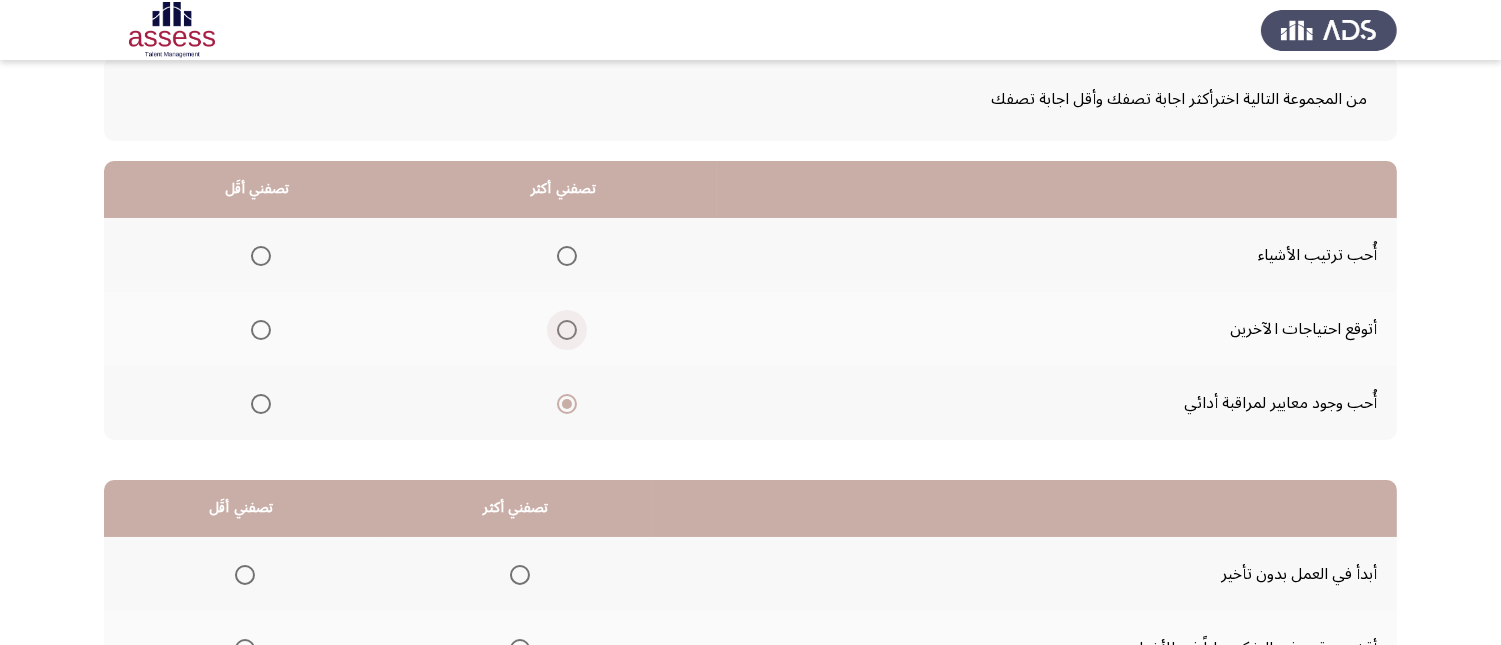 click at bounding box center [567, 330] 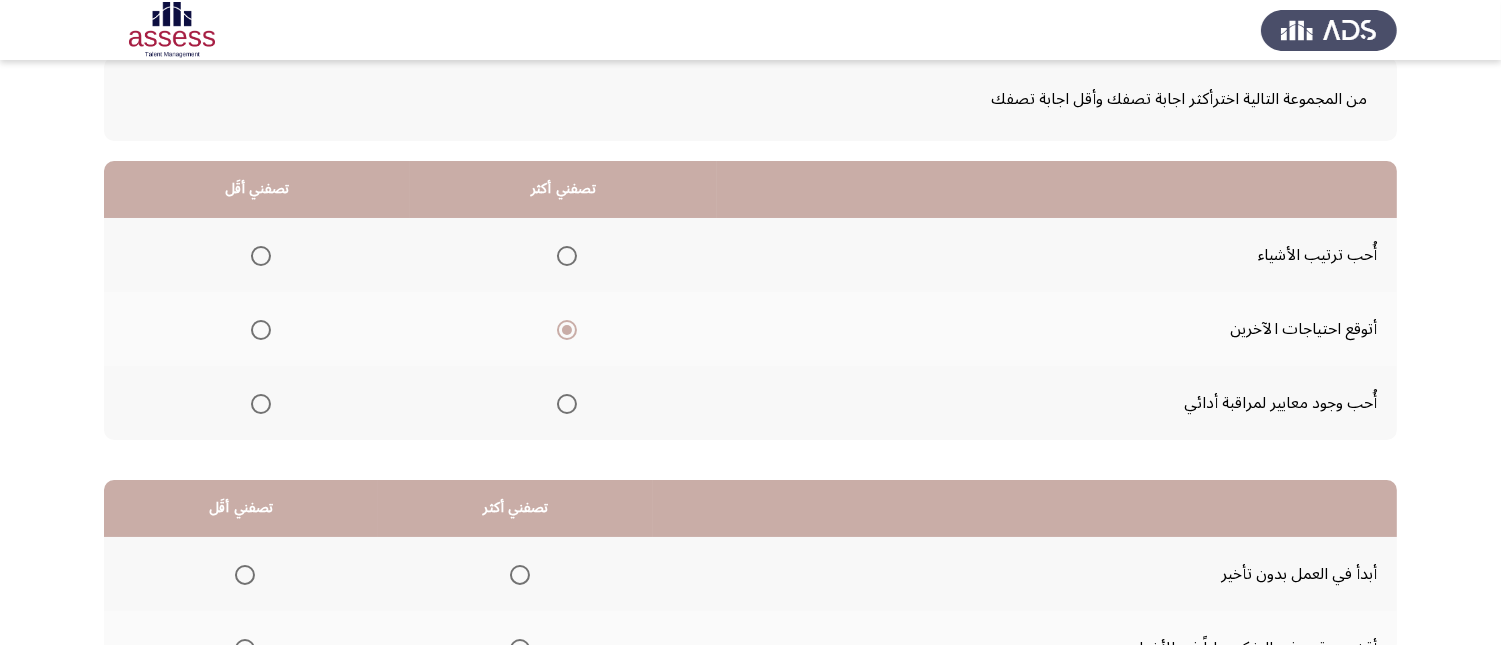 click at bounding box center (261, 256) 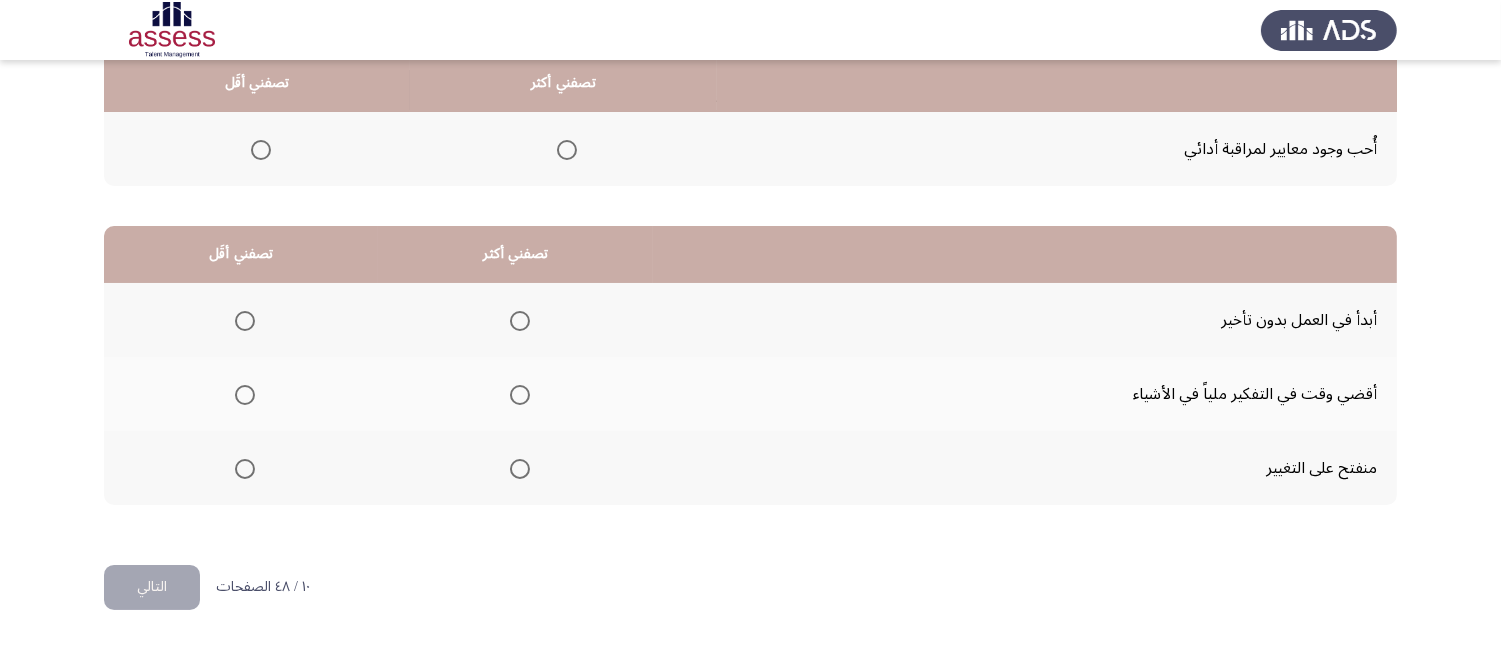 scroll, scrollTop: 367, scrollLeft: 0, axis: vertical 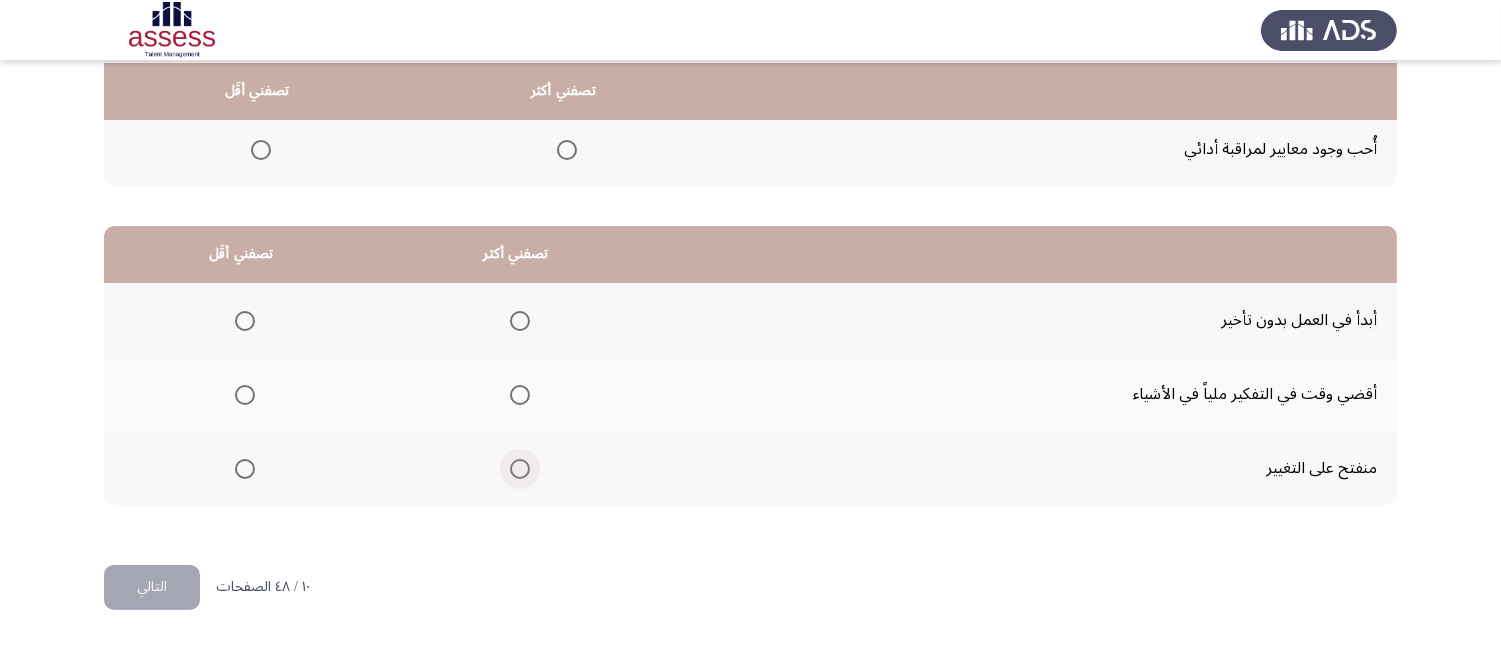 click at bounding box center (520, 469) 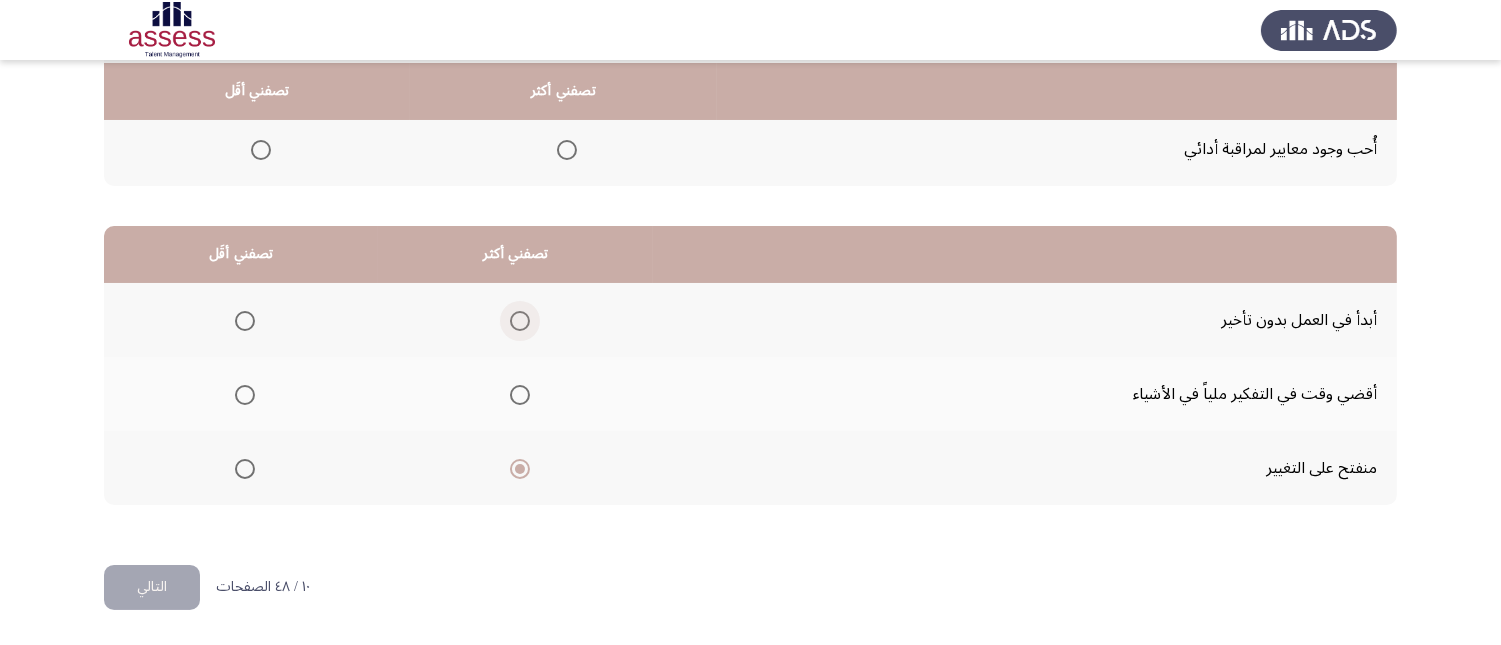 click at bounding box center [520, 321] 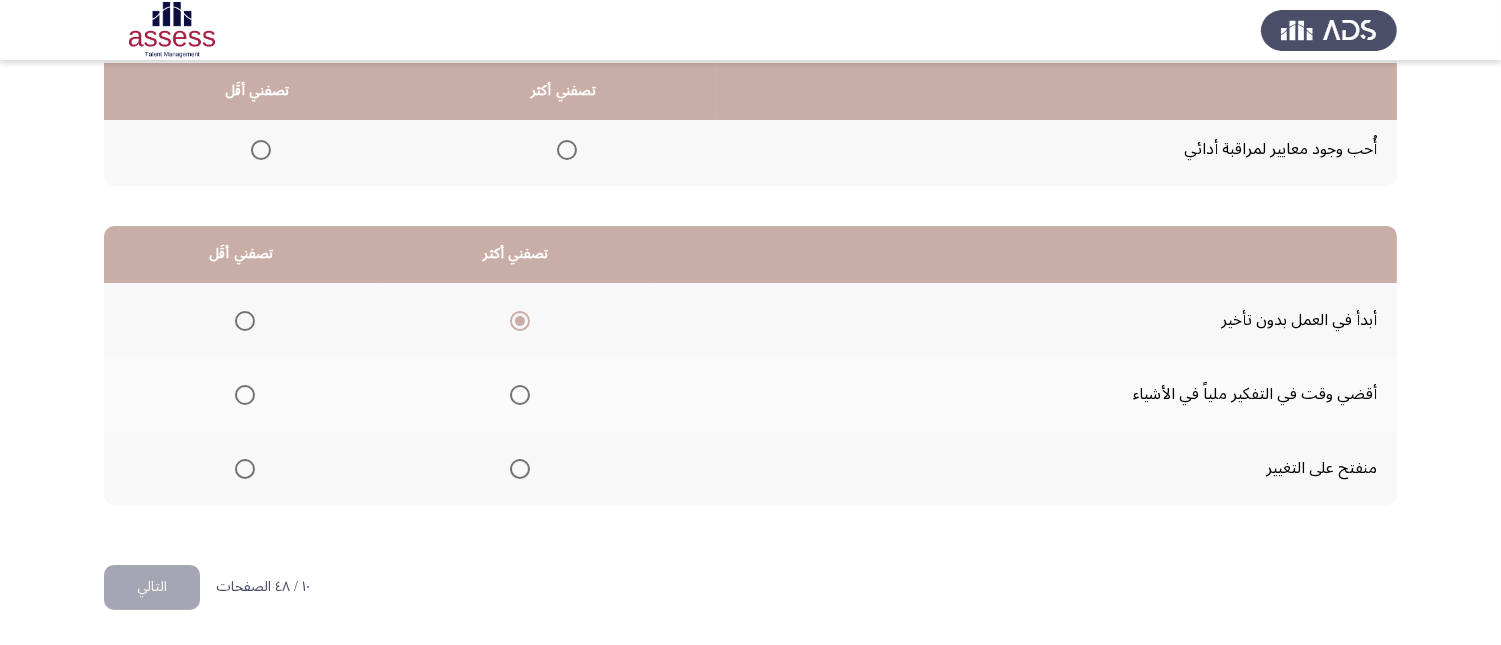click at bounding box center [245, 395] 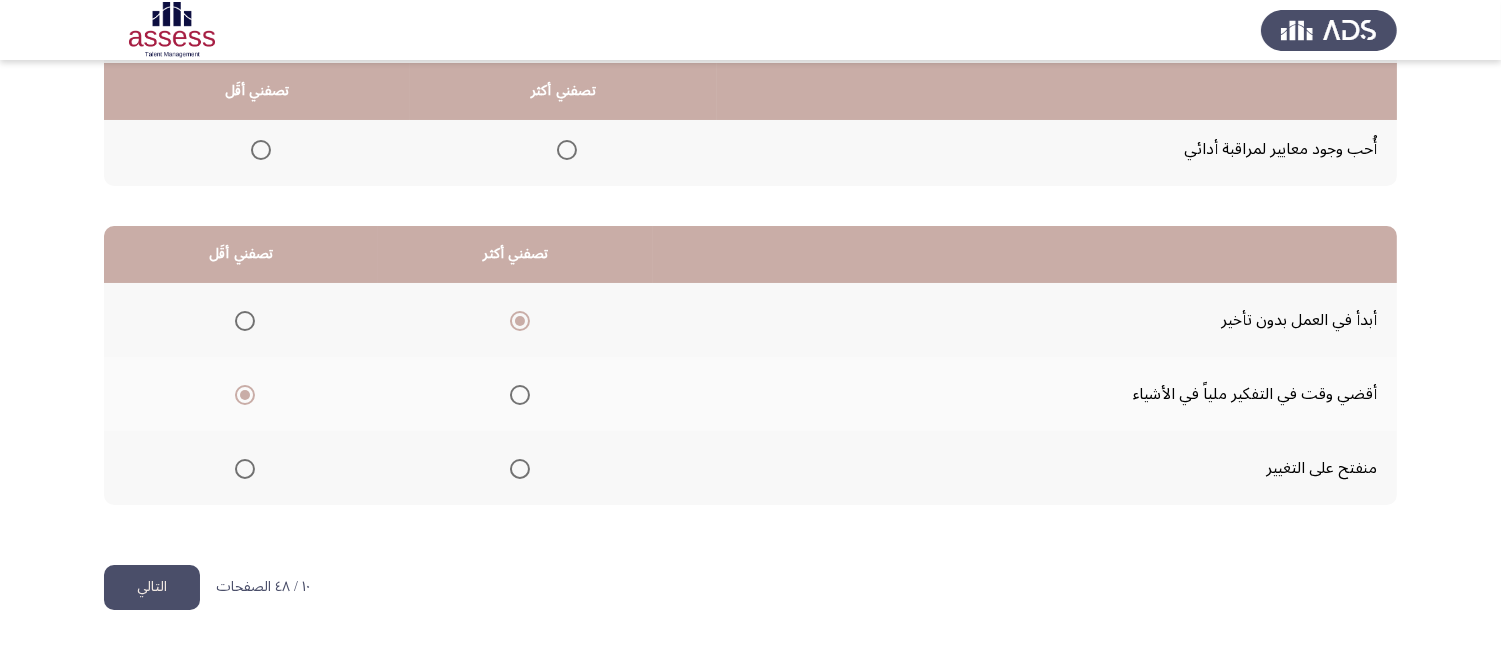 click on "التالي" 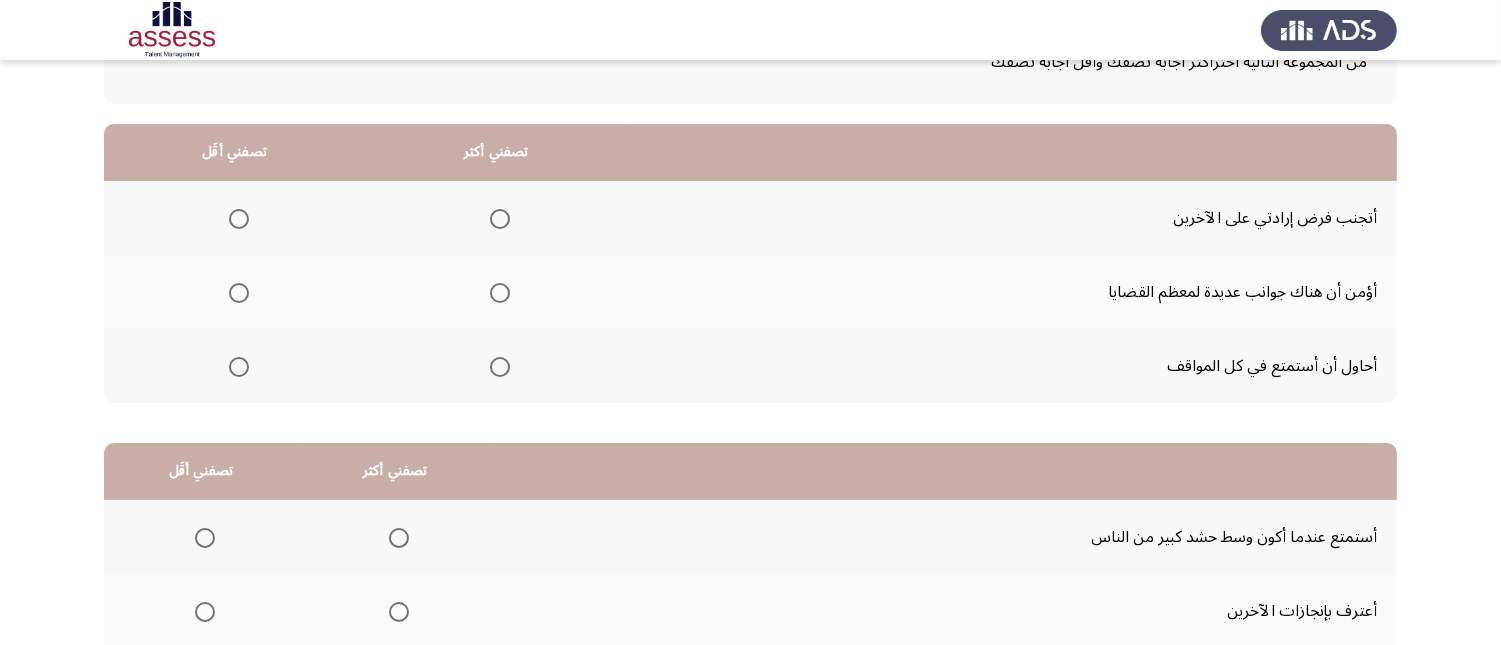 scroll, scrollTop: 111, scrollLeft: 0, axis: vertical 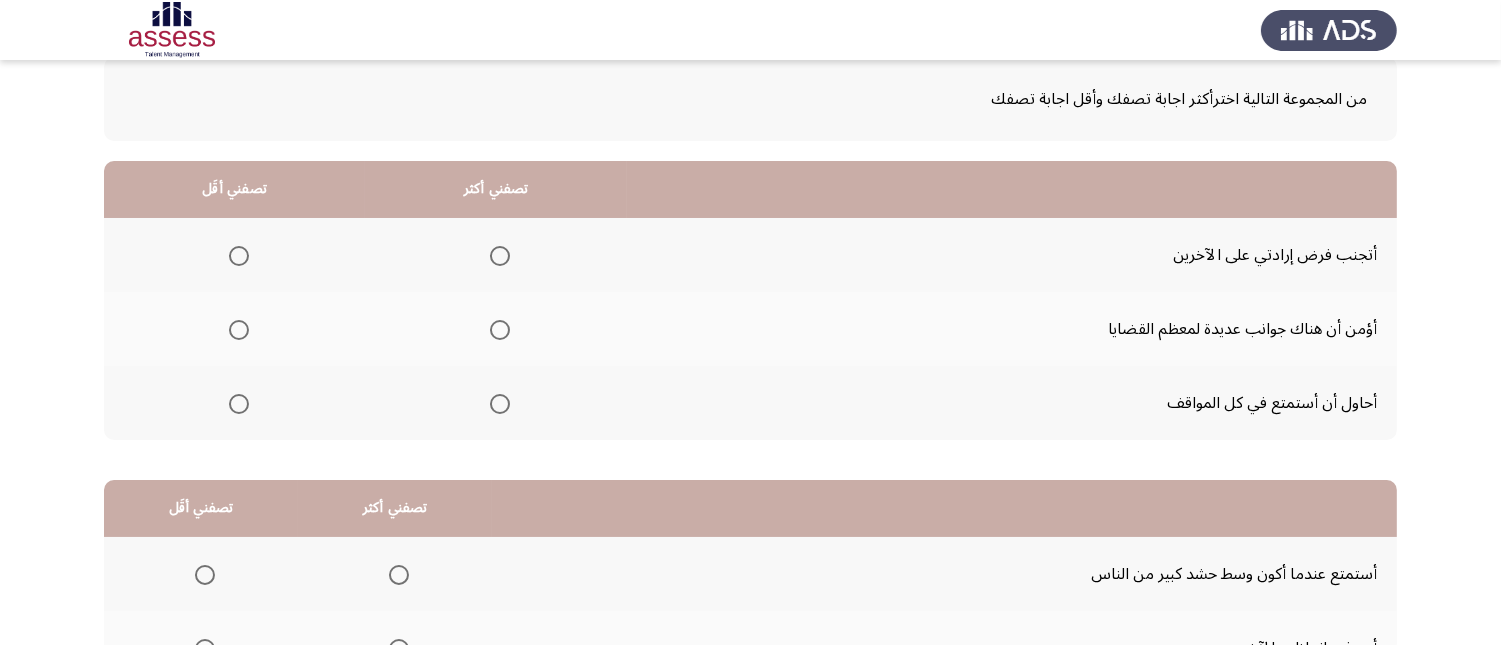 click at bounding box center [500, 330] 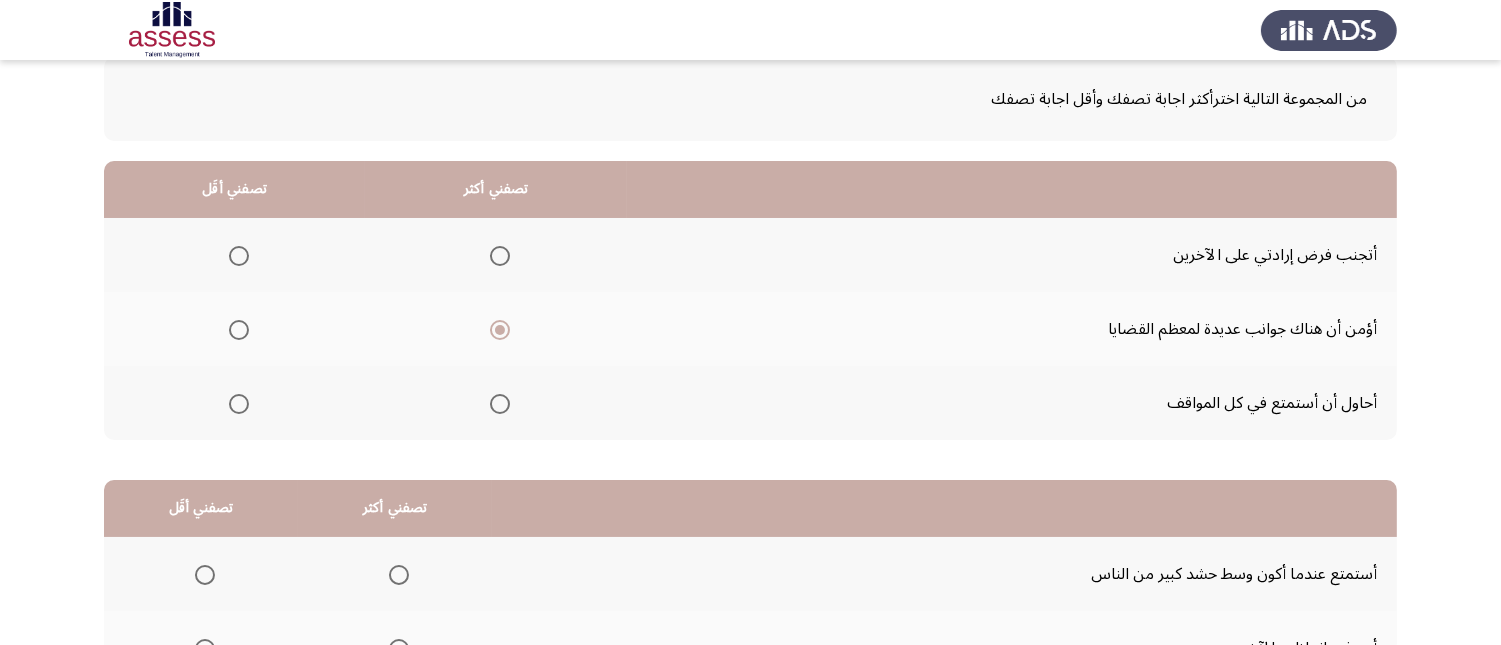 click at bounding box center [239, 404] 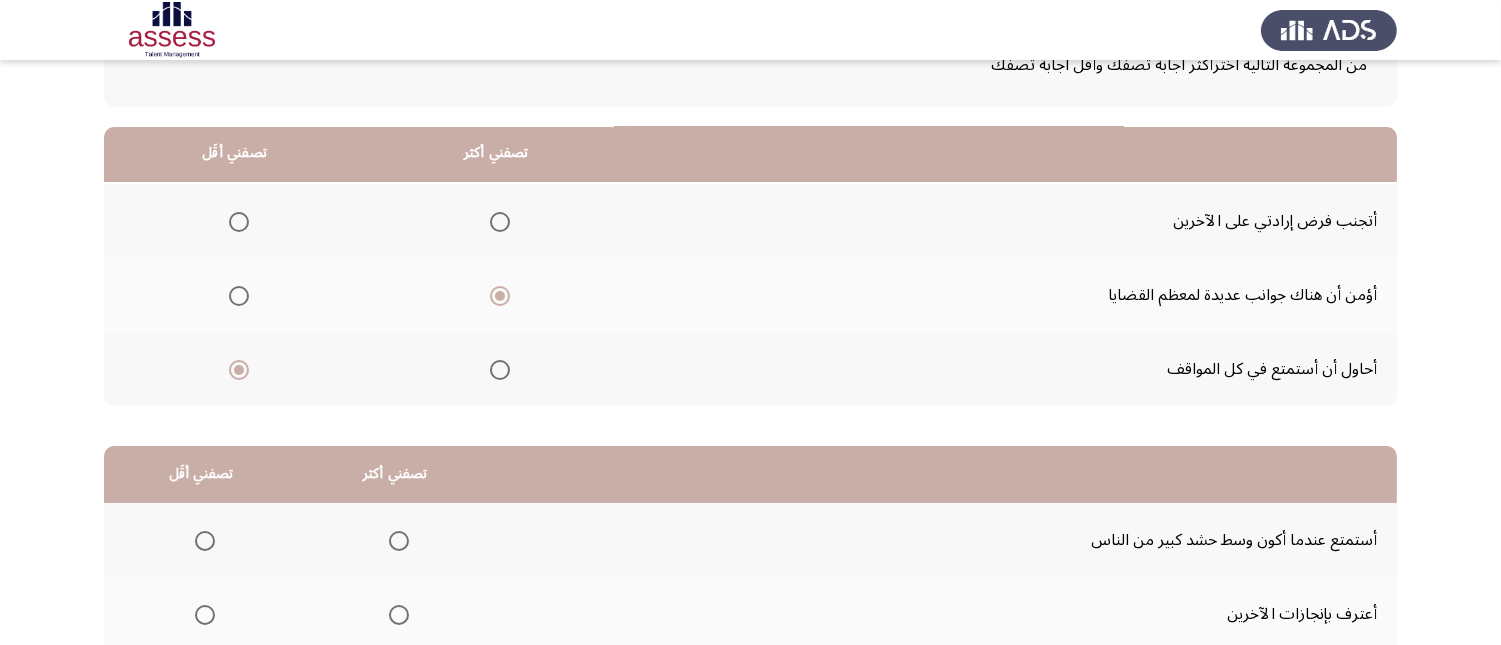 scroll, scrollTop: 367, scrollLeft: 0, axis: vertical 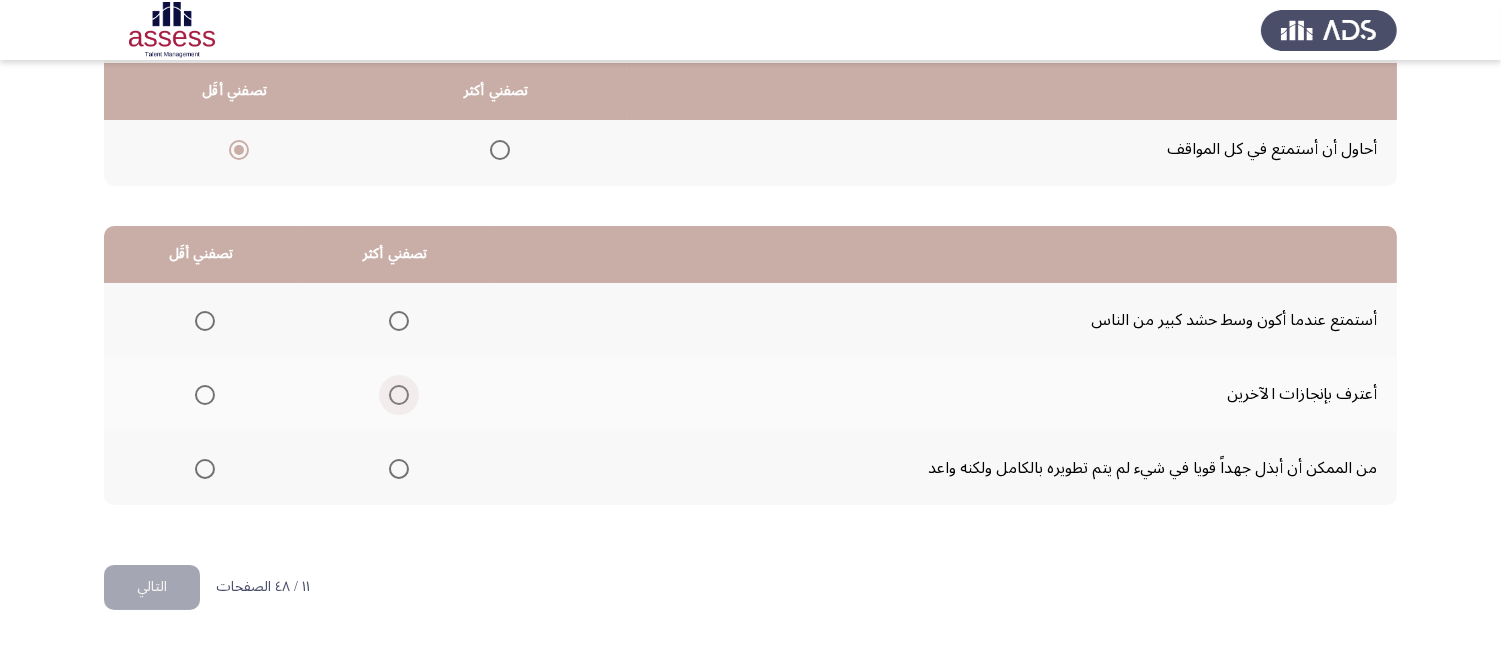 click at bounding box center [399, 395] 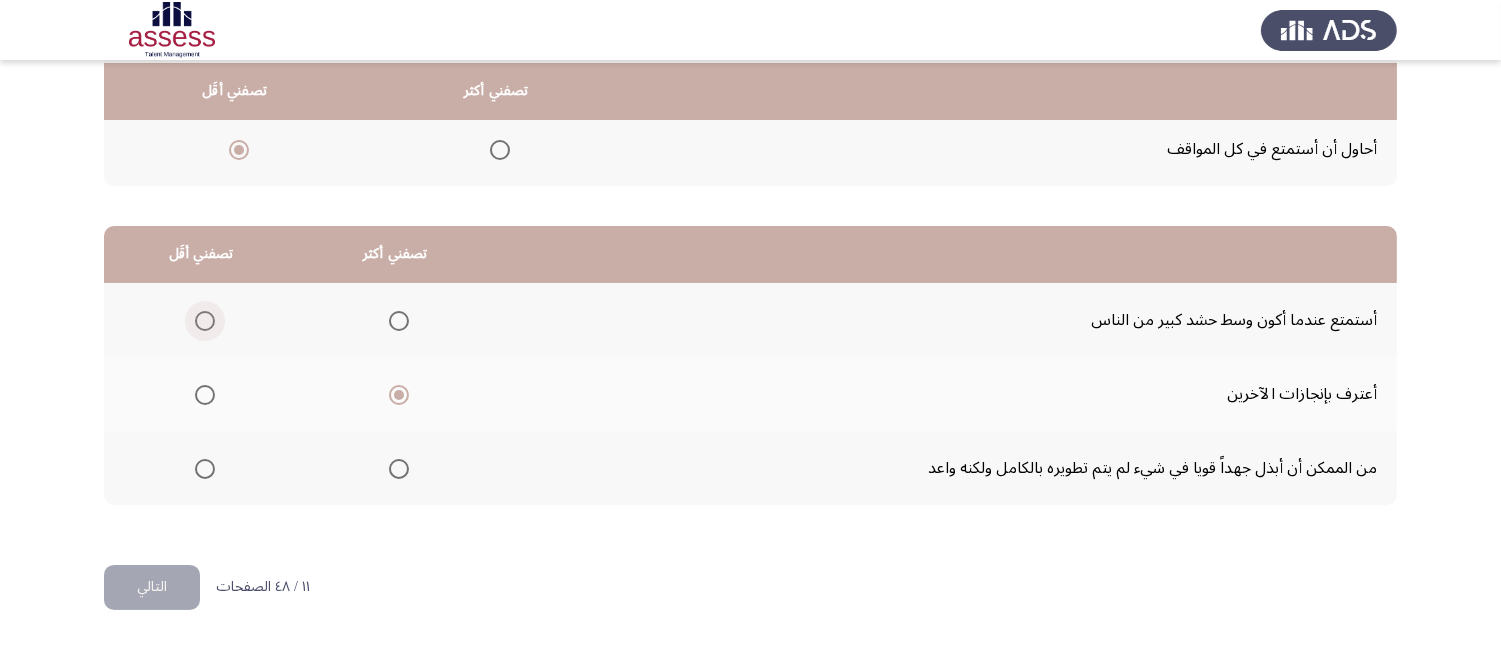 click at bounding box center [205, 321] 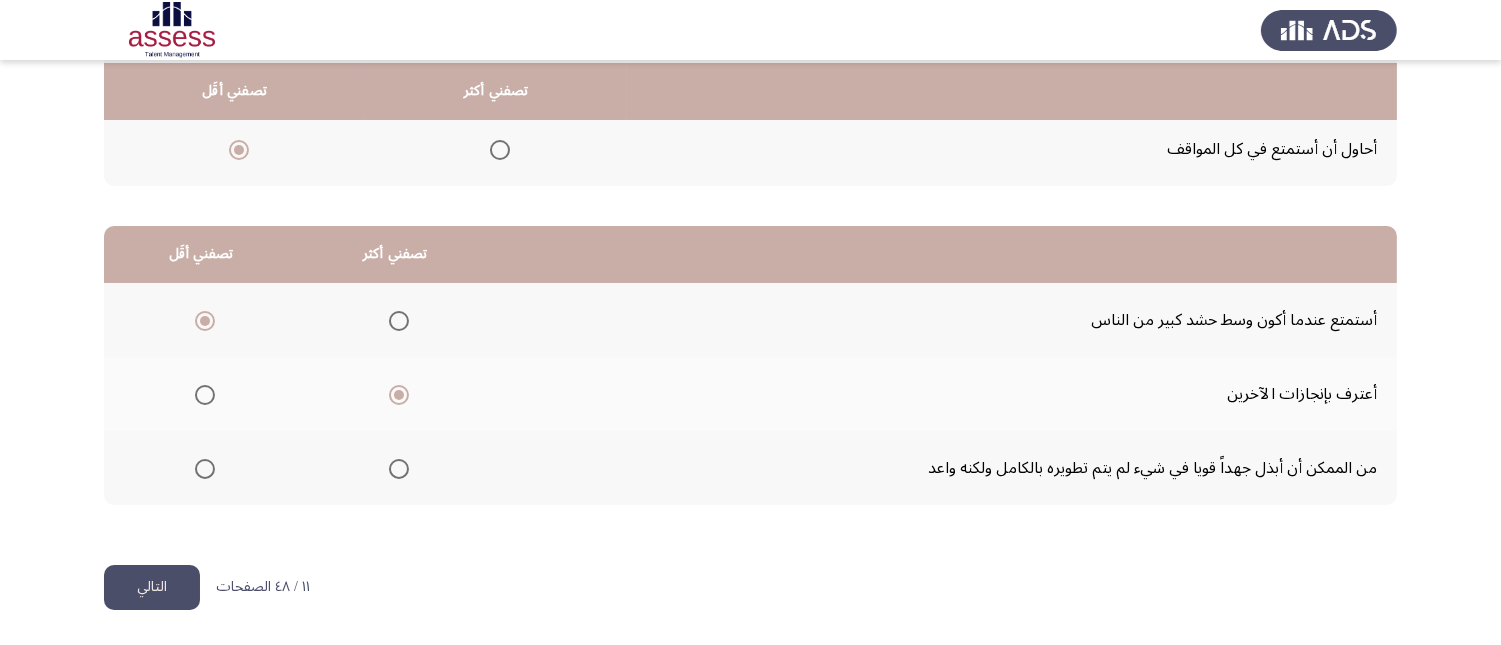 click on "التالي" 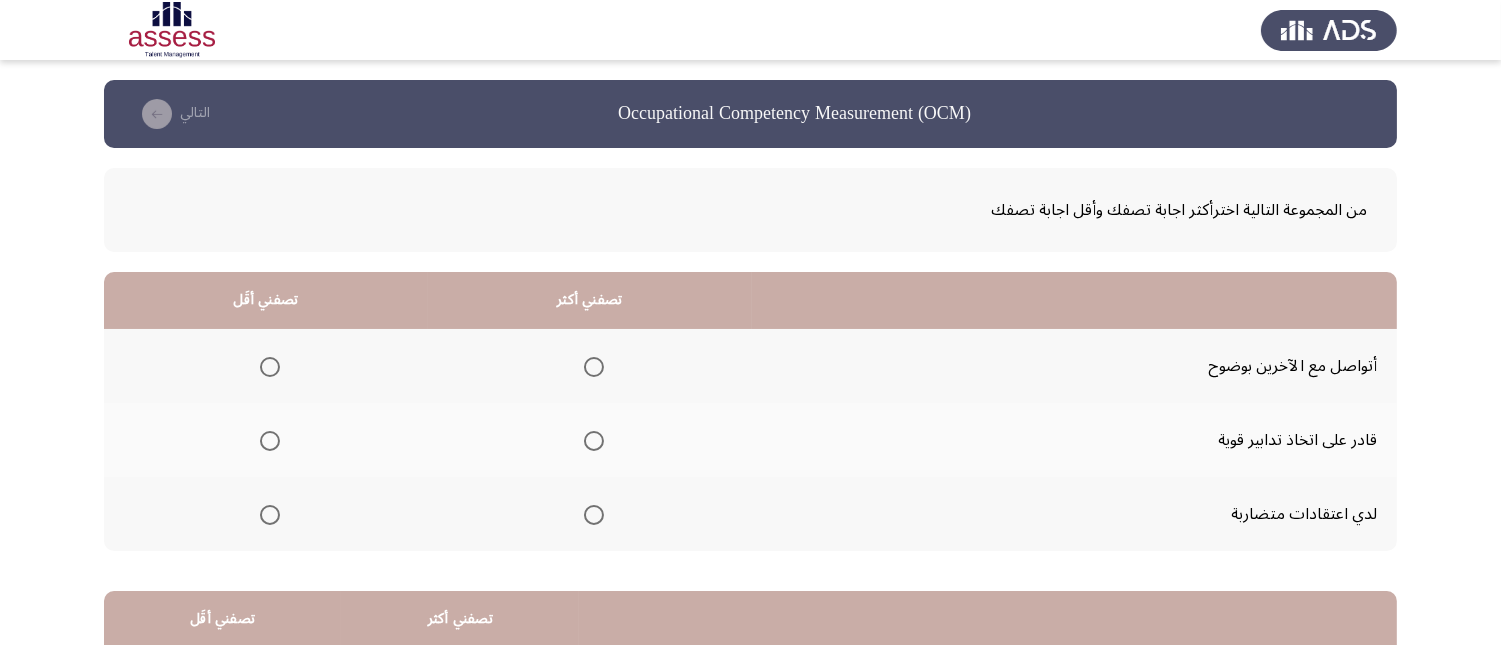 scroll, scrollTop: 111, scrollLeft: 0, axis: vertical 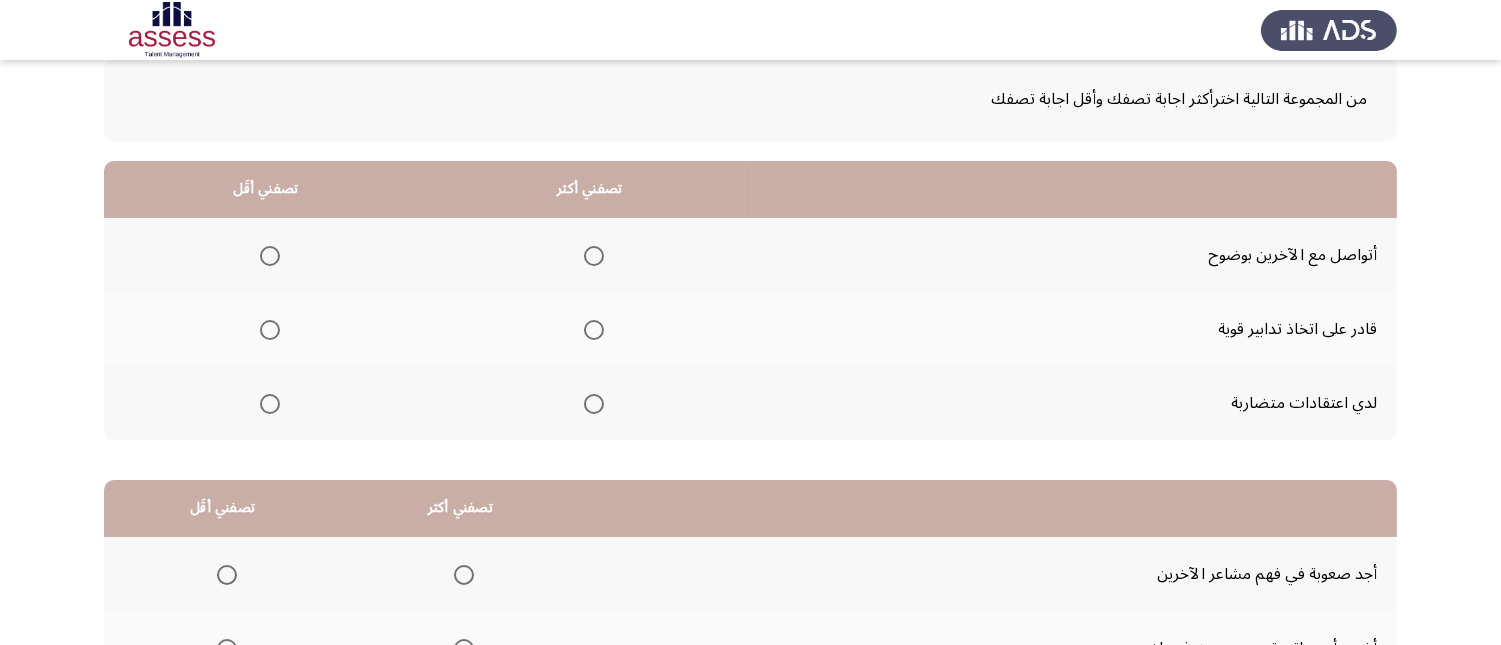 click at bounding box center [594, 330] 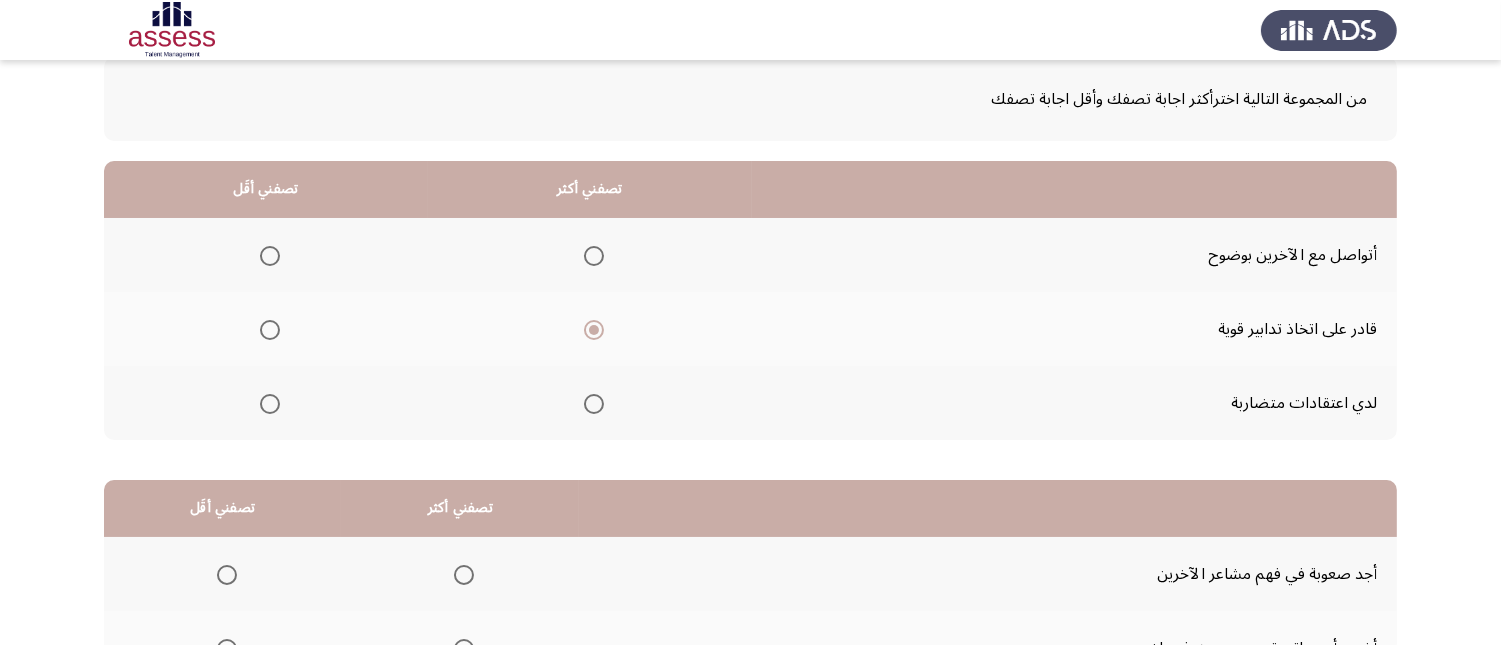 click at bounding box center [270, 404] 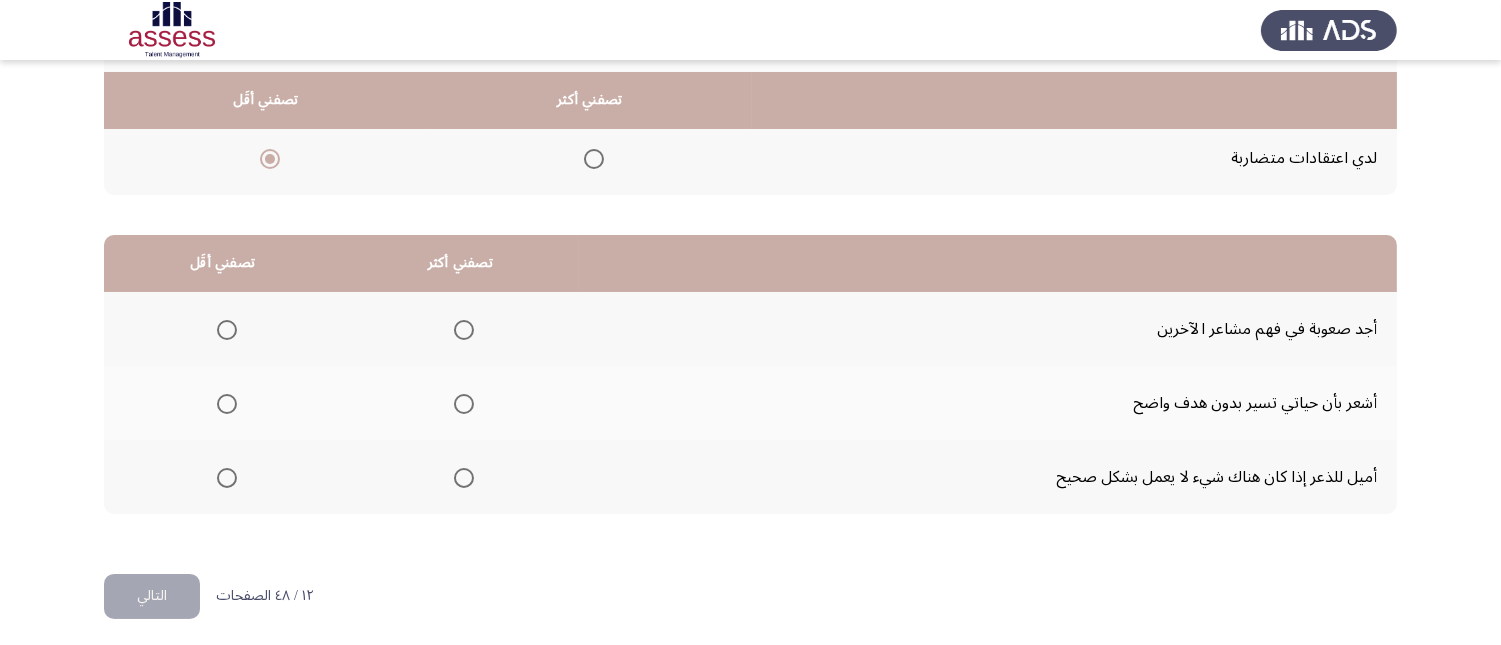 scroll, scrollTop: 367, scrollLeft: 0, axis: vertical 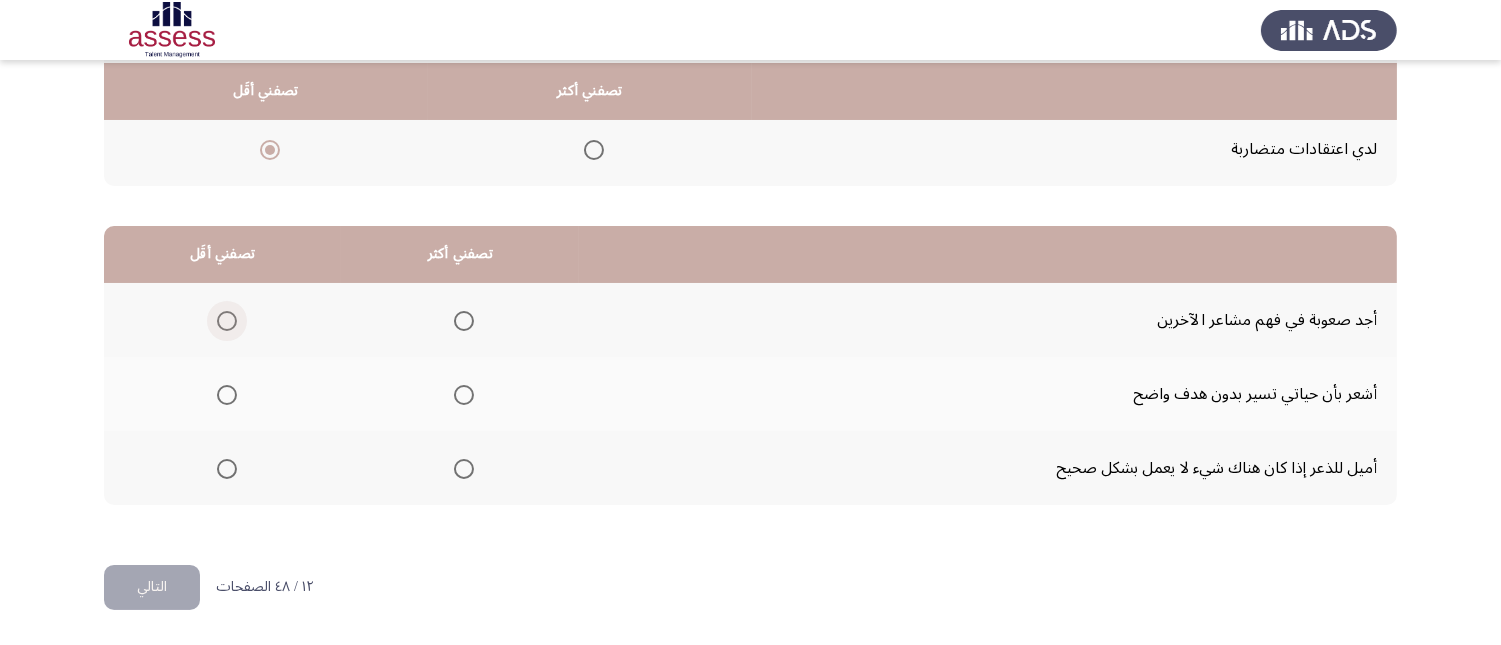 click at bounding box center (227, 321) 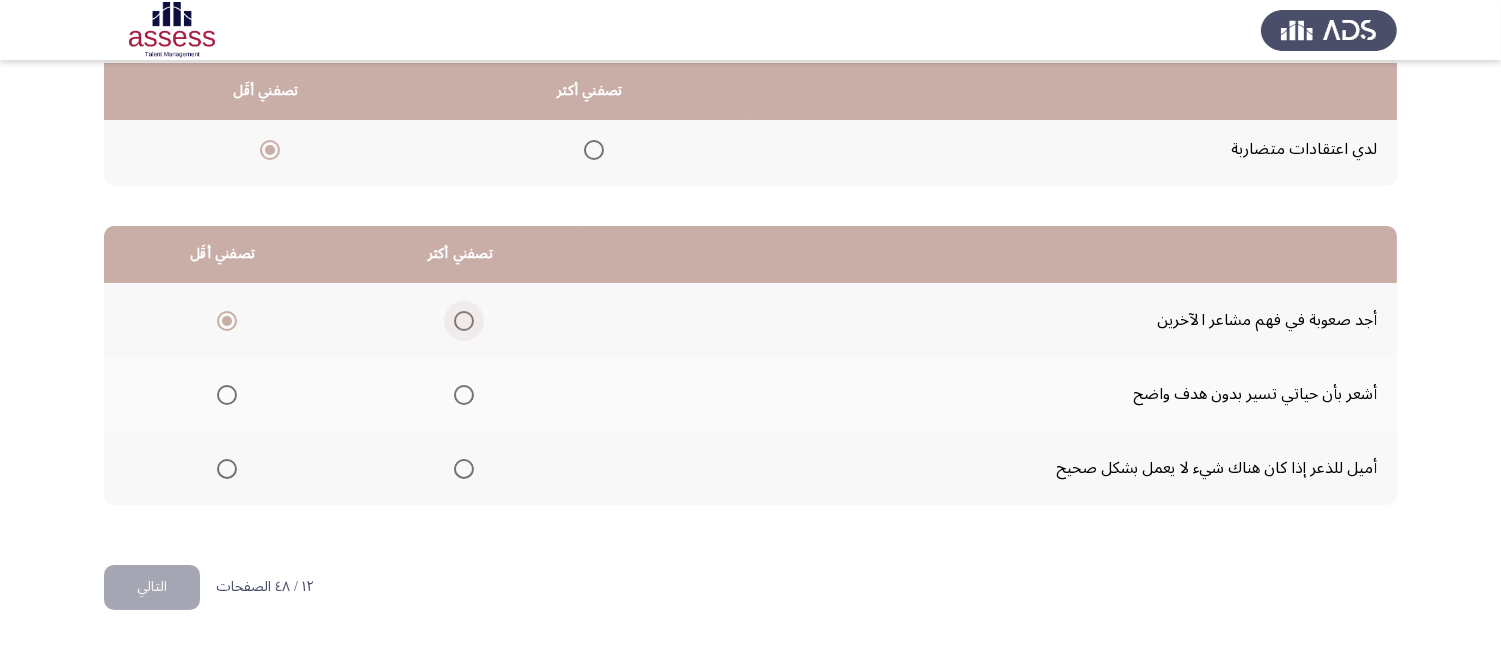 click at bounding box center [464, 321] 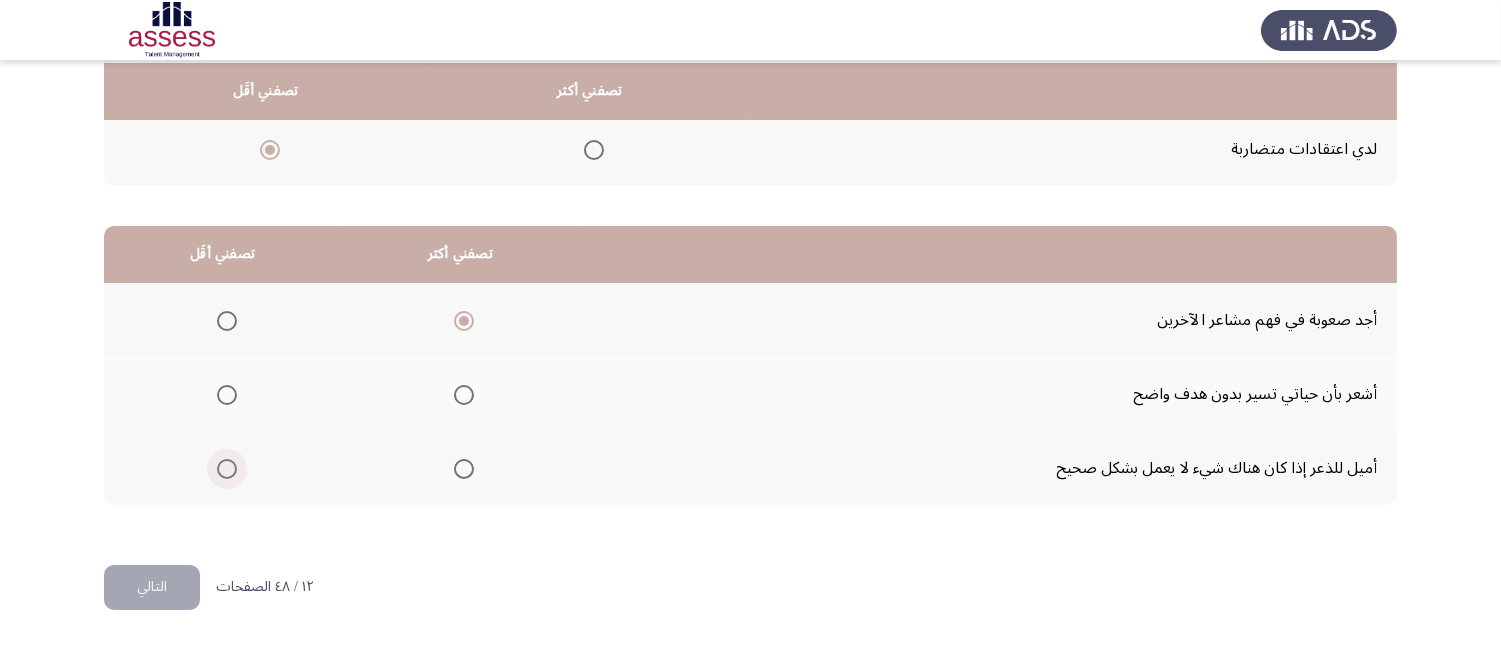 click at bounding box center [227, 469] 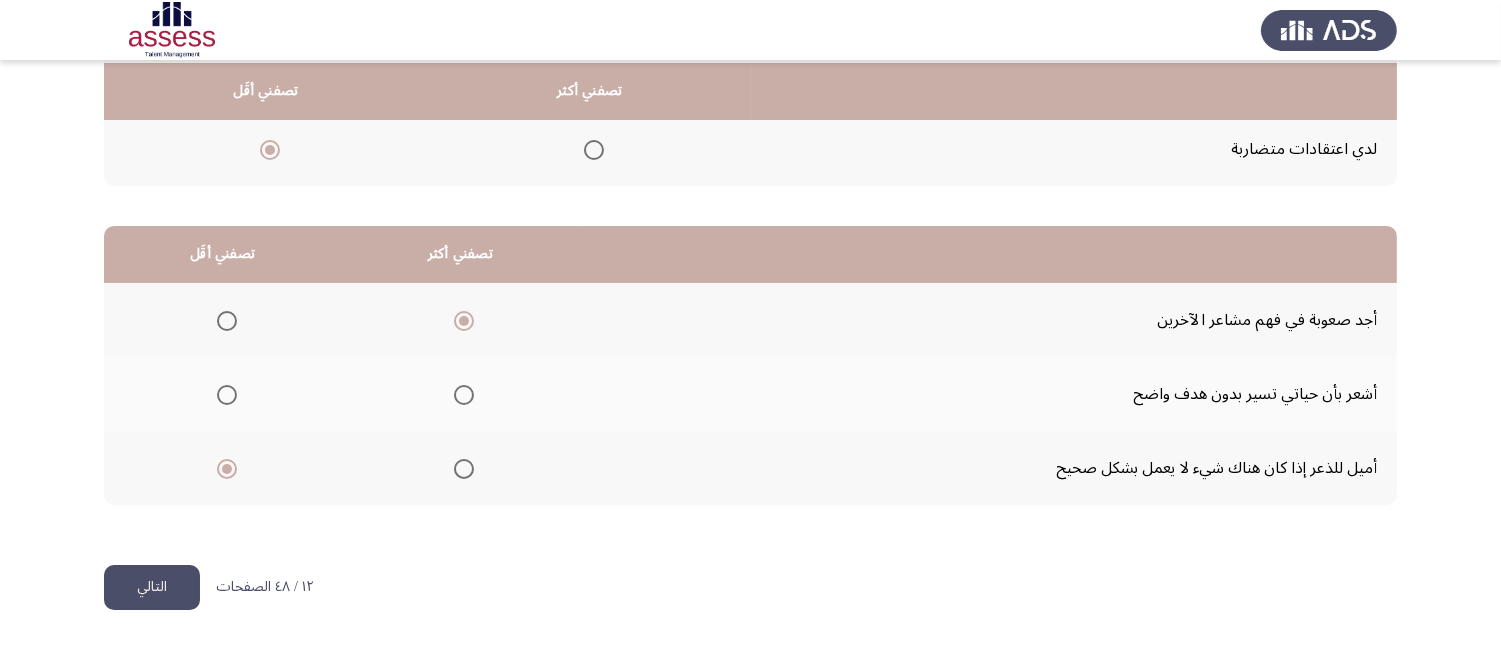 click on "التالي" 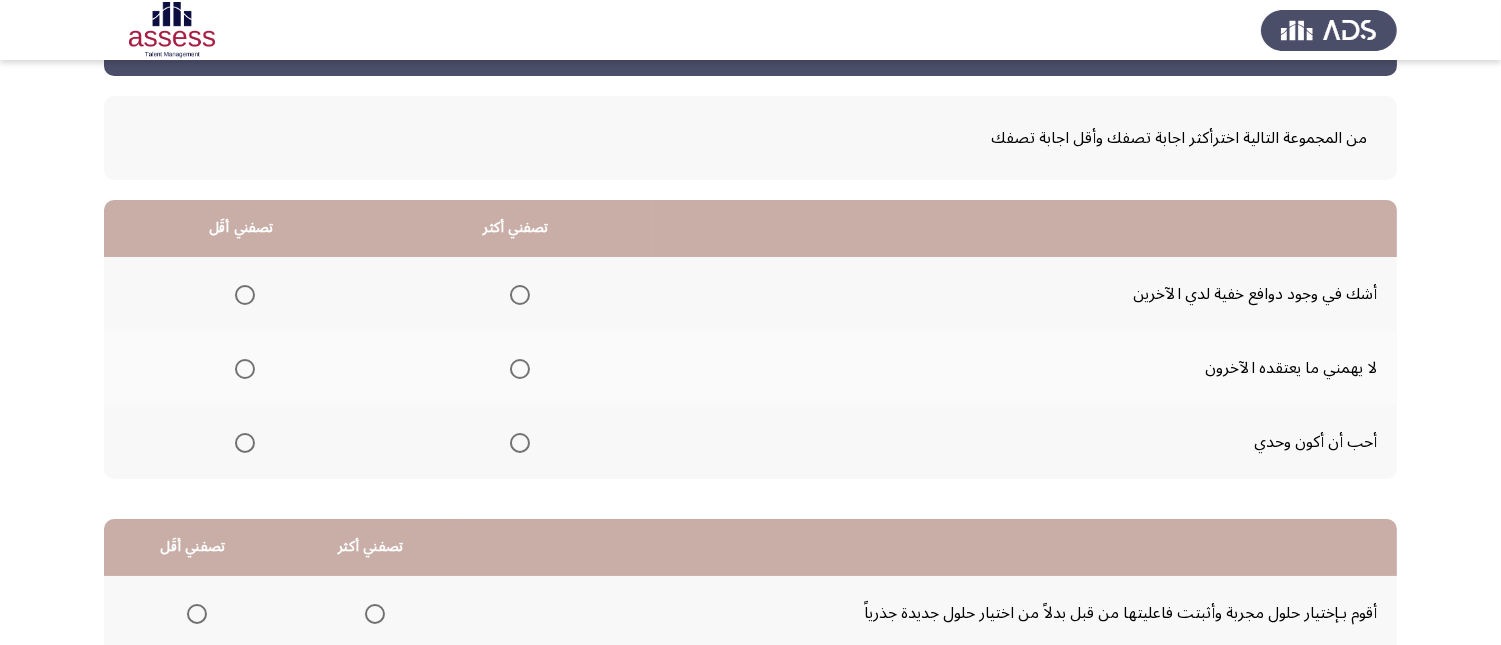scroll, scrollTop: 111, scrollLeft: 0, axis: vertical 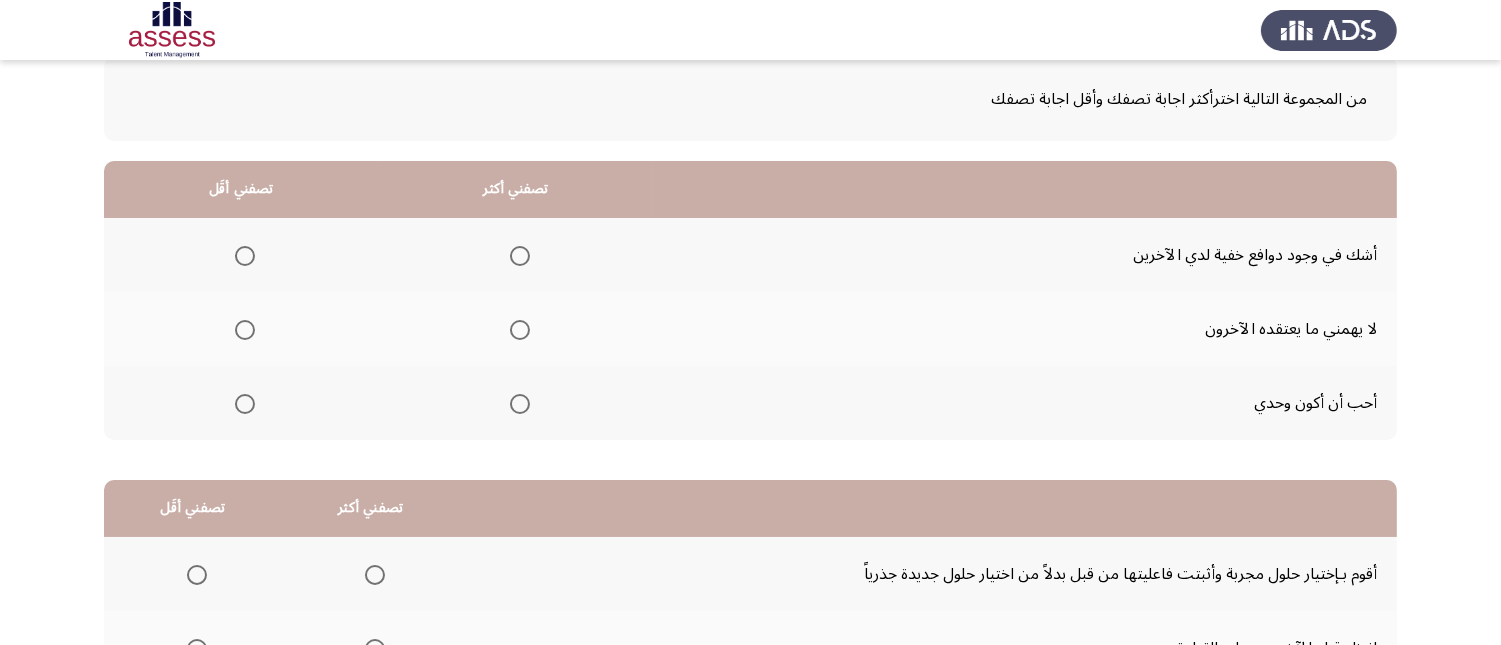 click at bounding box center [520, 330] 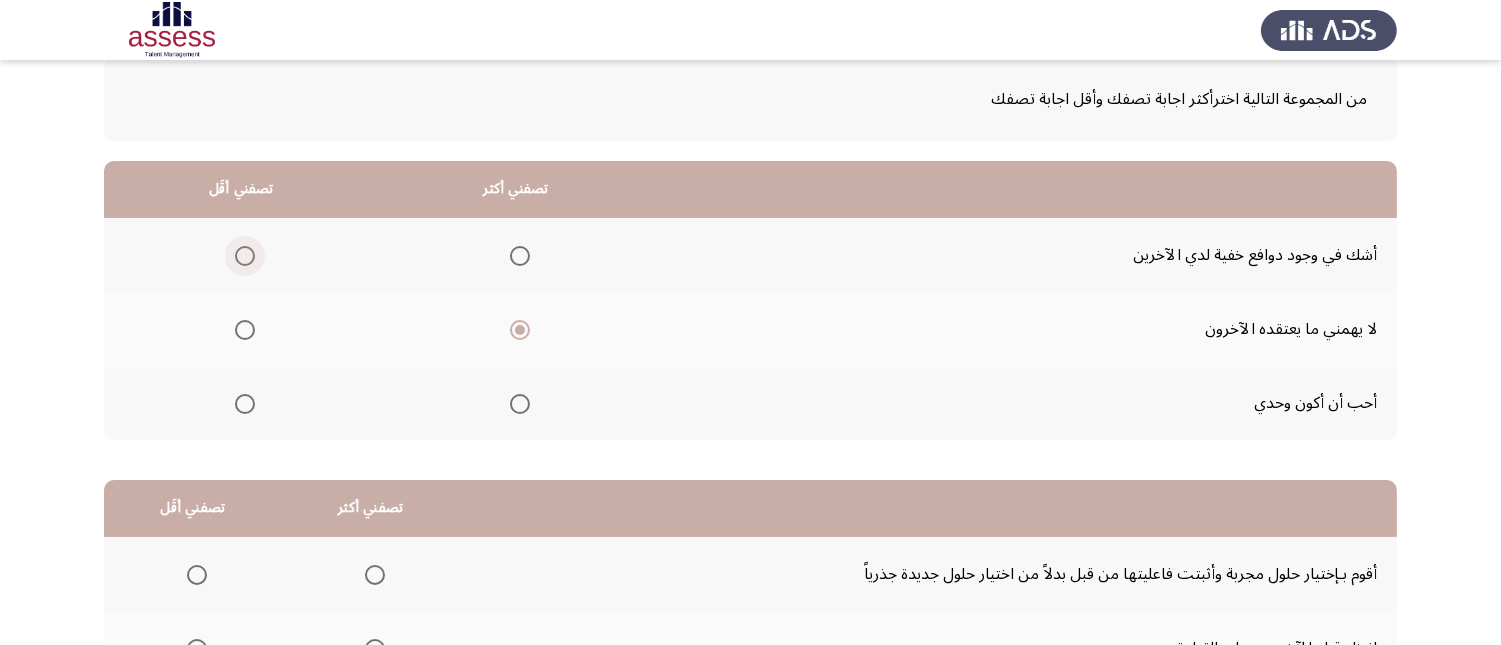 click at bounding box center (245, 256) 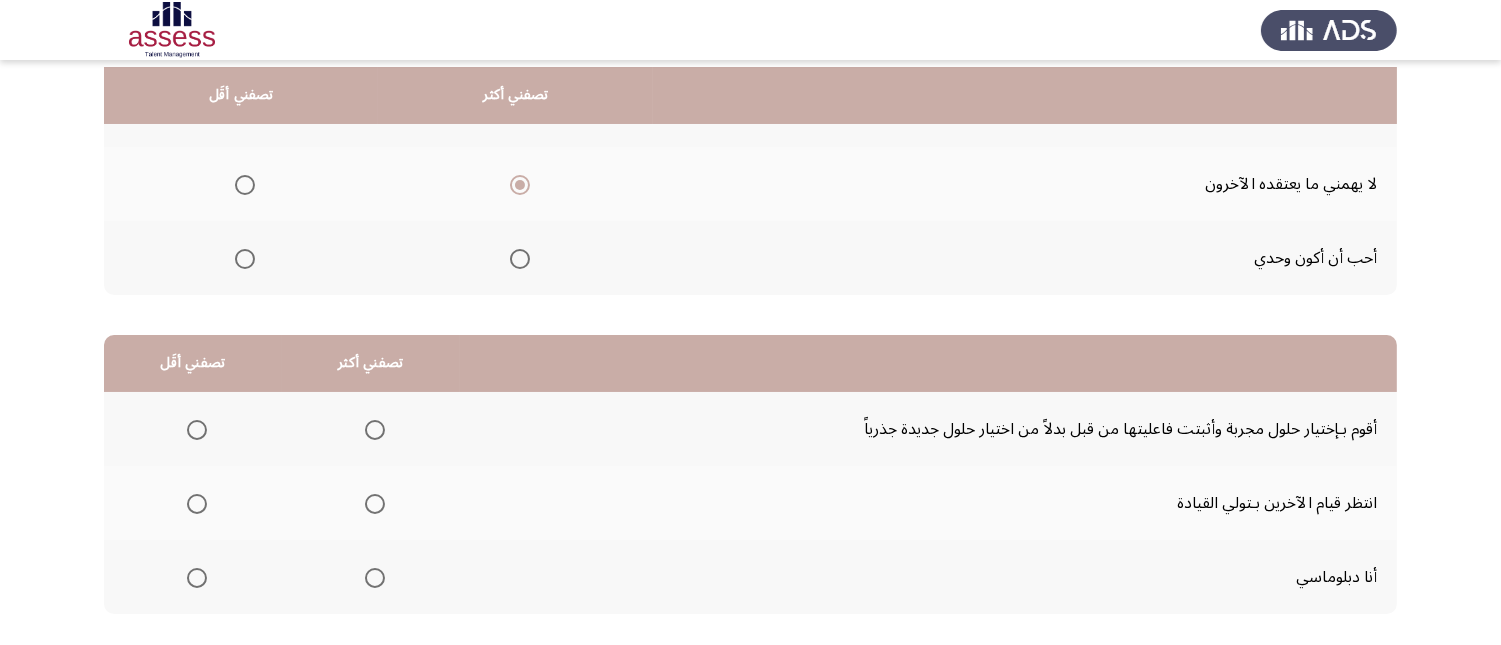 scroll, scrollTop: 367, scrollLeft: 0, axis: vertical 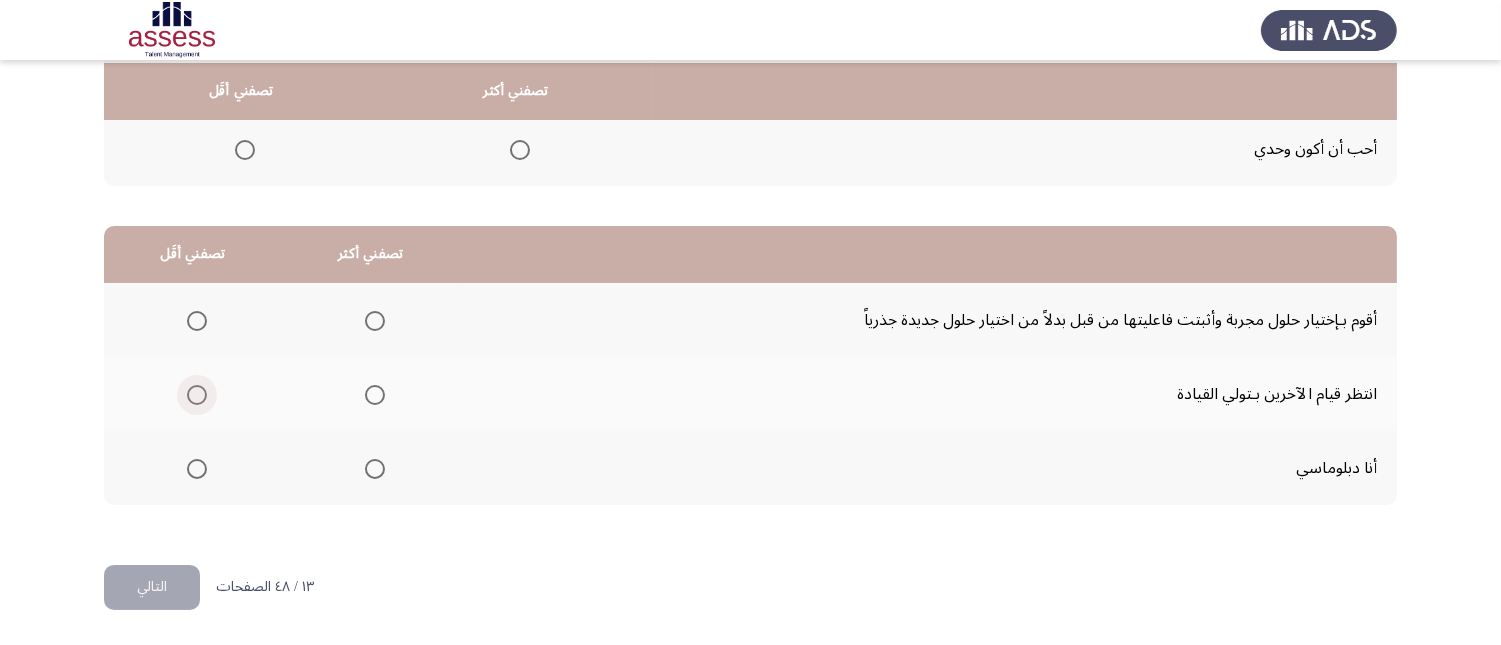 click at bounding box center (197, 395) 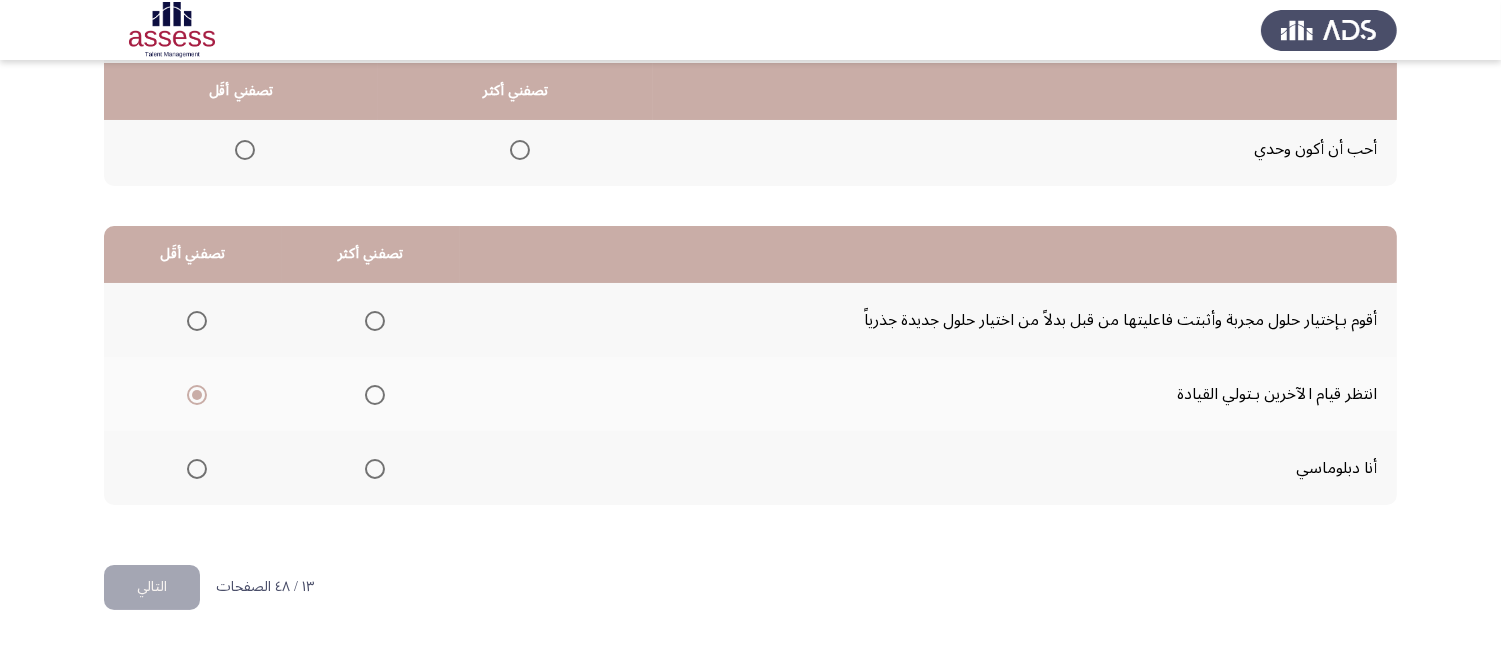 click at bounding box center [375, 469] 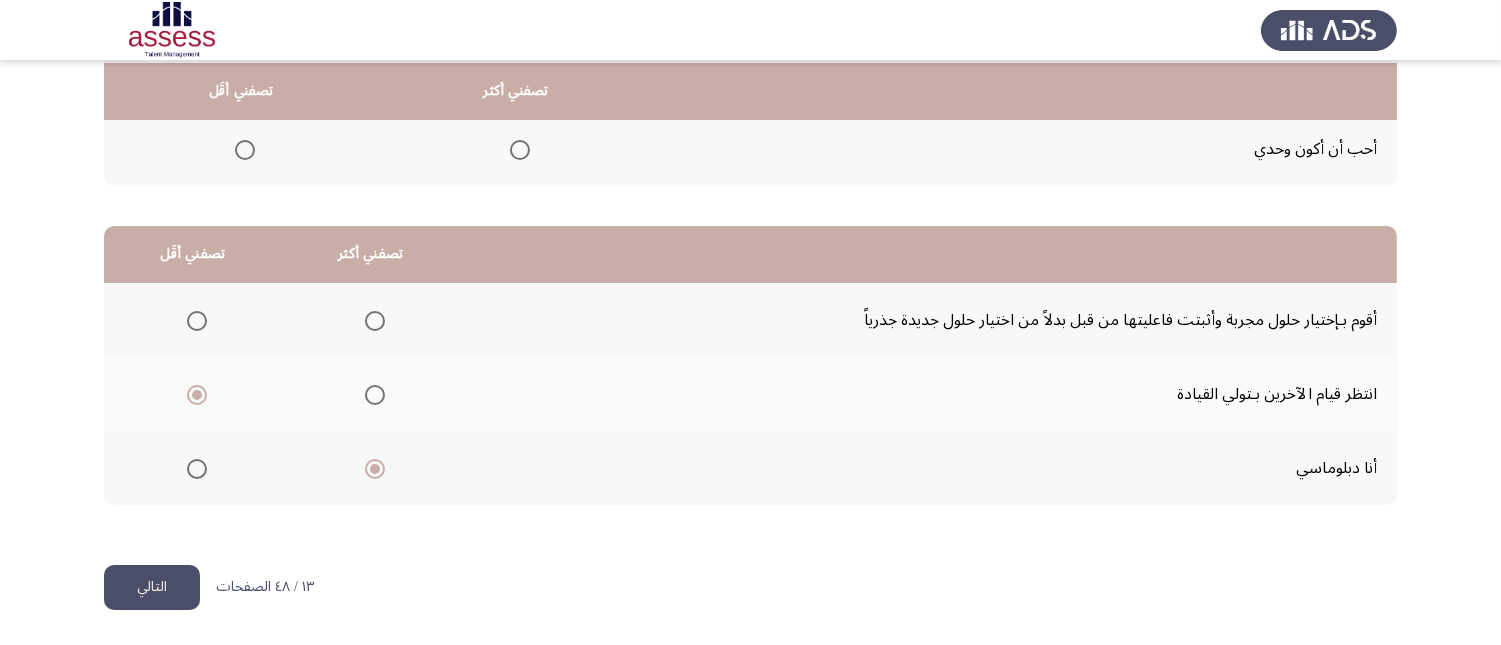 click on "التالي" 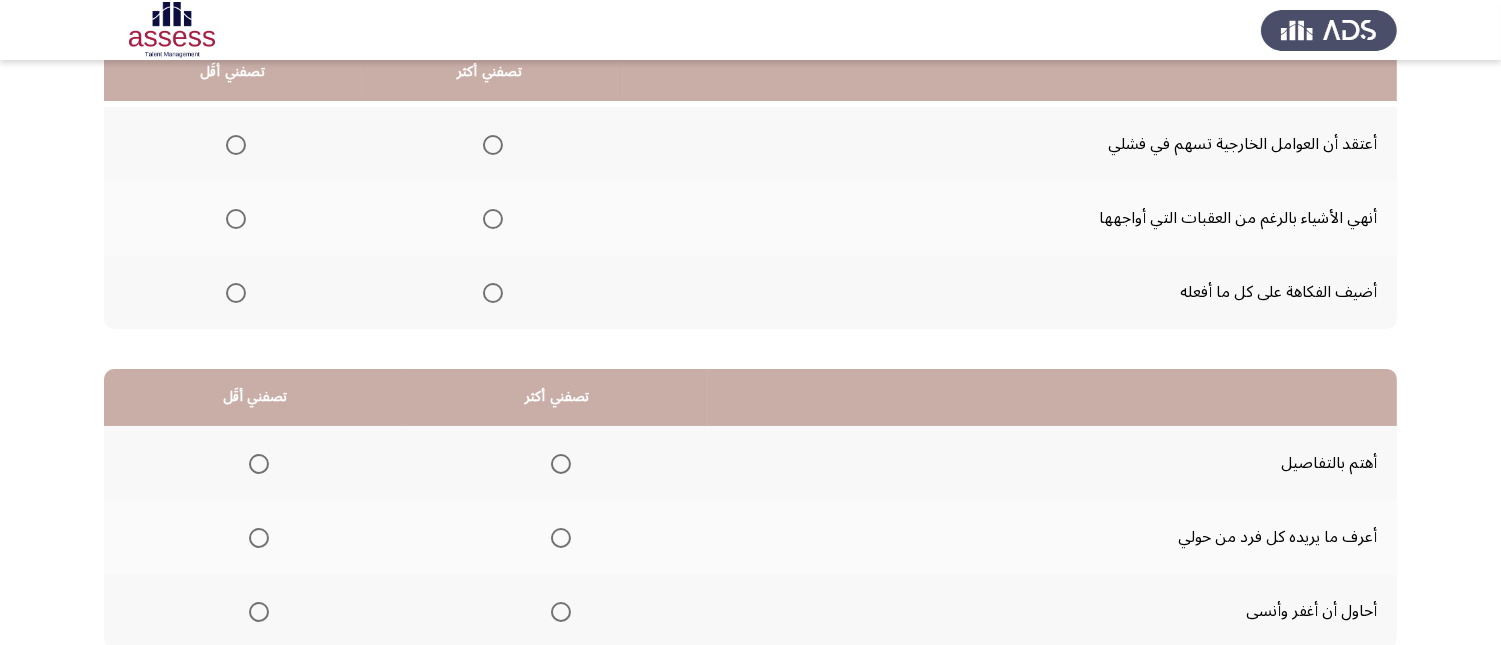 scroll, scrollTop: 111, scrollLeft: 0, axis: vertical 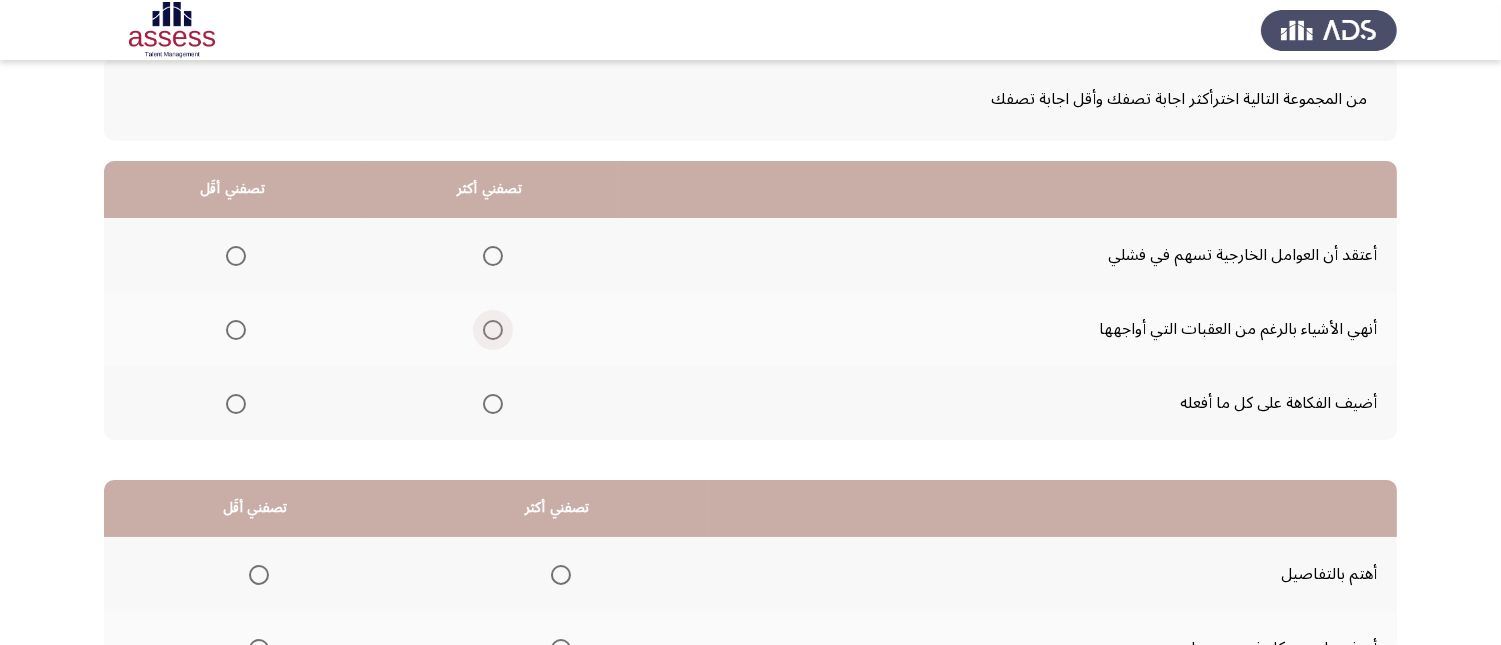 click at bounding box center [493, 330] 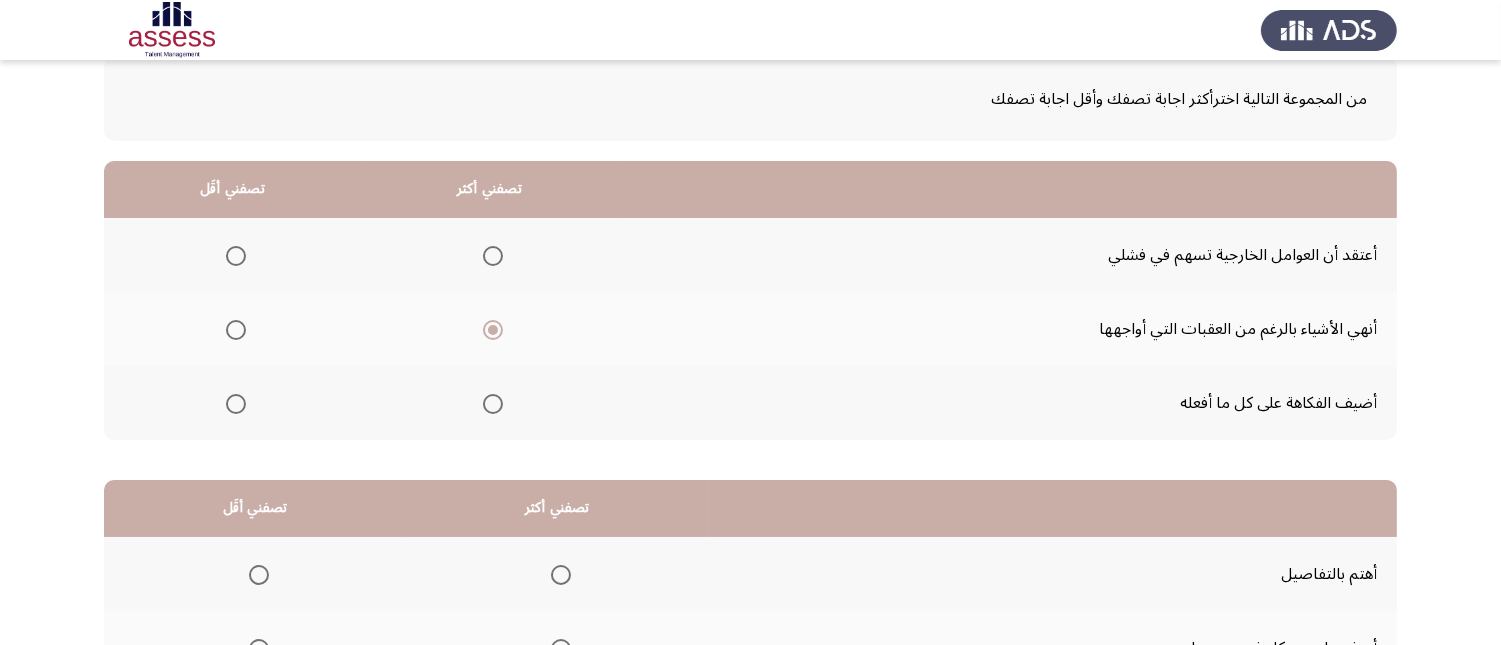 click at bounding box center [236, 404] 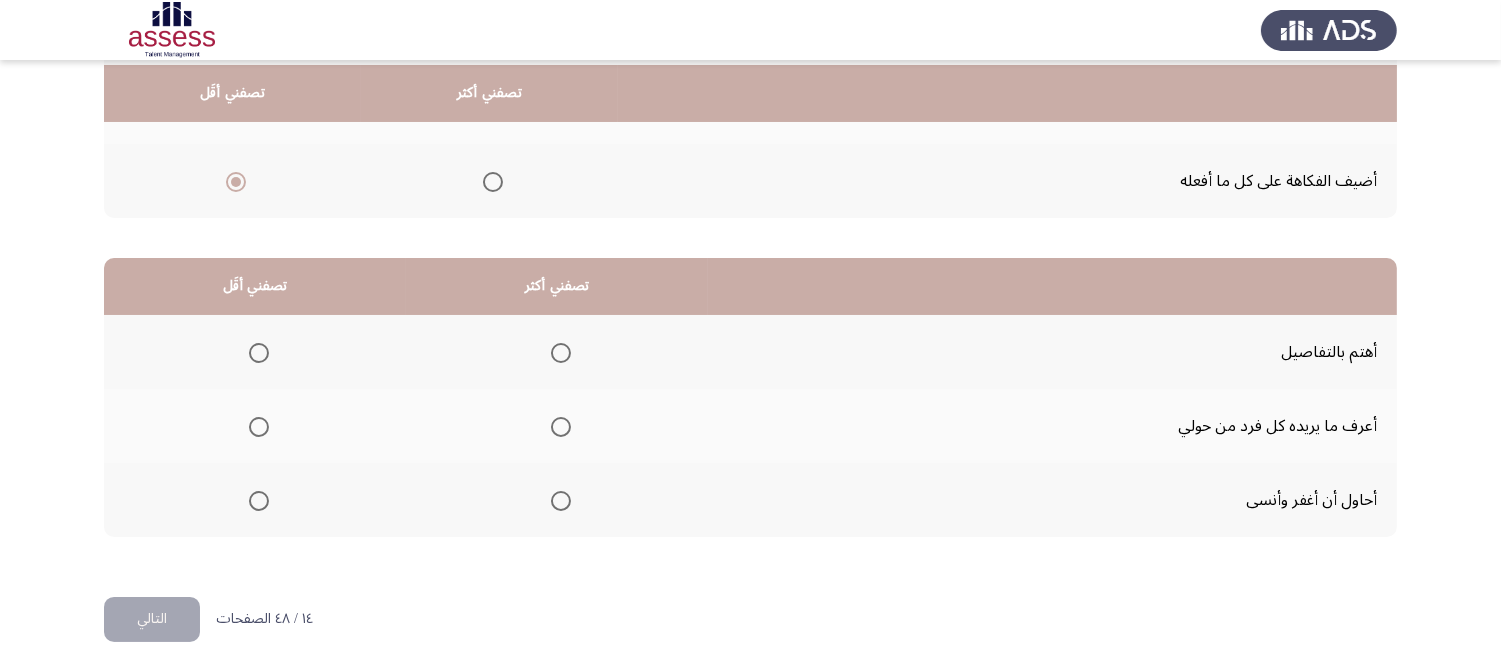scroll, scrollTop: 367, scrollLeft: 0, axis: vertical 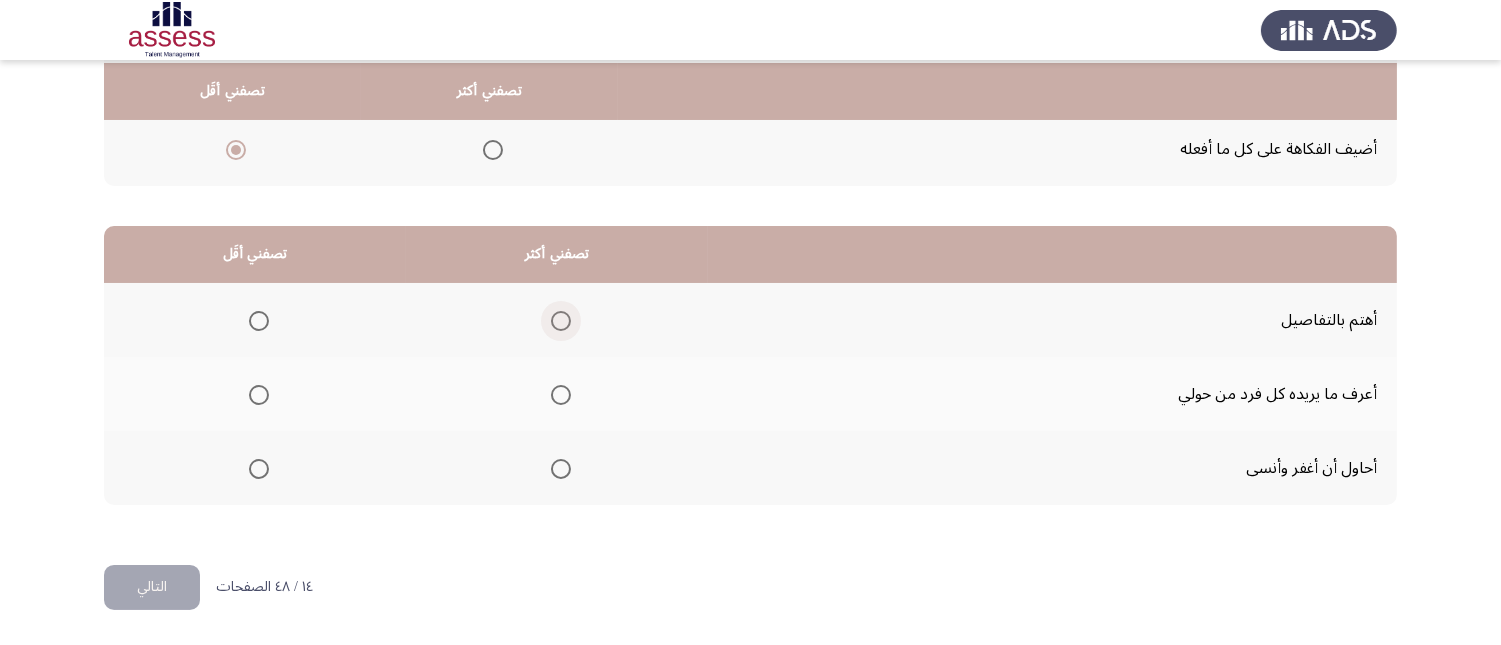 click at bounding box center [561, 321] 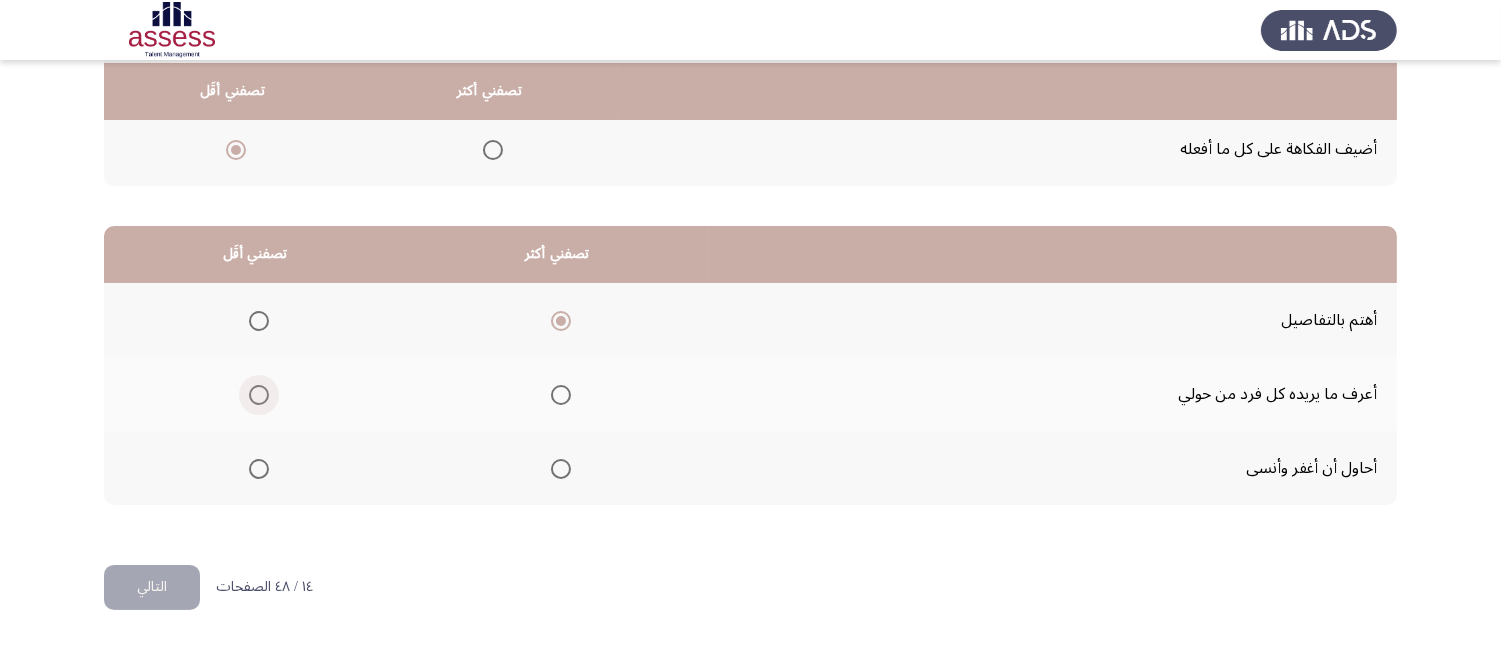 click at bounding box center (259, 395) 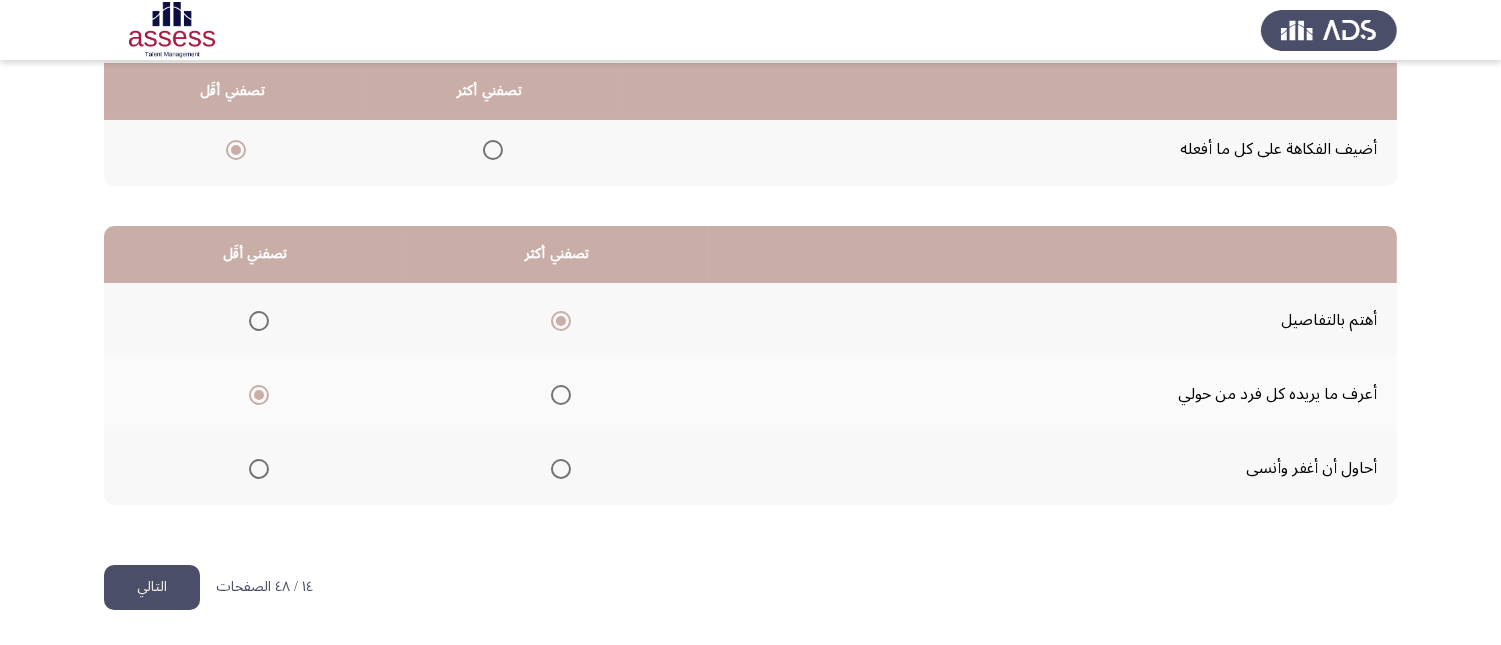 click on "التالي" 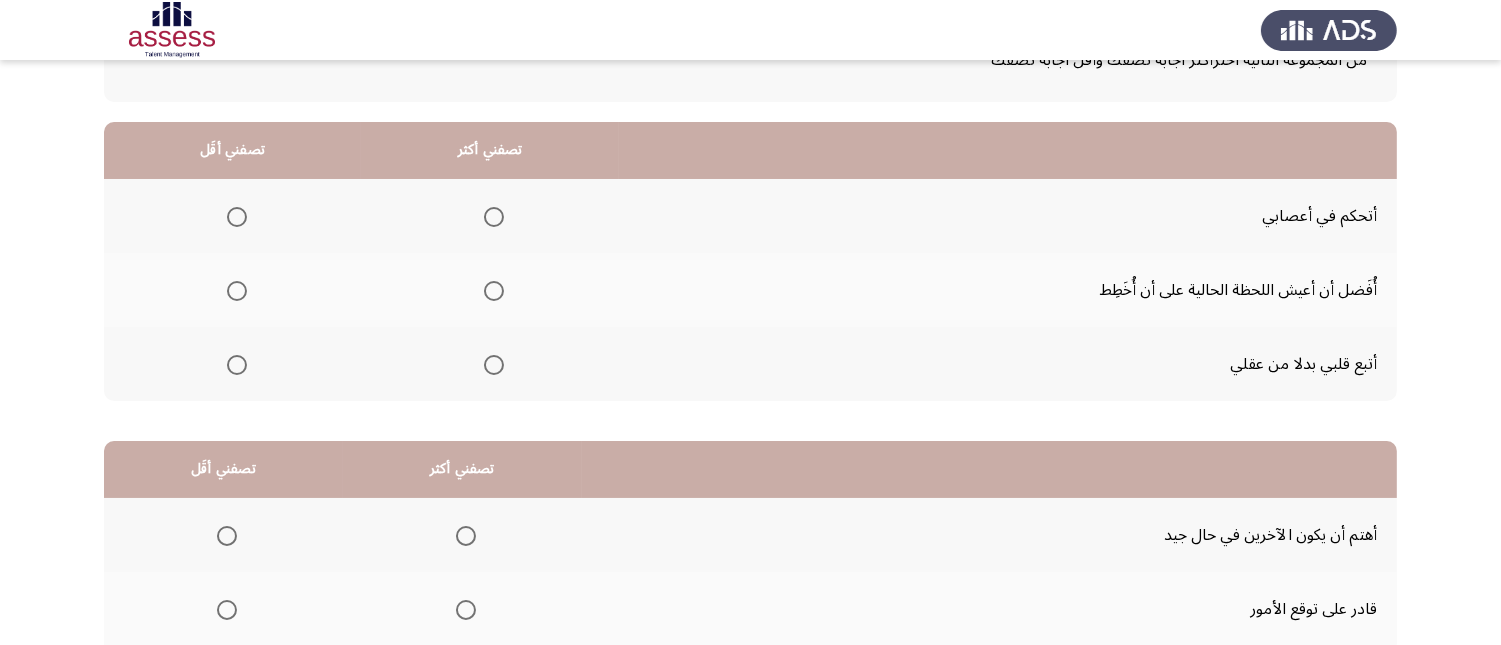 scroll, scrollTop: 111, scrollLeft: 0, axis: vertical 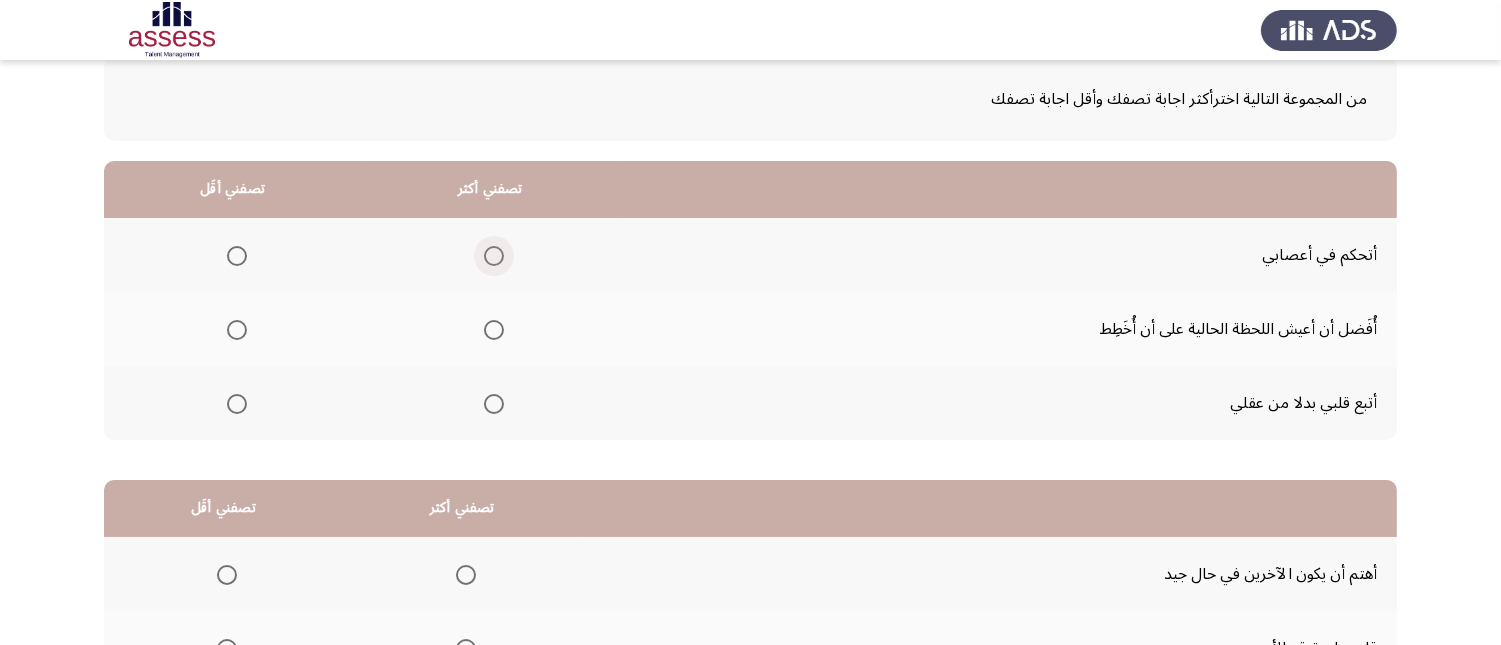 click at bounding box center (494, 256) 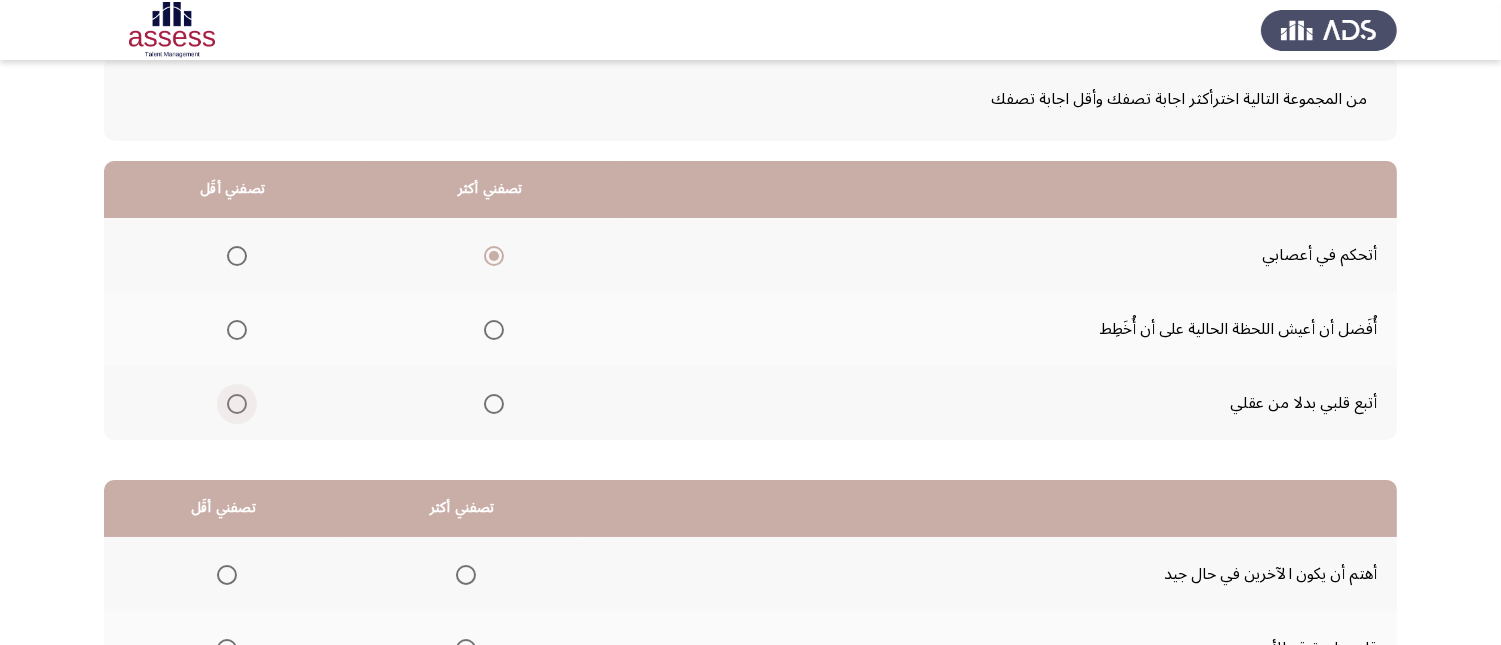 click at bounding box center (237, 404) 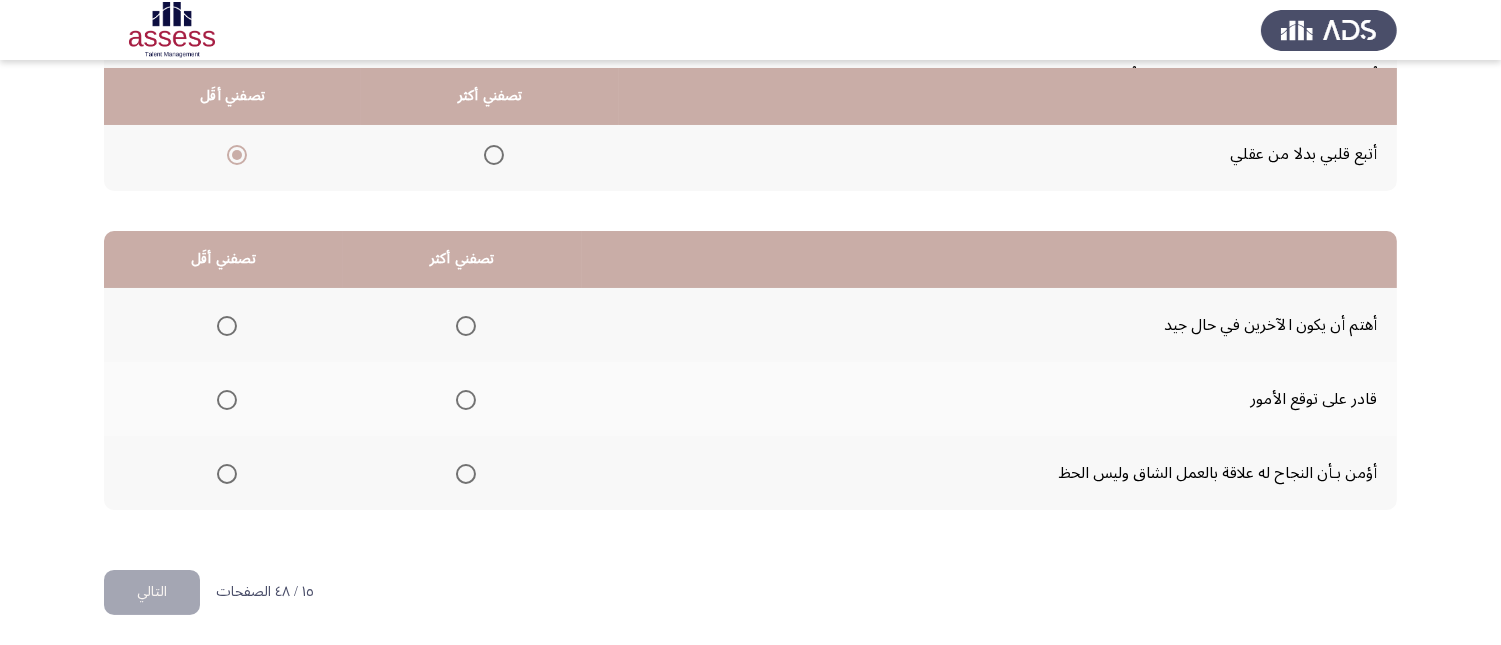 scroll, scrollTop: 367, scrollLeft: 0, axis: vertical 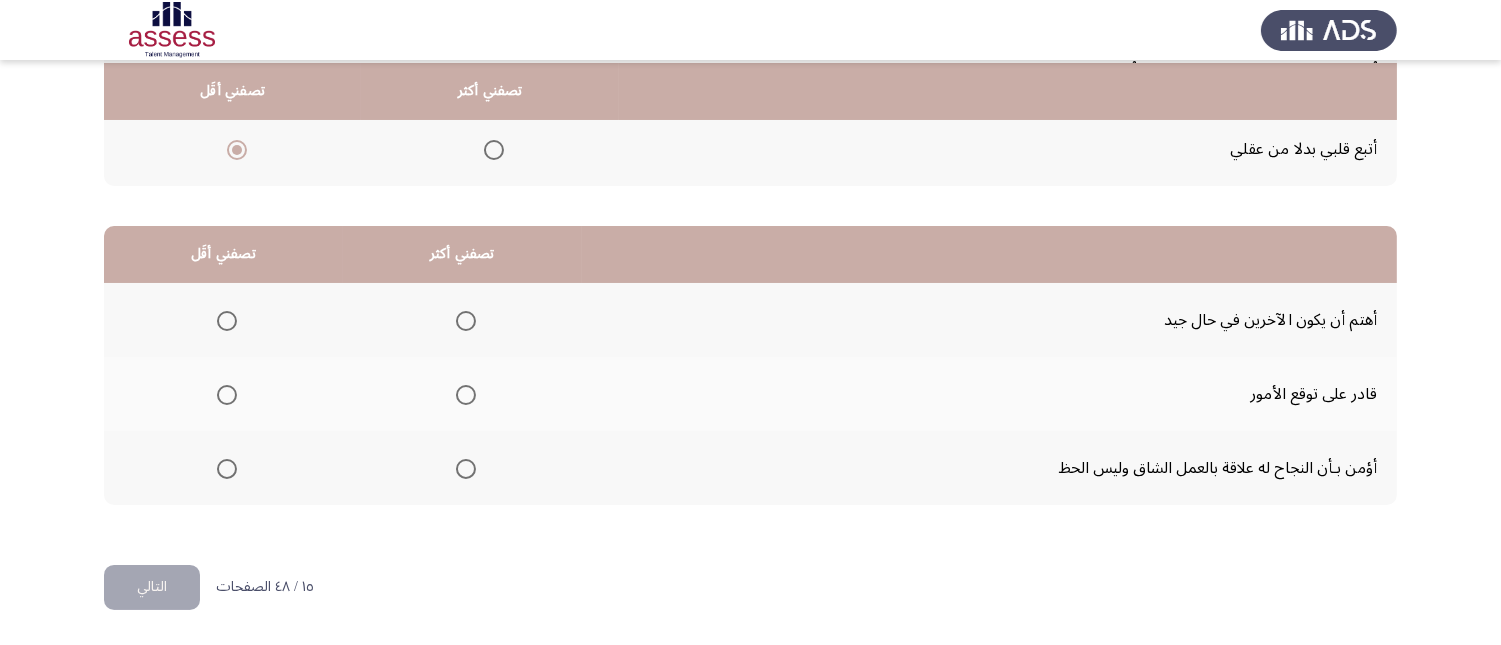 click at bounding box center (466, 395) 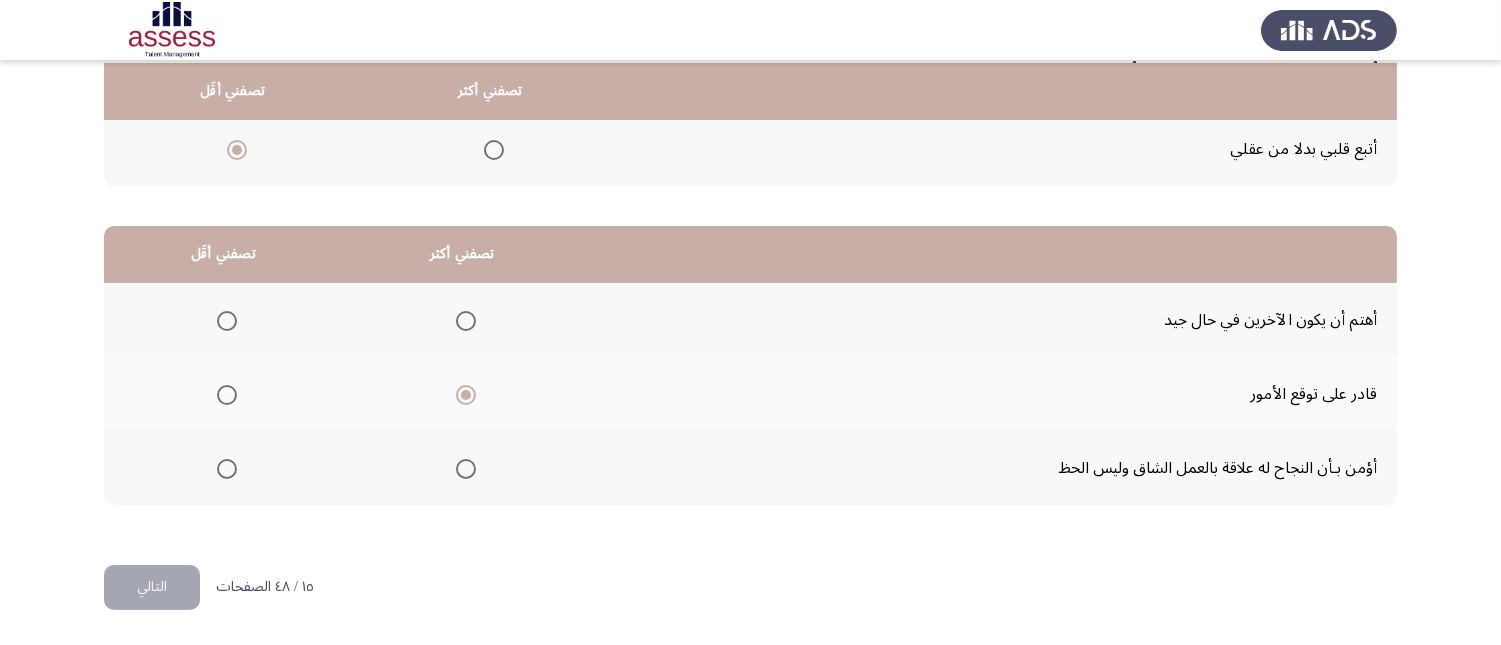 click 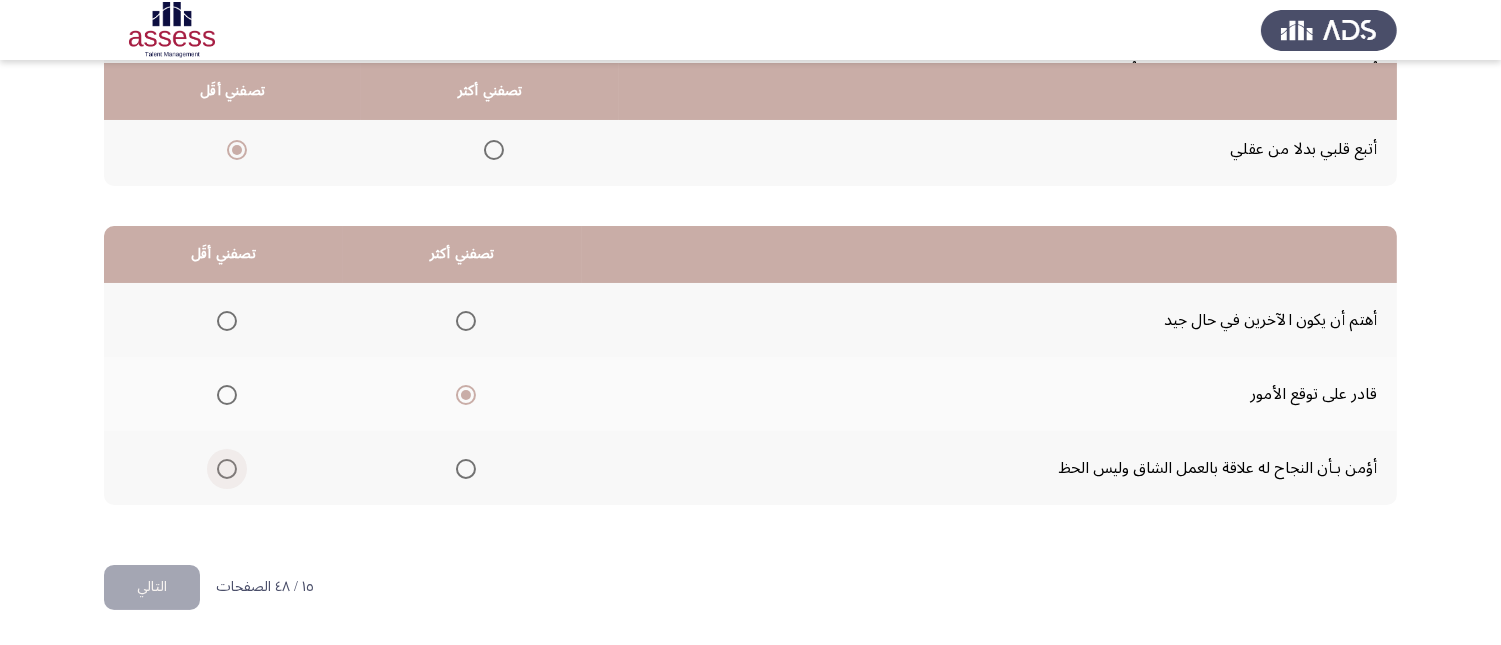 click at bounding box center (227, 469) 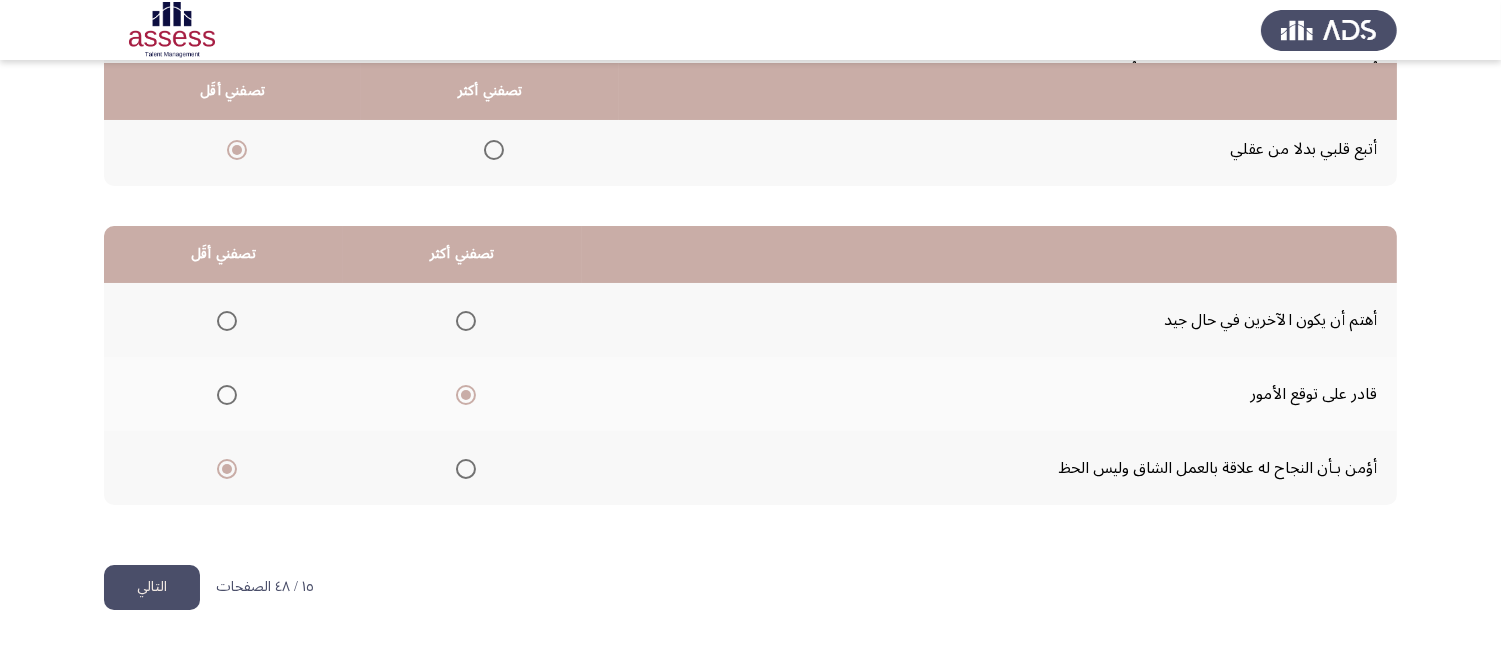click on "التالي" 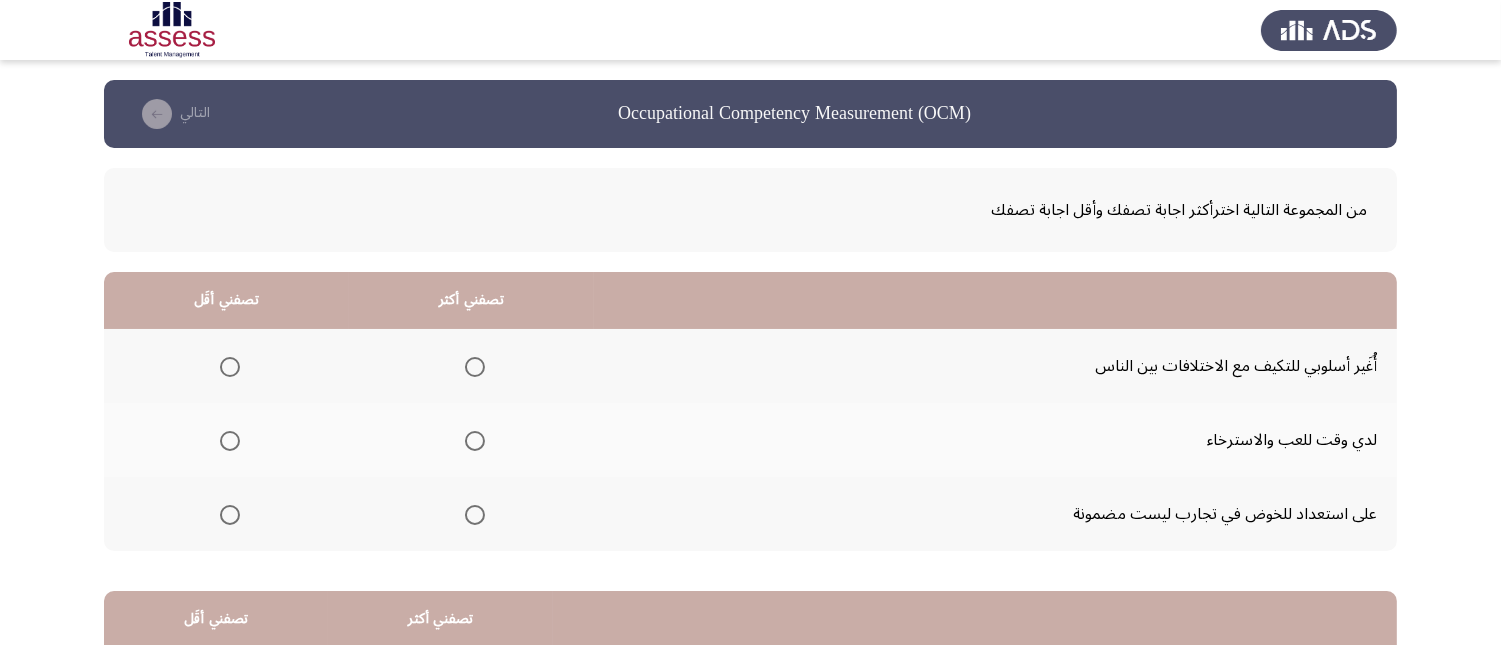 scroll, scrollTop: 111, scrollLeft: 0, axis: vertical 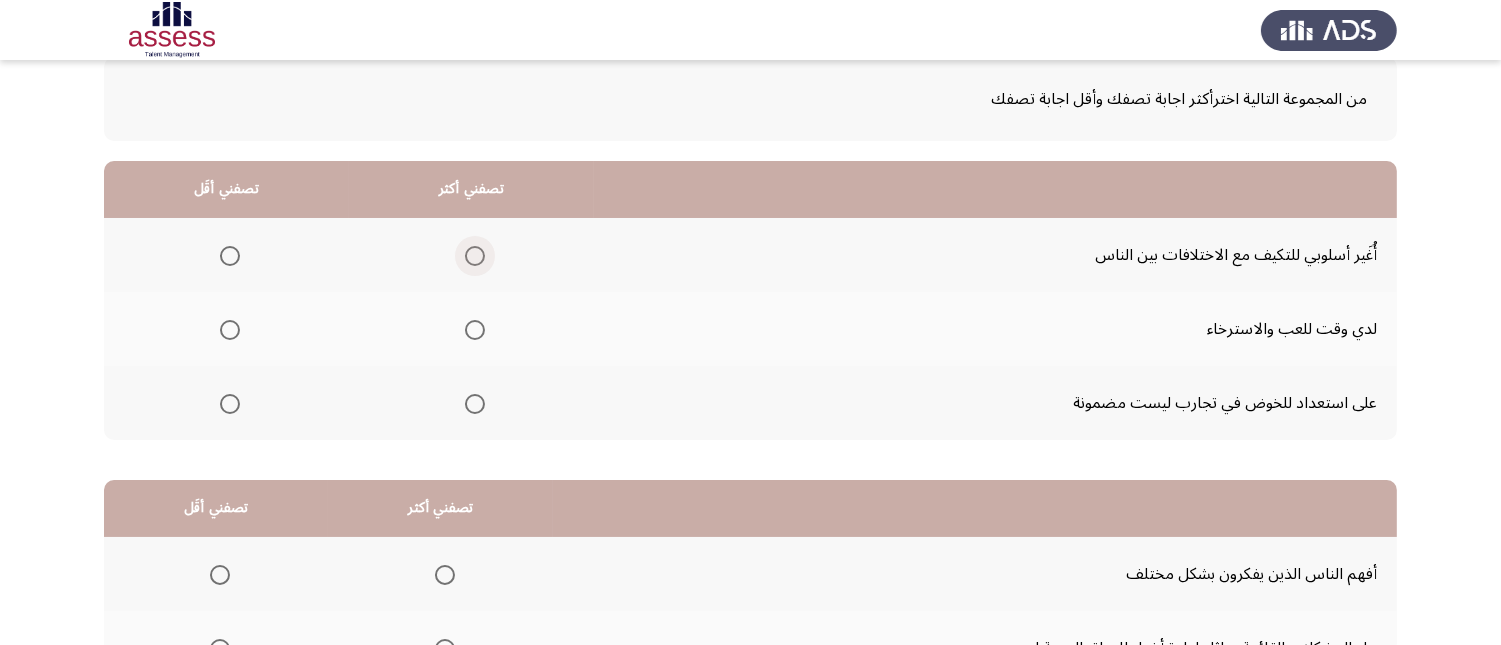 click at bounding box center [475, 256] 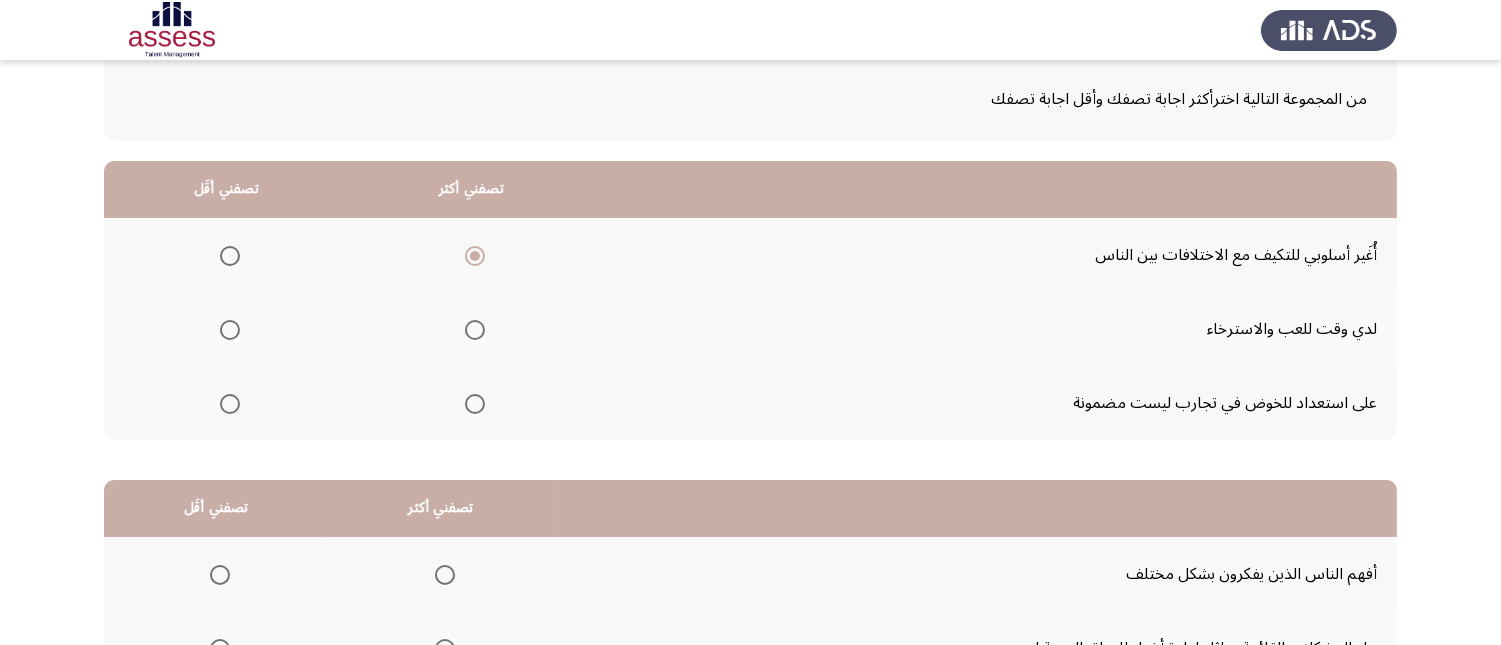 click at bounding box center [230, 330] 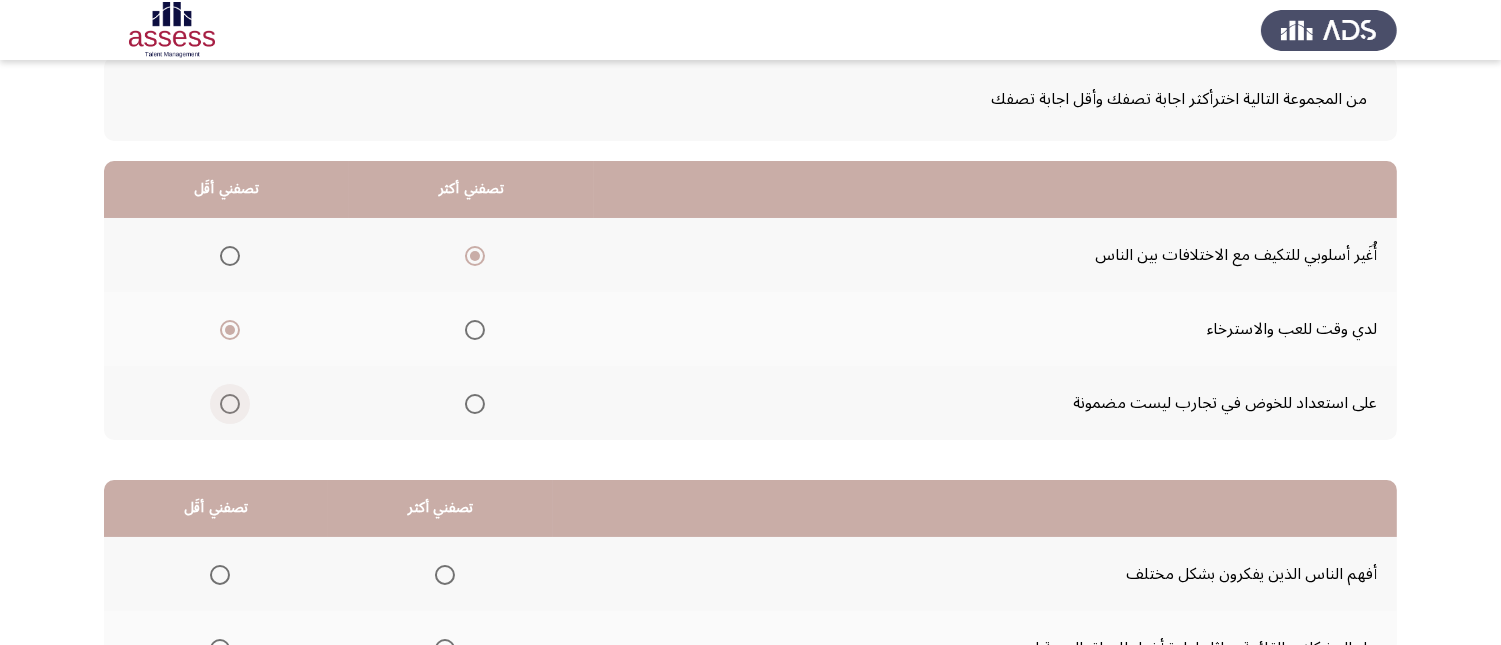 click at bounding box center (230, 404) 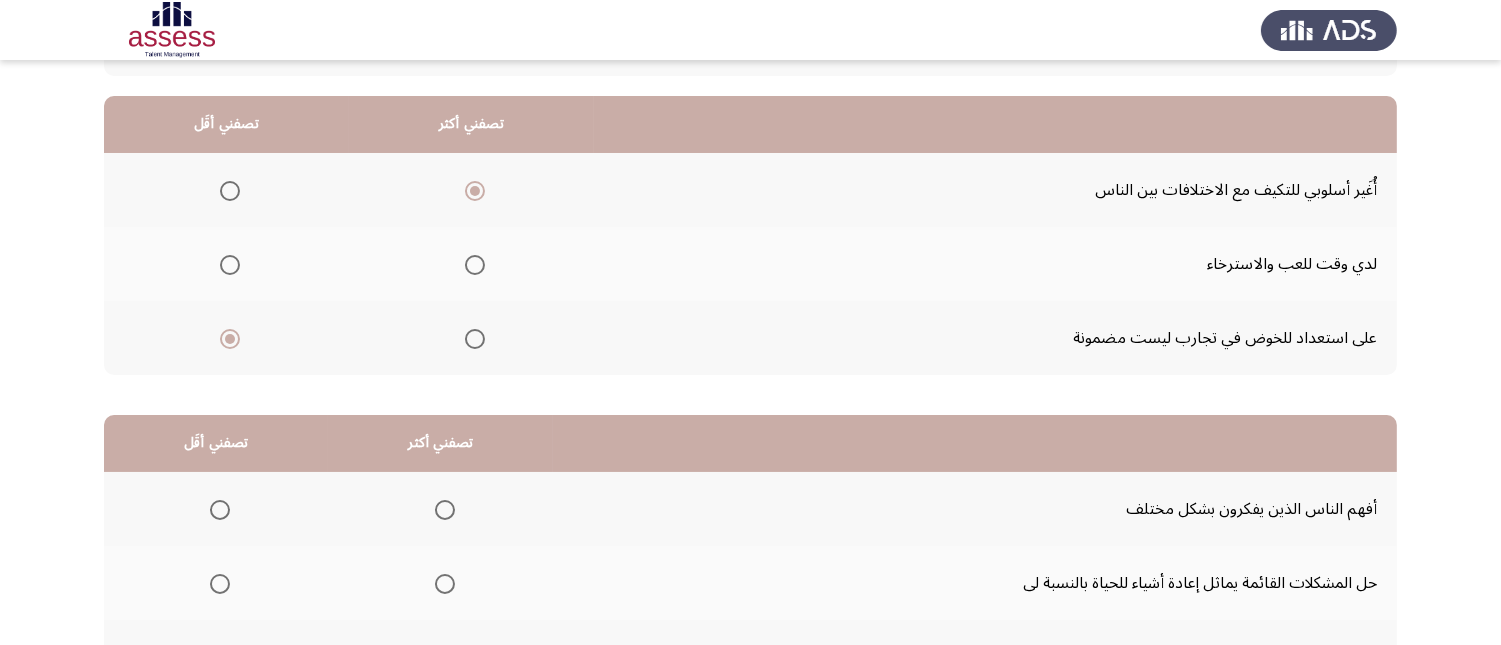 scroll, scrollTop: 145, scrollLeft: 0, axis: vertical 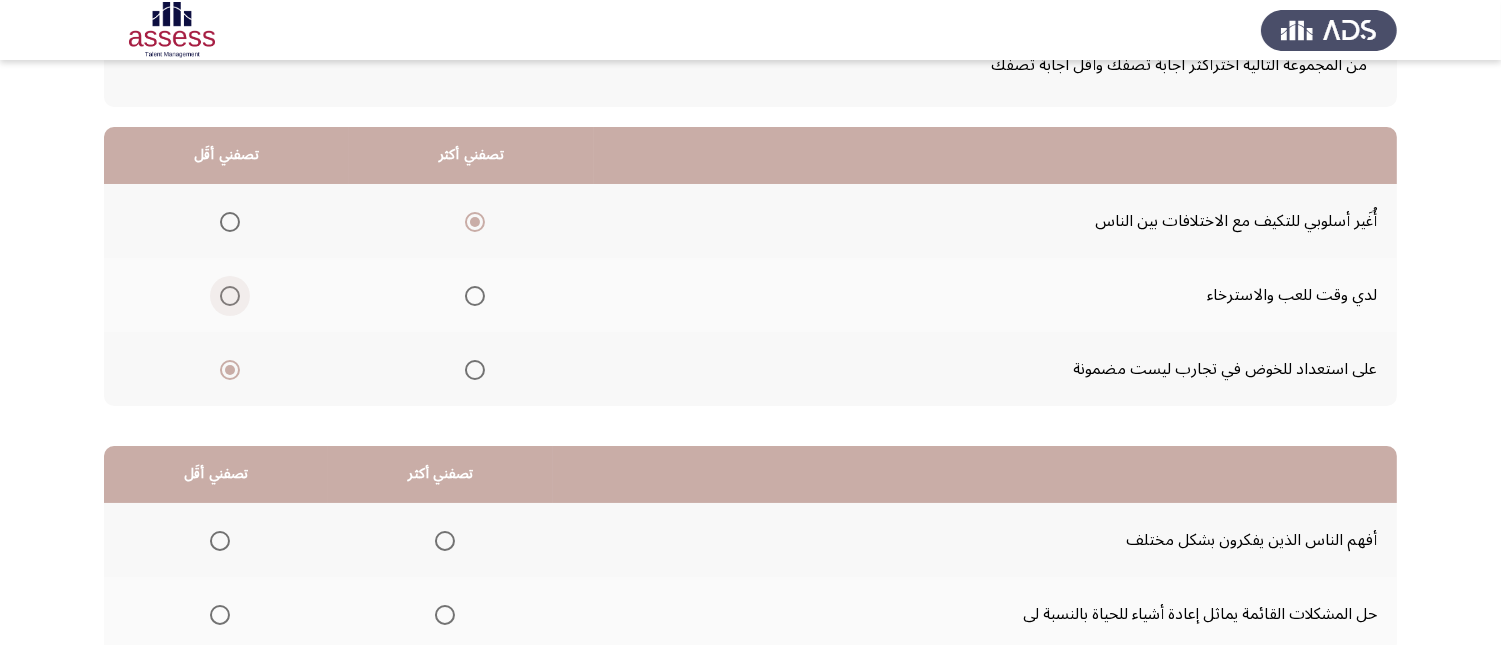 click at bounding box center (230, 296) 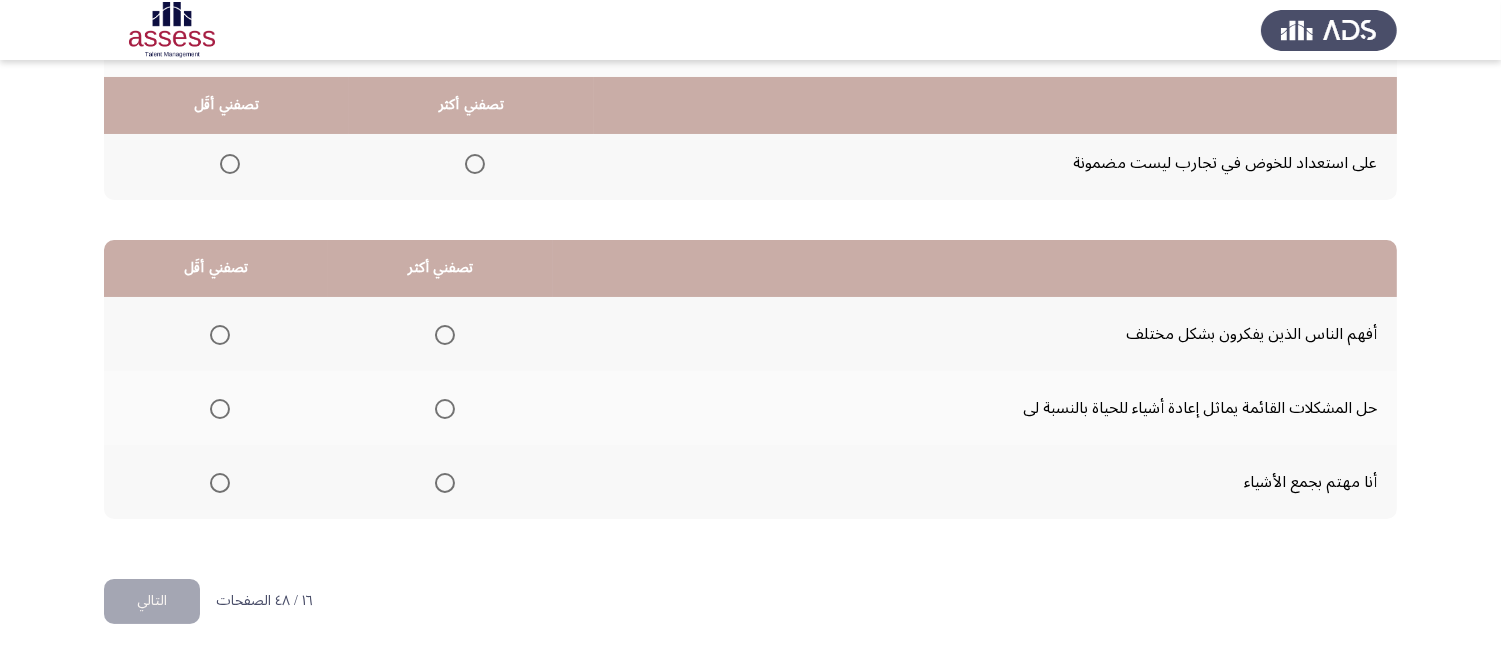 scroll, scrollTop: 367, scrollLeft: 0, axis: vertical 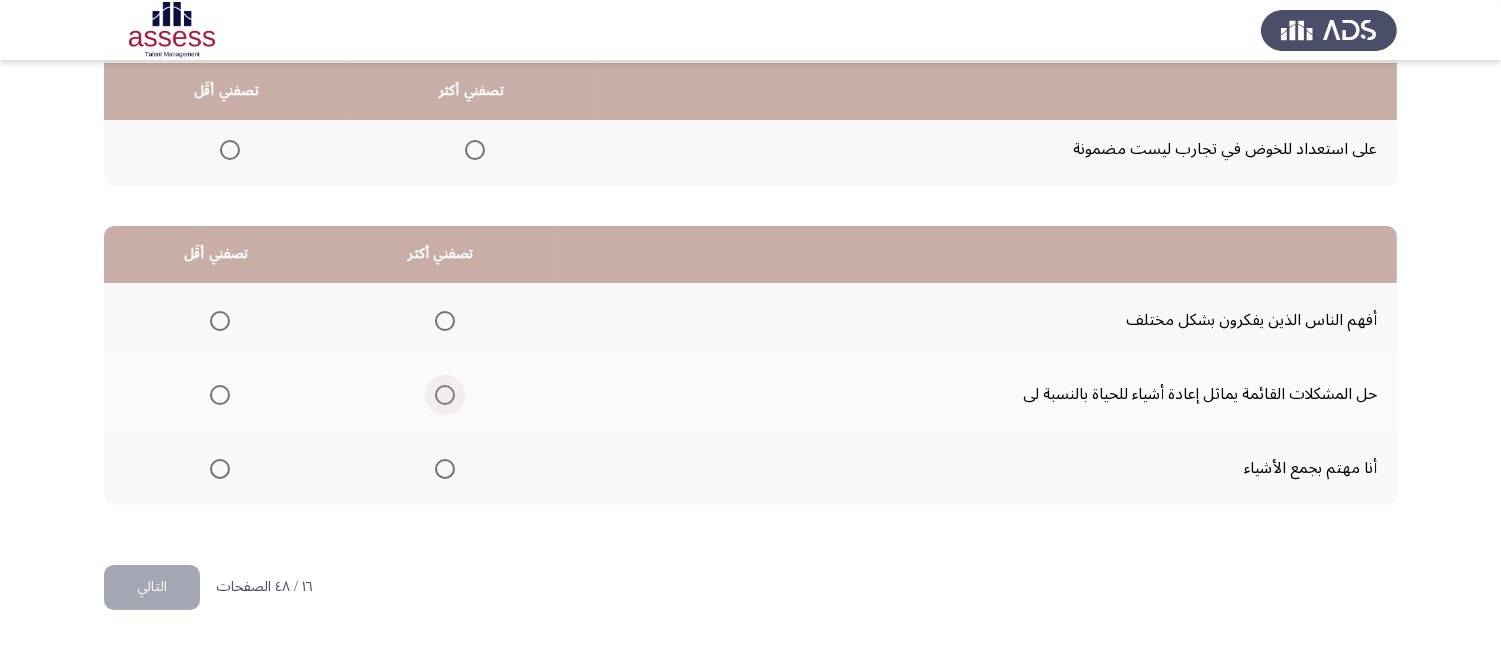 click at bounding box center (445, 395) 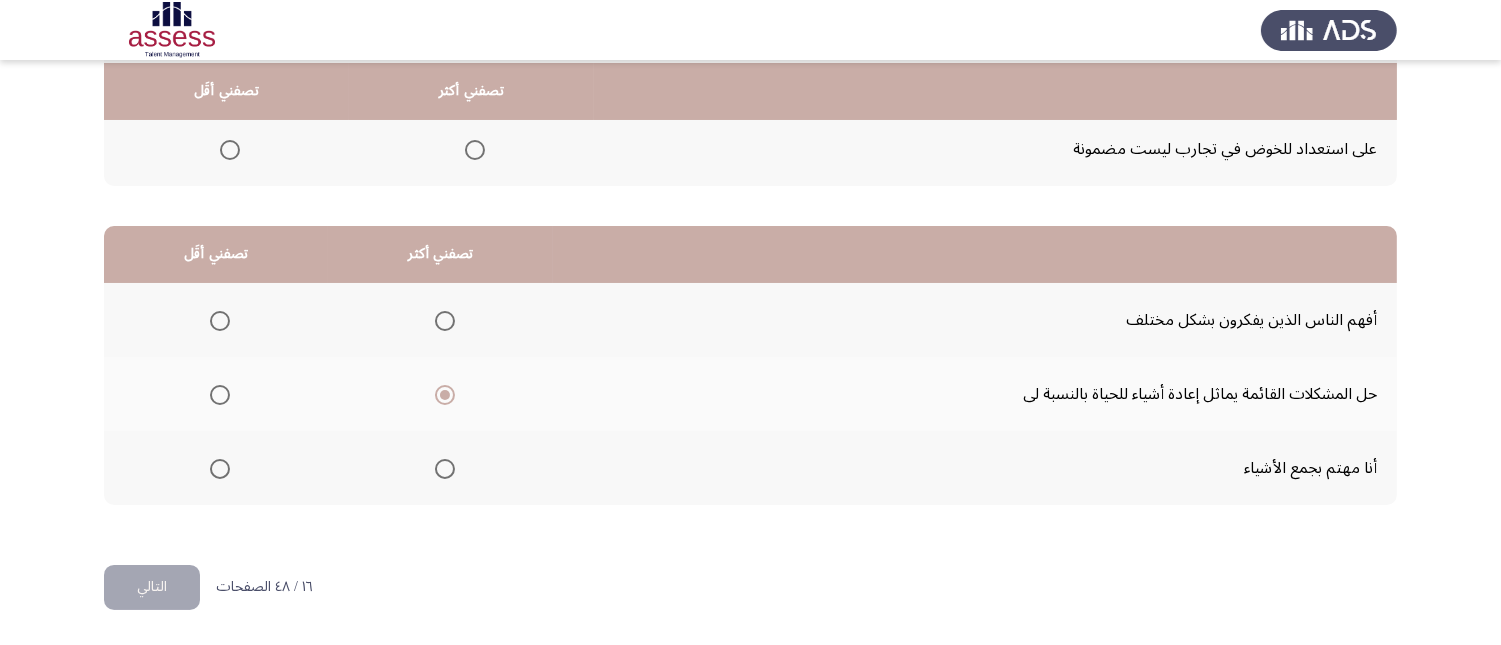 click at bounding box center (220, 469) 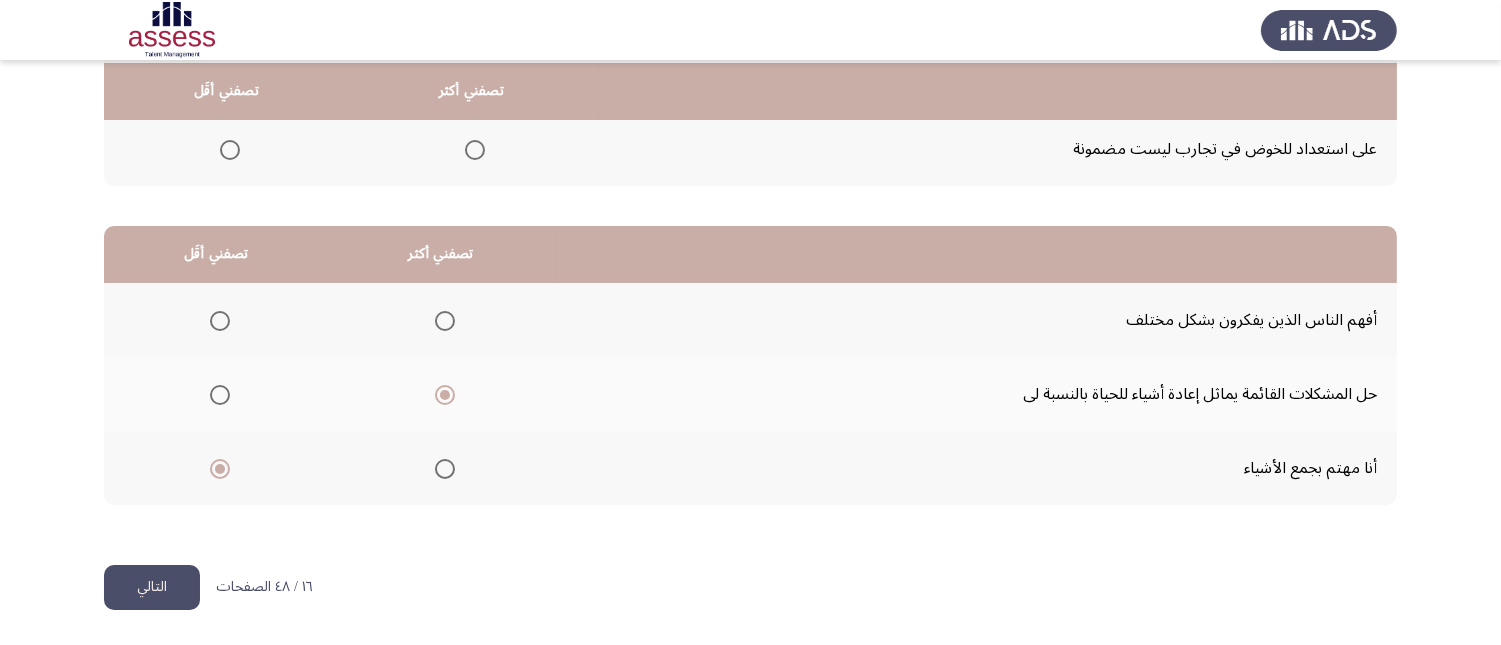 click on "التالي" 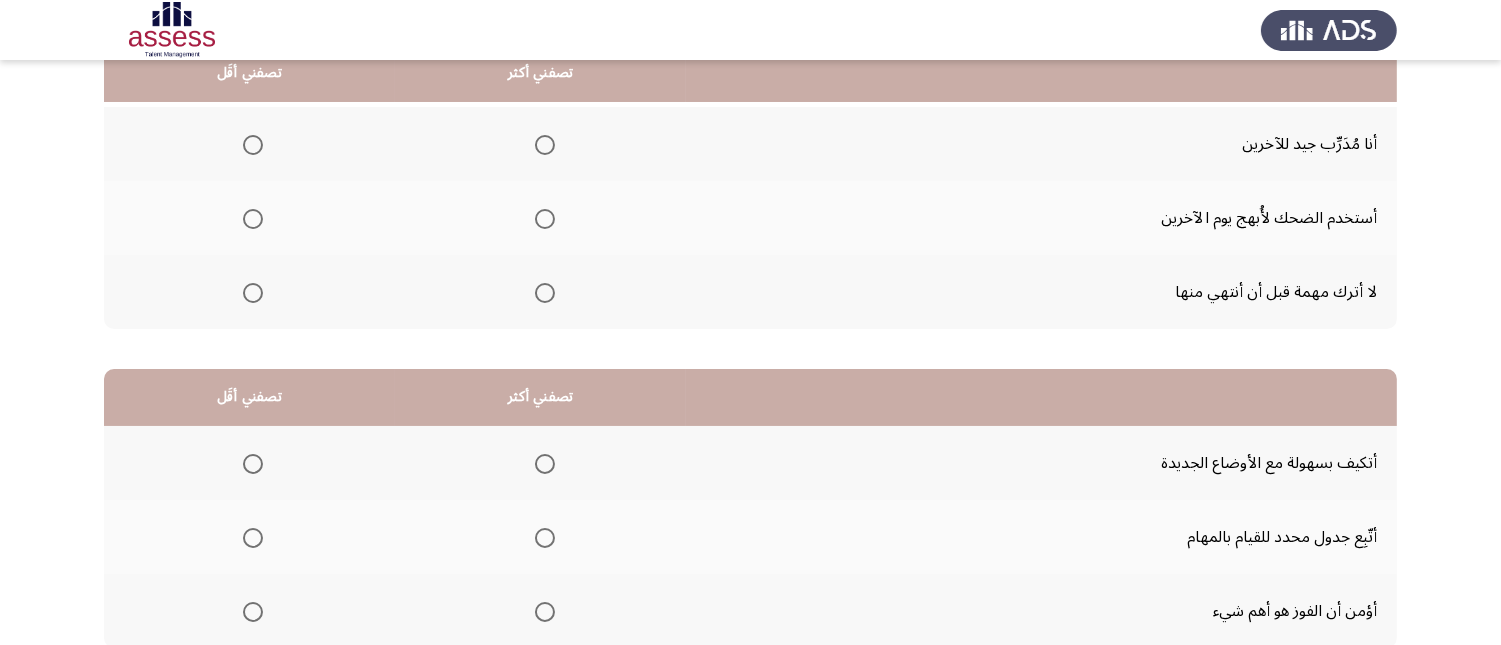 scroll, scrollTop: 111, scrollLeft: 0, axis: vertical 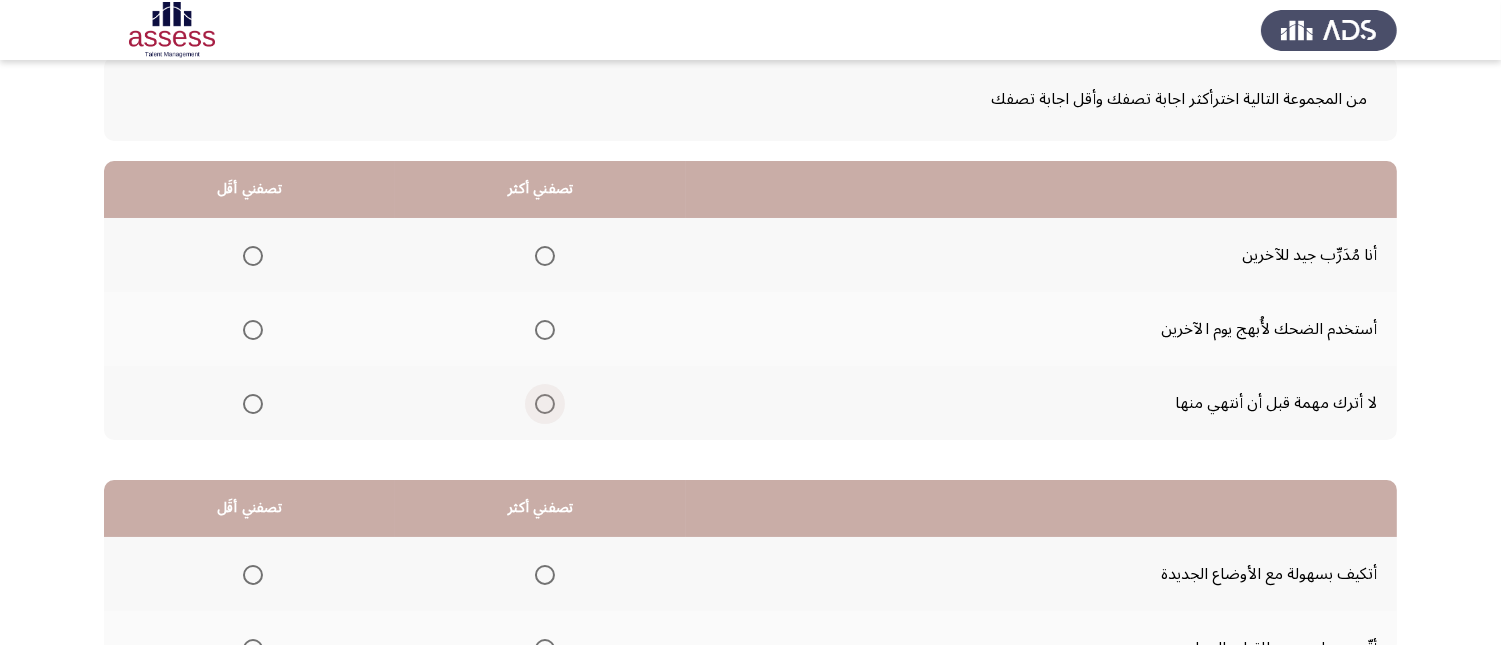 click at bounding box center (545, 404) 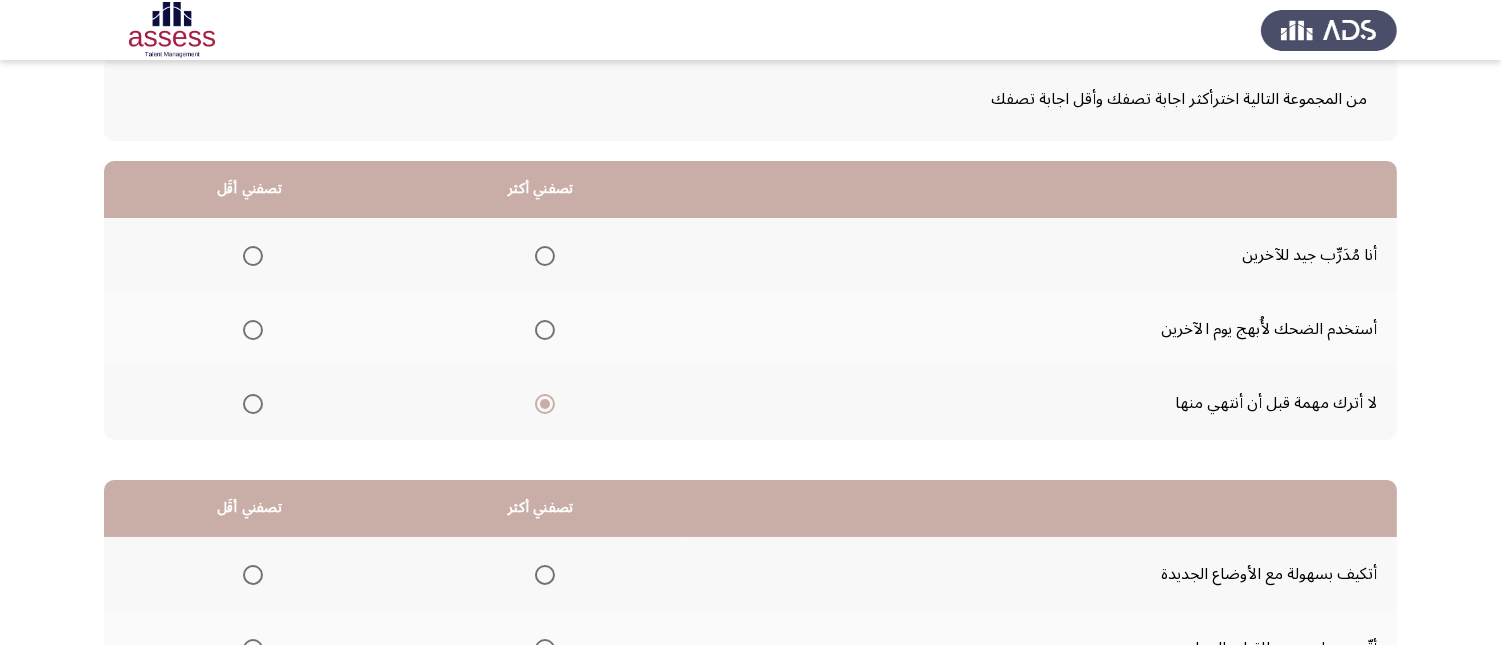 click at bounding box center [253, 330] 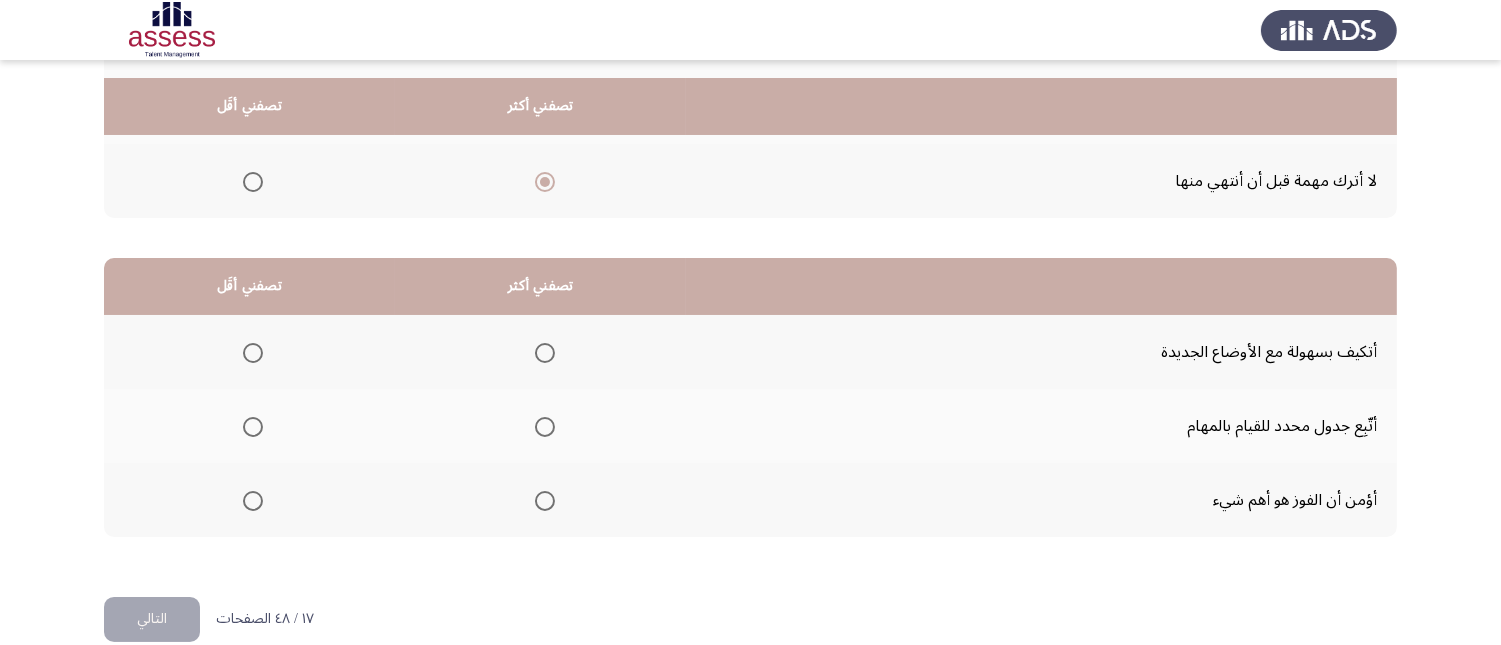 scroll, scrollTop: 367, scrollLeft: 0, axis: vertical 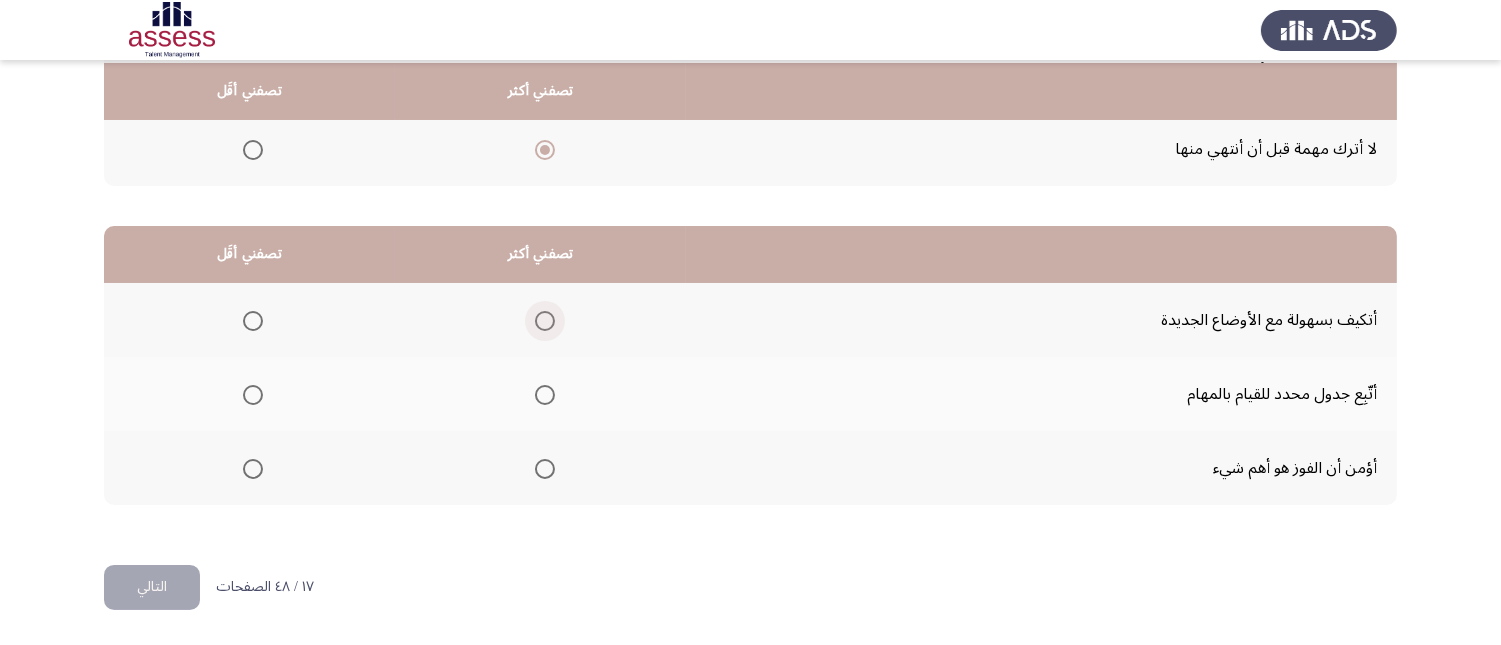 click at bounding box center (545, 321) 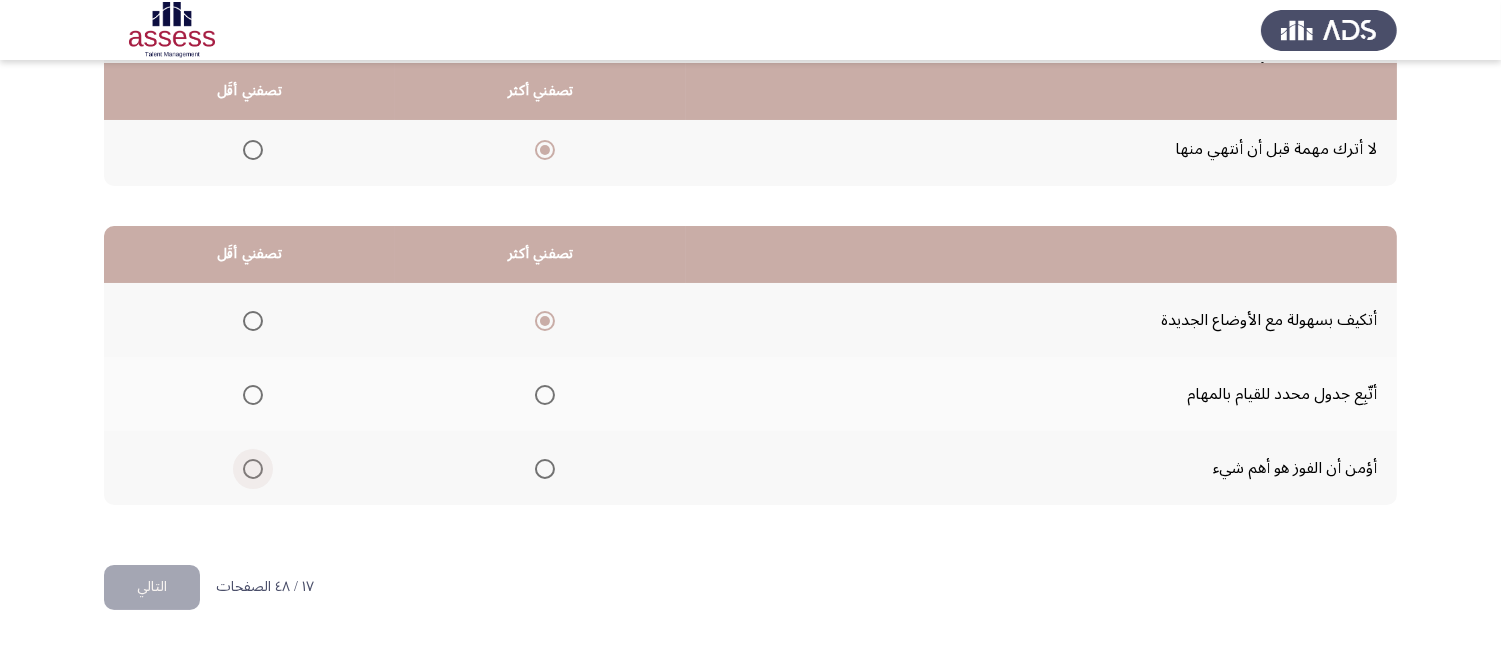 click at bounding box center [253, 469] 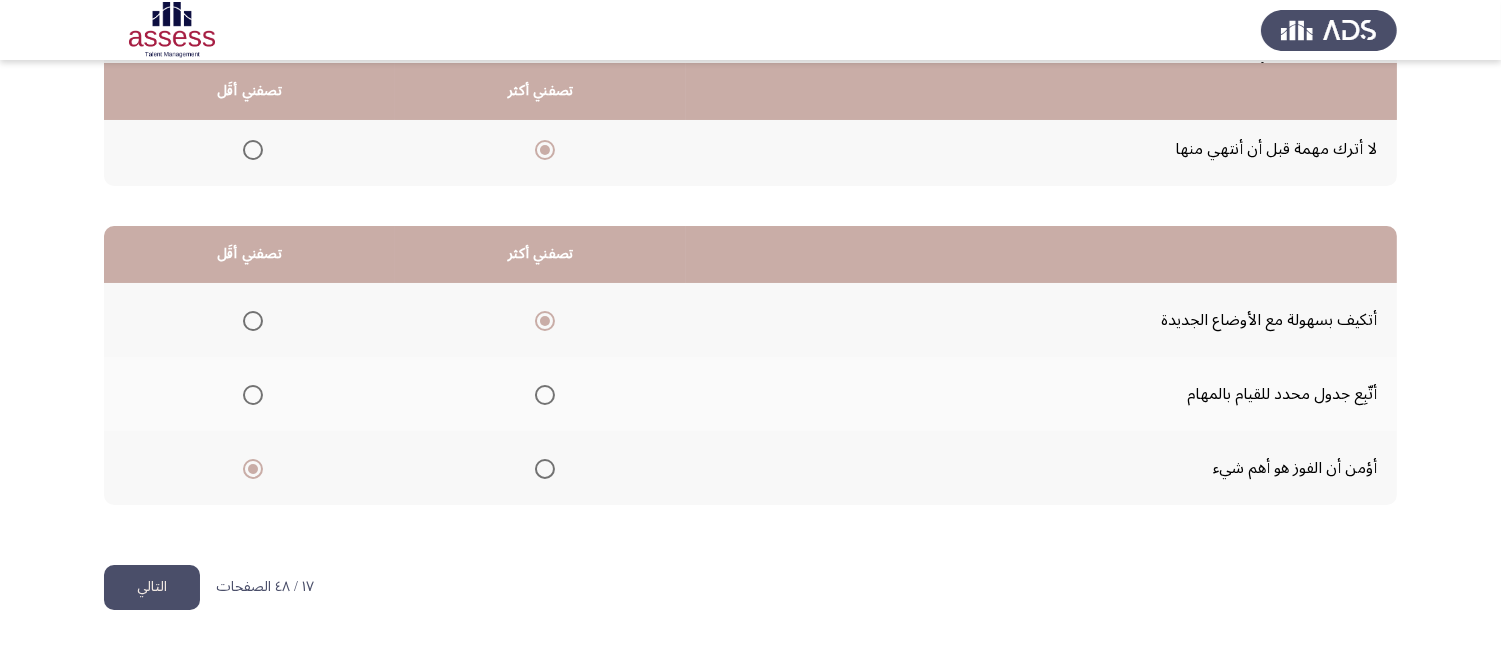 click on "التالي" 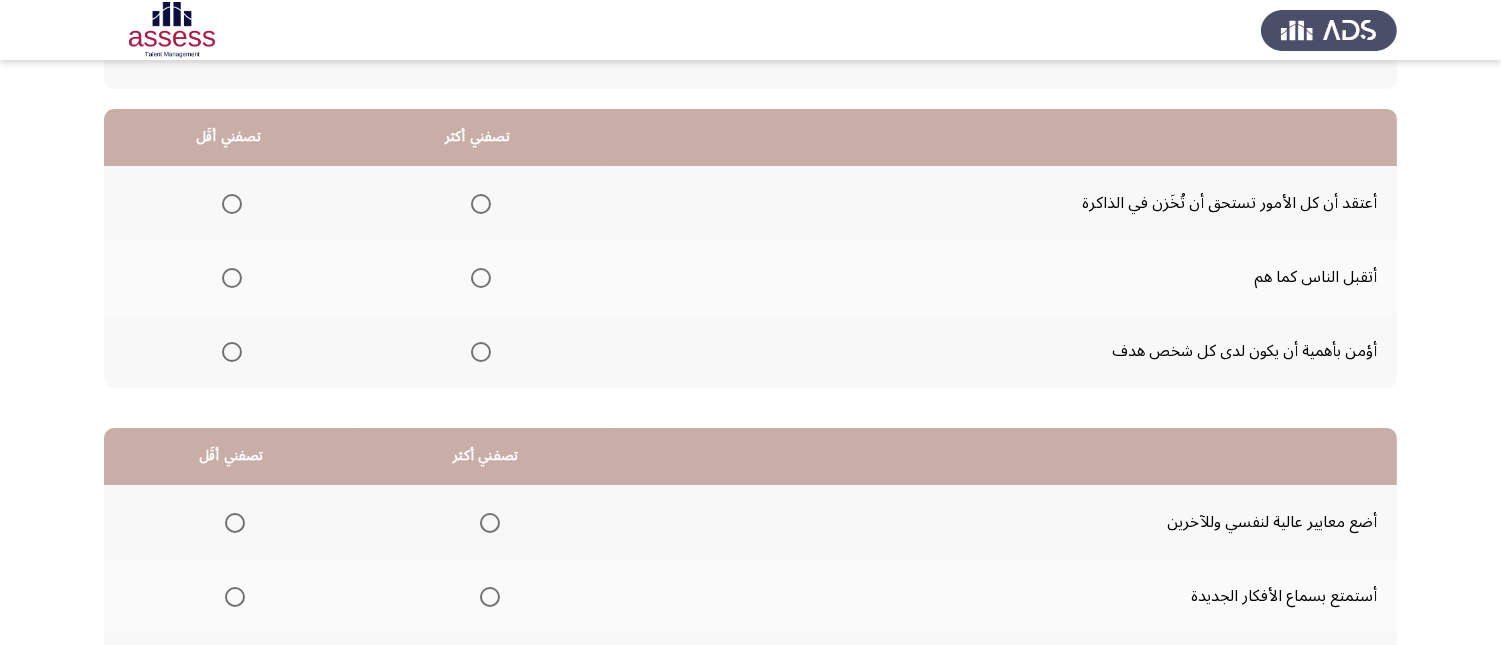 scroll, scrollTop: 111, scrollLeft: 0, axis: vertical 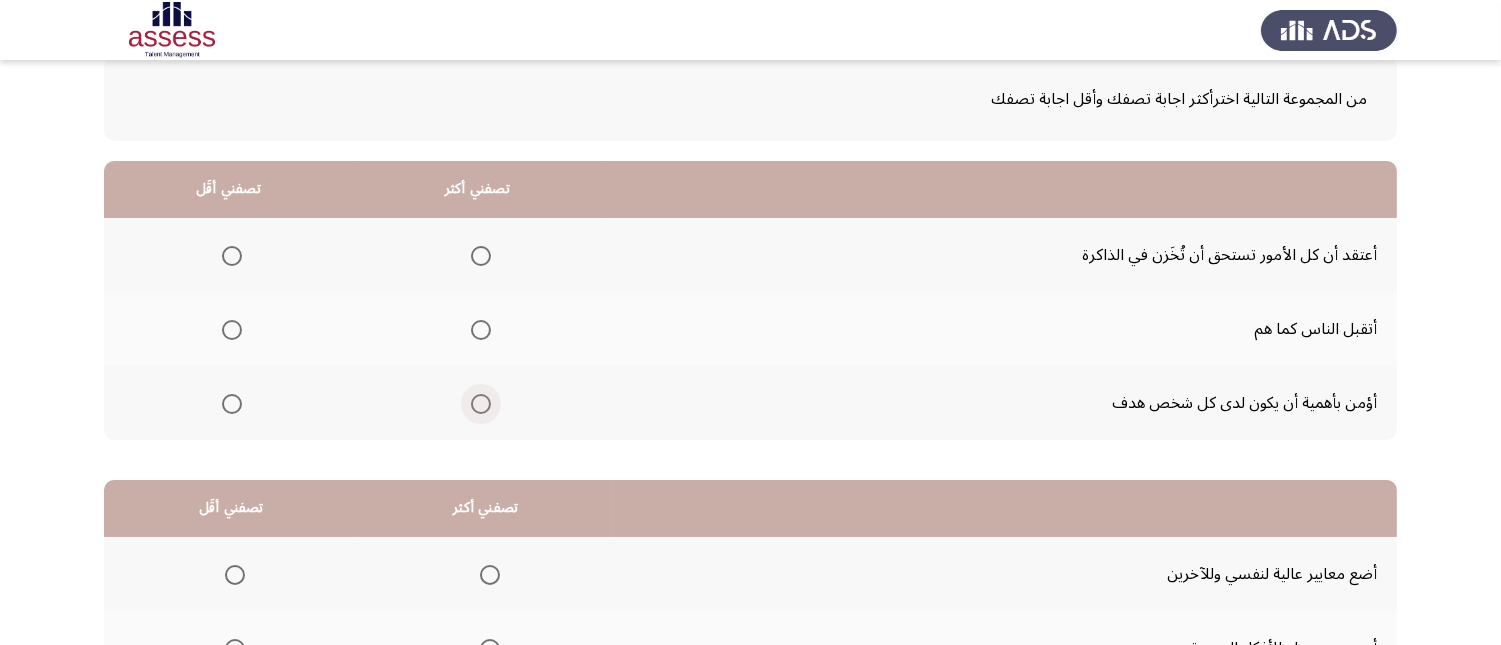click at bounding box center (481, 404) 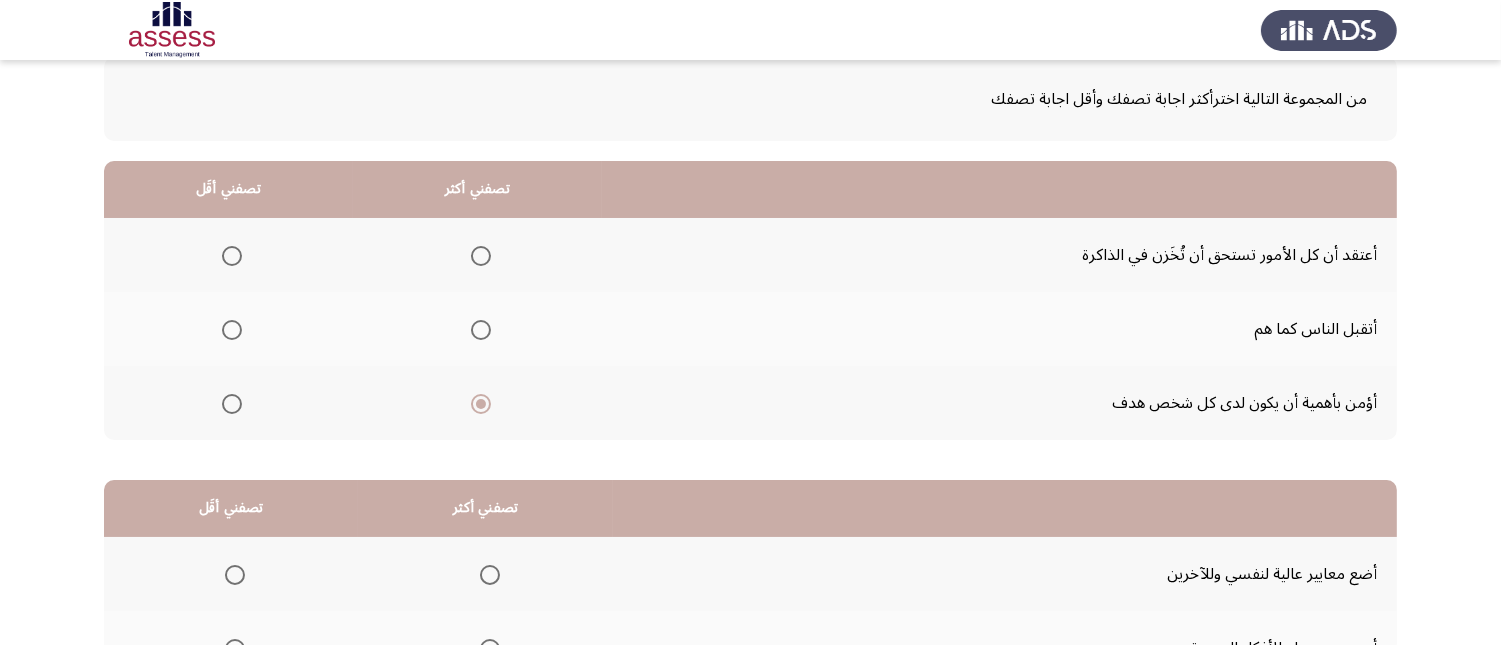 click at bounding box center (232, 256) 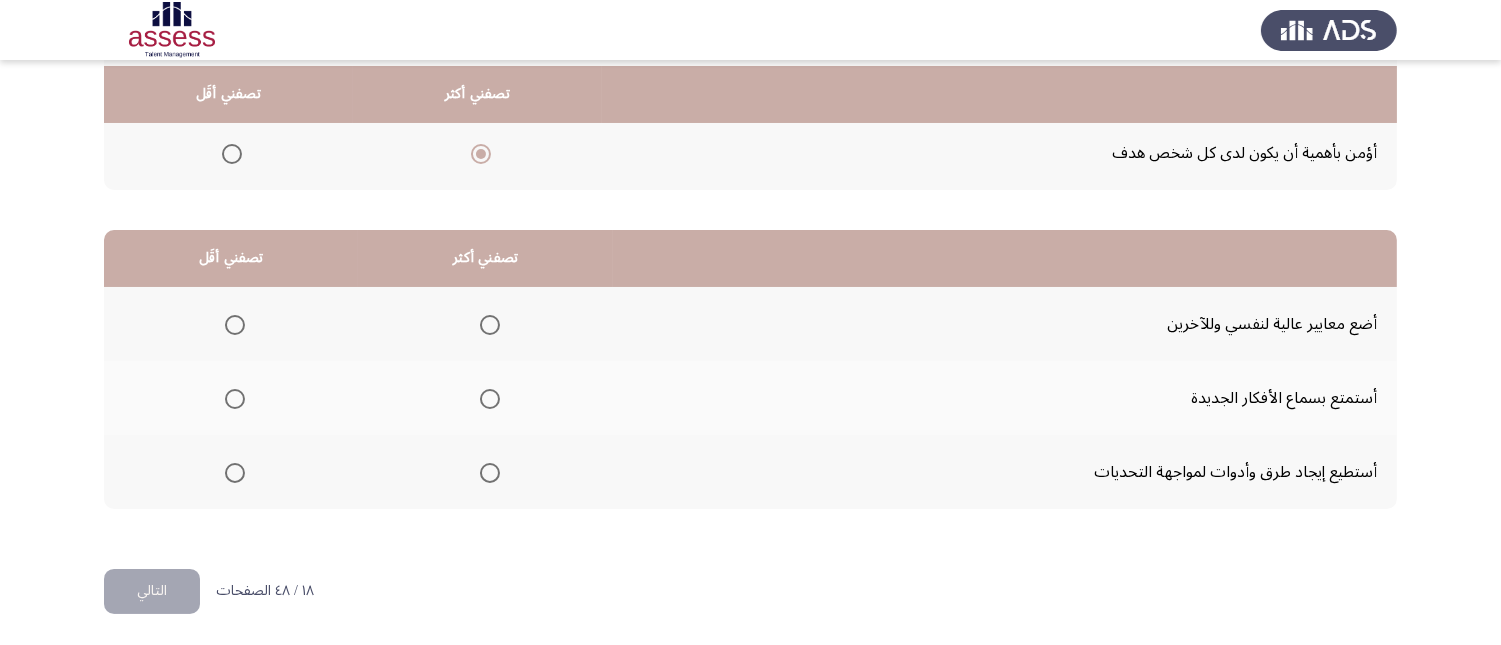scroll, scrollTop: 367, scrollLeft: 0, axis: vertical 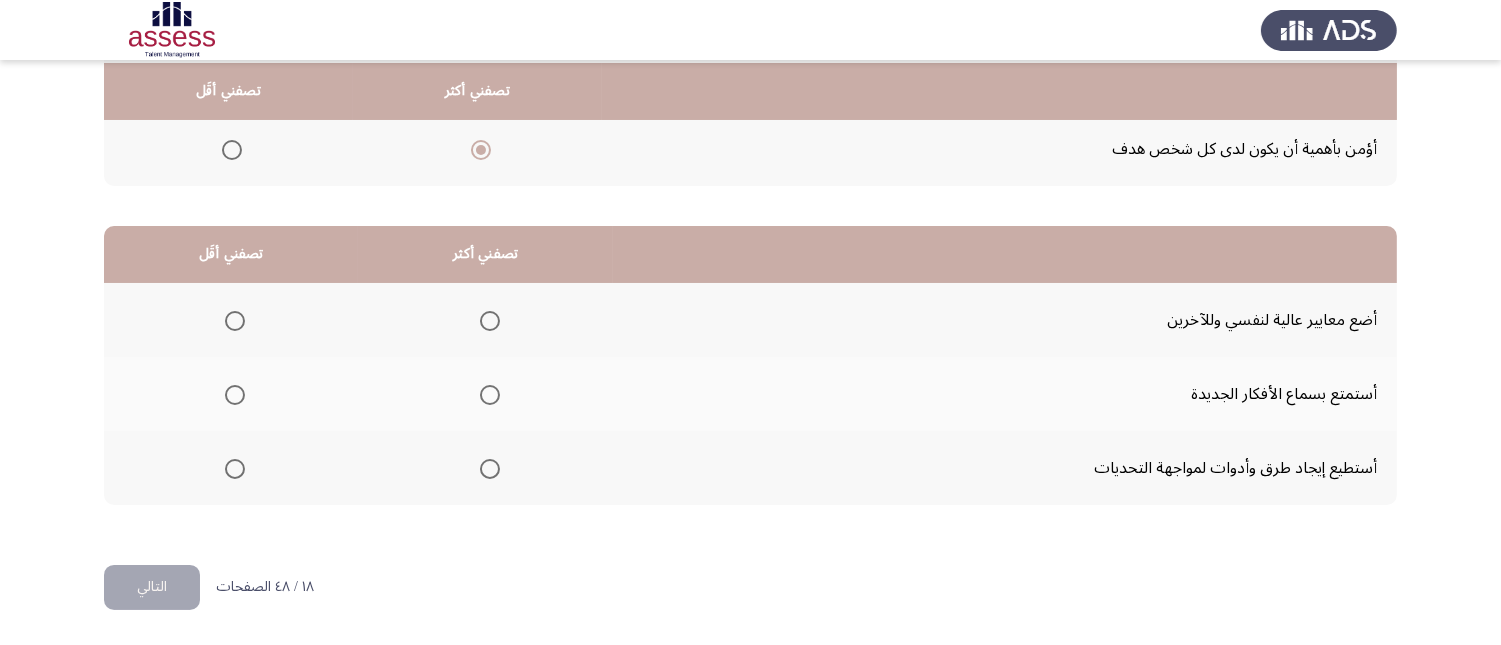 click at bounding box center [490, 469] 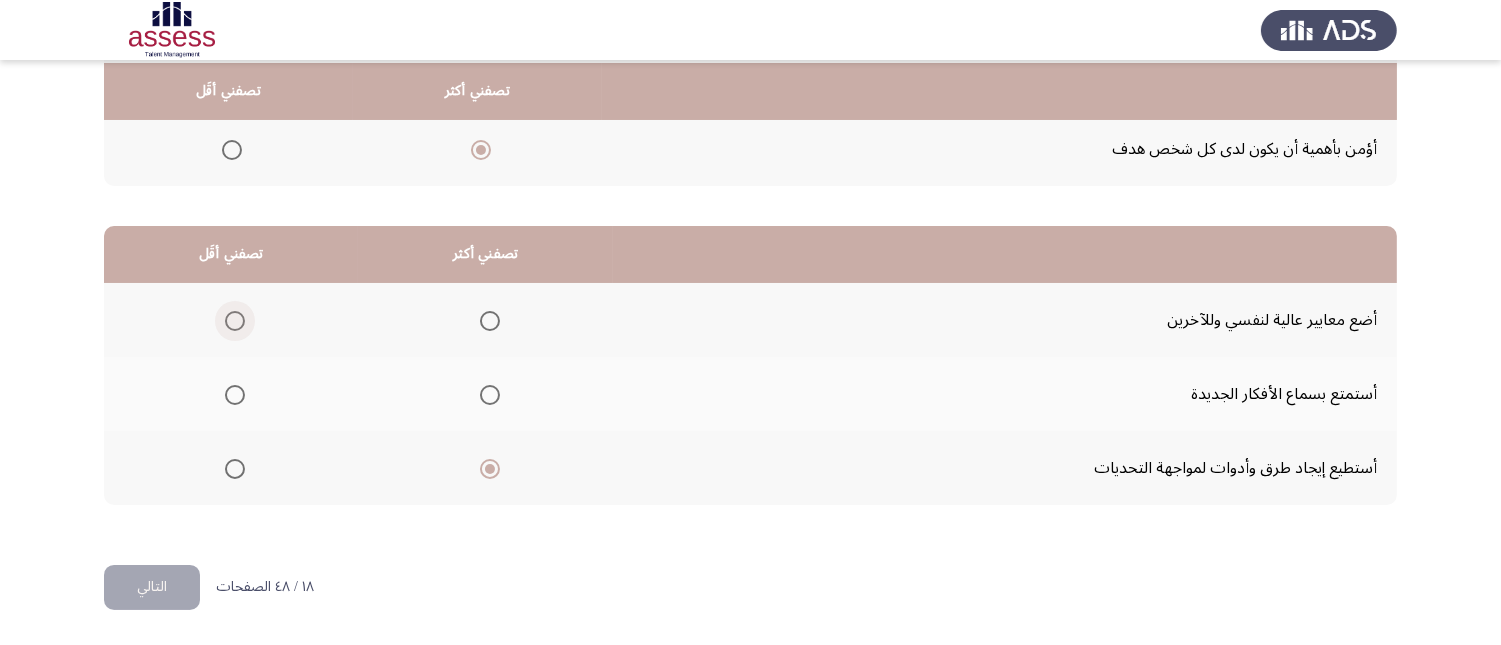 click at bounding box center (235, 321) 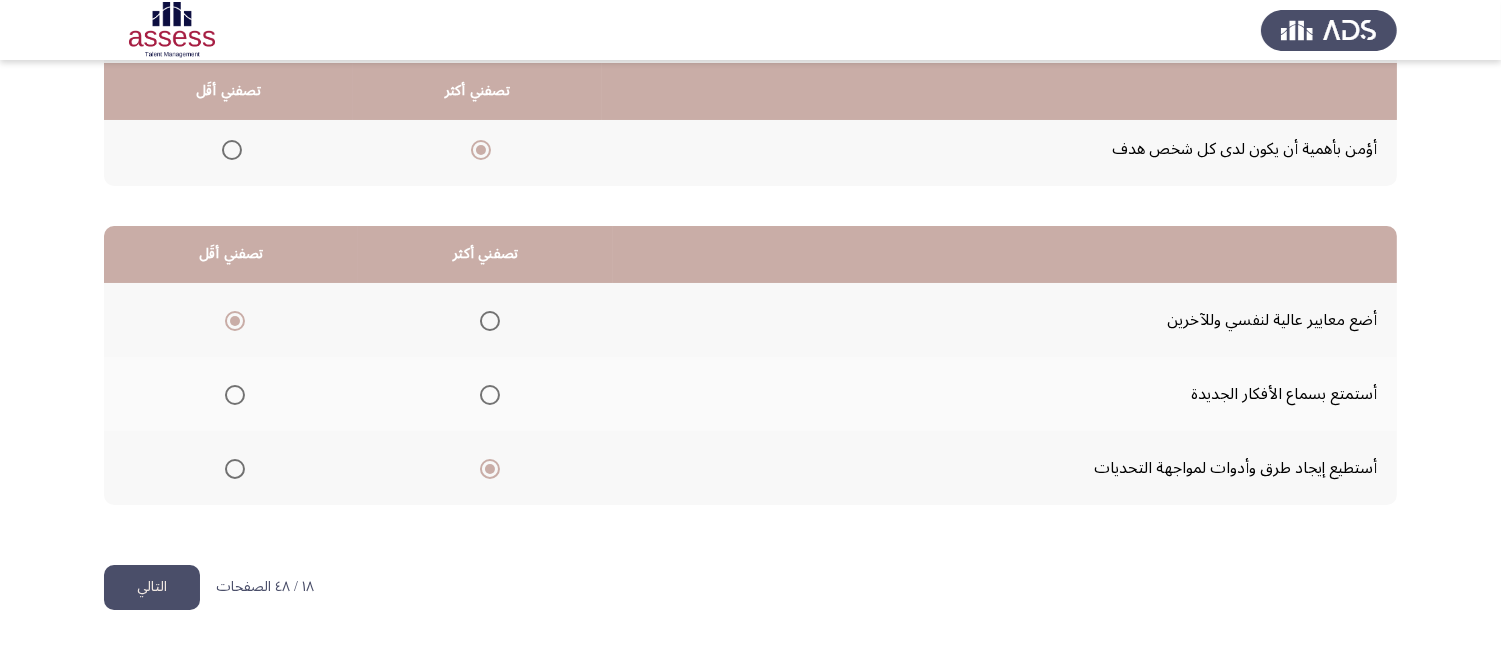 click on "التالي" 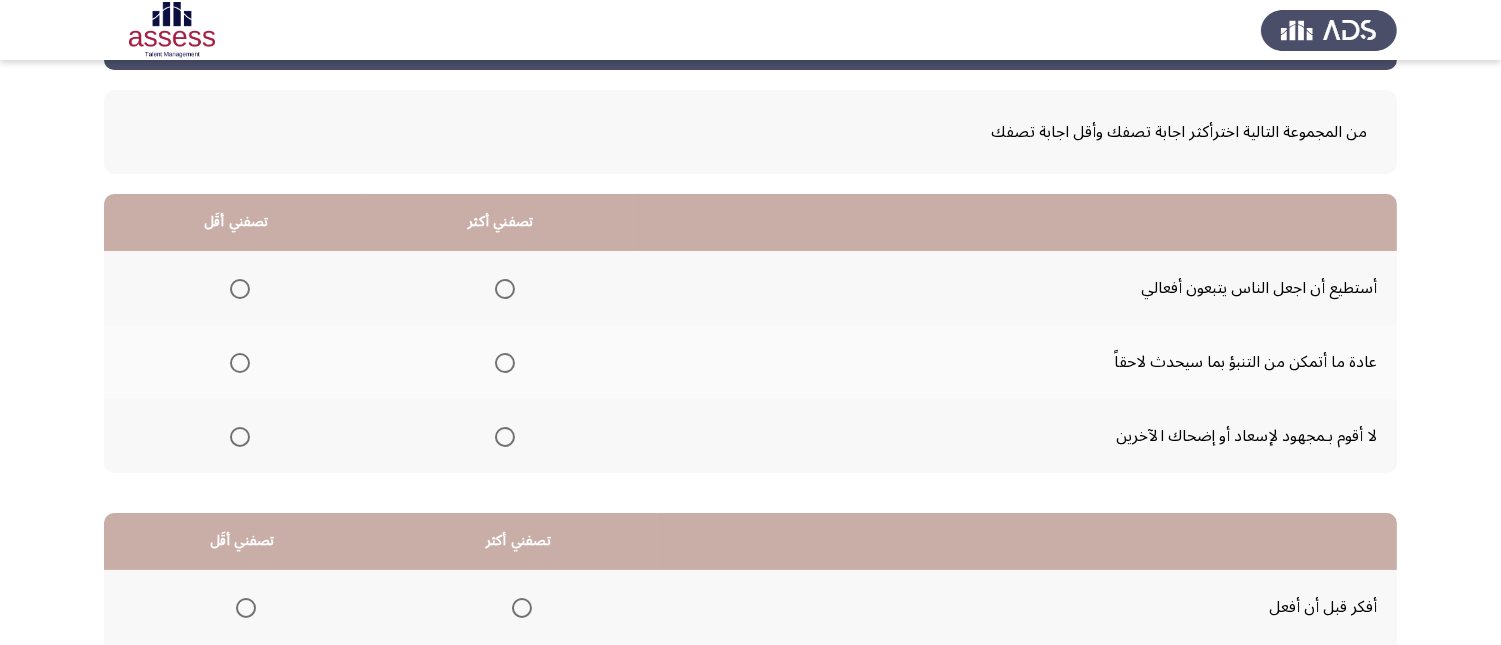 scroll, scrollTop: 111, scrollLeft: 0, axis: vertical 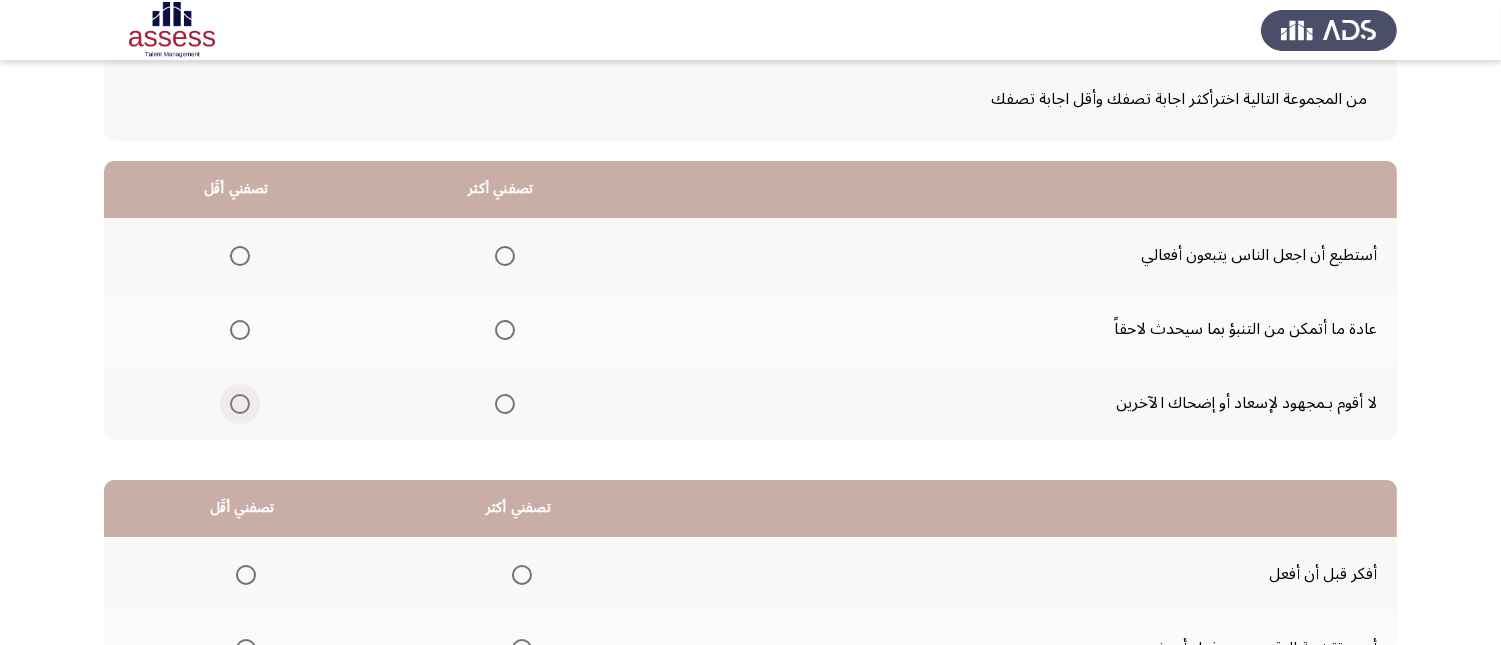 click at bounding box center [240, 404] 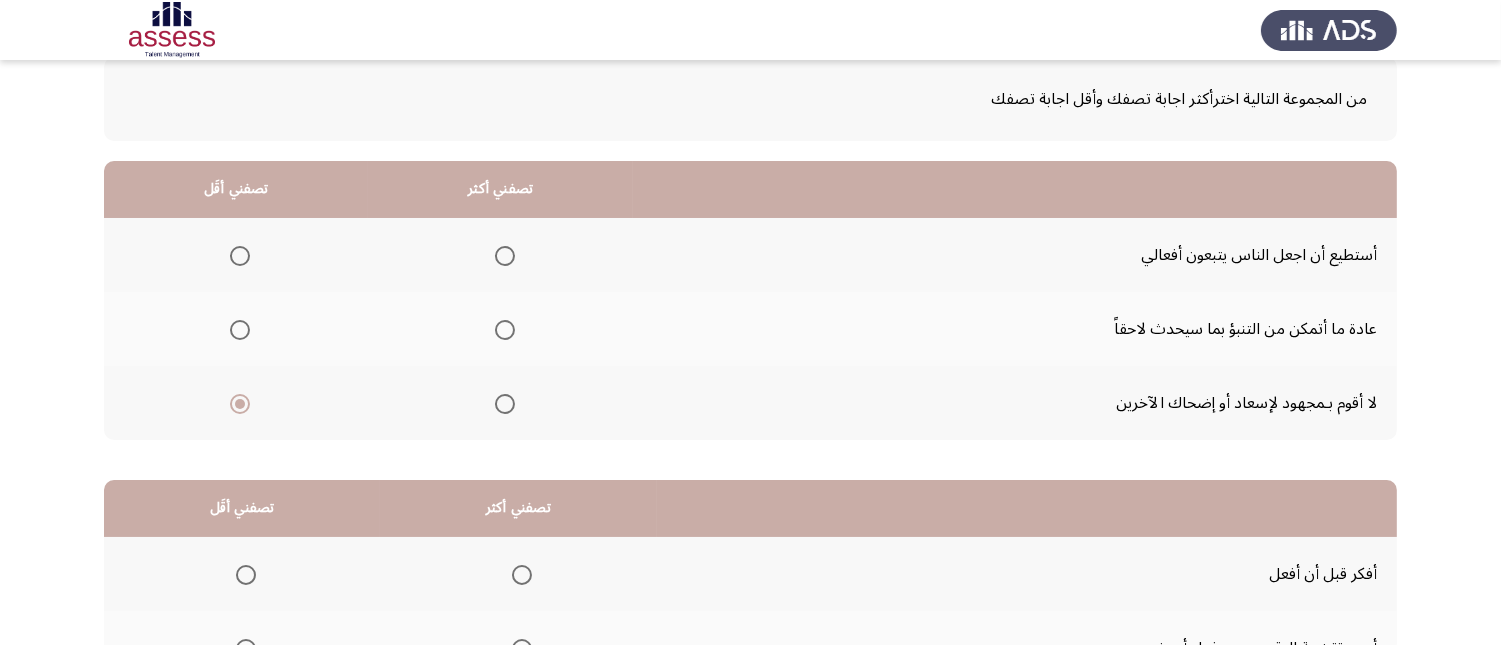 click at bounding box center (240, 256) 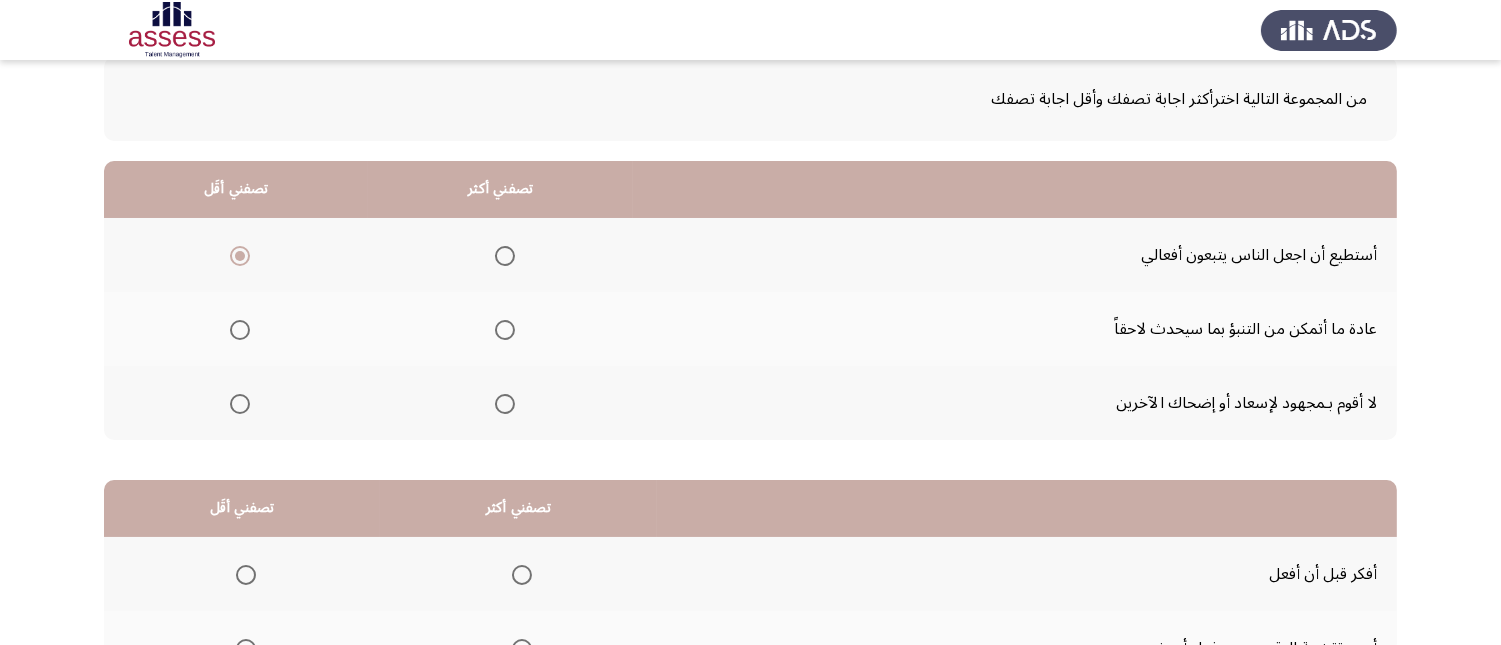 click at bounding box center [505, 330] 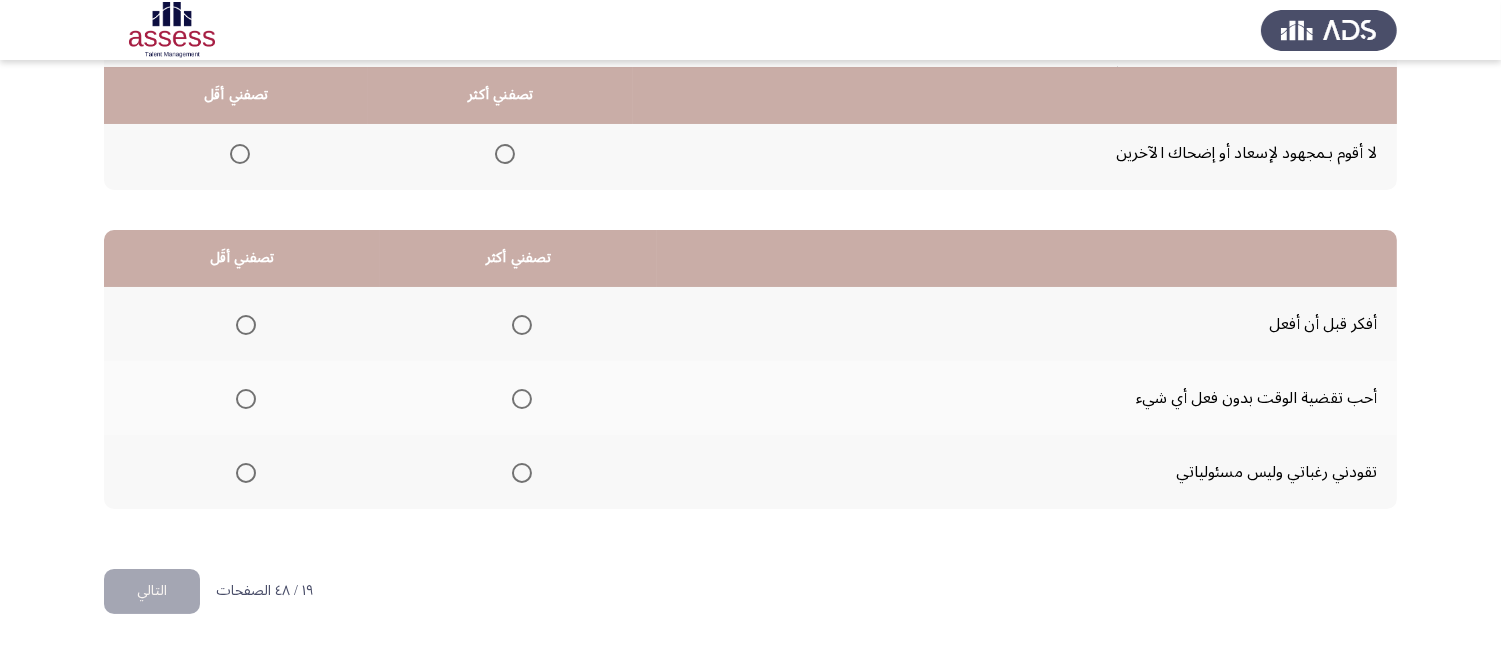 scroll, scrollTop: 367, scrollLeft: 0, axis: vertical 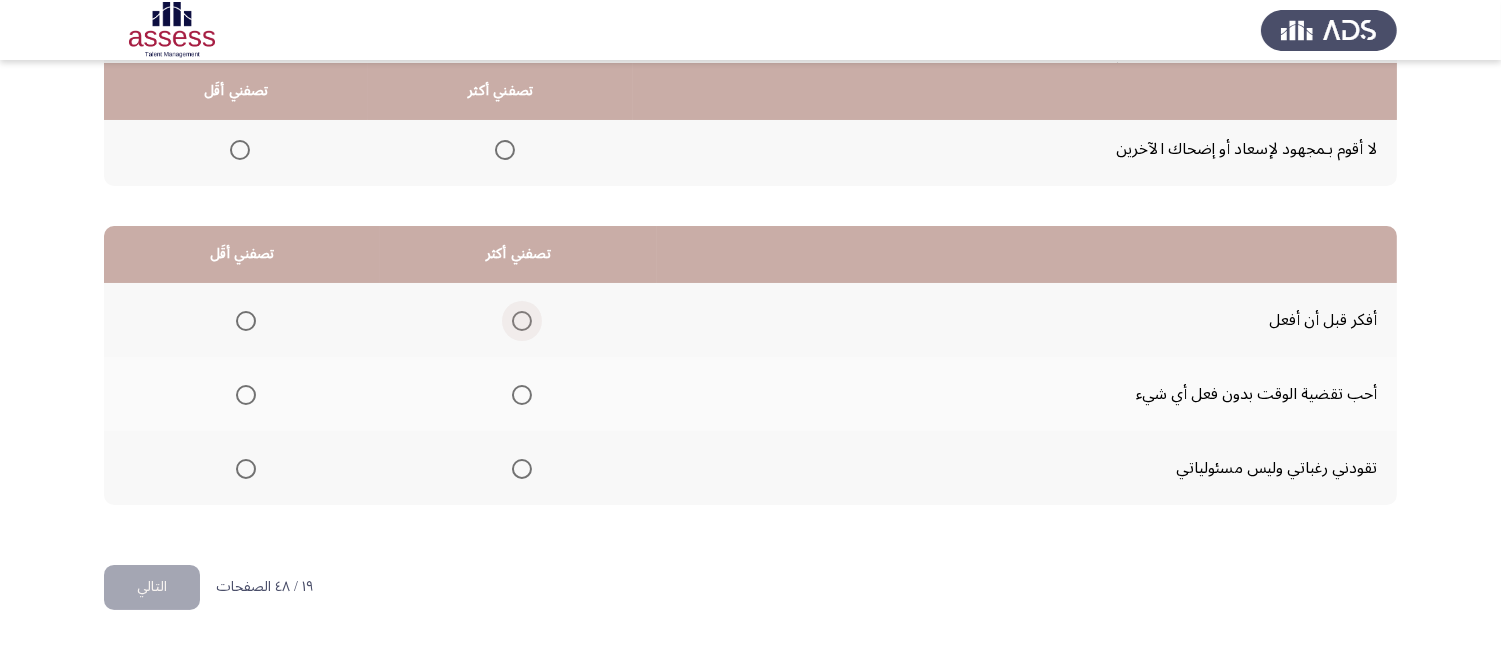 click at bounding box center [522, 321] 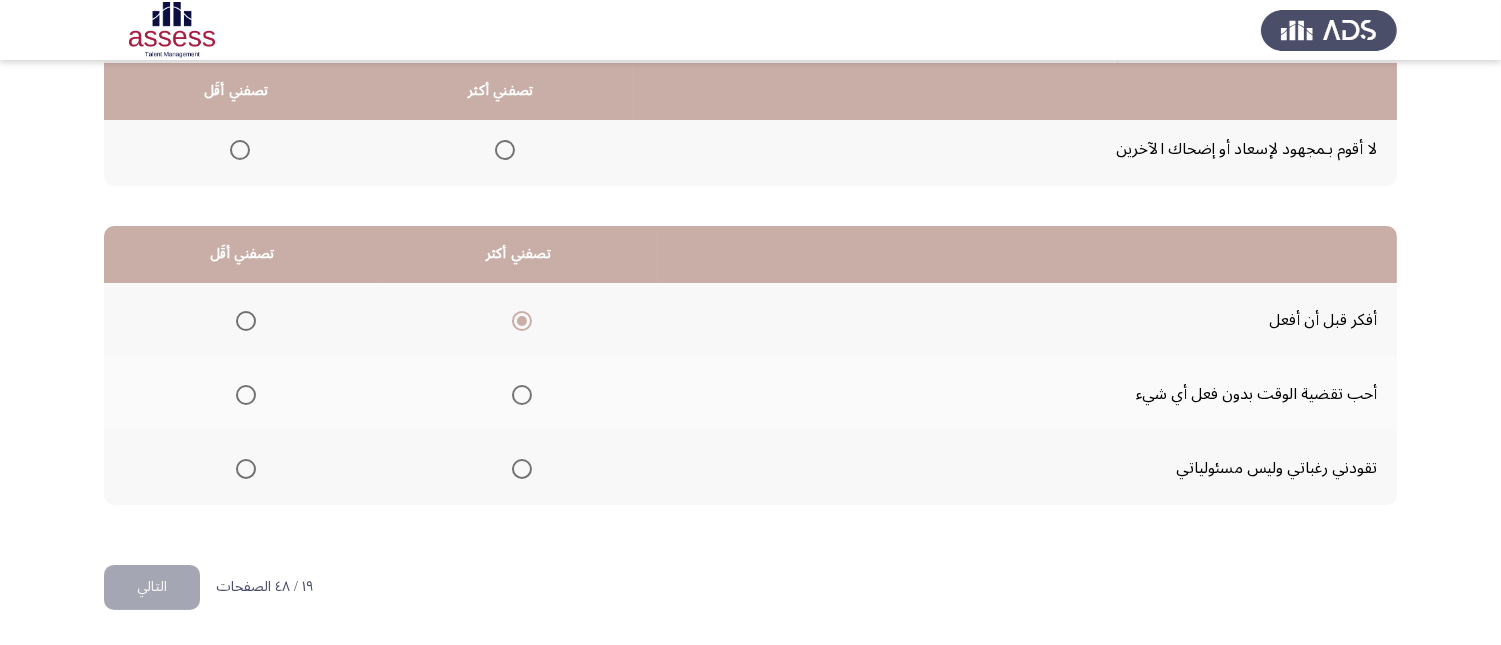 click at bounding box center (246, 469) 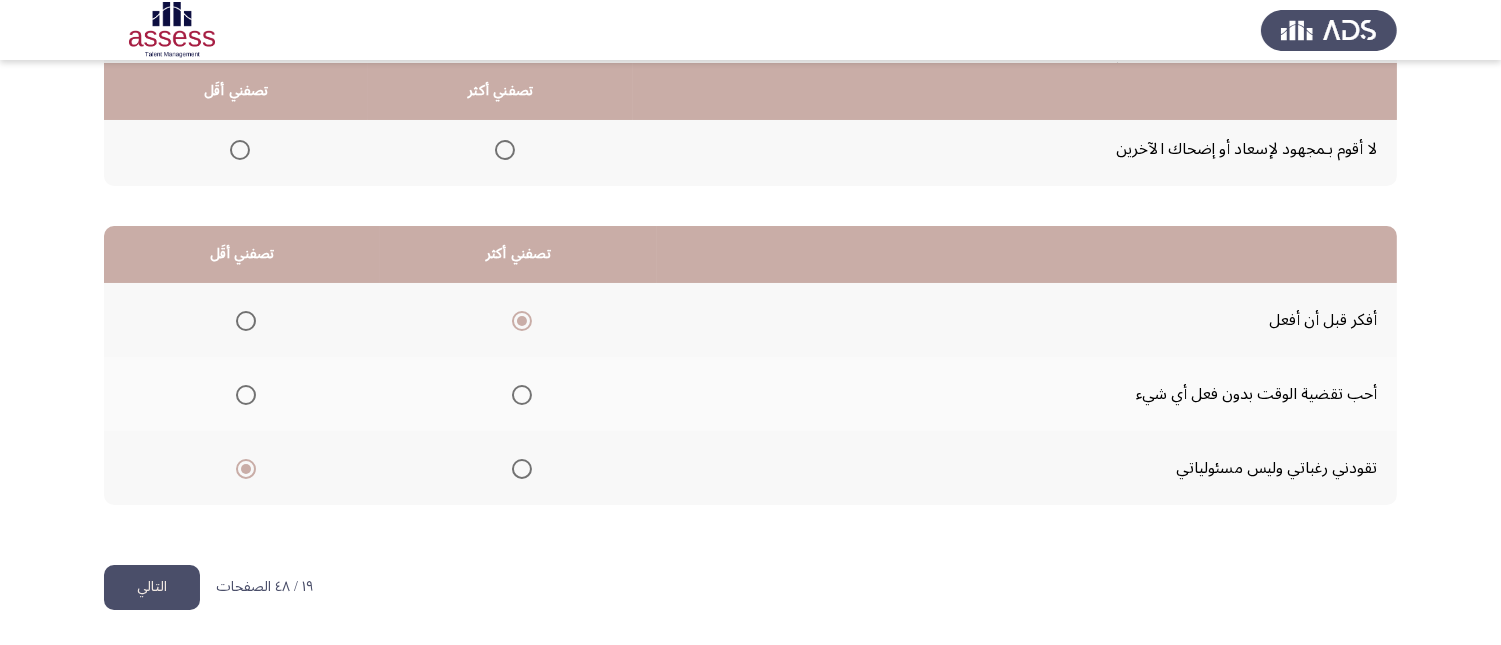 click on "التالي" 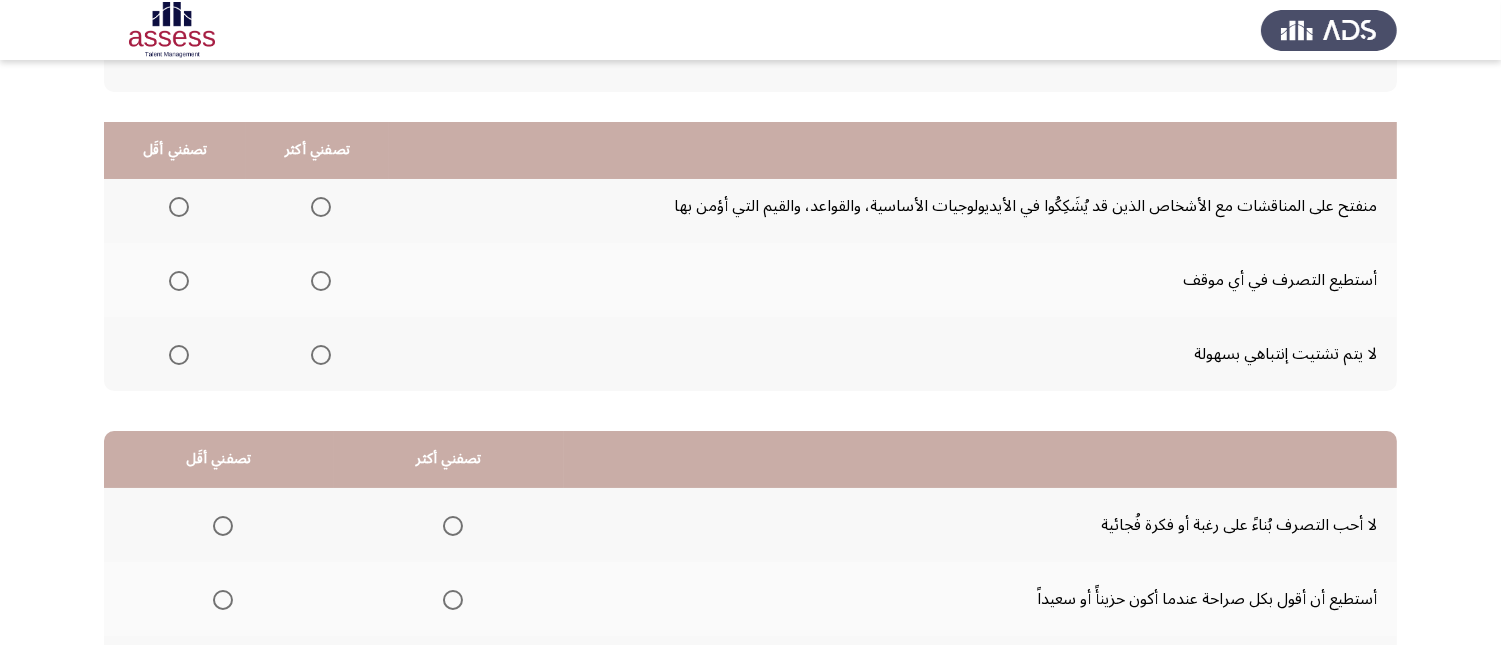scroll, scrollTop: 111, scrollLeft: 0, axis: vertical 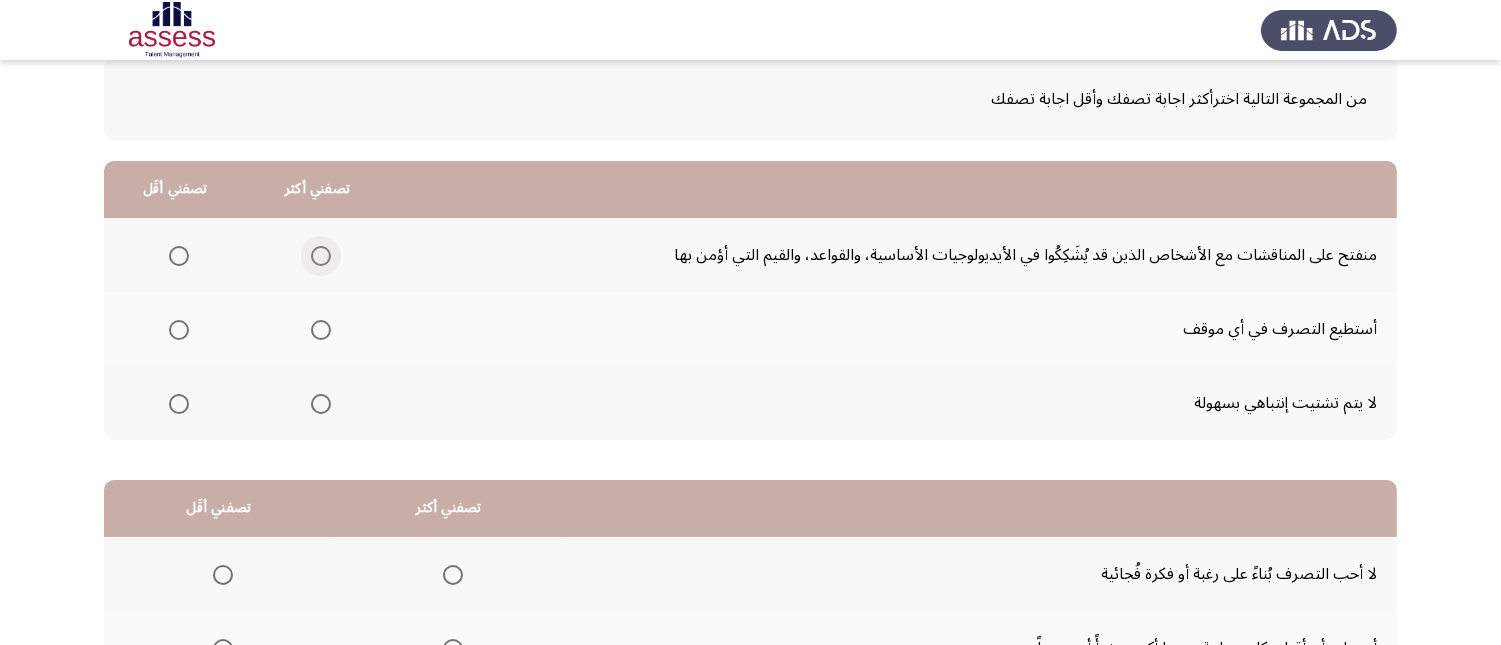 click at bounding box center (321, 256) 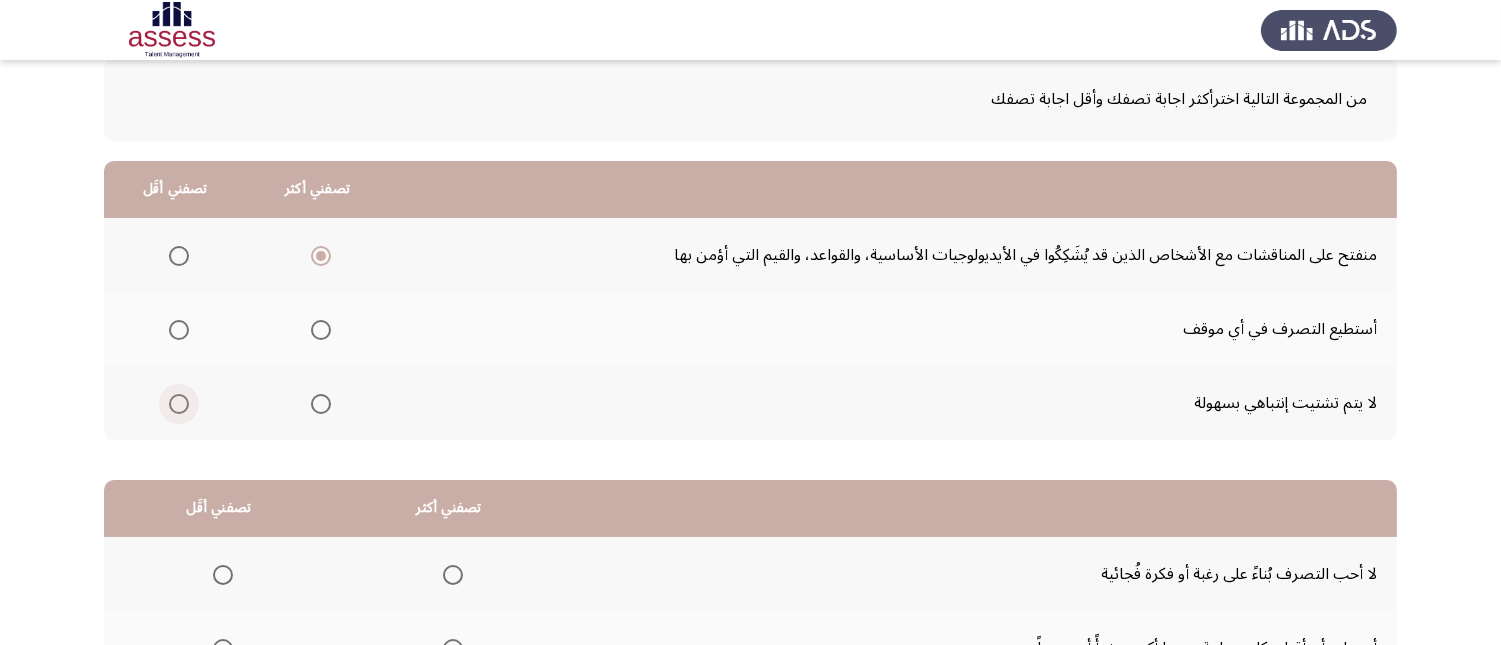 click at bounding box center (179, 404) 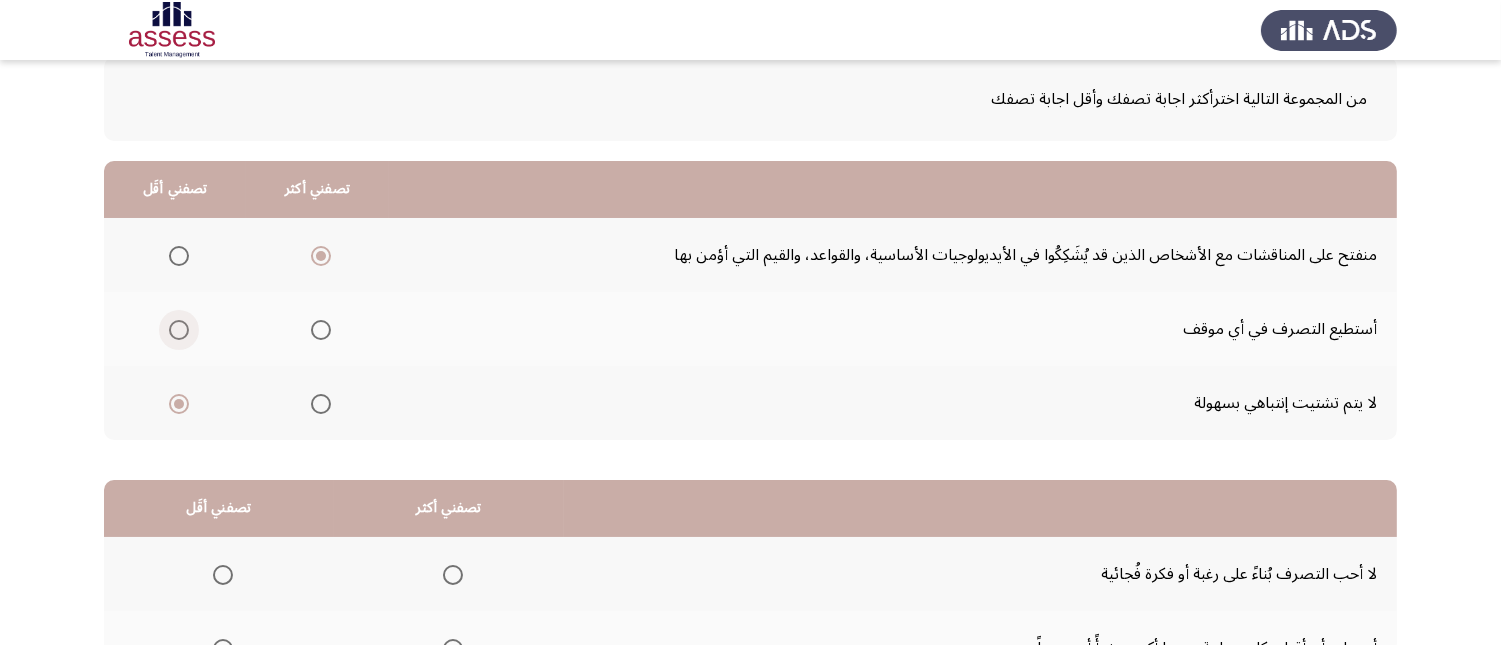 click at bounding box center [179, 330] 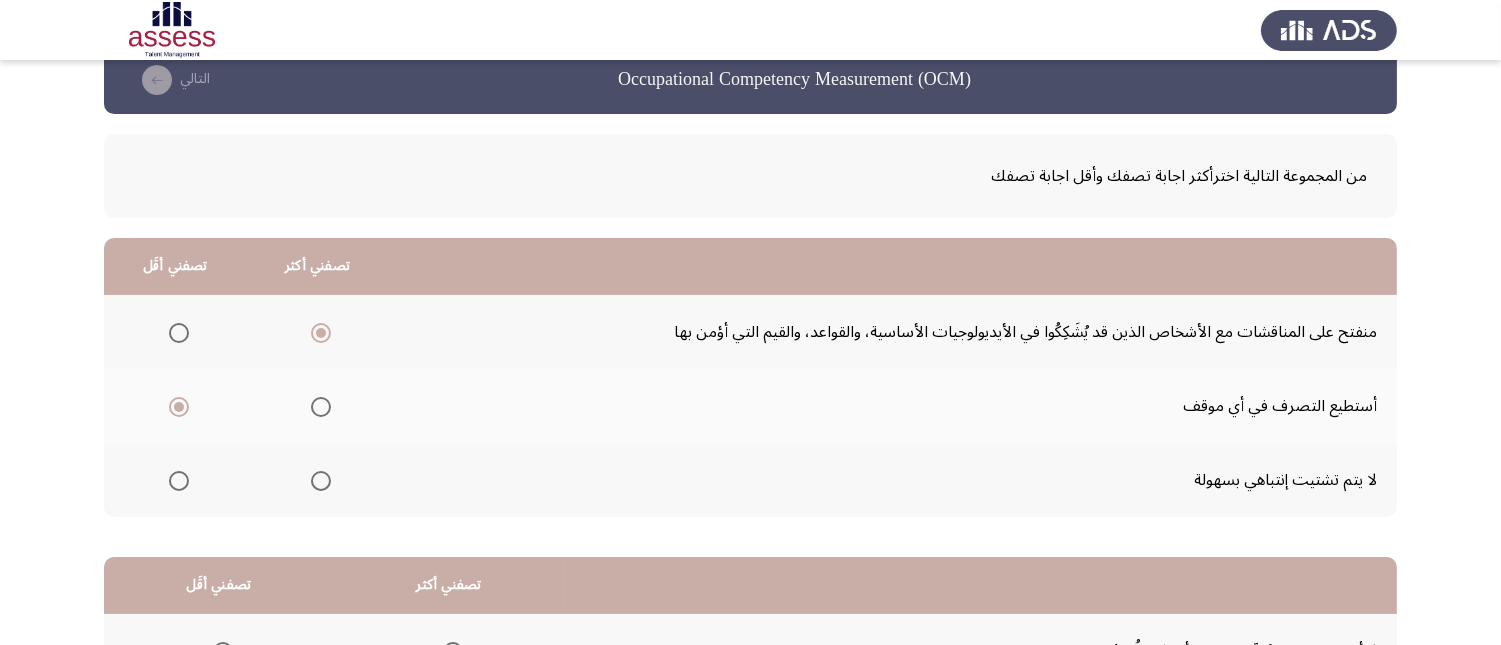 scroll, scrollTop: 145, scrollLeft: 0, axis: vertical 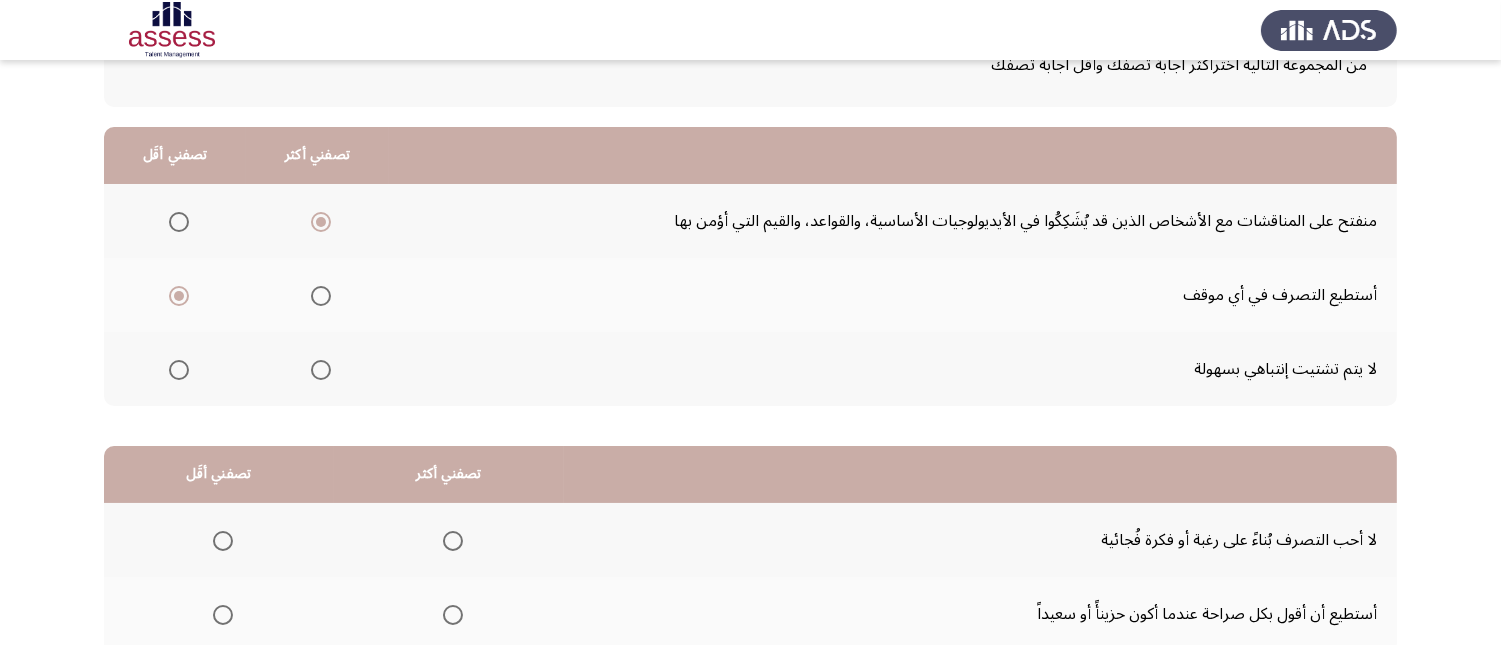 click at bounding box center (179, 370) 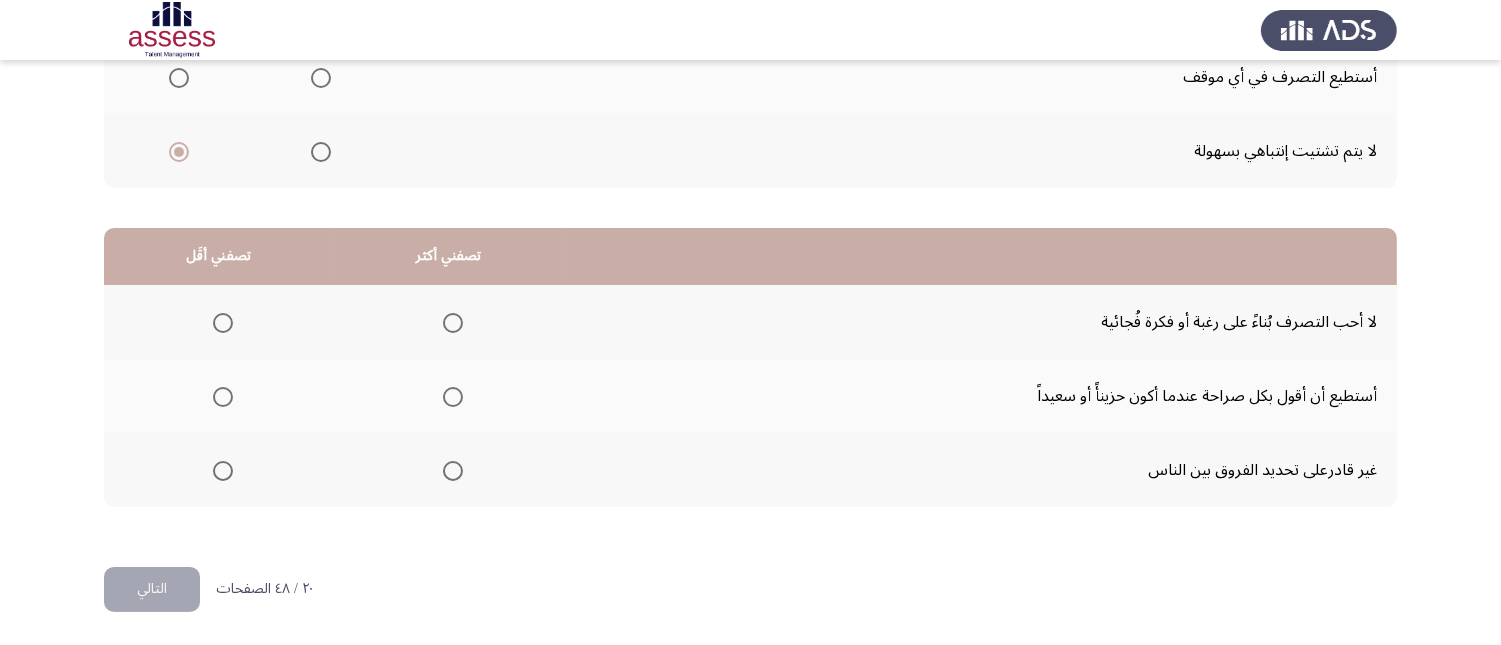 scroll, scrollTop: 367, scrollLeft: 0, axis: vertical 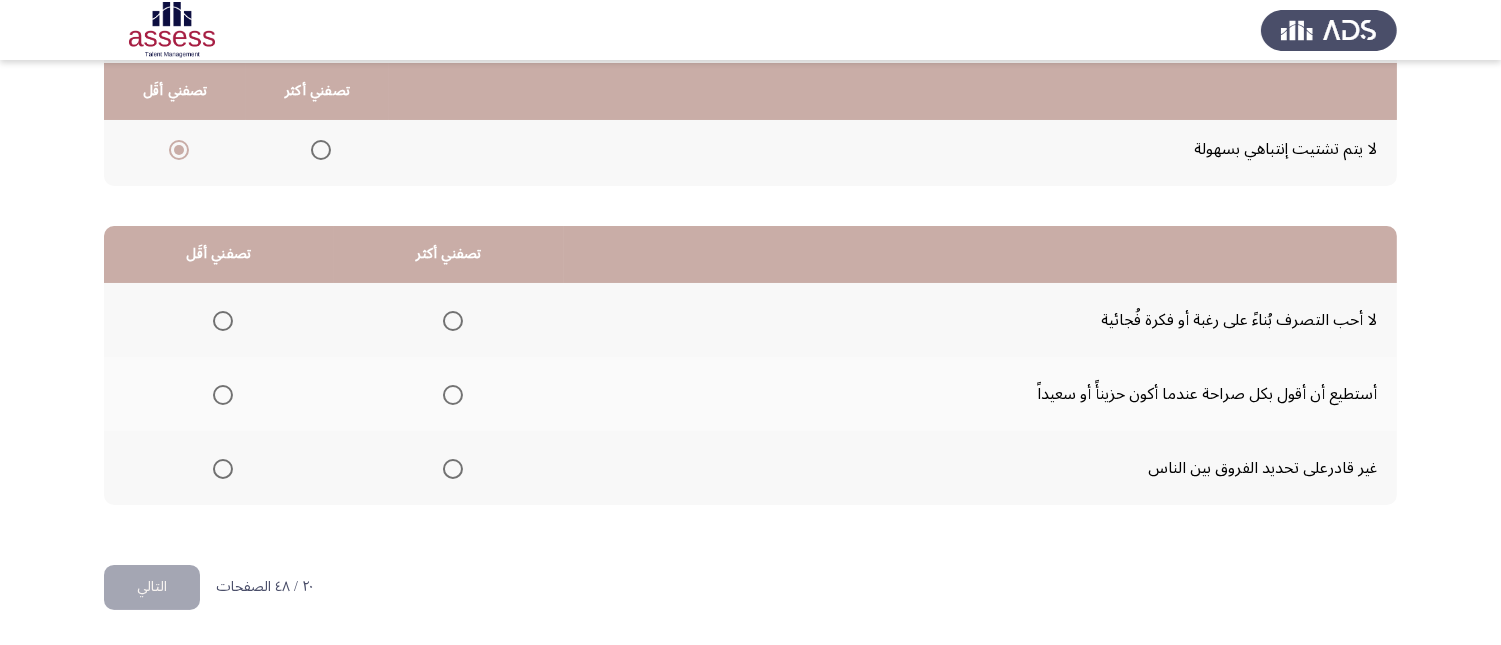 click at bounding box center [223, 469] 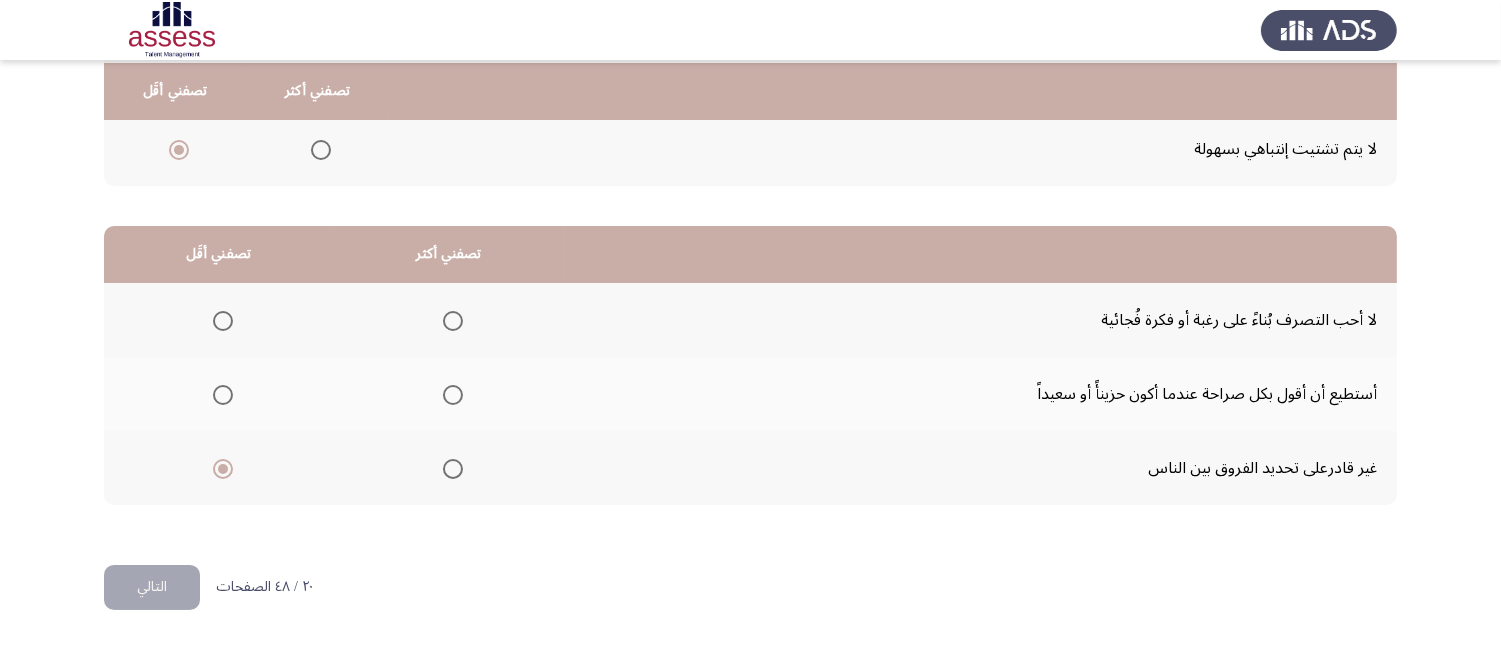 click at bounding box center (453, 321) 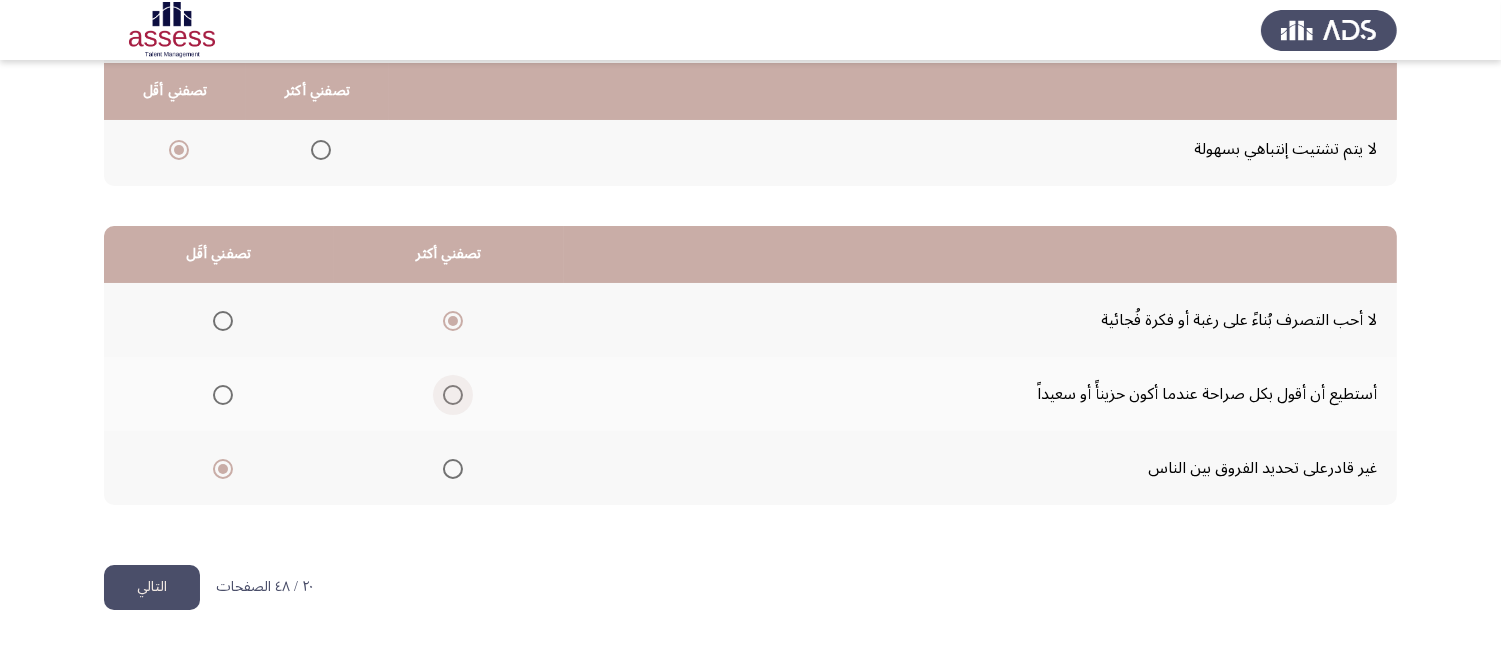 click at bounding box center [453, 395] 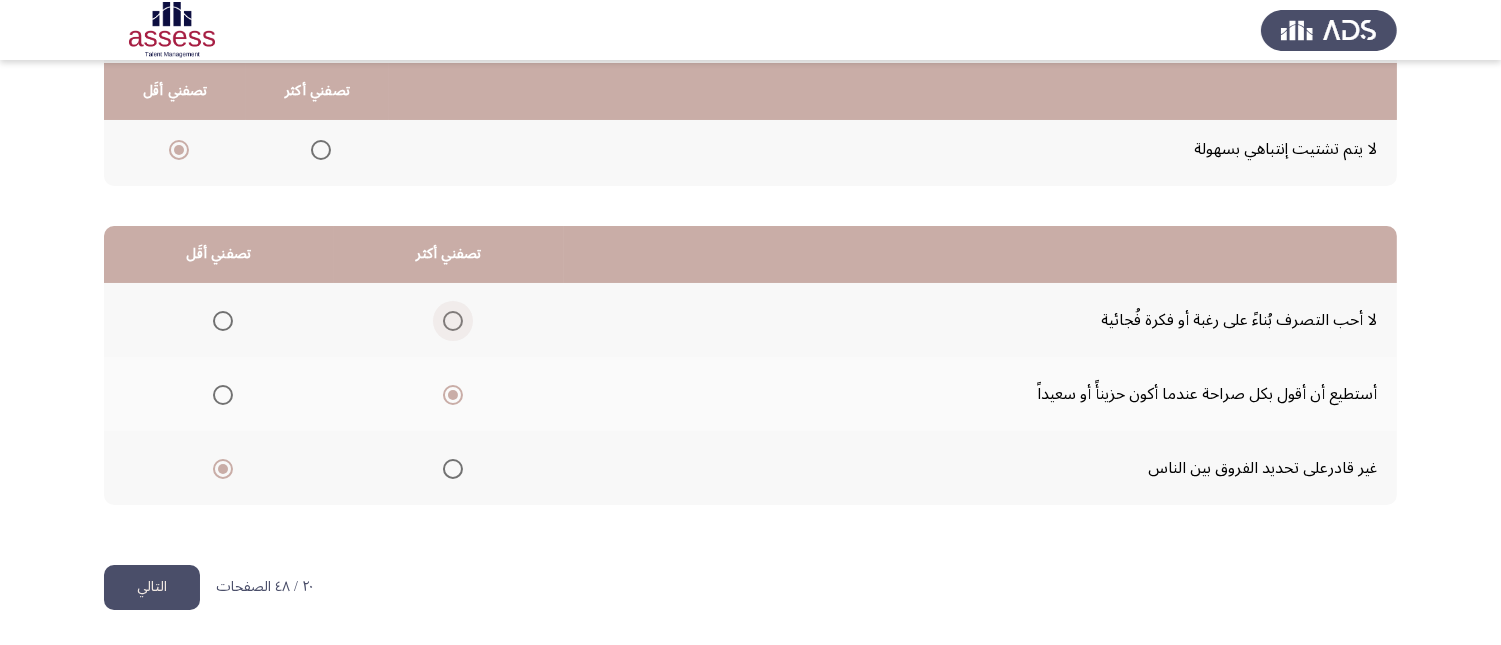 click at bounding box center (453, 321) 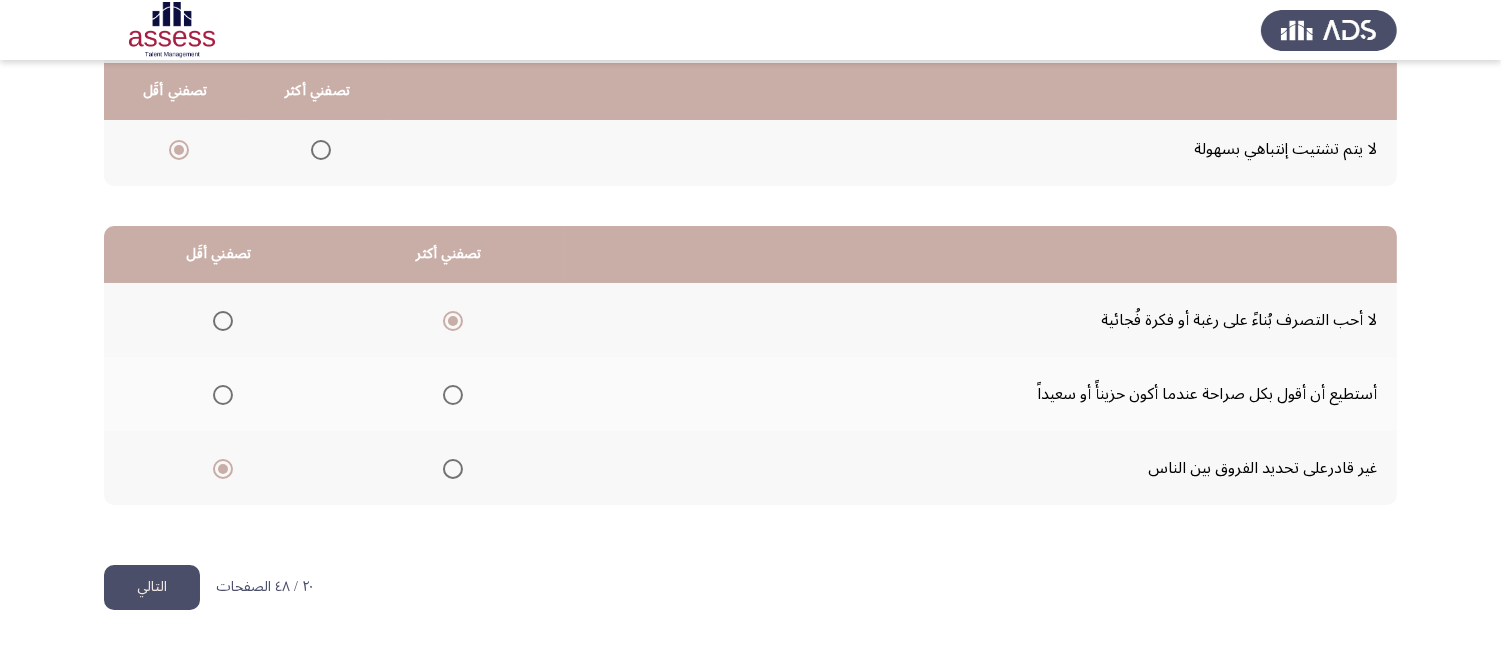 click on "التالي" 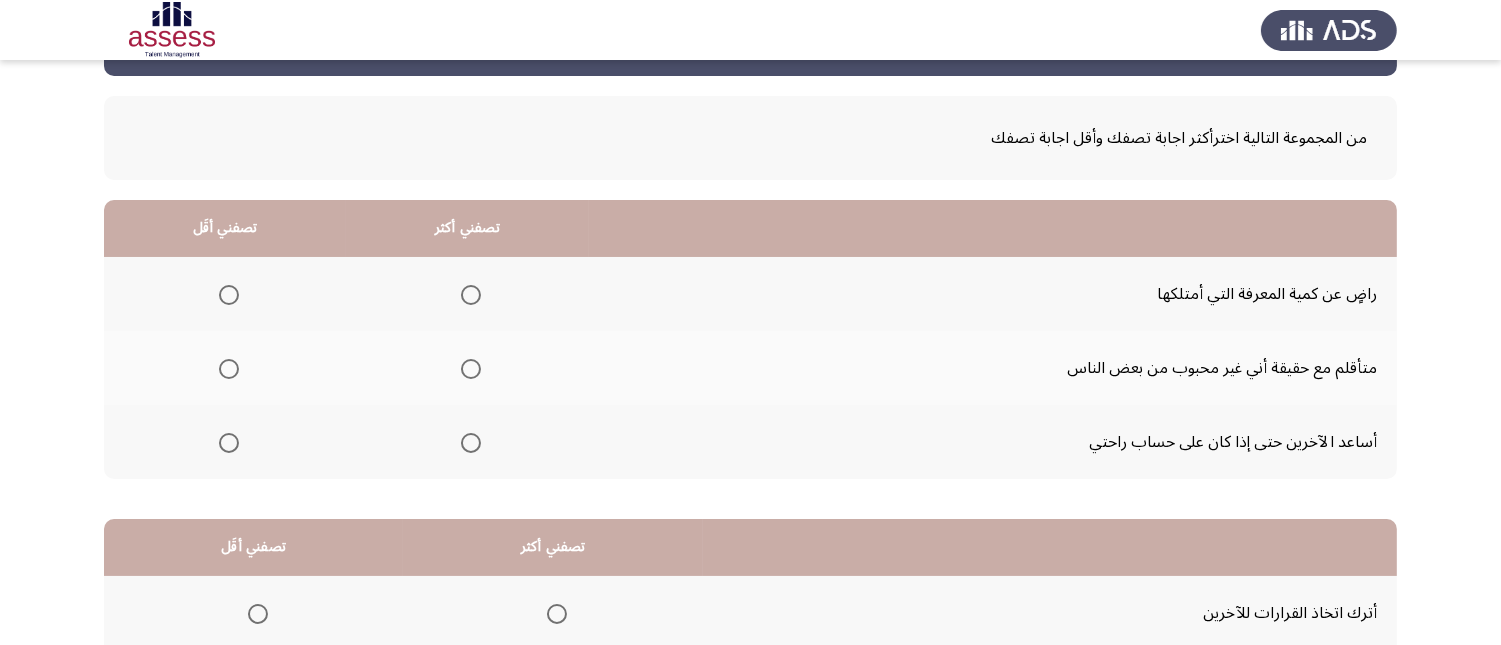 scroll, scrollTop: 111, scrollLeft: 0, axis: vertical 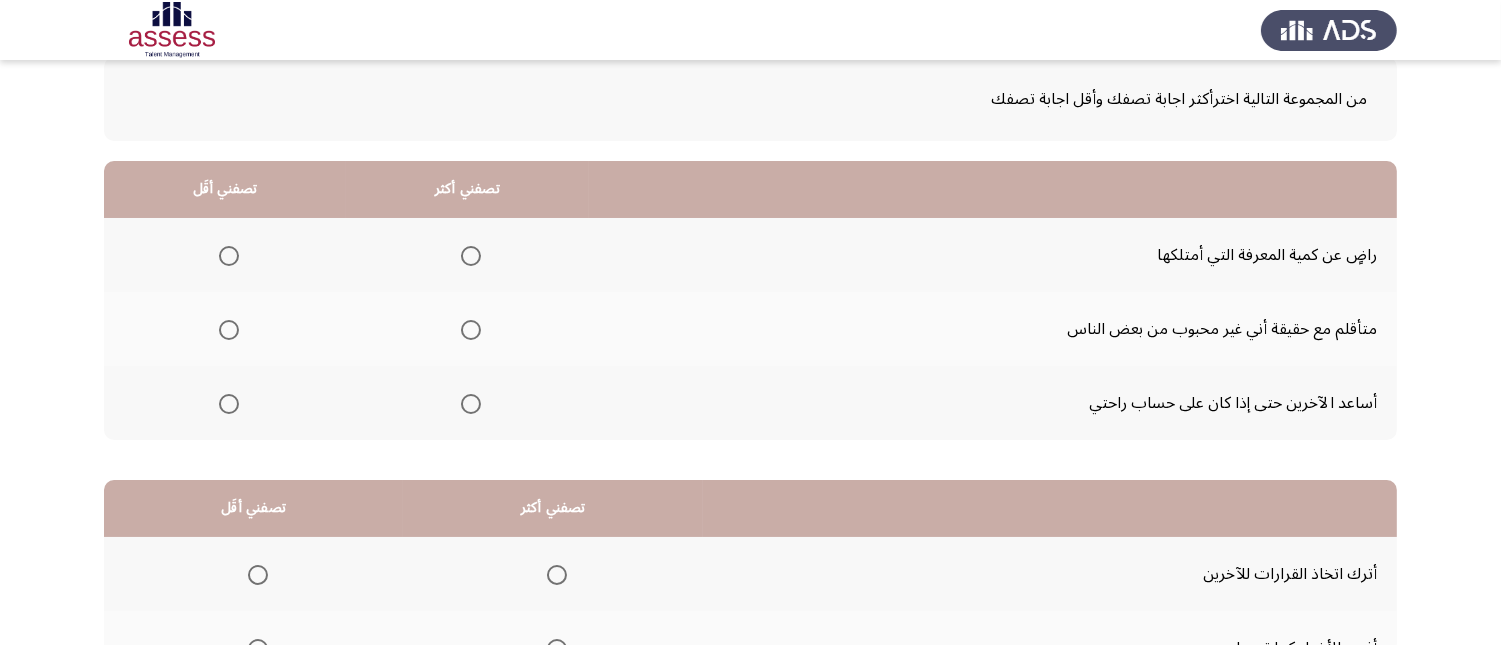 click at bounding box center [471, 404] 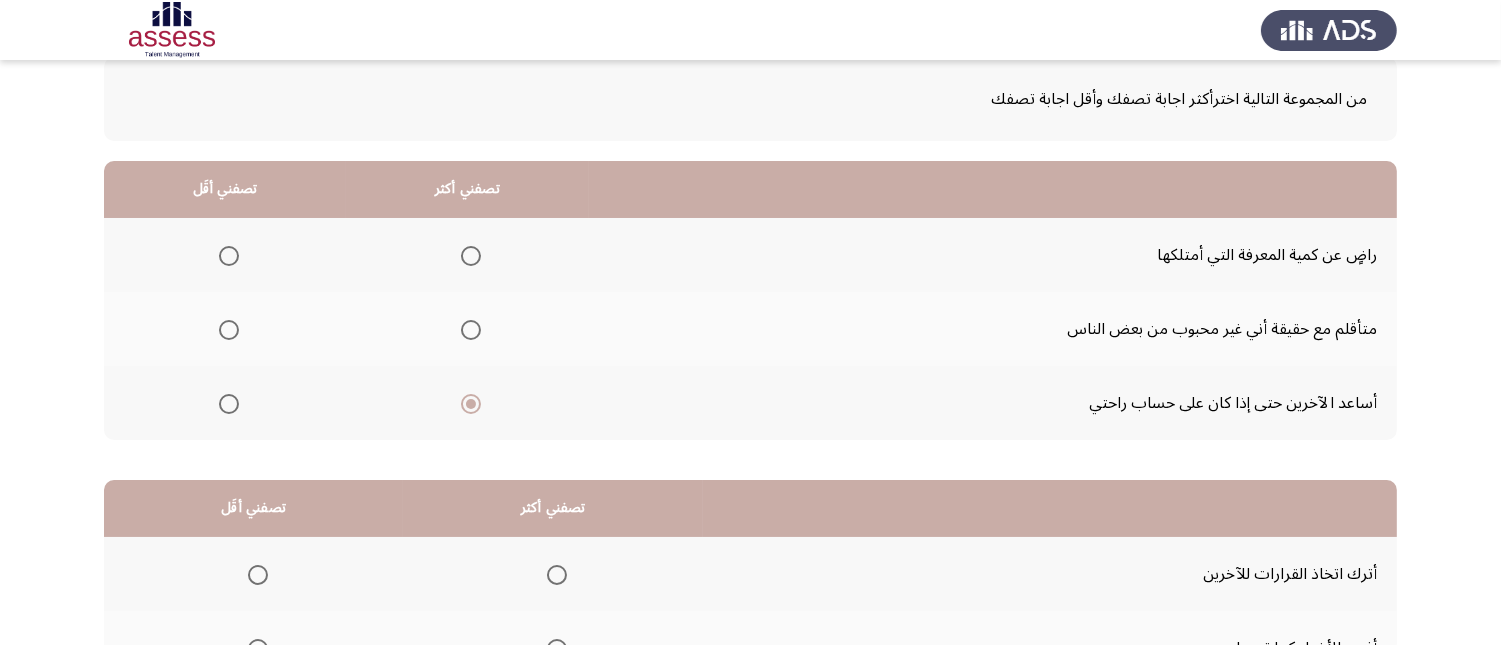 click at bounding box center (229, 256) 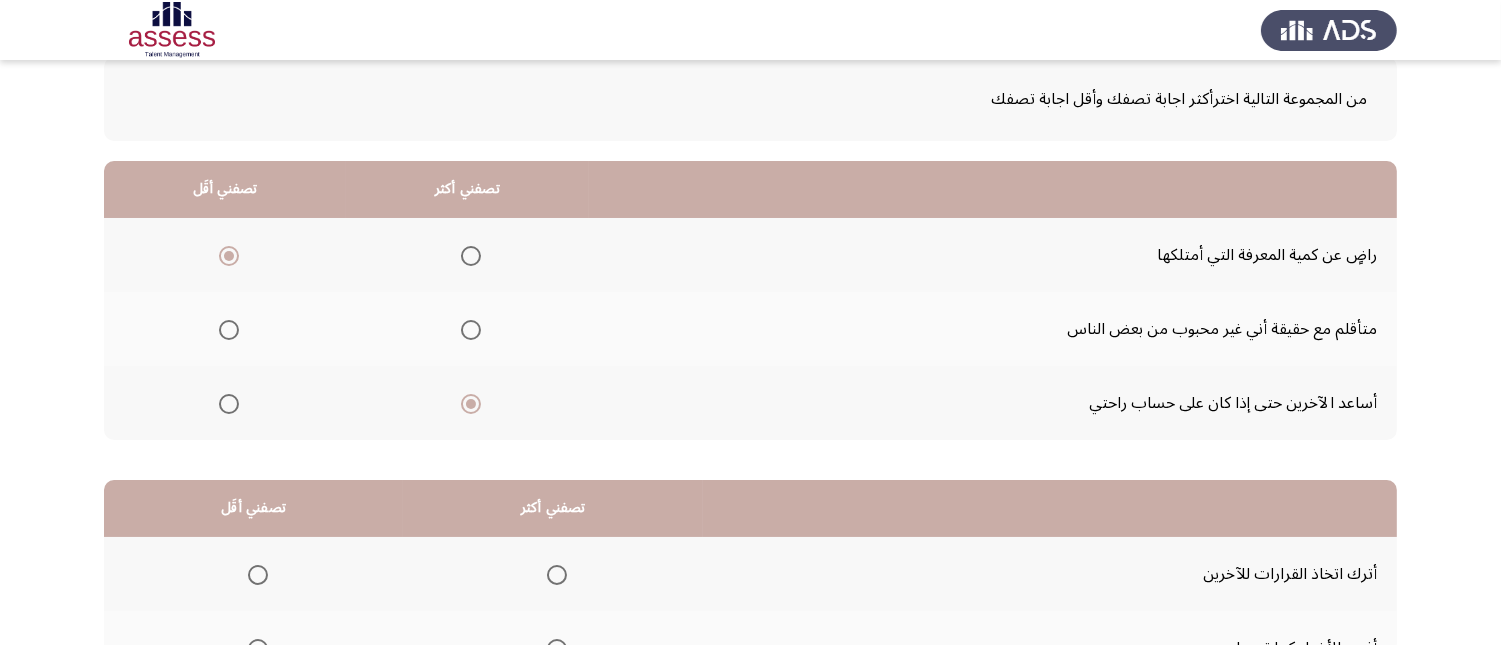 click at bounding box center [229, 330] 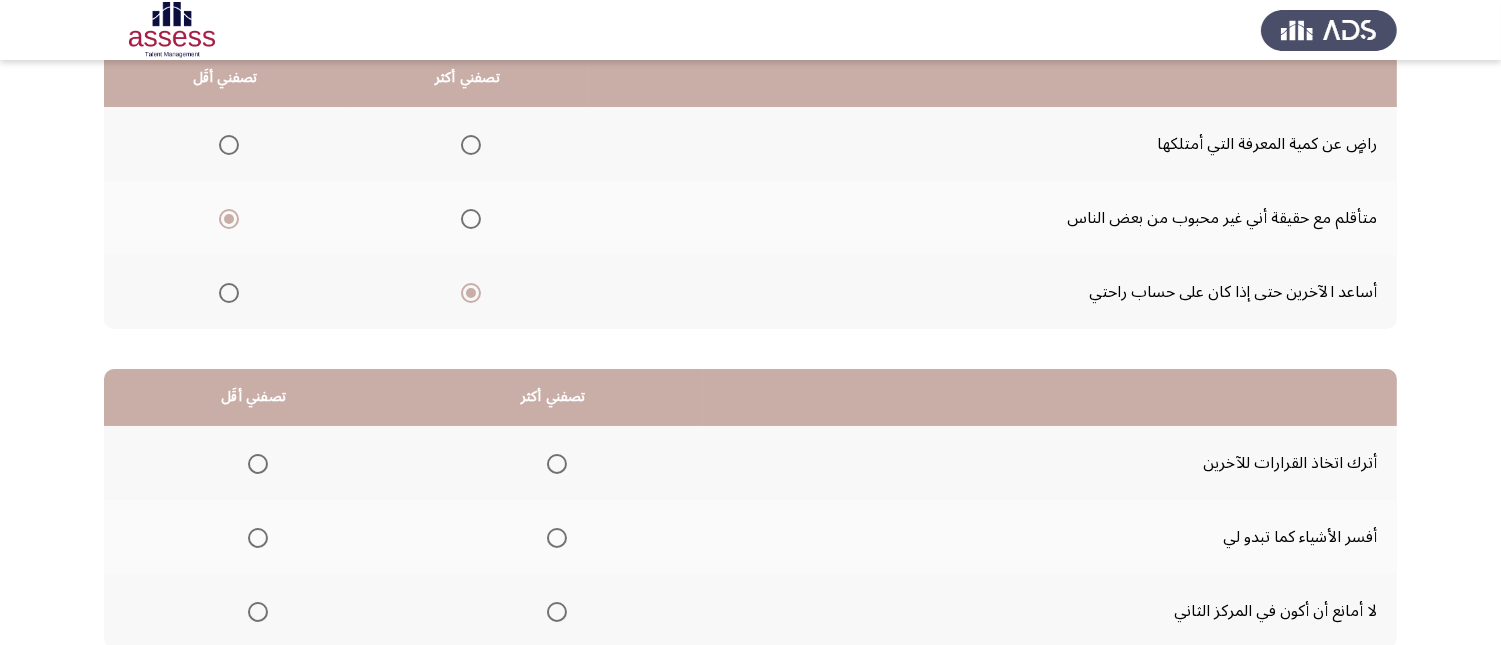 scroll, scrollTop: 111, scrollLeft: 0, axis: vertical 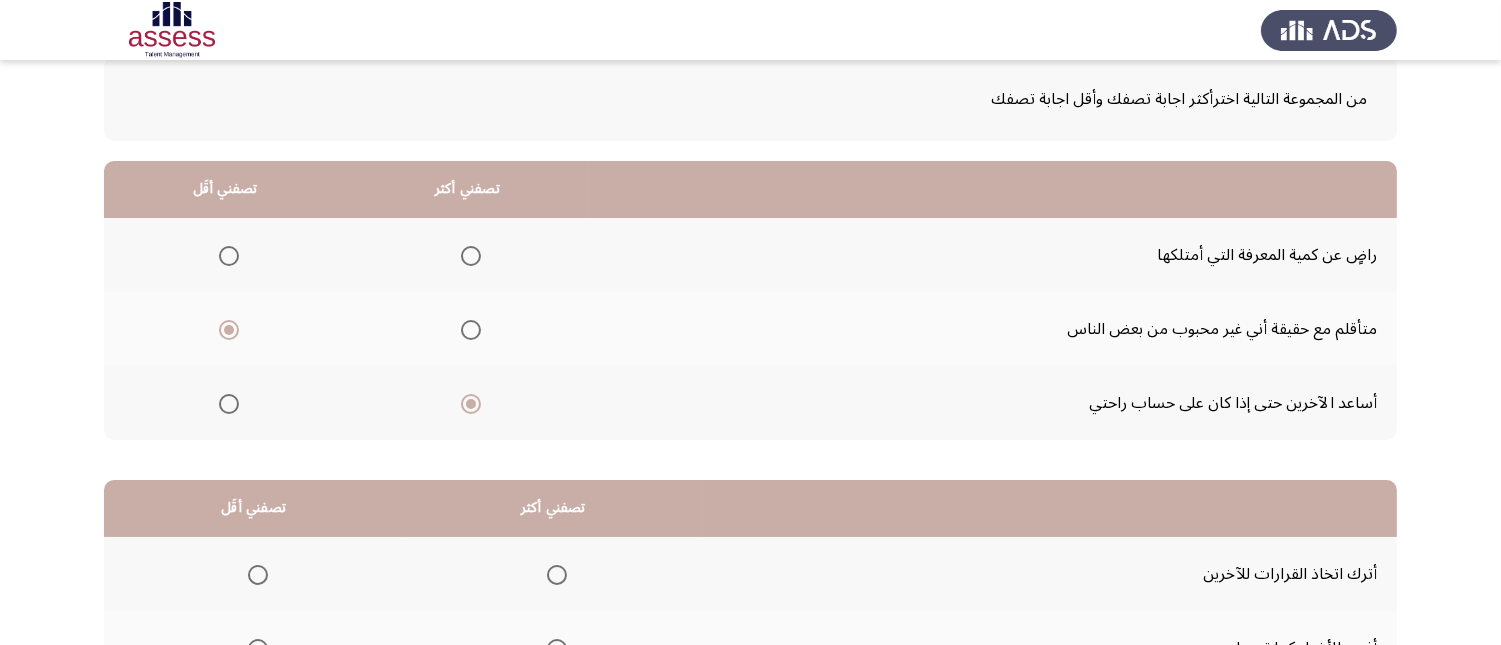 click at bounding box center (229, 256) 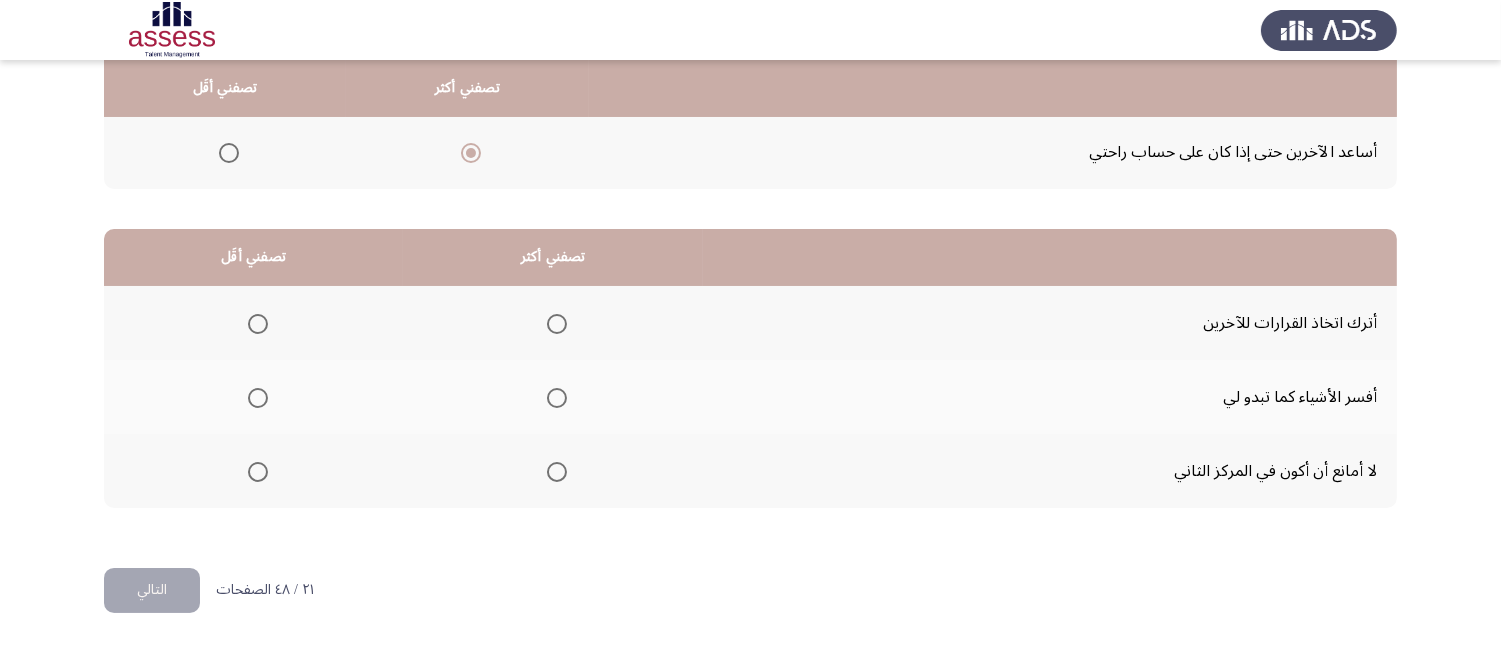 scroll, scrollTop: 367, scrollLeft: 0, axis: vertical 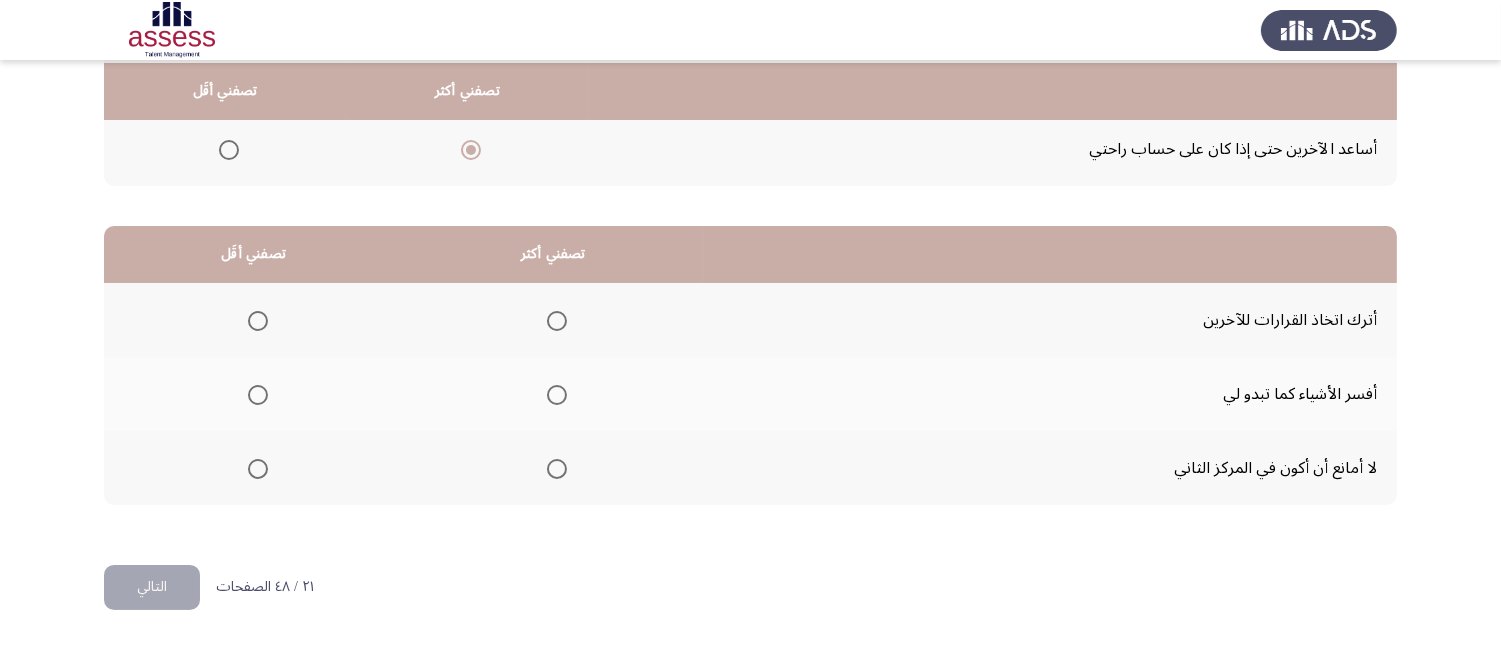 click at bounding box center (258, 321) 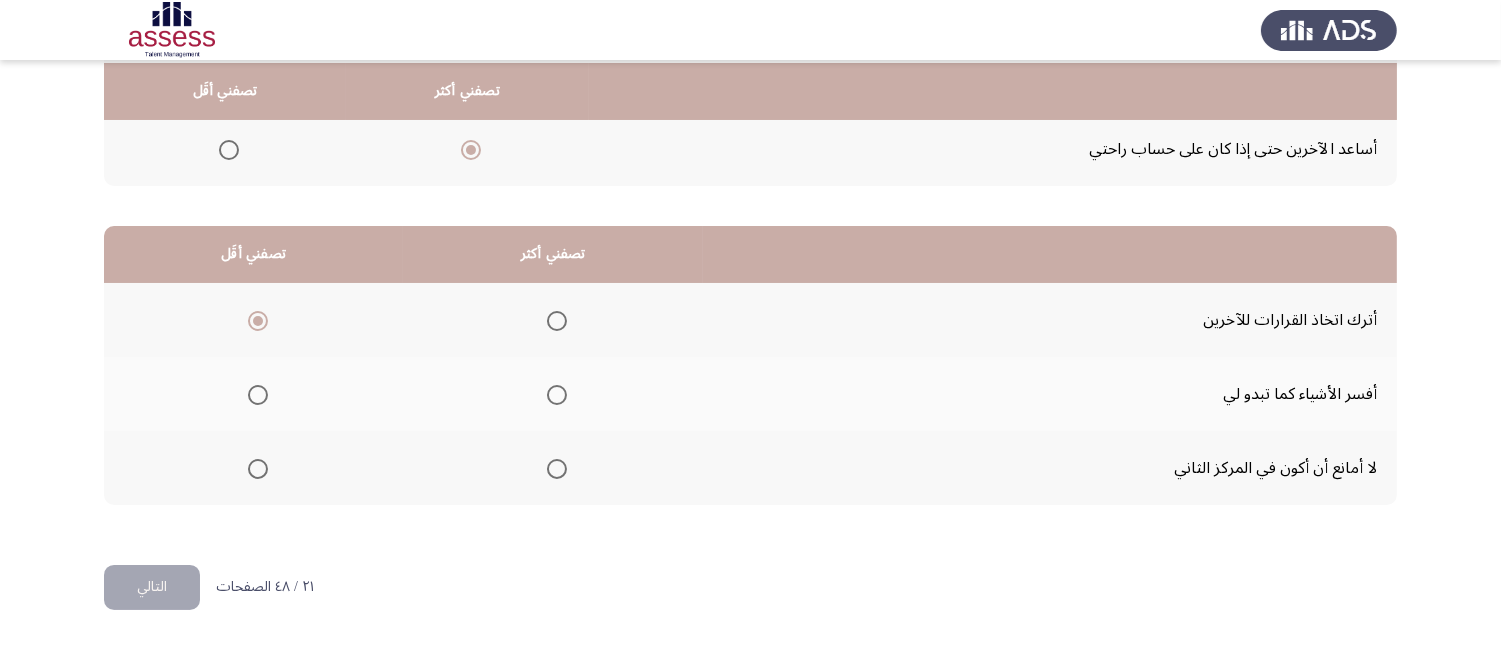 click at bounding box center [557, 469] 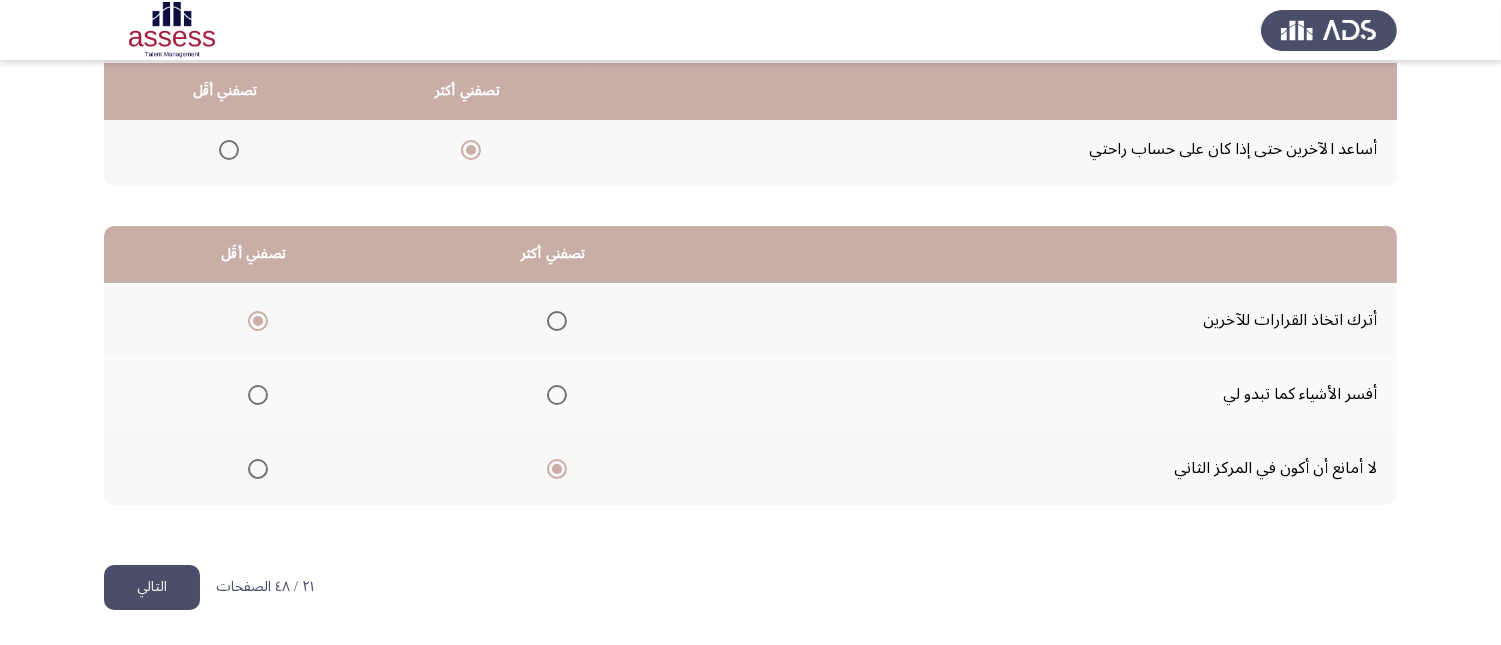 click on "التالي" 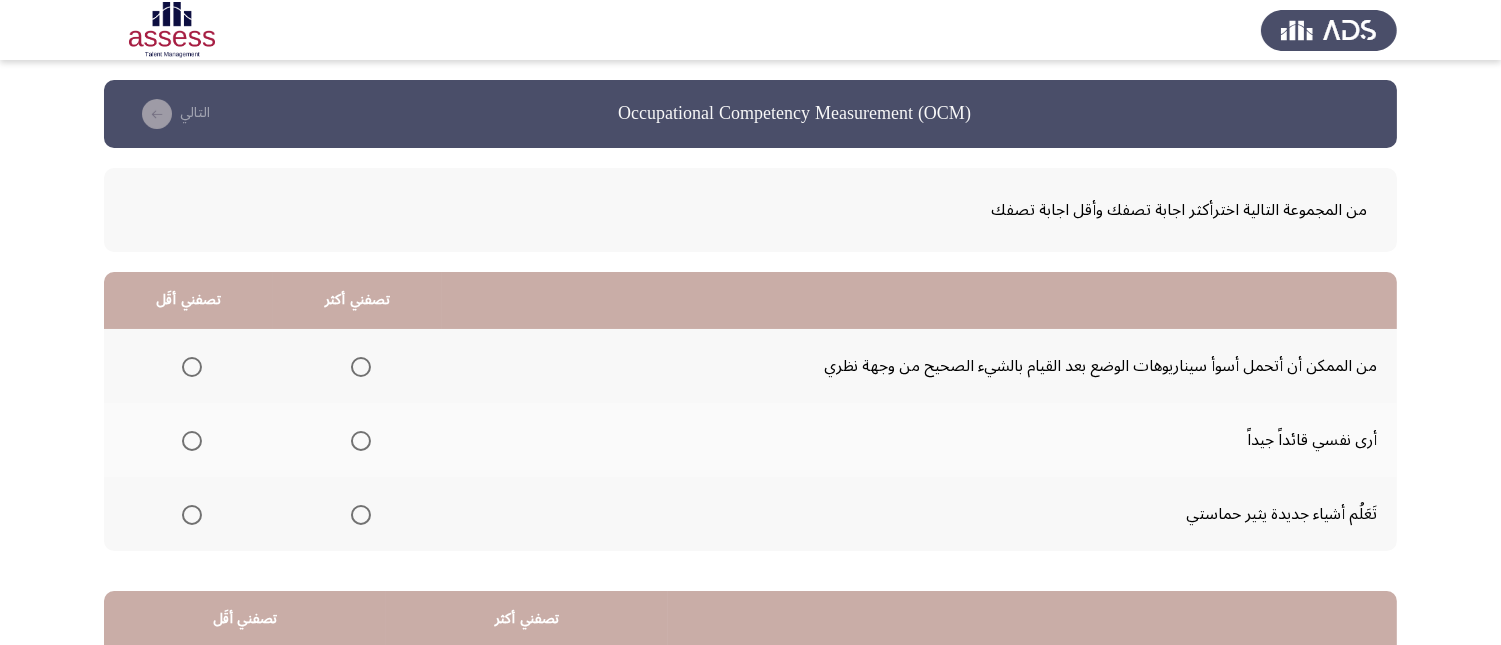 scroll, scrollTop: 111, scrollLeft: 0, axis: vertical 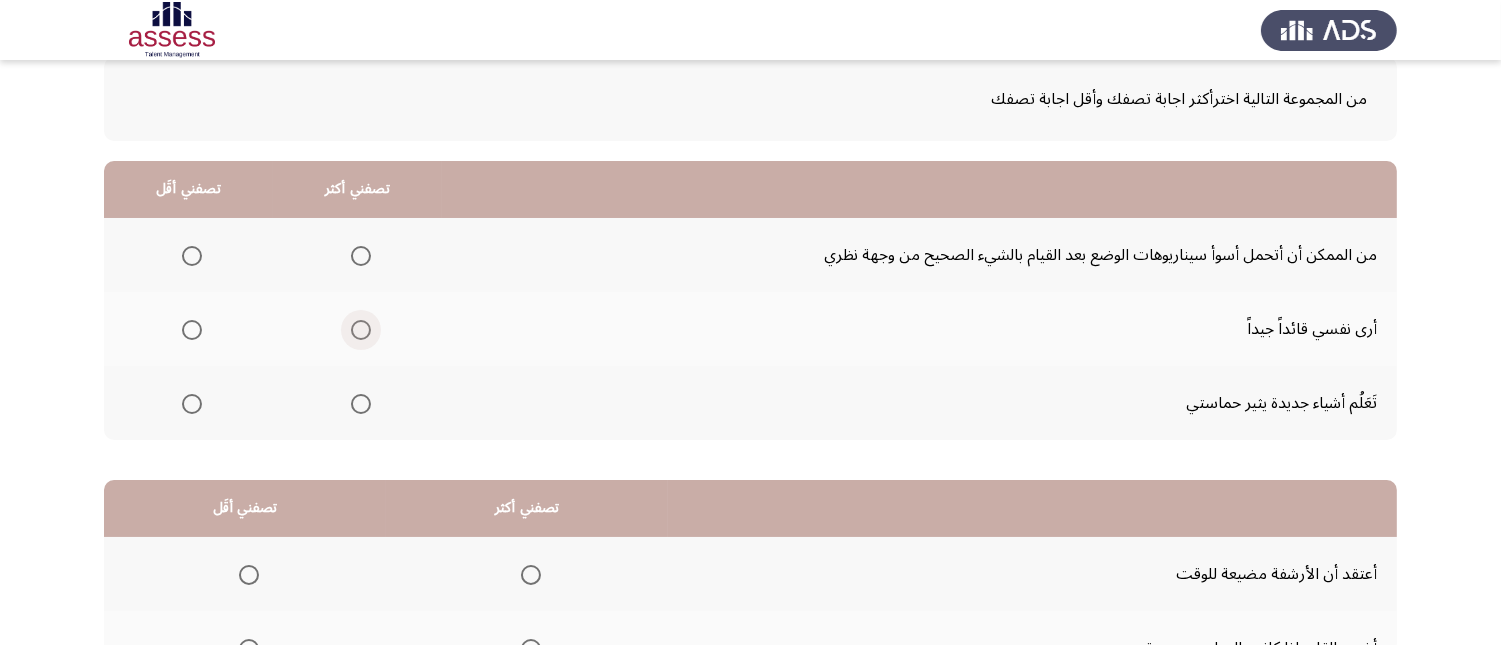click at bounding box center [361, 330] 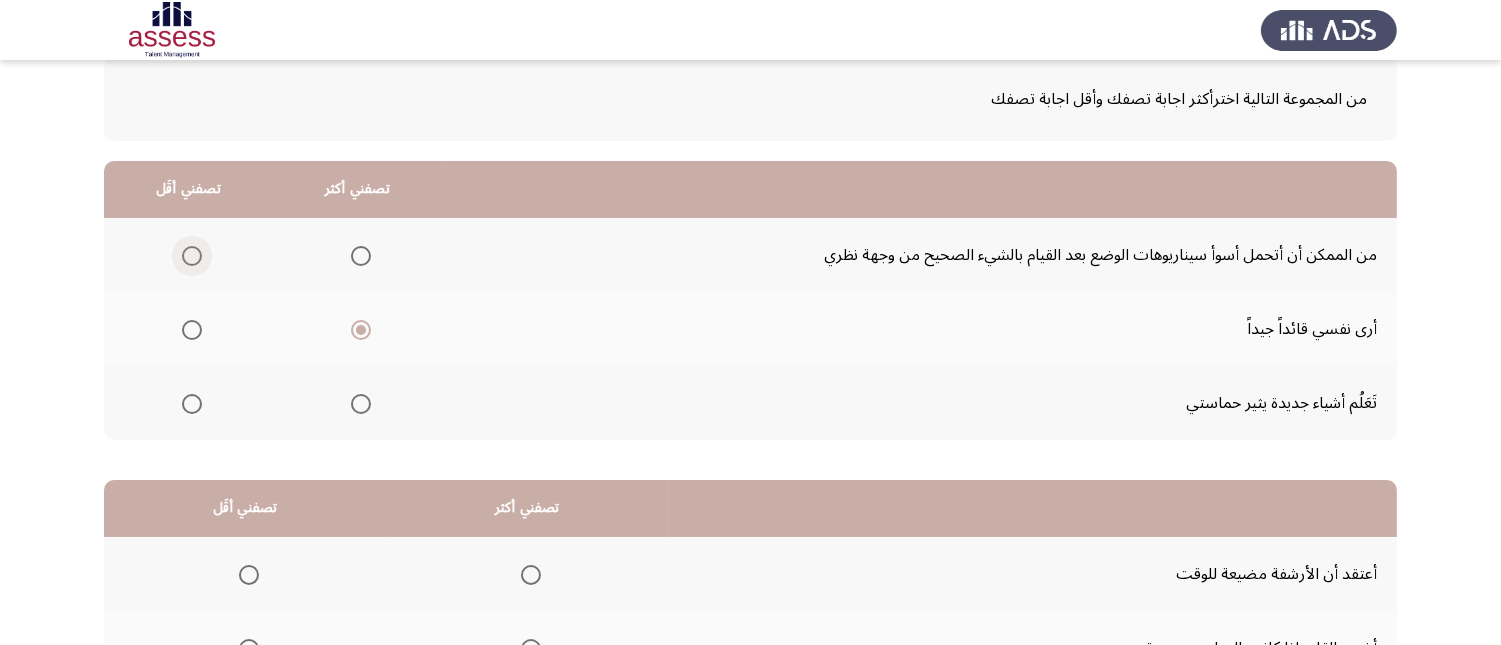 click at bounding box center [192, 256] 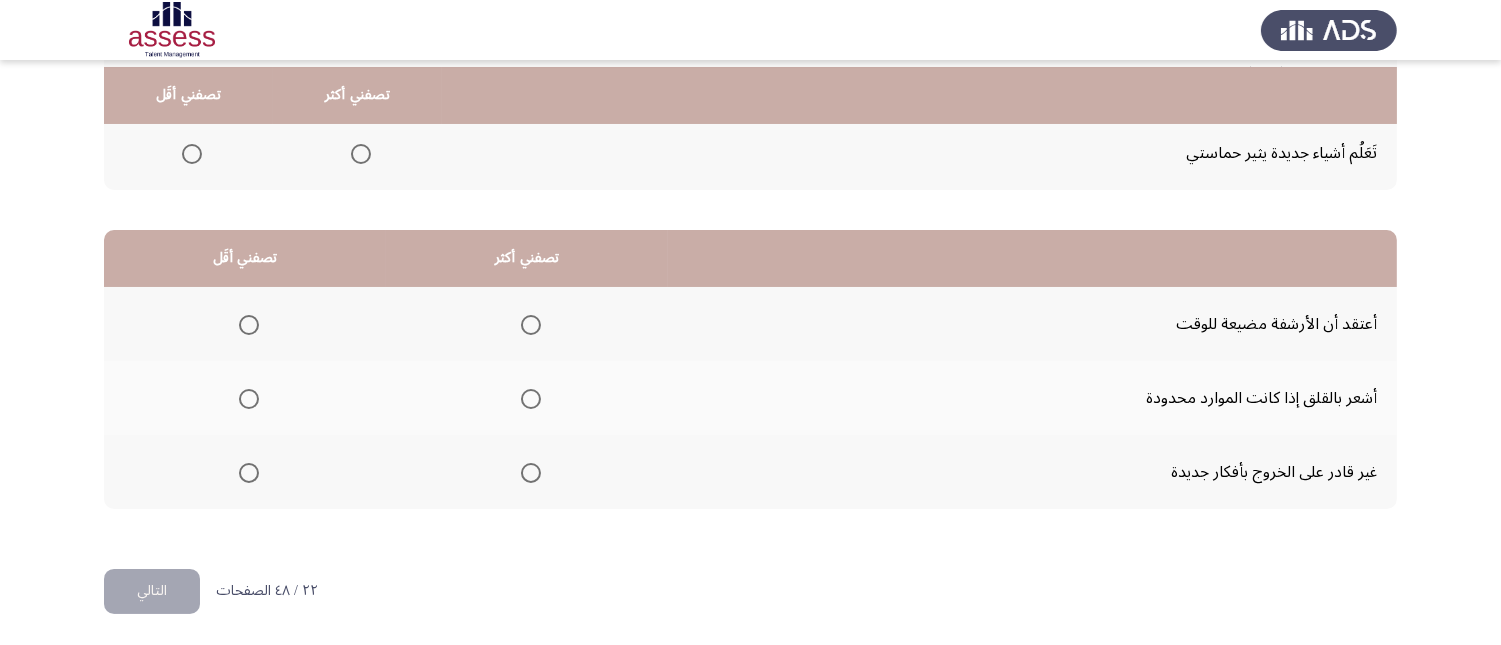scroll, scrollTop: 367, scrollLeft: 0, axis: vertical 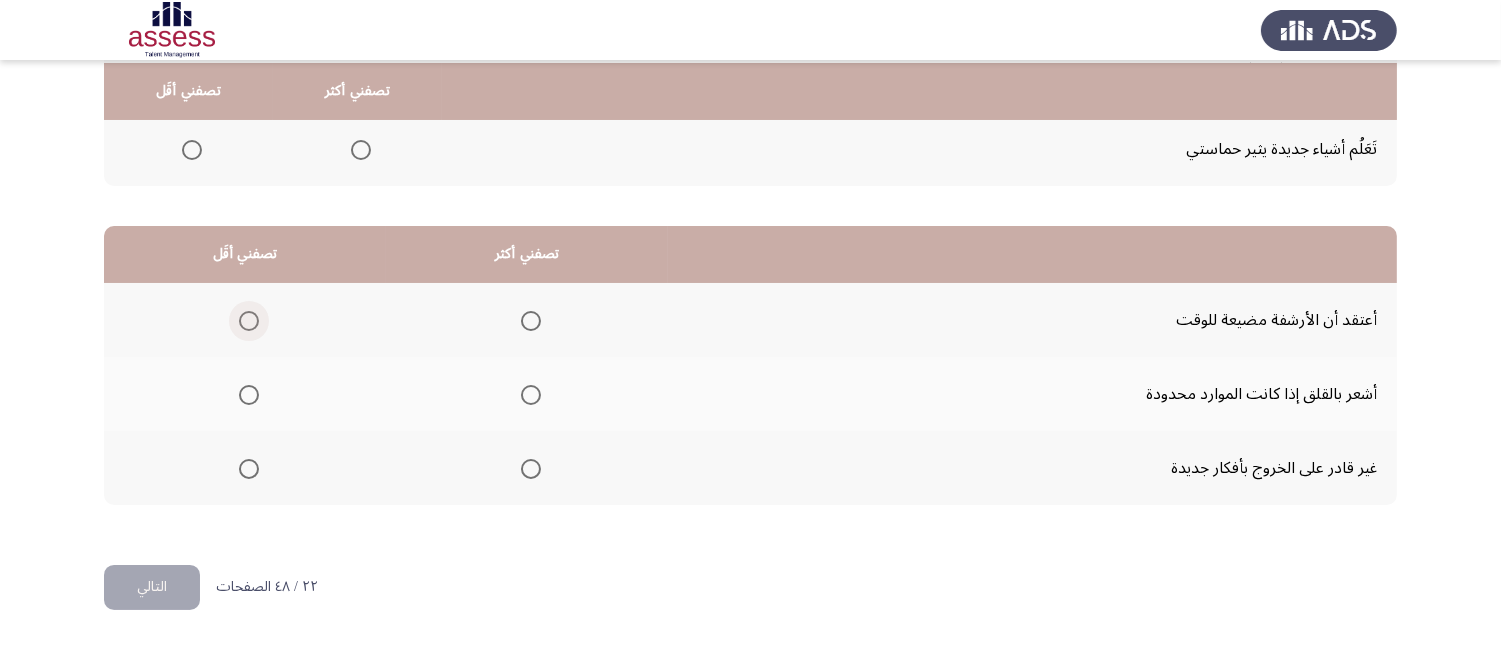 click at bounding box center [249, 321] 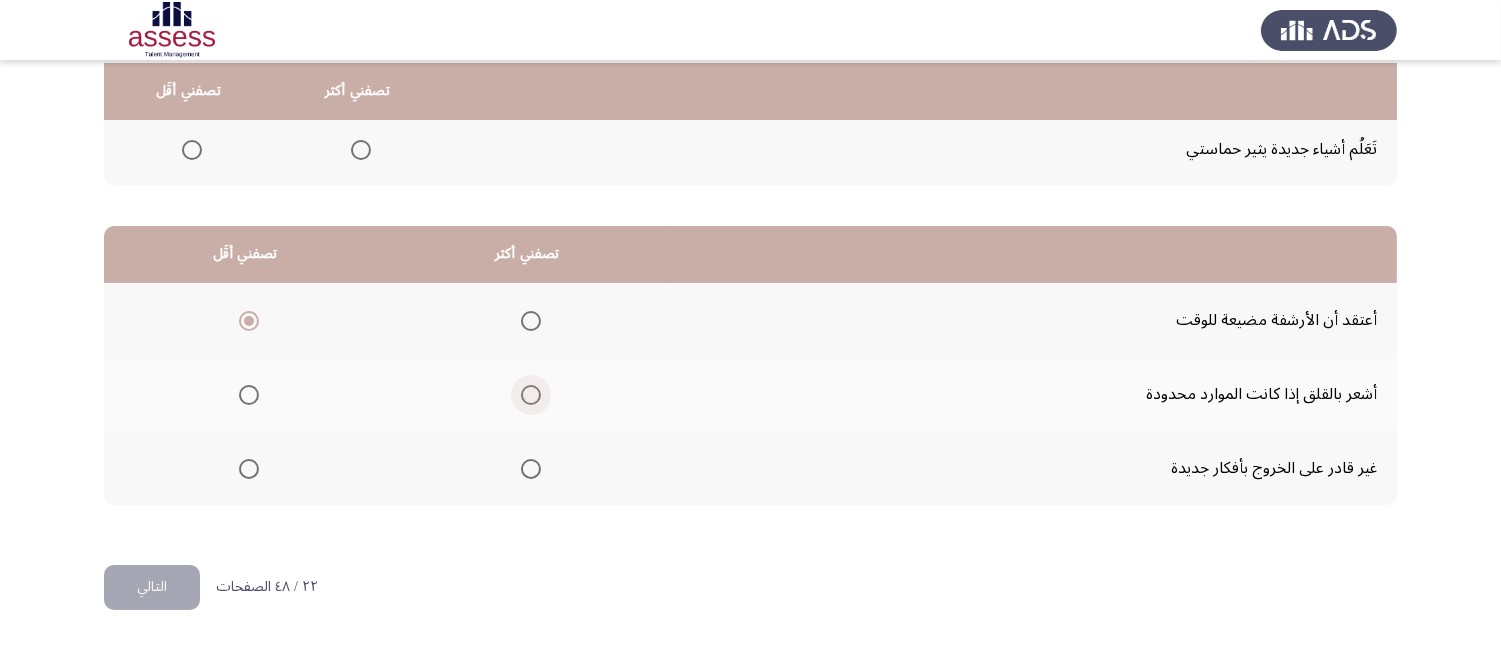 click at bounding box center (531, 395) 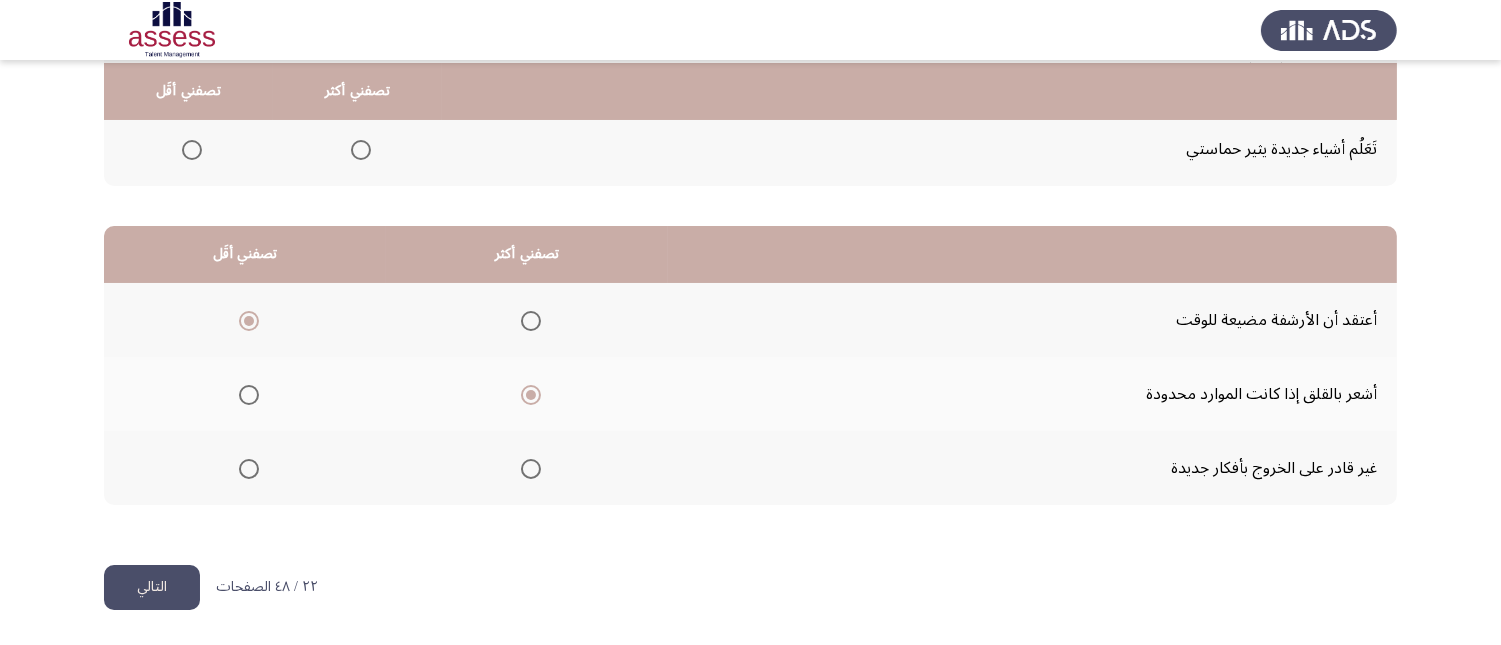 click on "التالي" 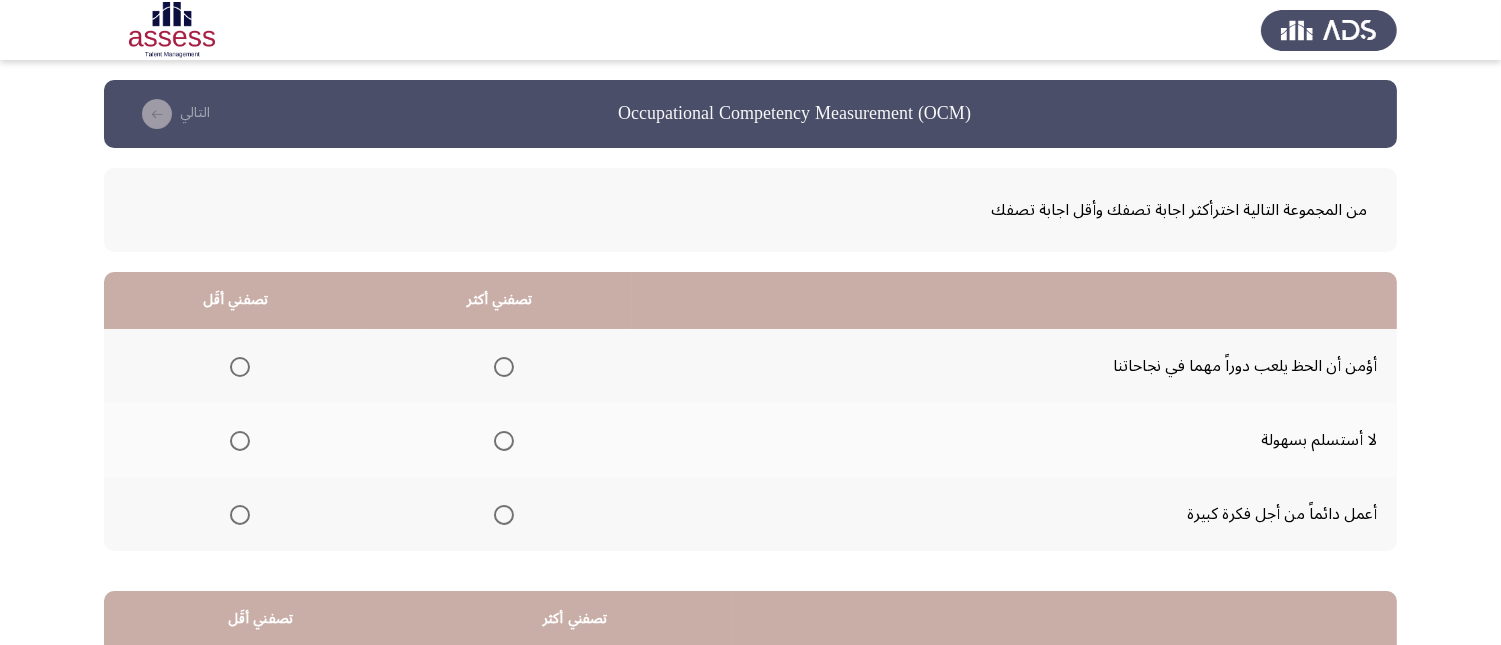 scroll, scrollTop: 111, scrollLeft: 0, axis: vertical 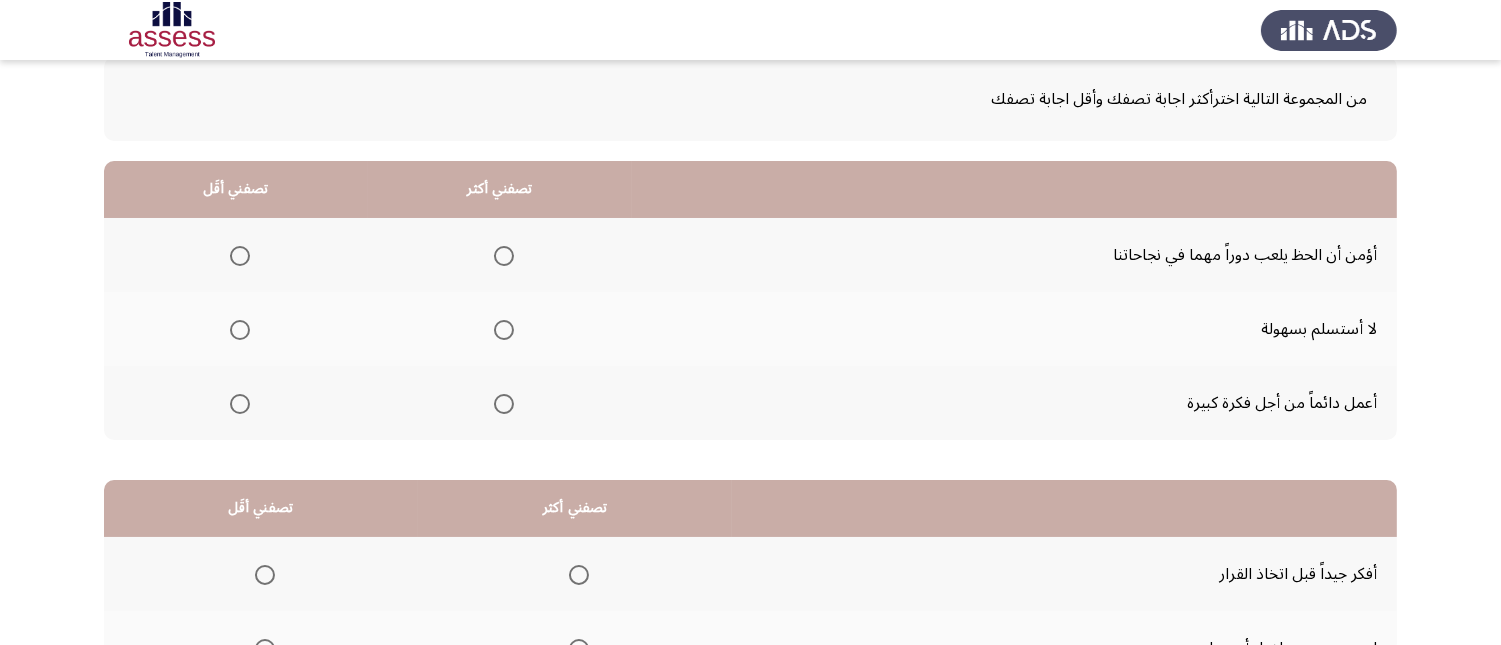 click at bounding box center (504, 404) 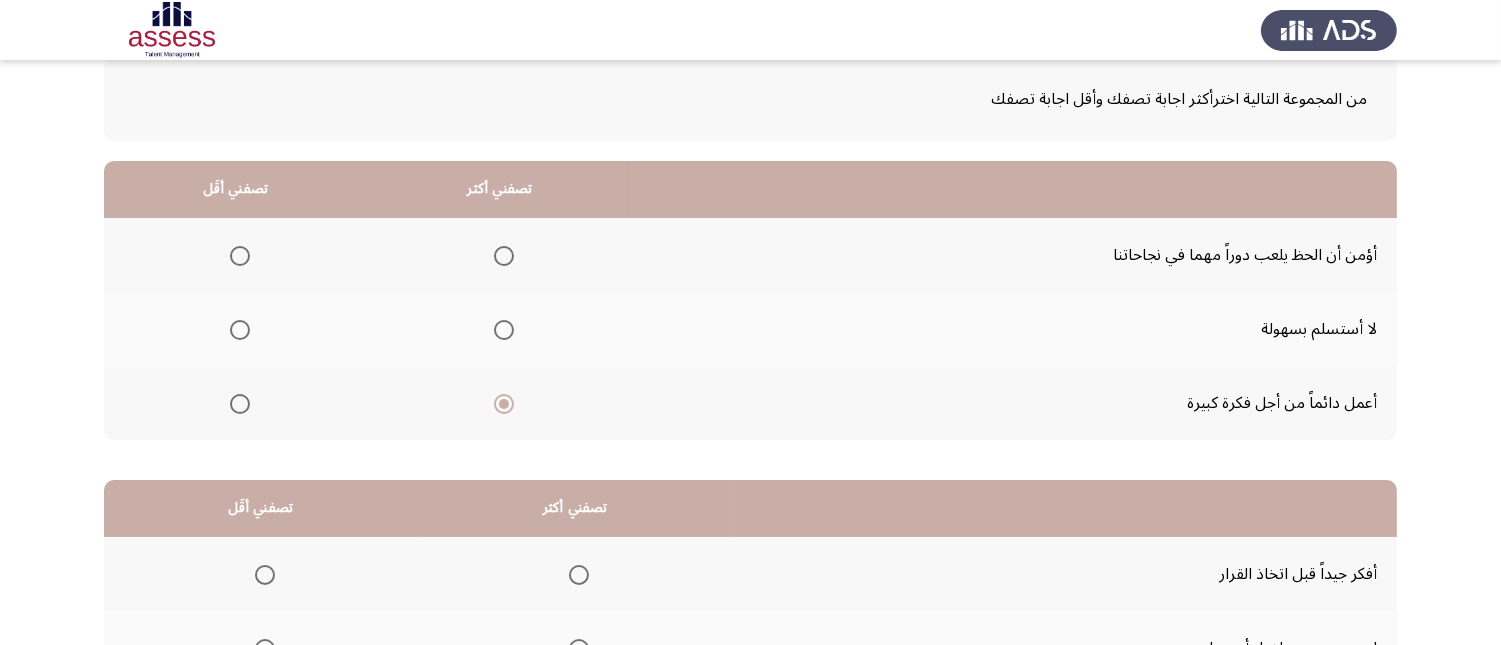 click at bounding box center [240, 256] 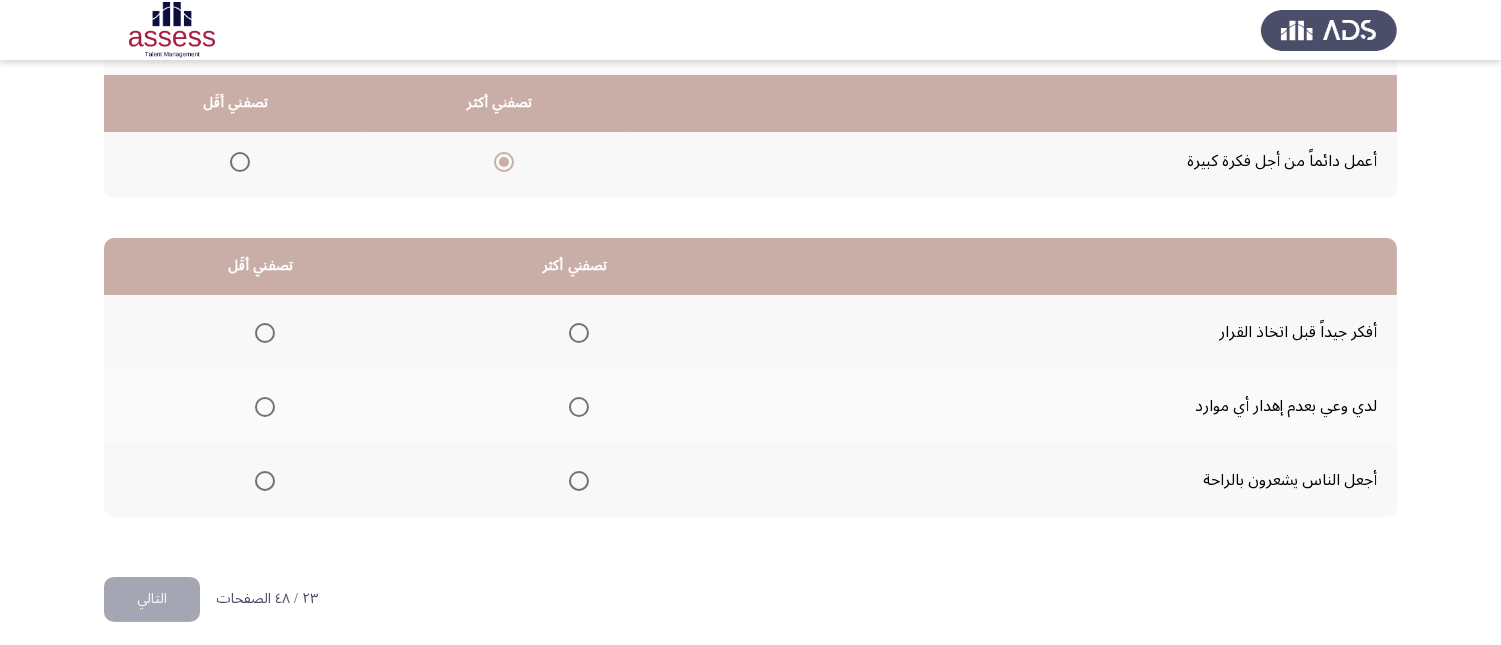 scroll, scrollTop: 367, scrollLeft: 0, axis: vertical 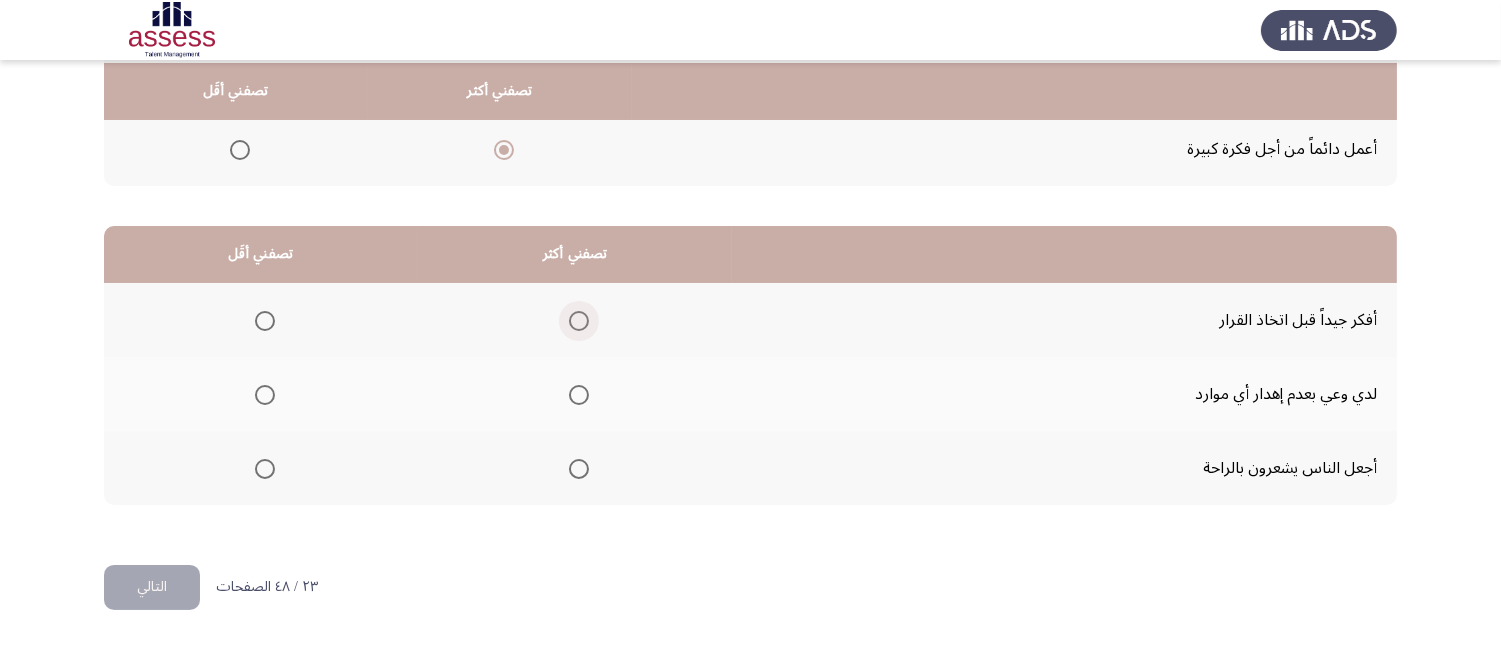 click at bounding box center (579, 321) 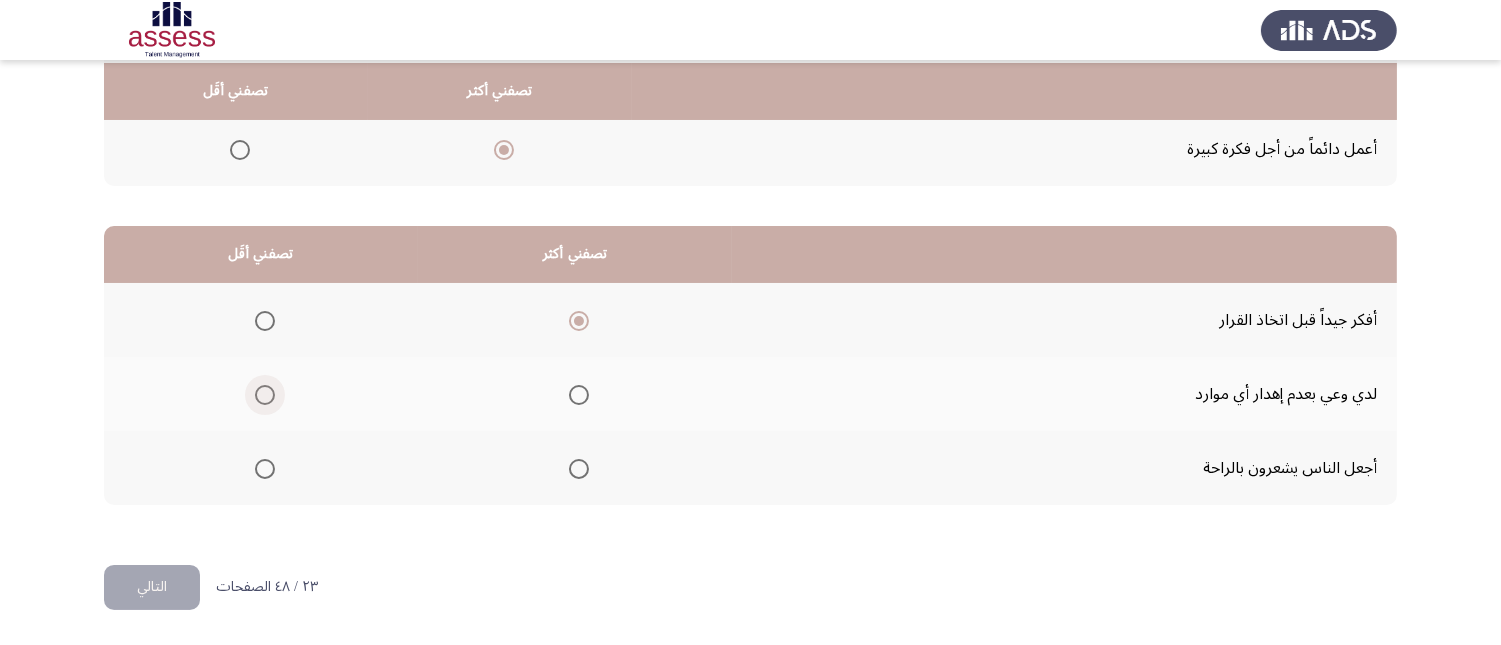 click at bounding box center (265, 395) 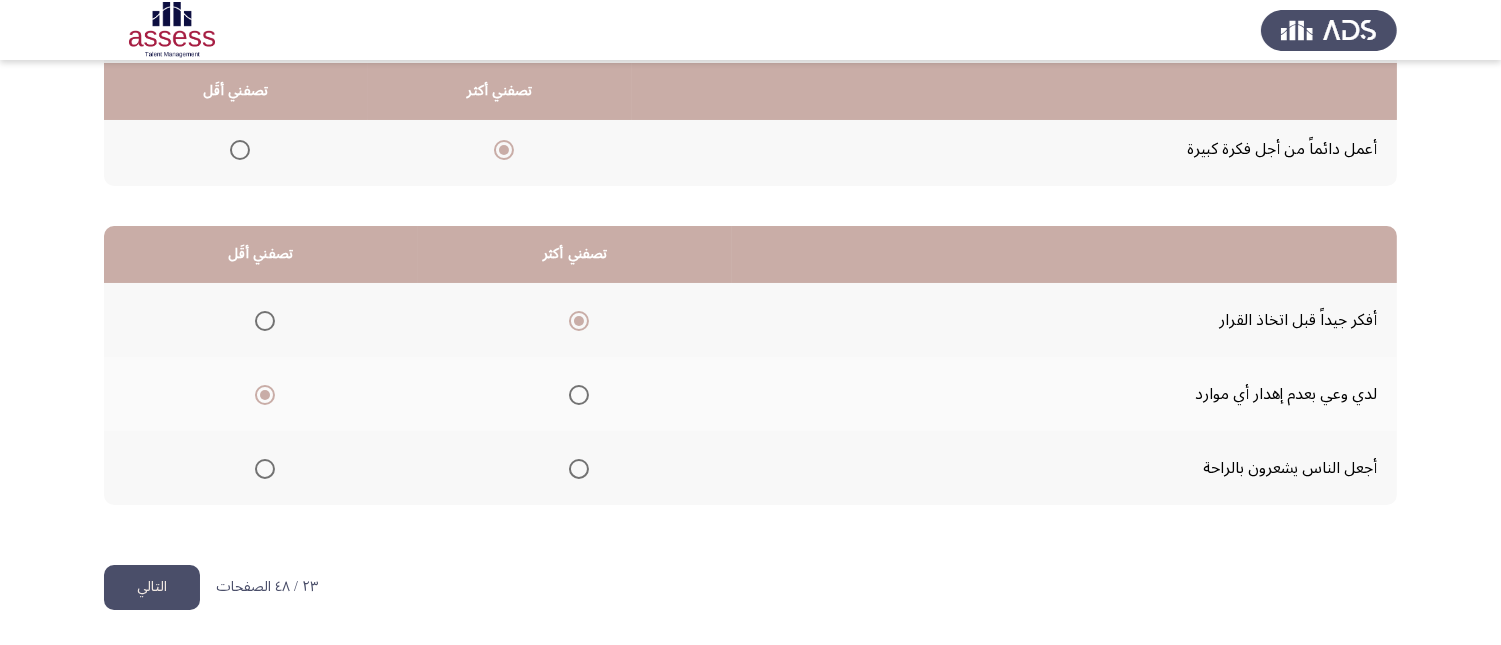 click at bounding box center (265, 469) 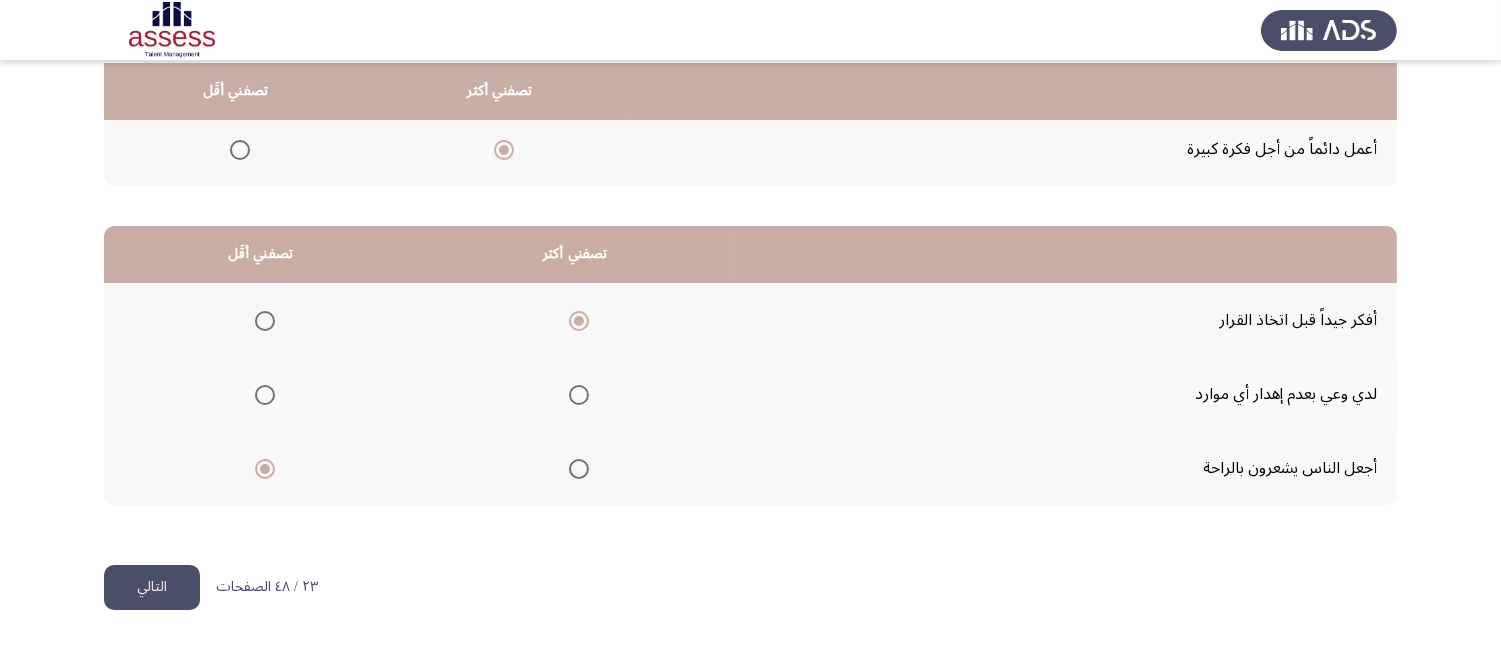 click on "التالي" 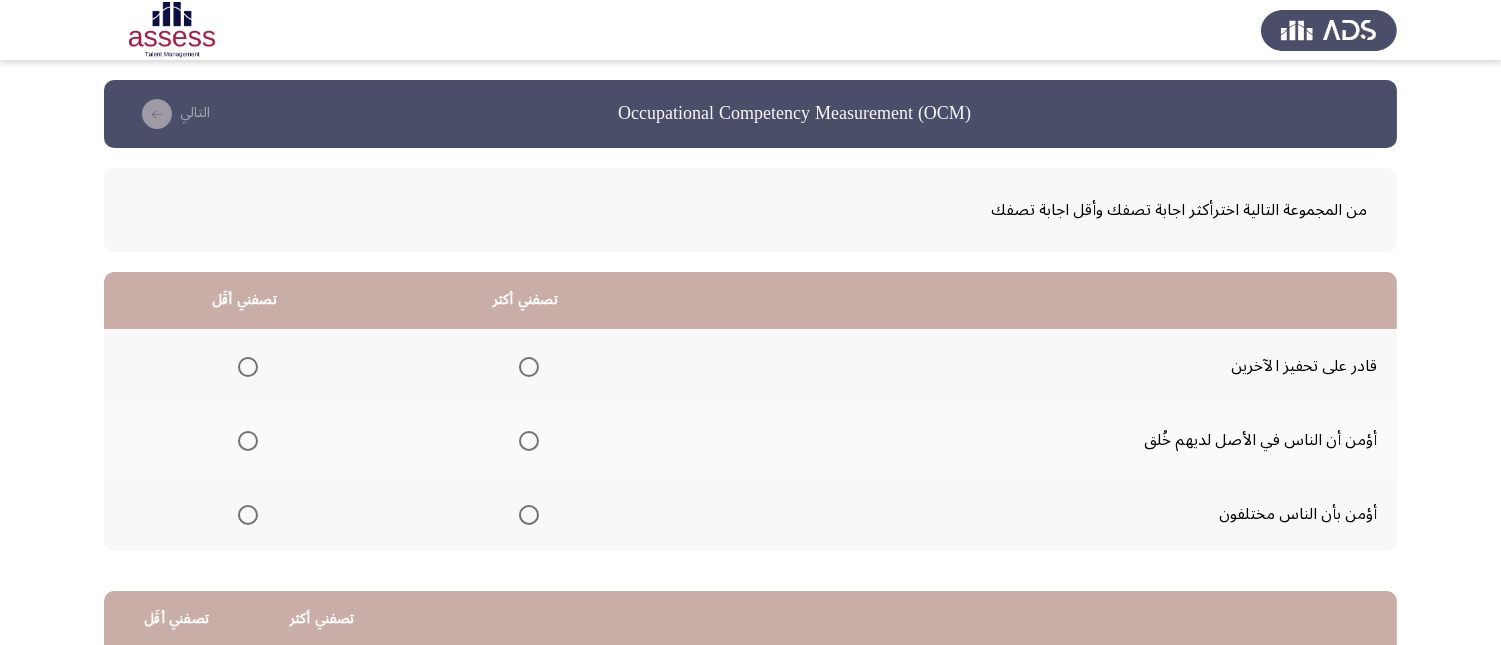 scroll, scrollTop: 111, scrollLeft: 0, axis: vertical 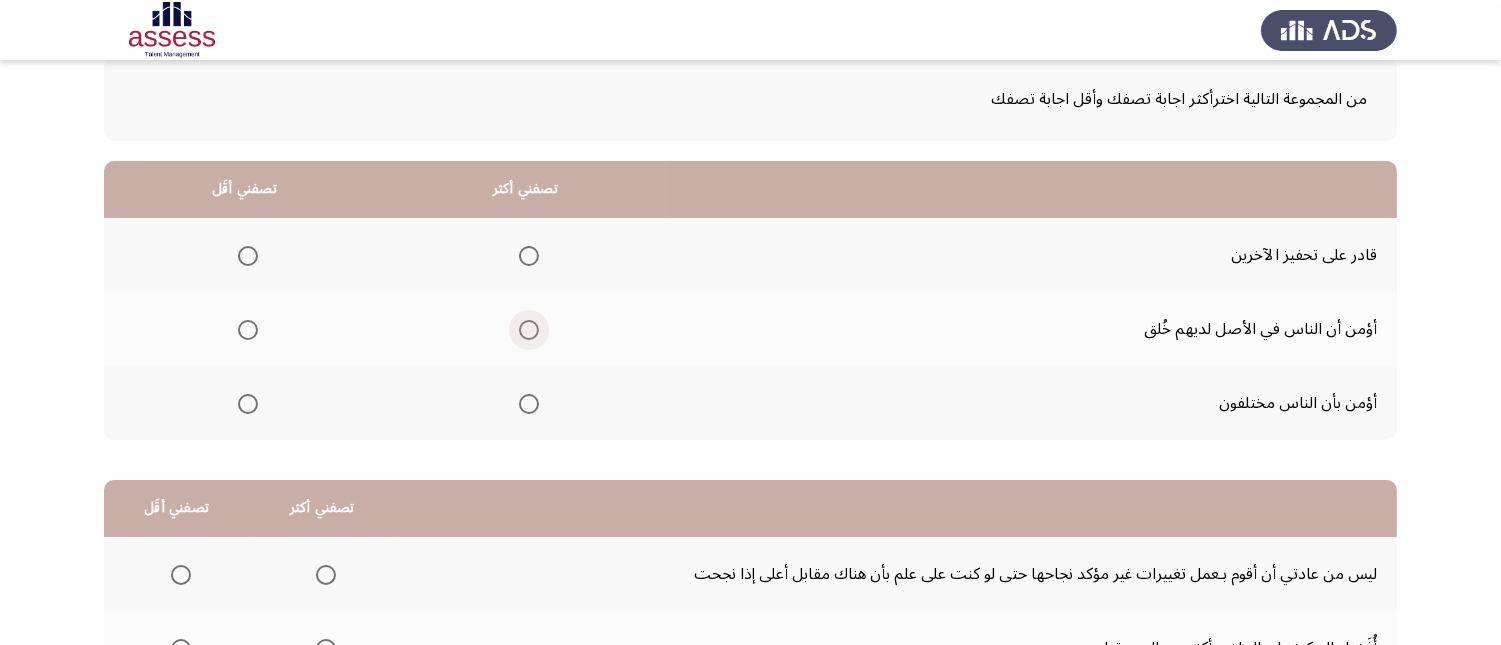 click at bounding box center (529, 330) 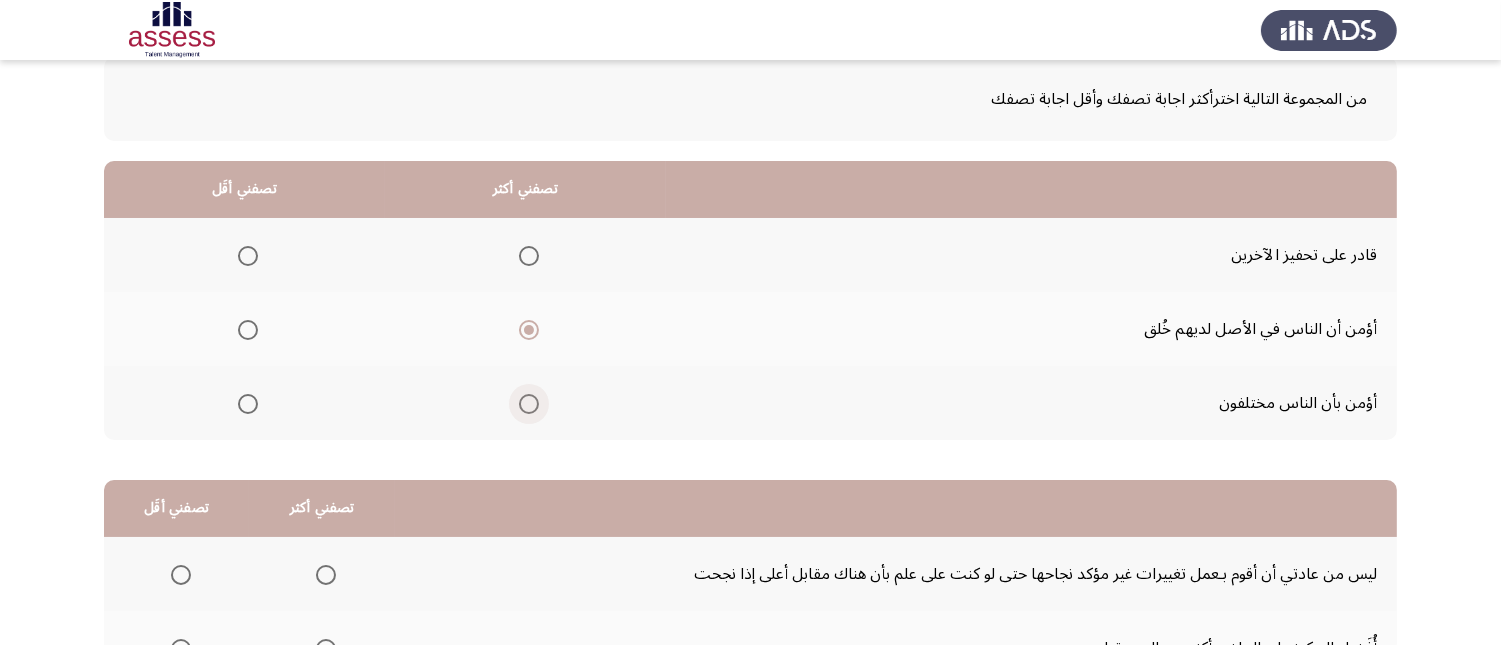 click at bounding box center (529, 404) 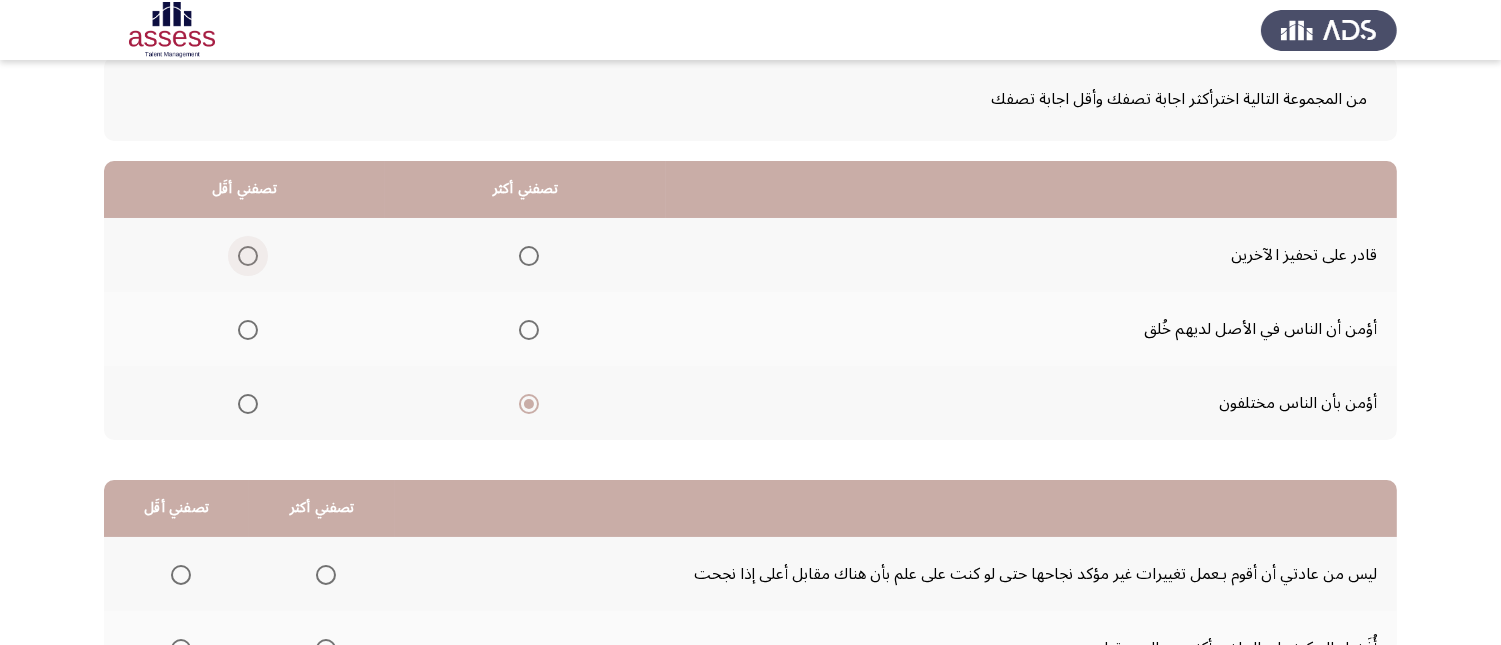 click at bounding box center [248, 256] 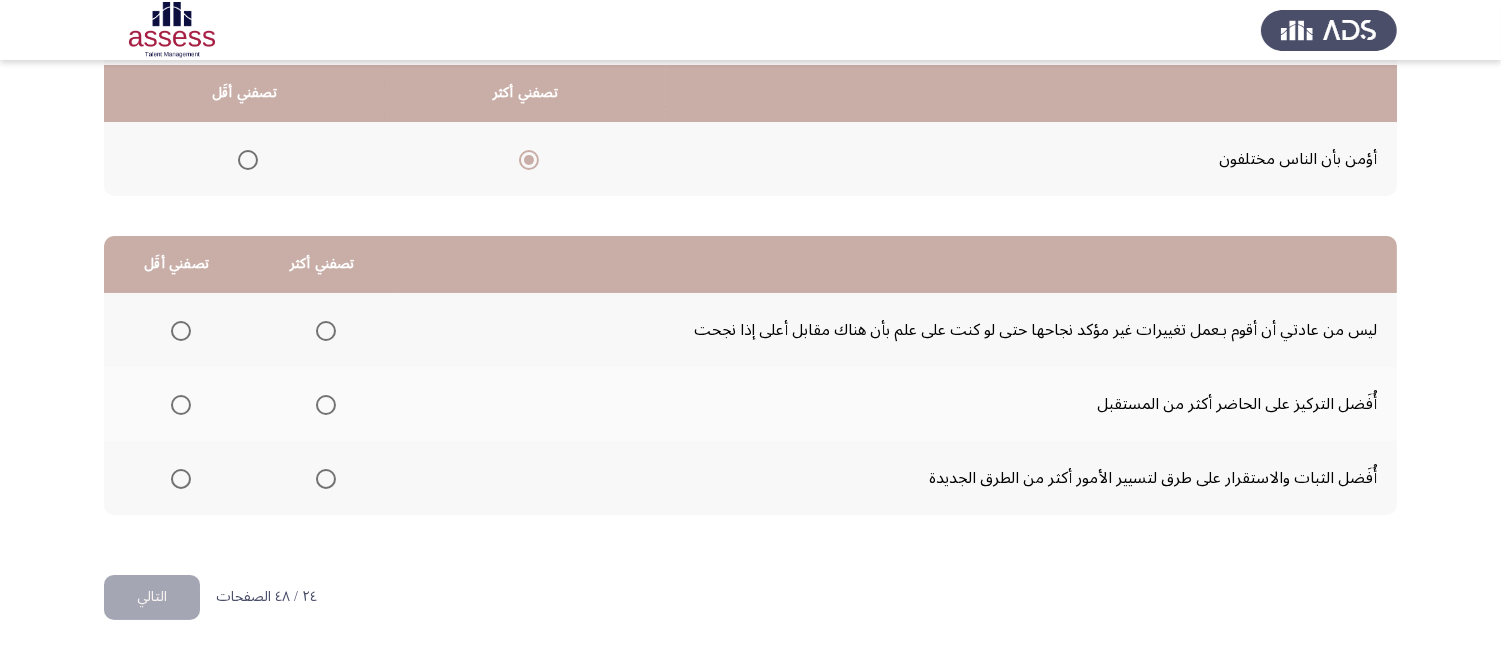 scroll, scrollTop: 367, scrollLeft: 0, axis: vertical 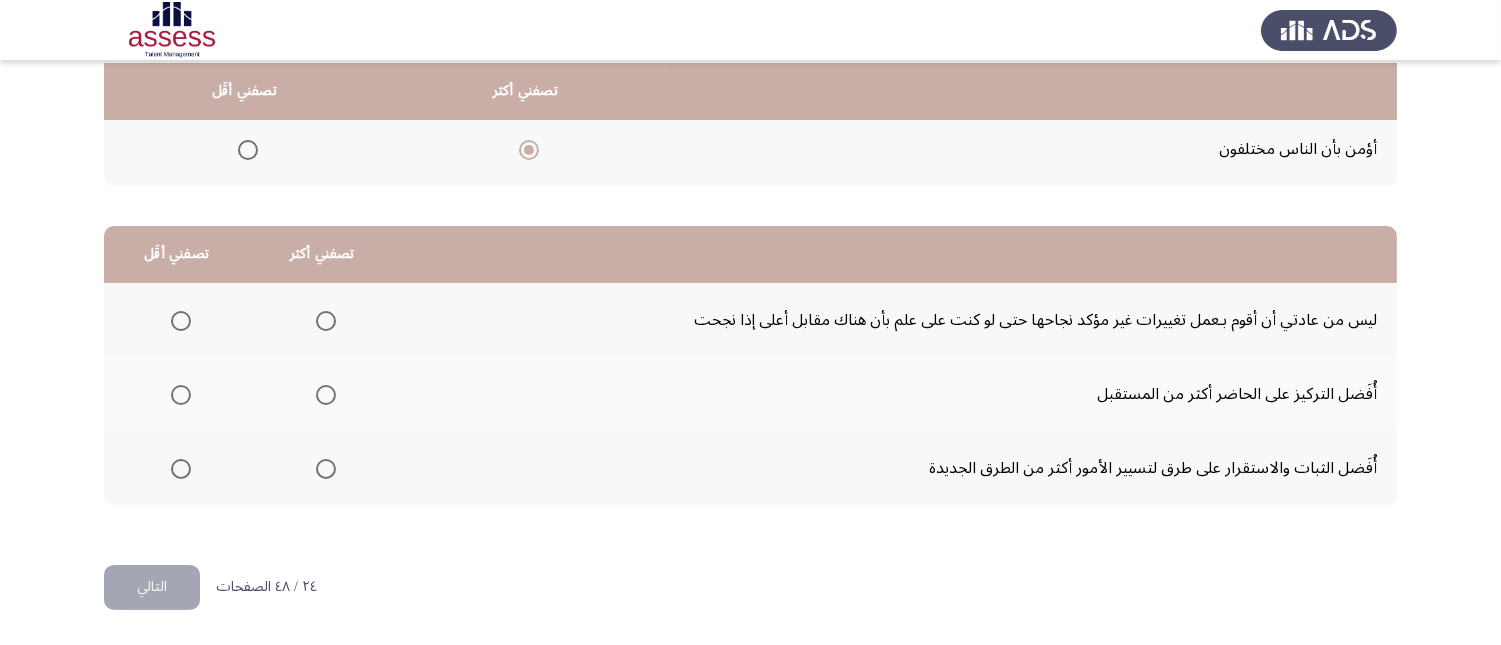 click at bounding box center [181, 321] 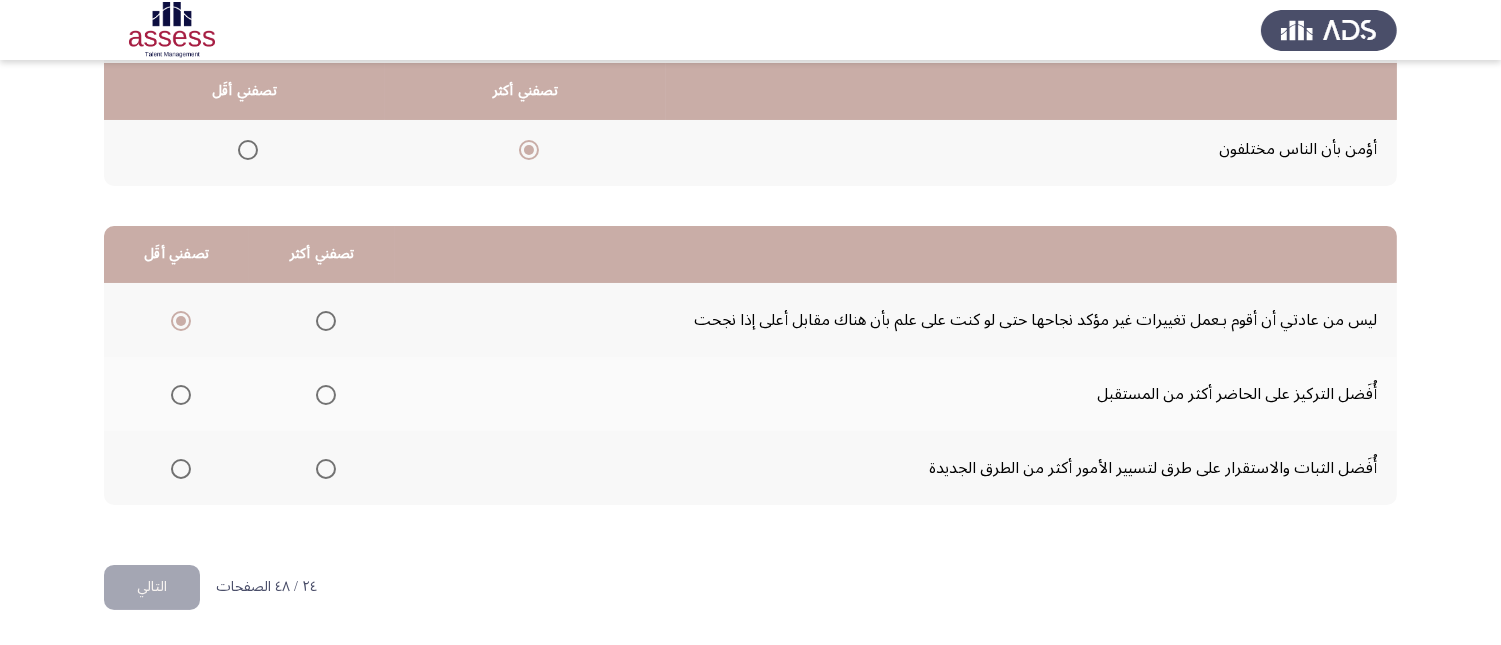 click at bounding box center [326, 321] 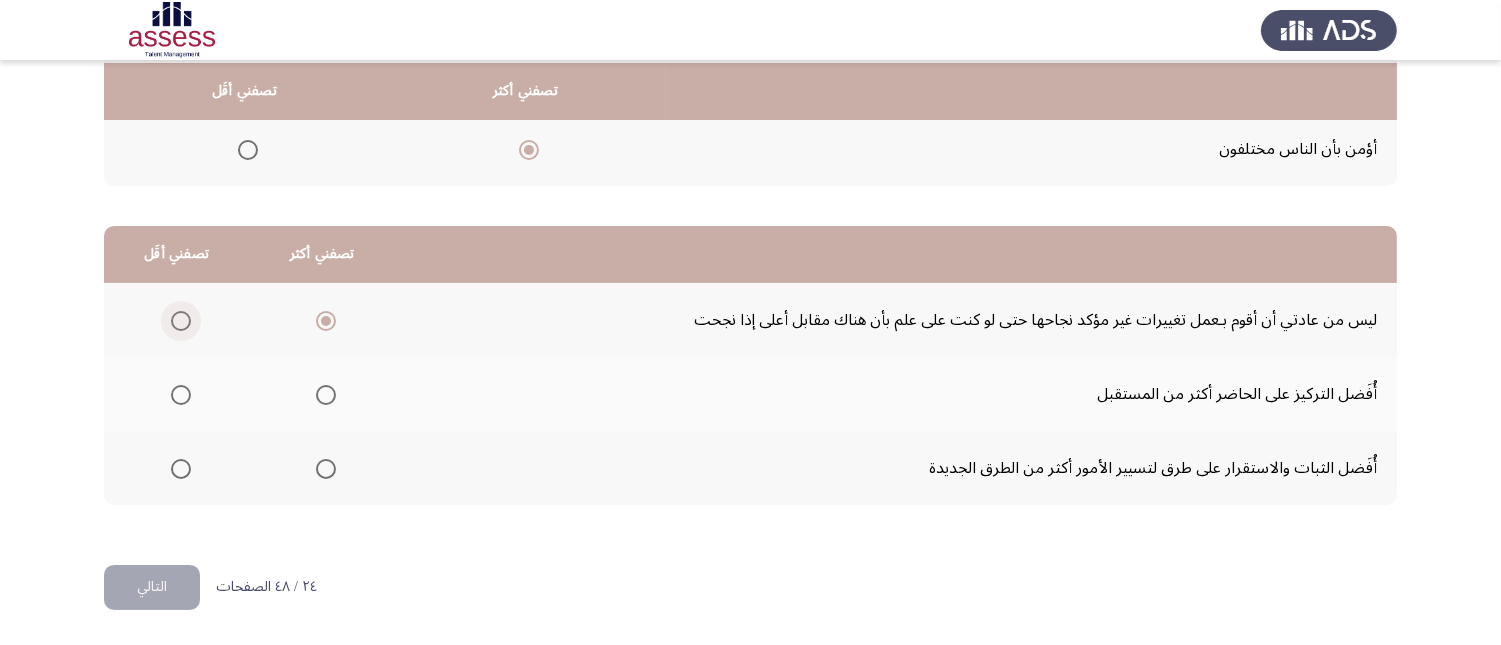click at bounding box center (181, 321) 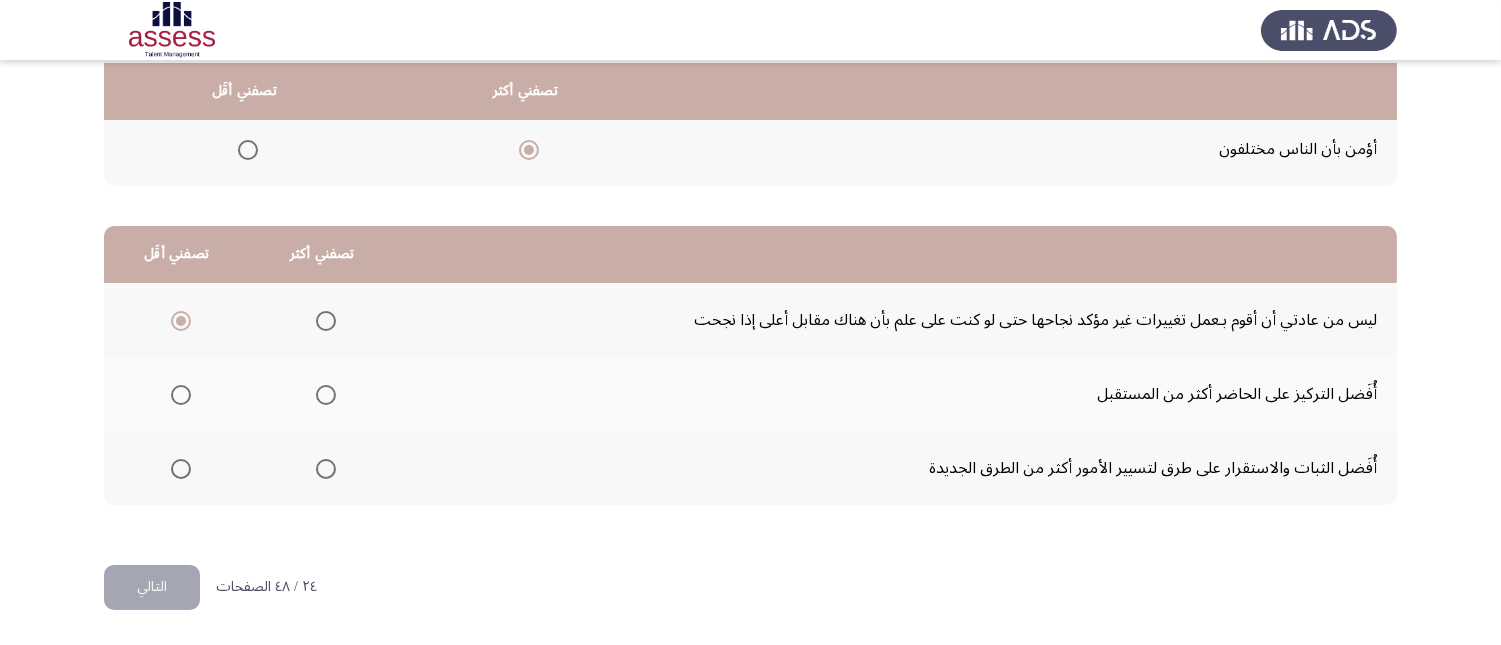 click at bounding box center [326, 469] 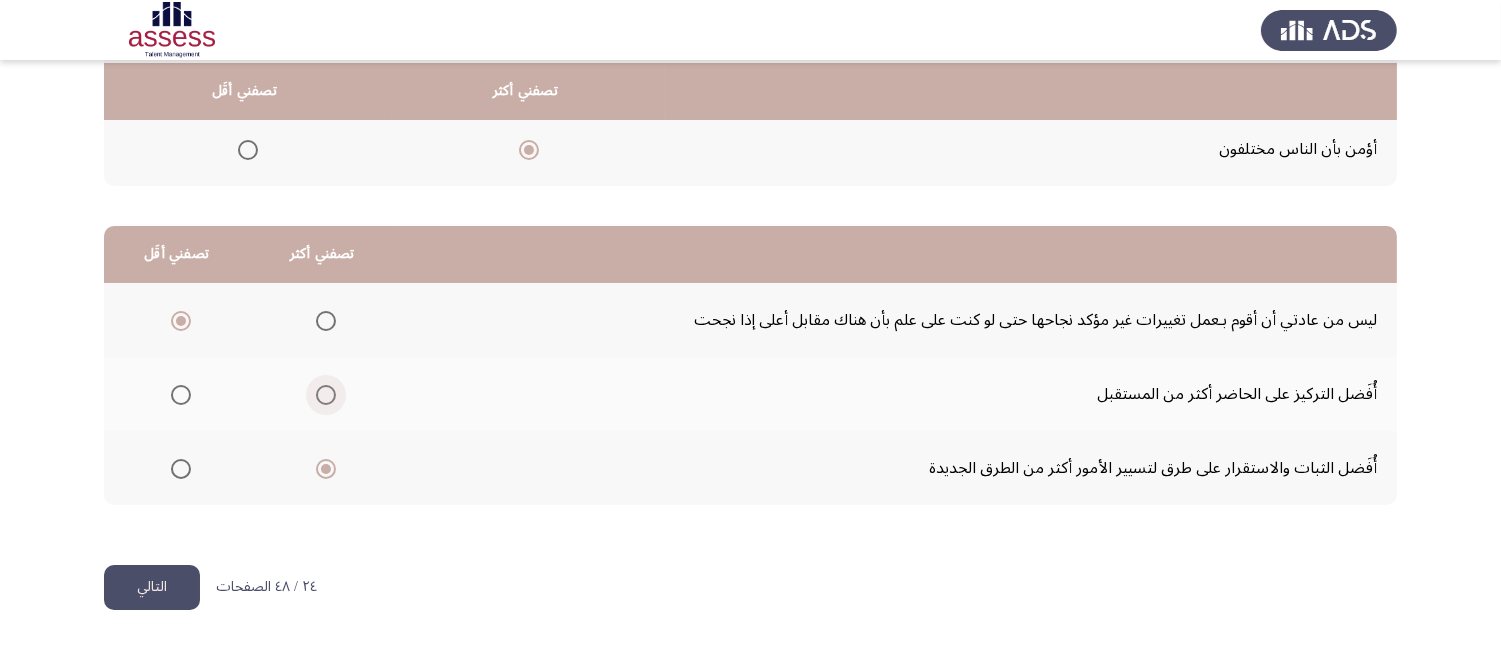 click at bounding box center [326, 395] 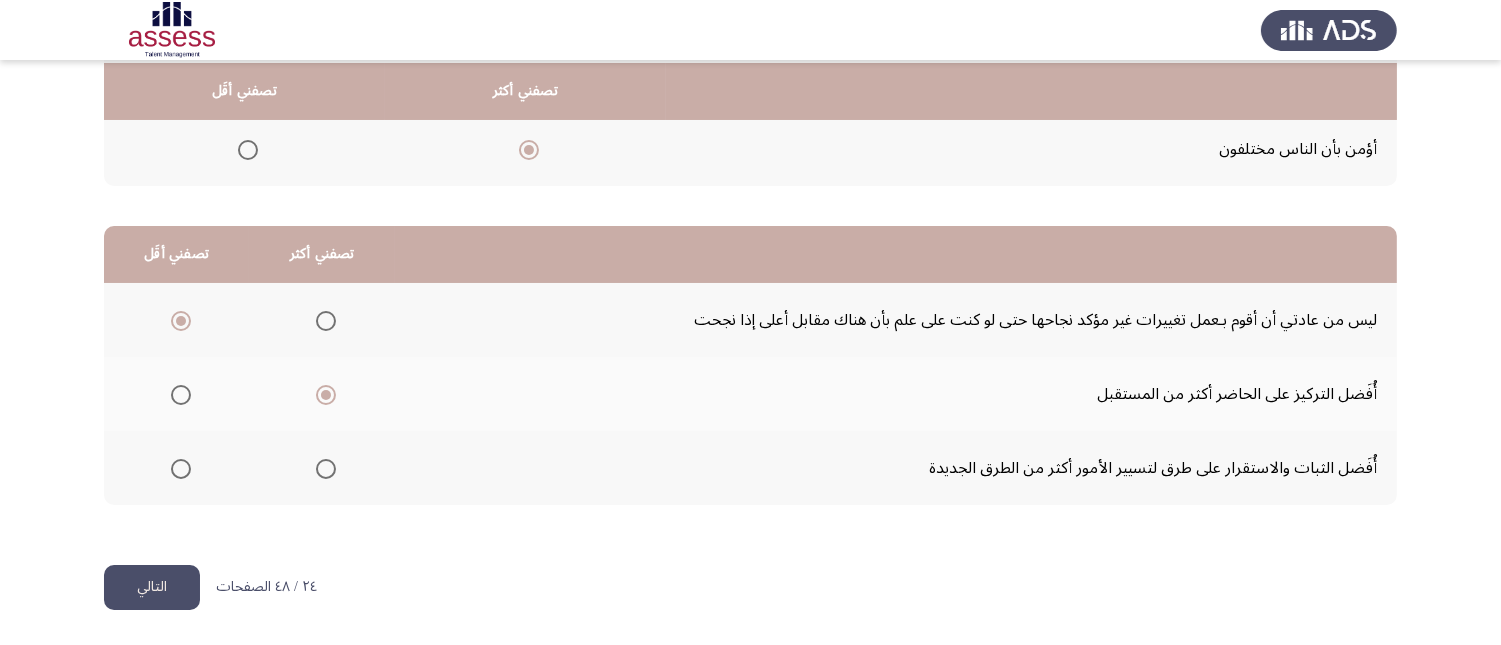 click on "التالي" 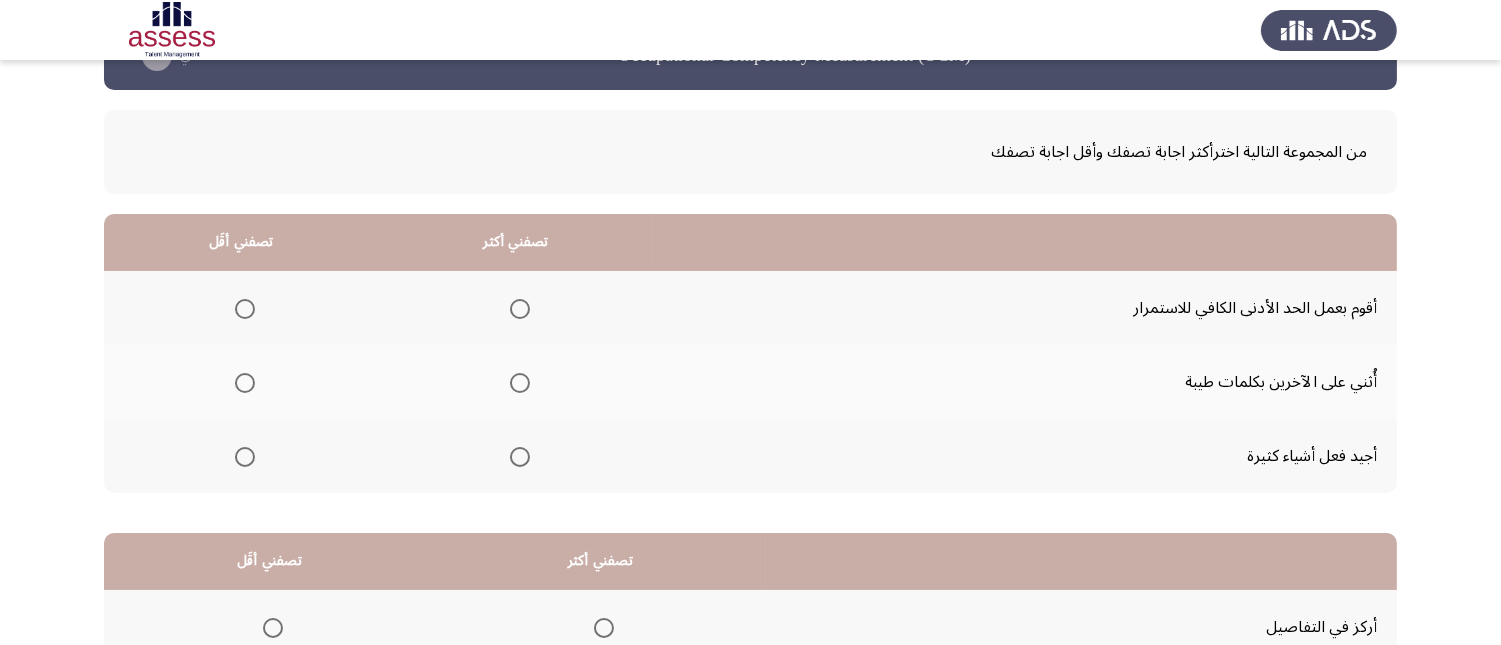scroll, scrollTop: 111, scrollLeft: 0, axis: vertical 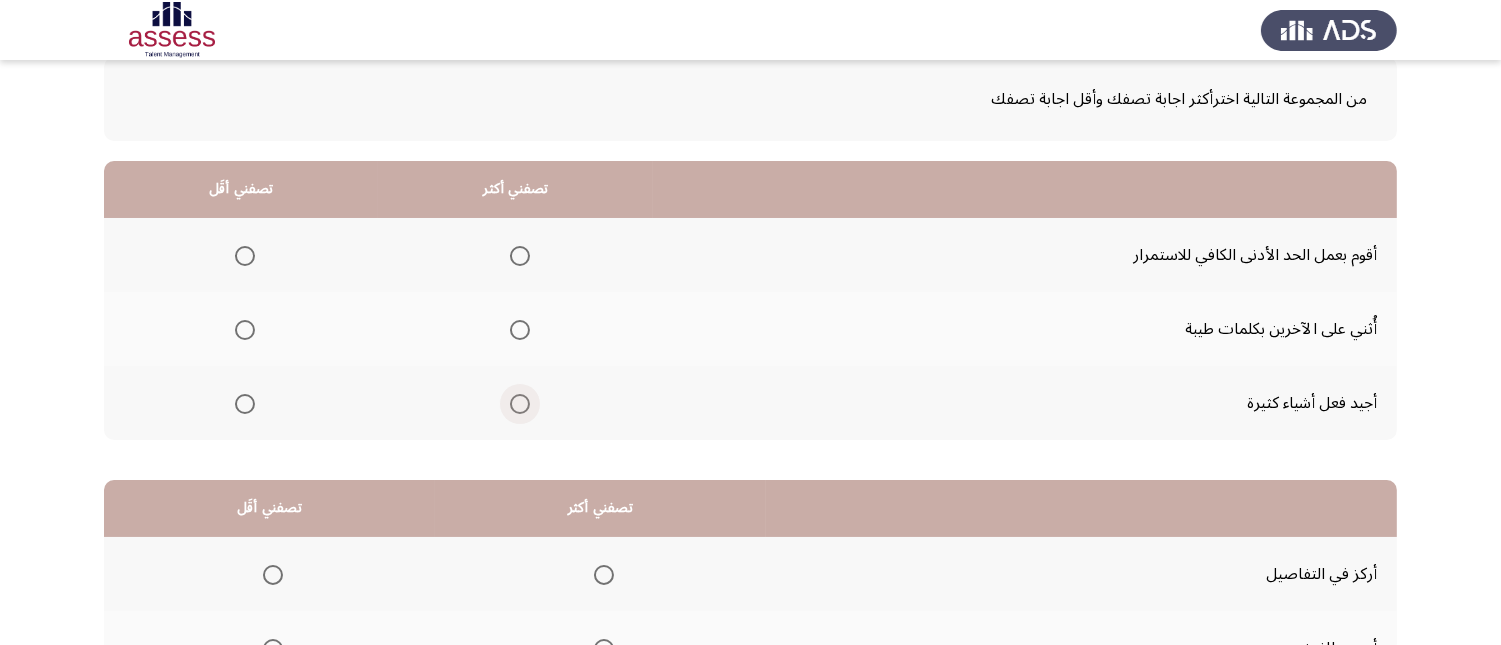 click at bounding box center [520, 404] 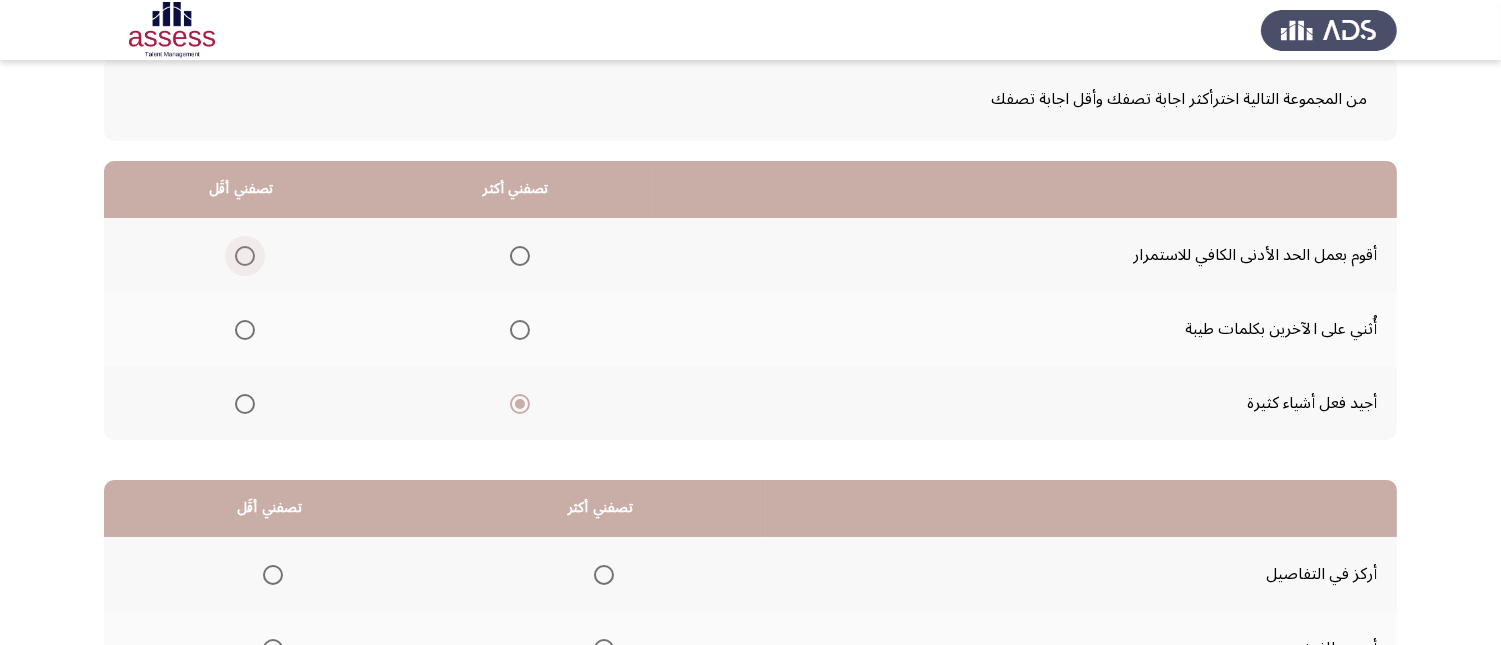 click at bounding box center (245, 256) 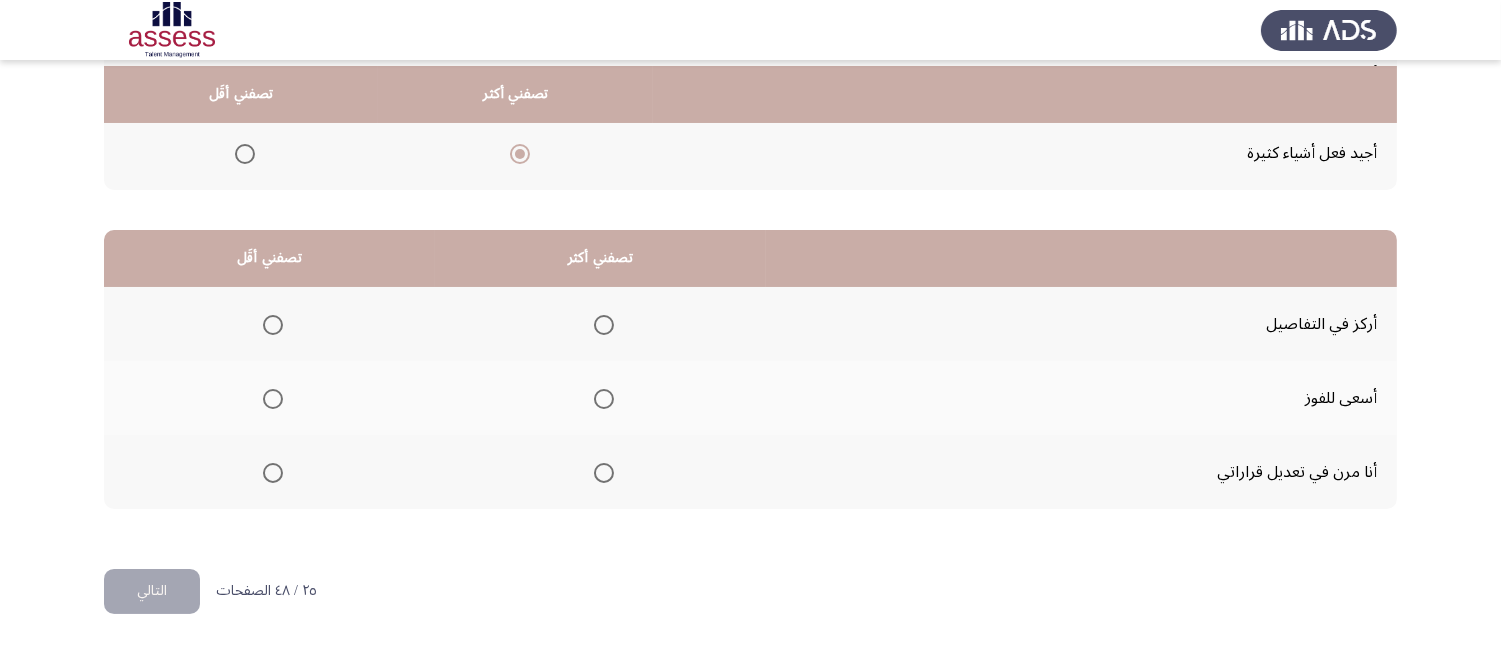 scroll, scrollTop: 367, scrollLeft: 0, axis: vertical 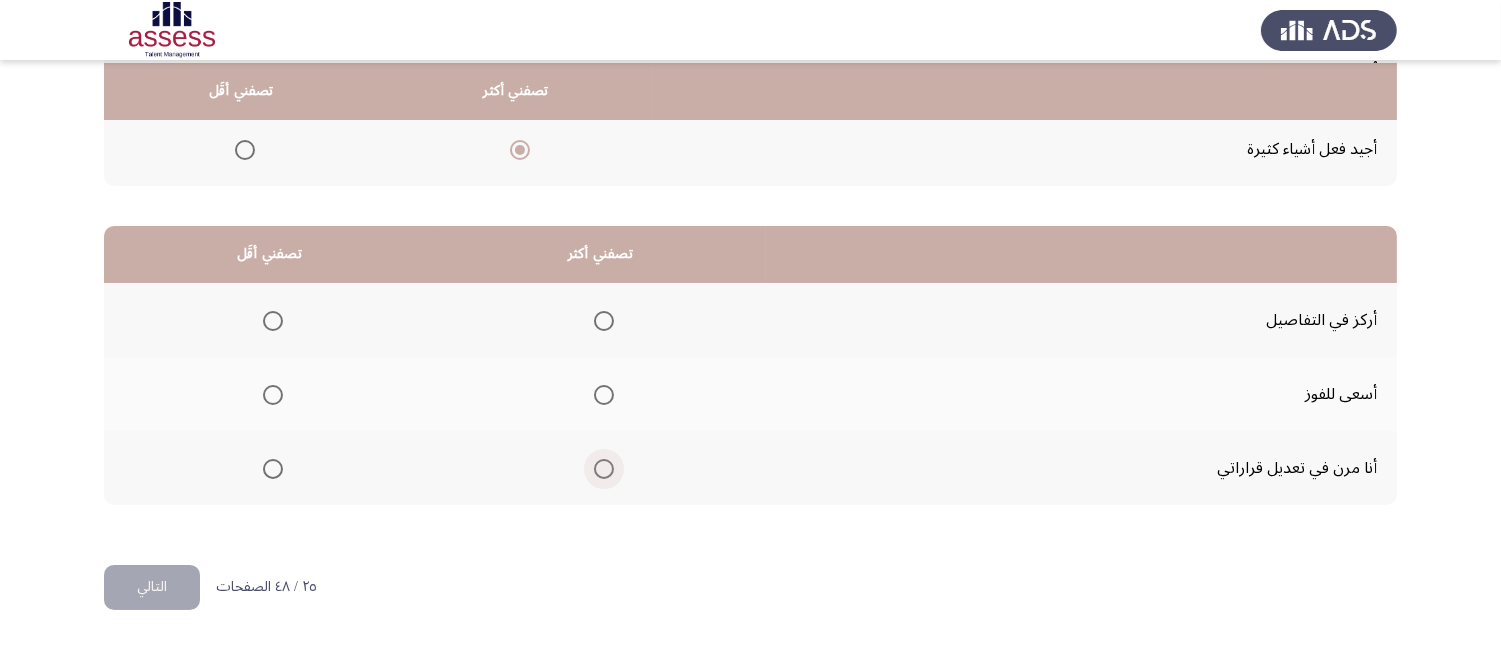click at bounding box center (604, 469) 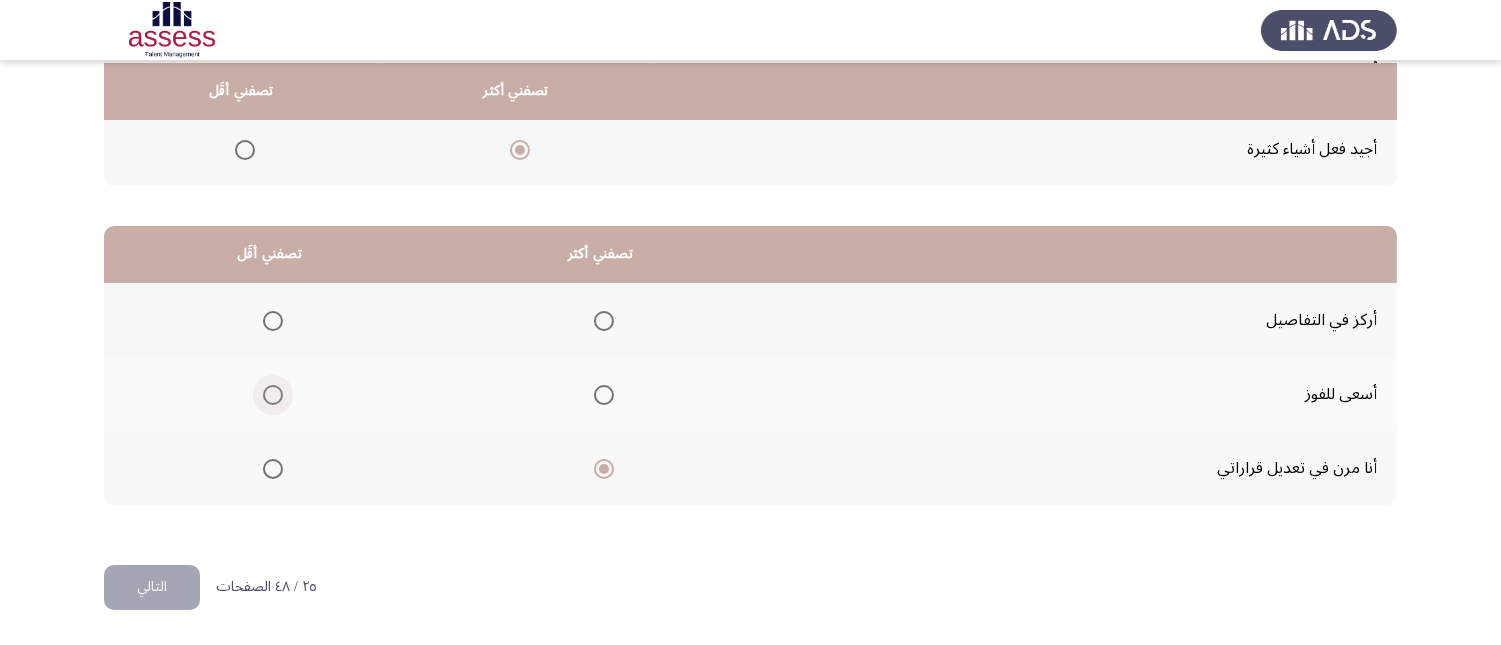 click at bounding box center [273, 395] 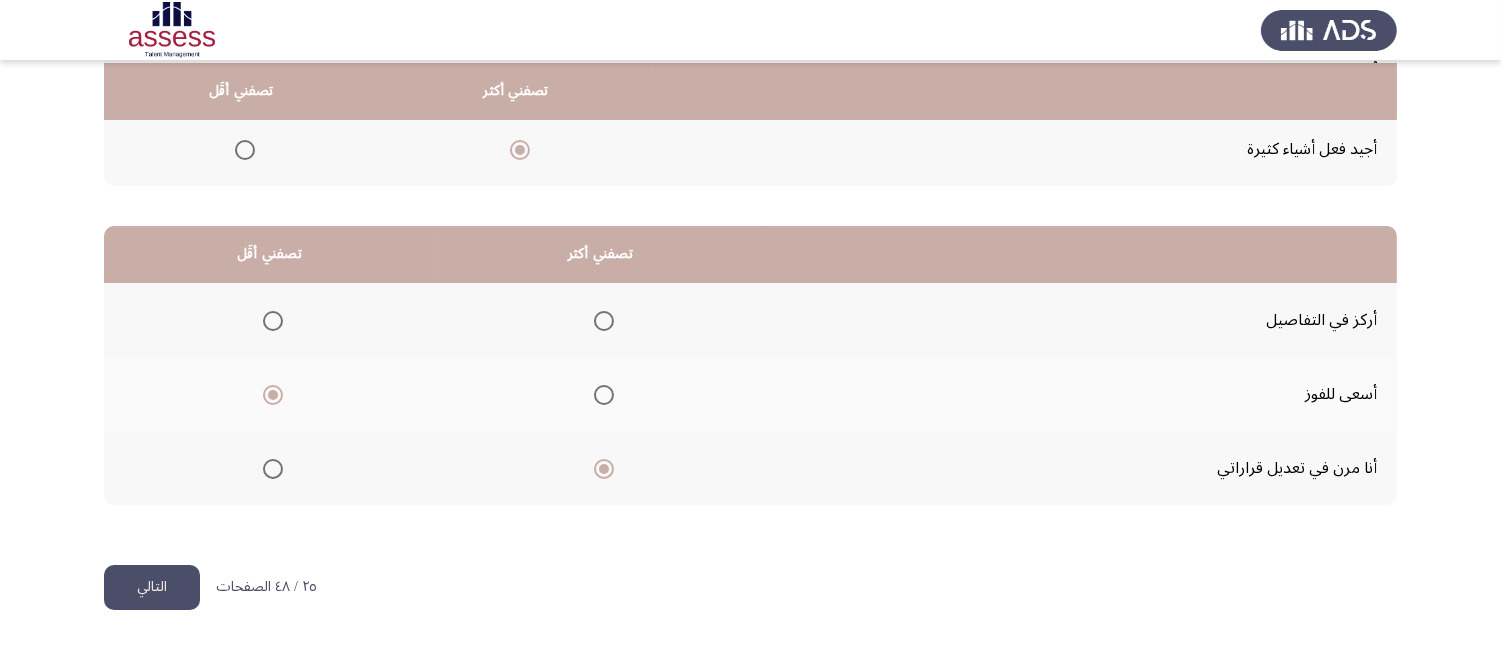 click on "التالي" 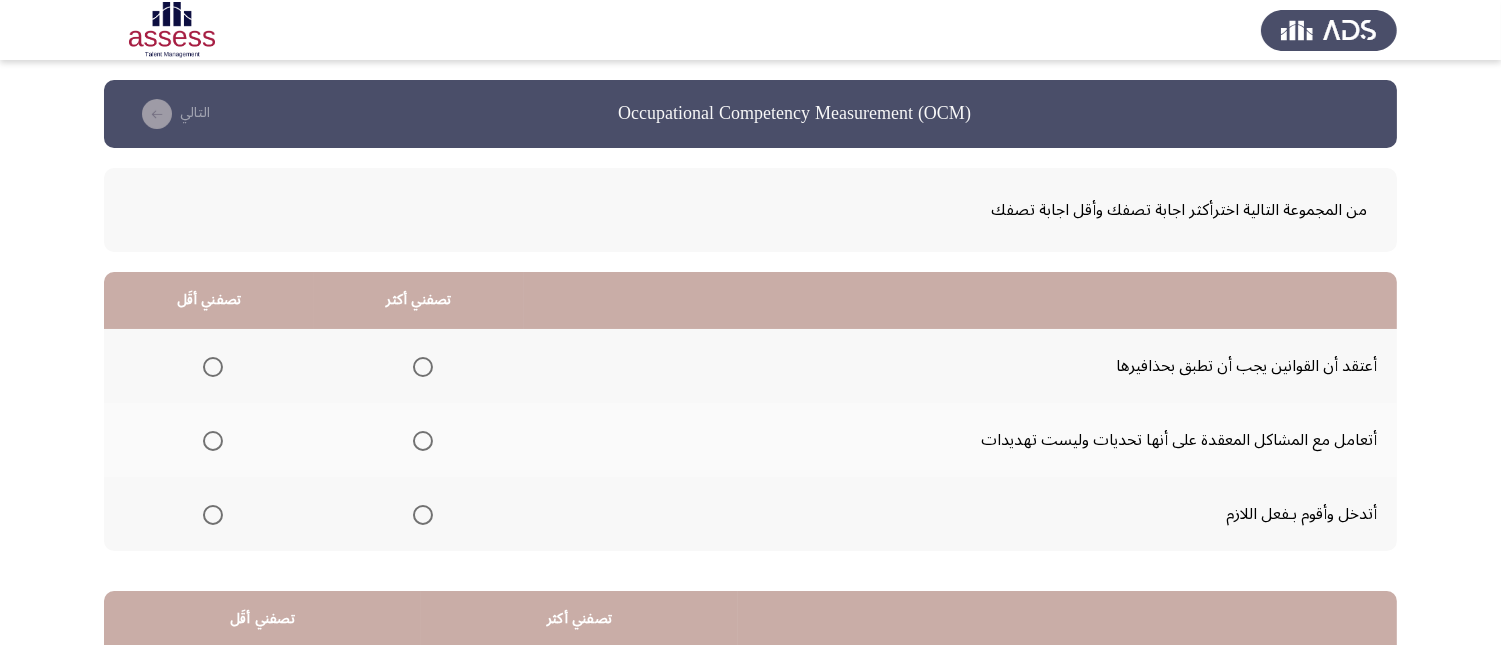 scroll, scrollTop: 111, scrollLeft: 0, axis: vertical 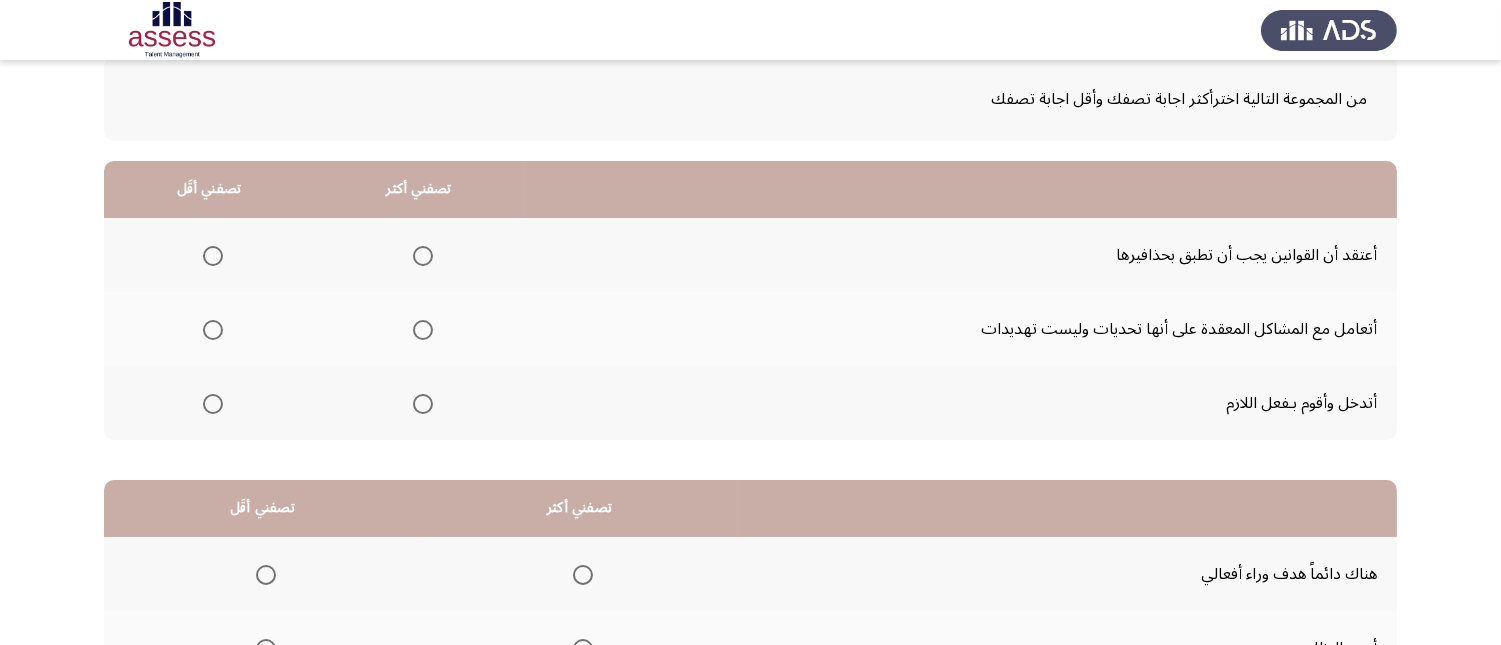 click at bounding box center (213, 256) 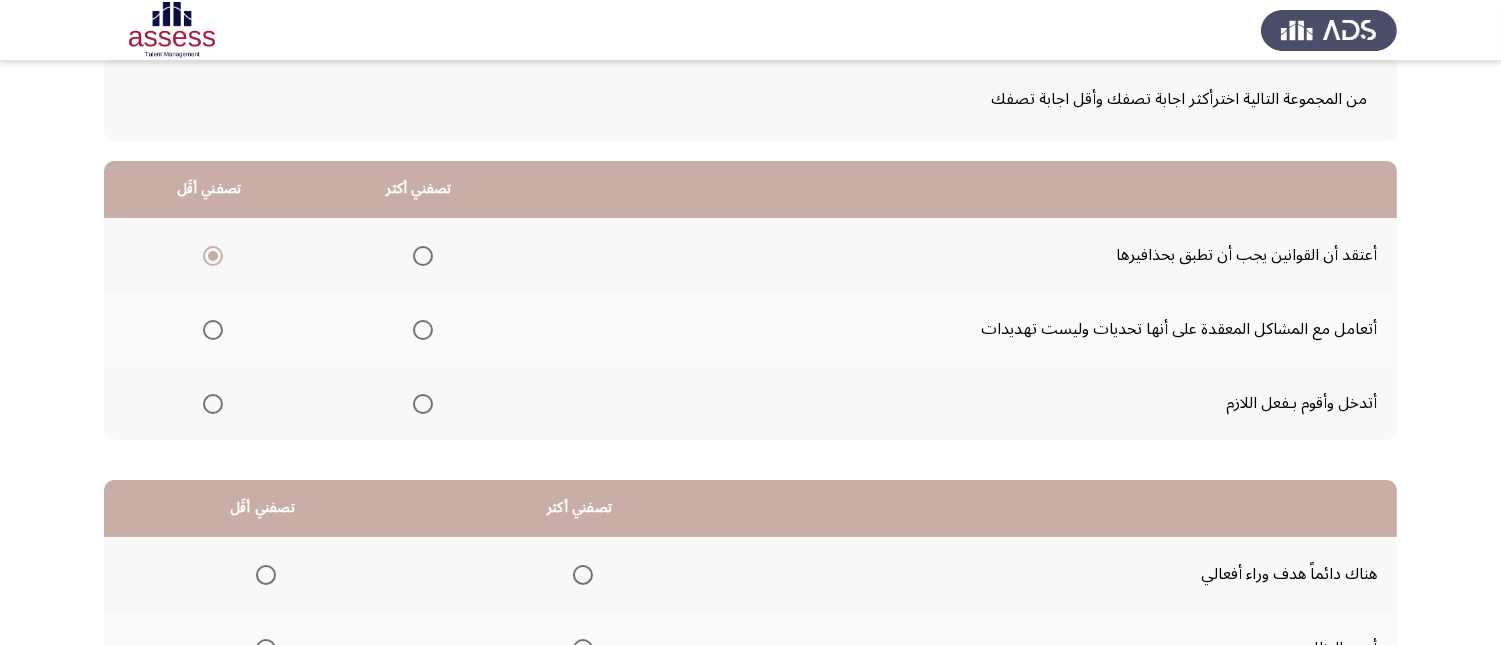 click at bounding box center (423, 330) 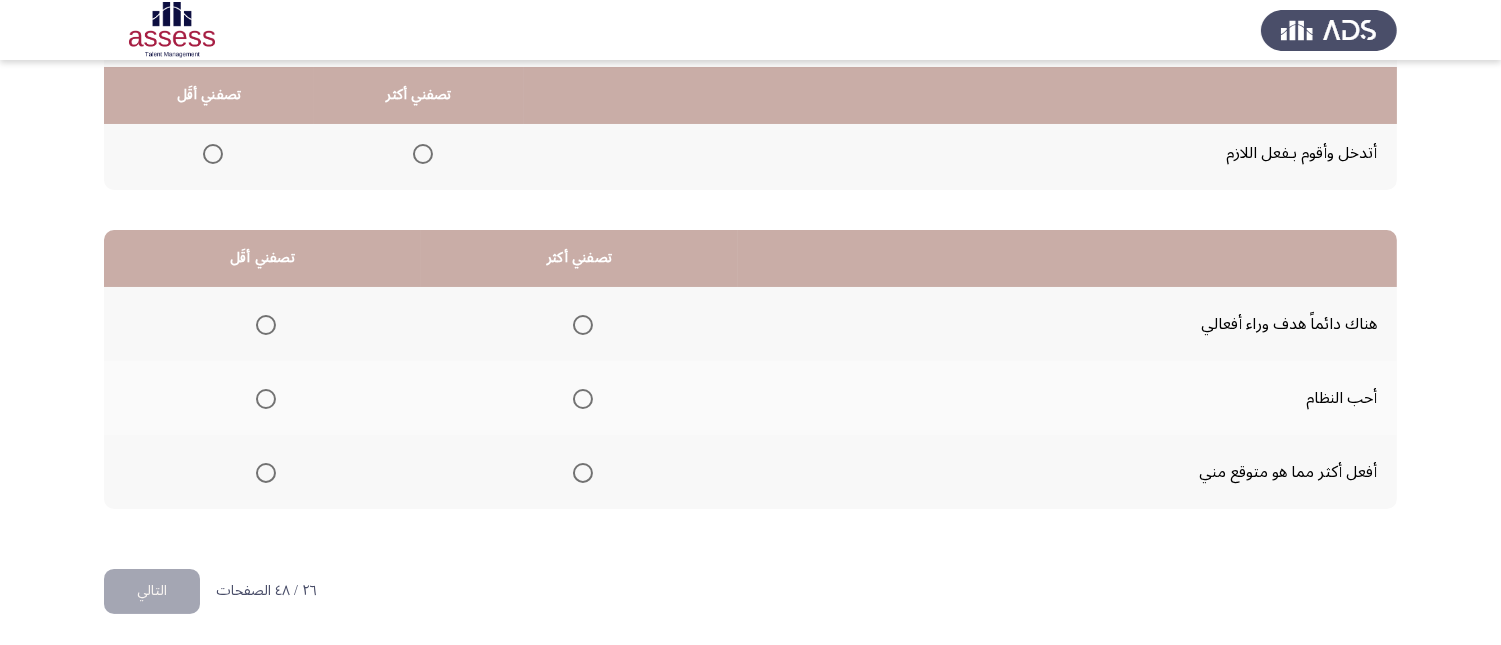 scroll, scrollTop: 367, scrollLeft: 0, axis: vertical 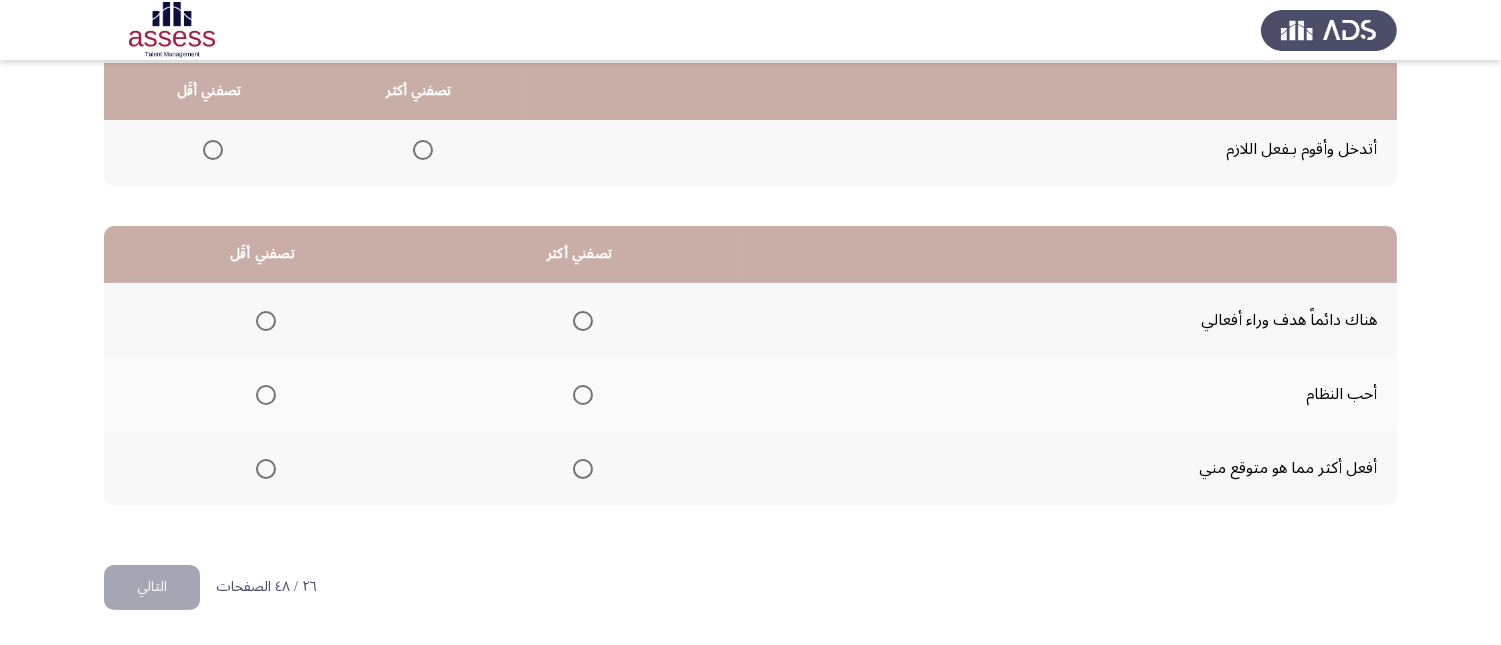 click at bounding box center [583, 395] 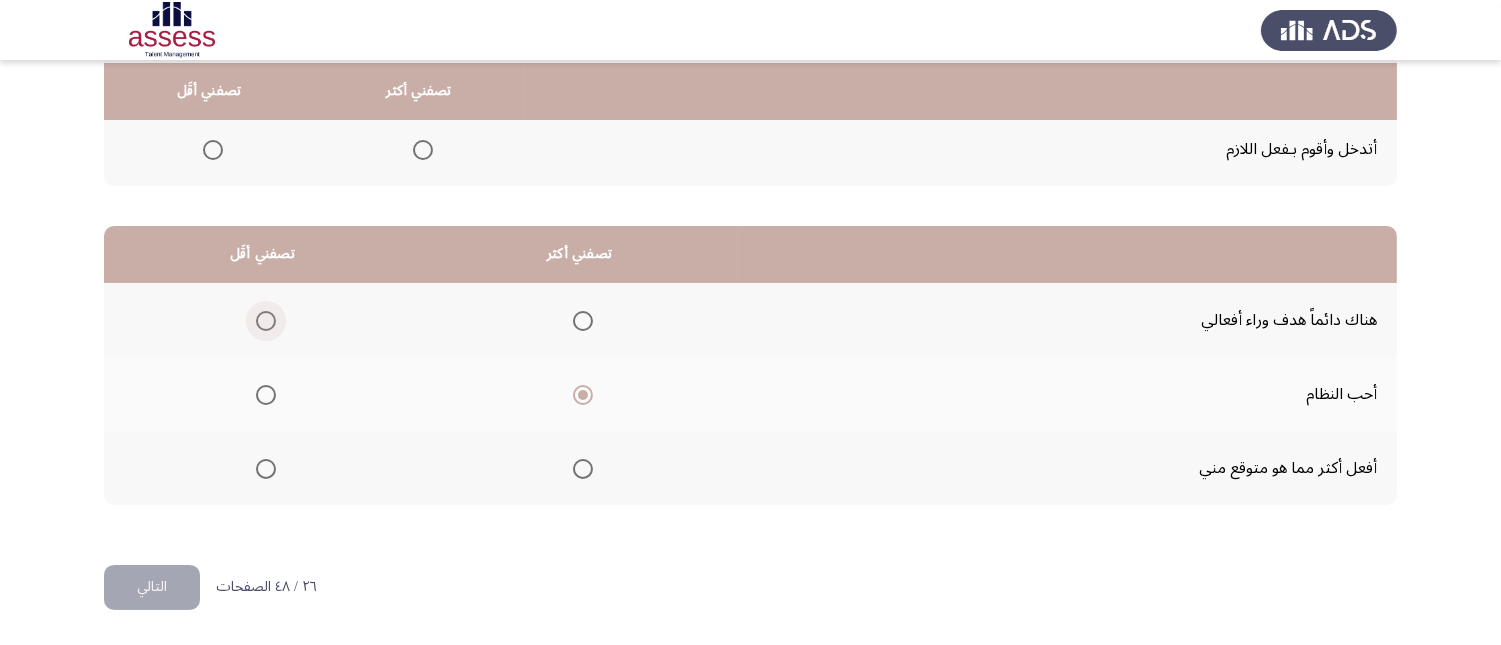 click at bounding box center (266, 321) 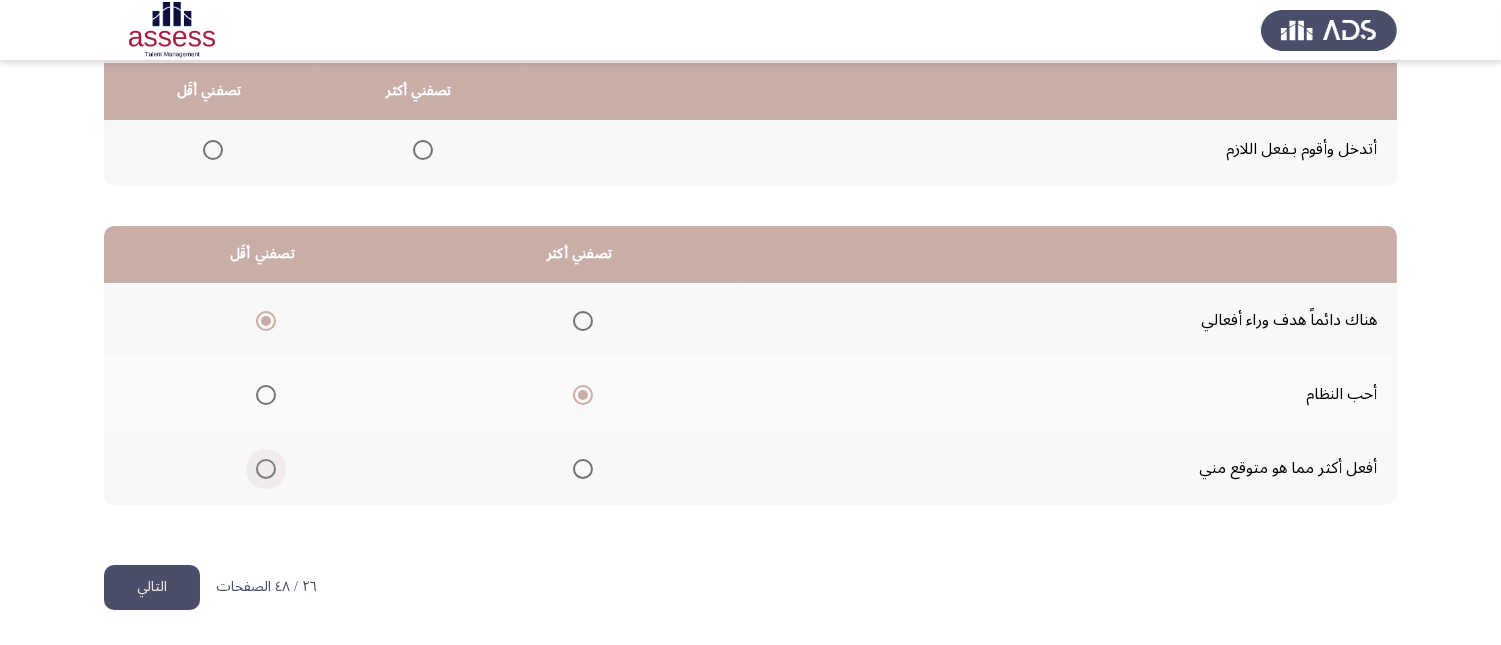 click at bounding box center [266, 469] 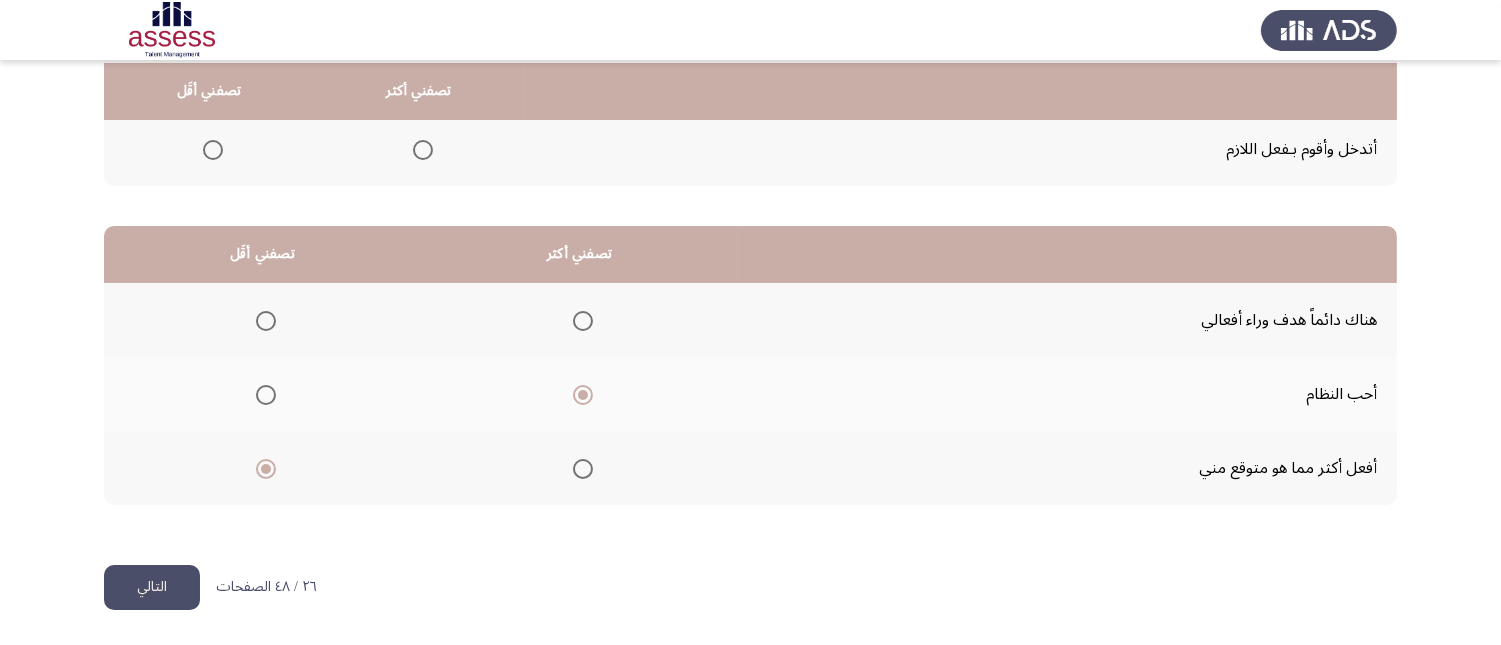 click on "التالي" 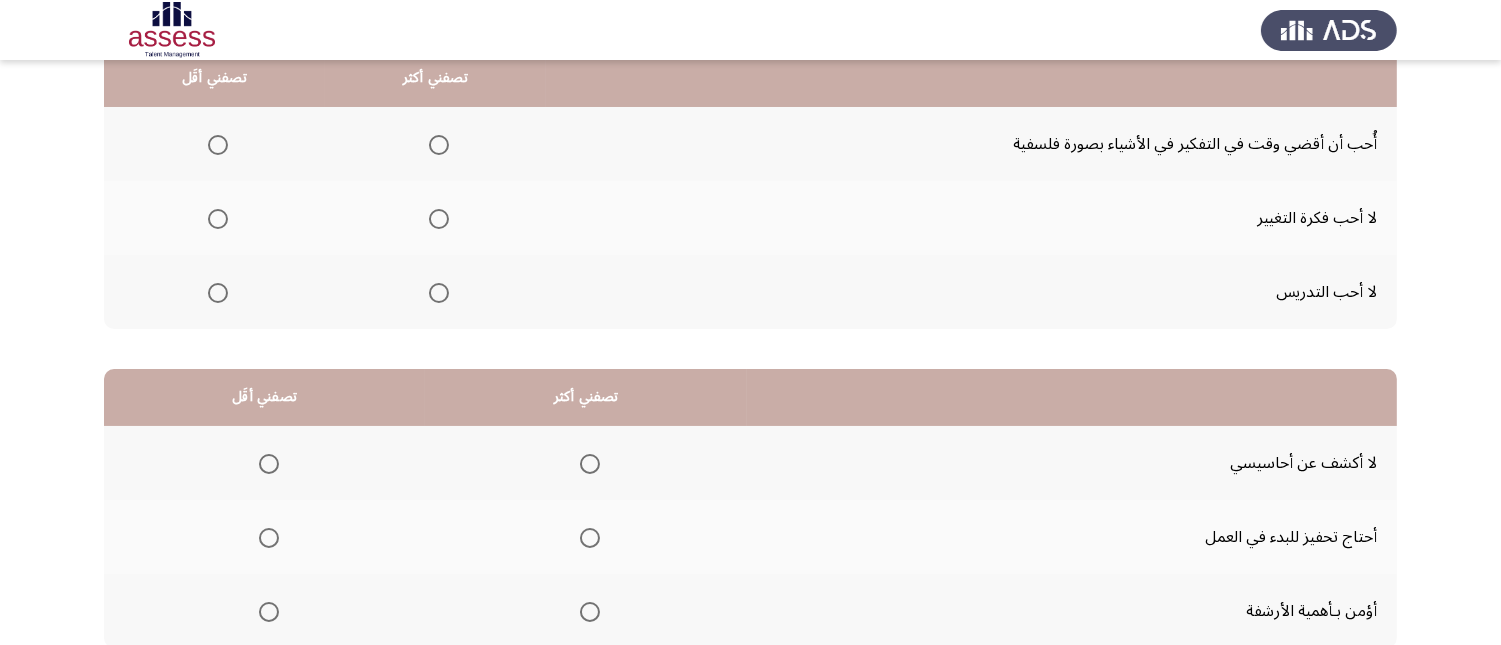 scroll, scrollTop: 111, scrollLeft: 0, axis: vertical 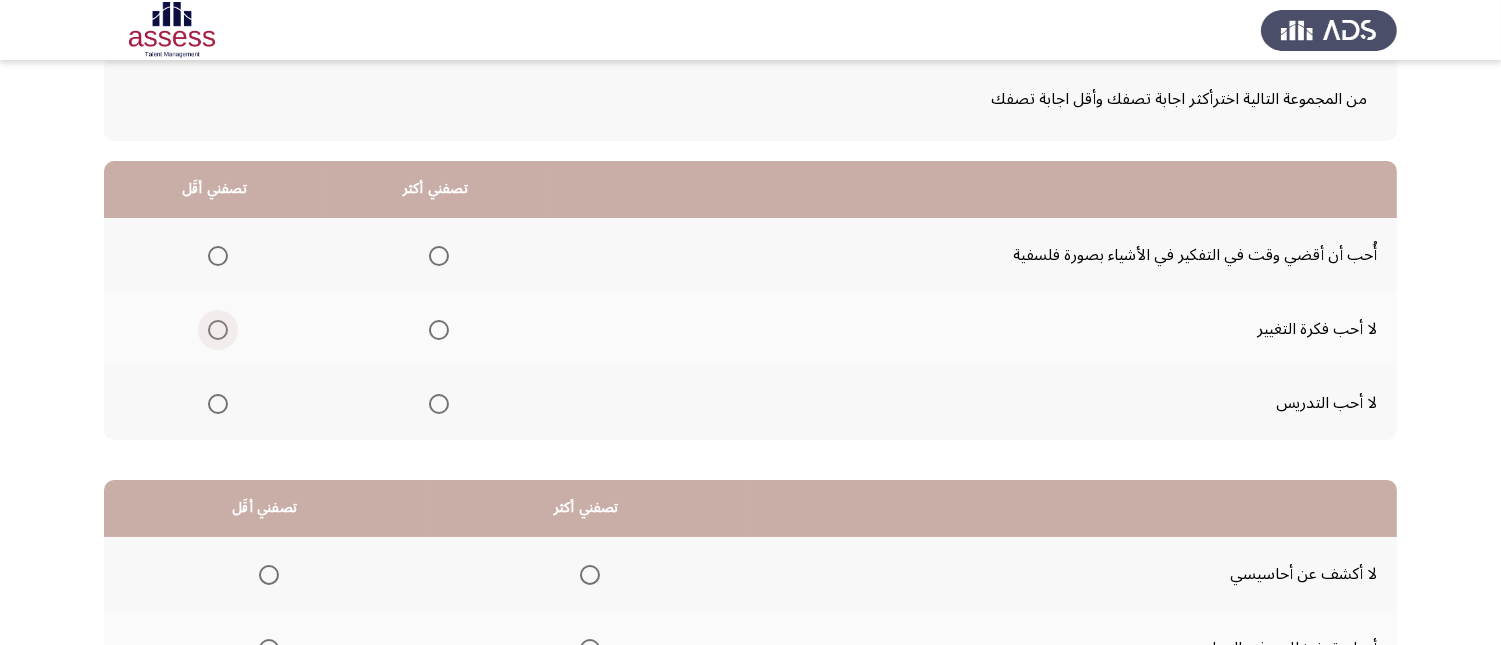 click at bounding box center (218, 330) 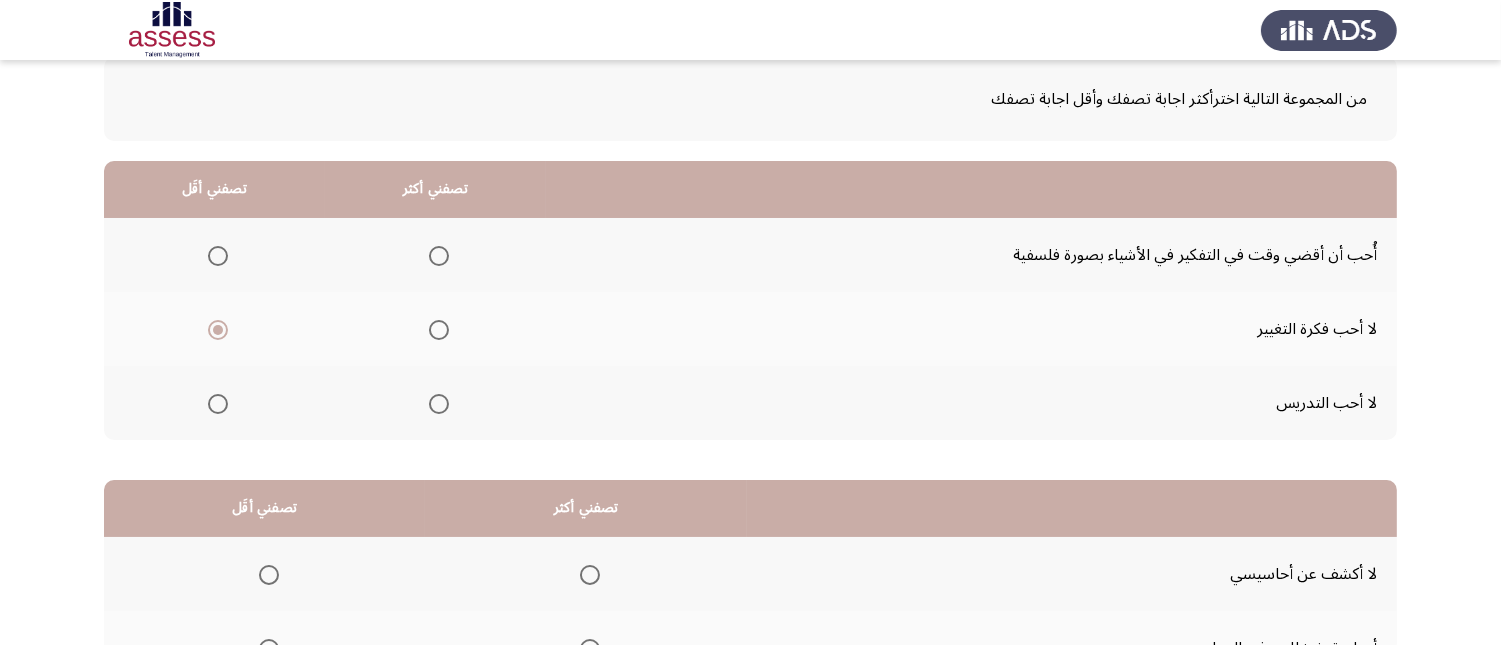 click at bounding box center [439, 256] 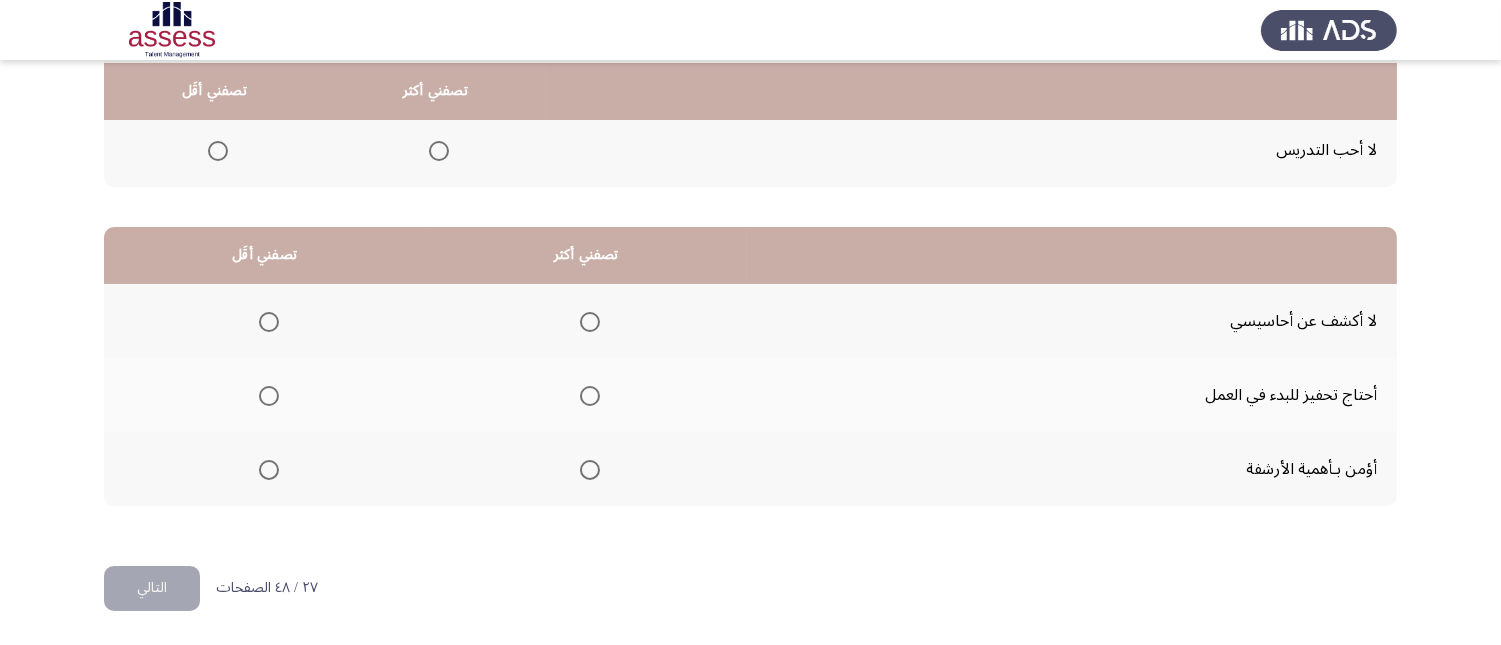 scroll, scrollTop: 367, scrollLeft: 0, axis: vertical 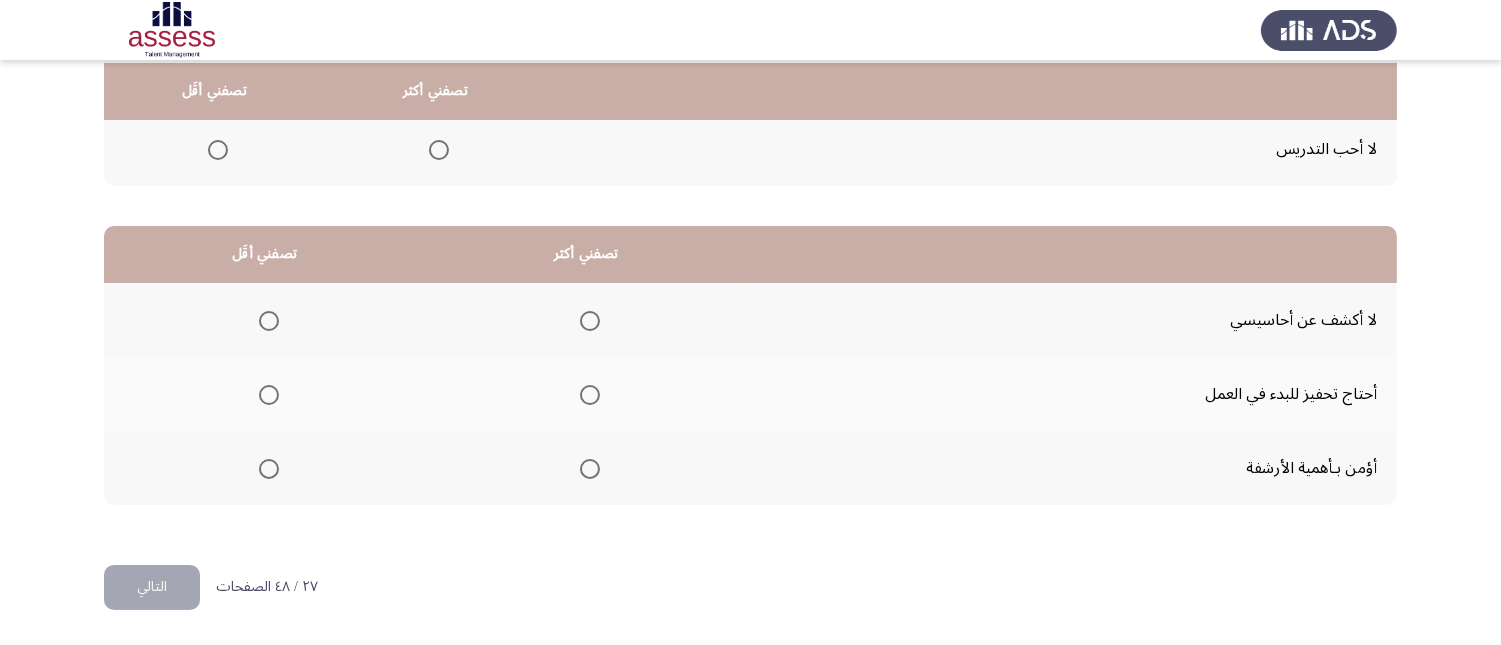 click at bounding box center (269, 321) 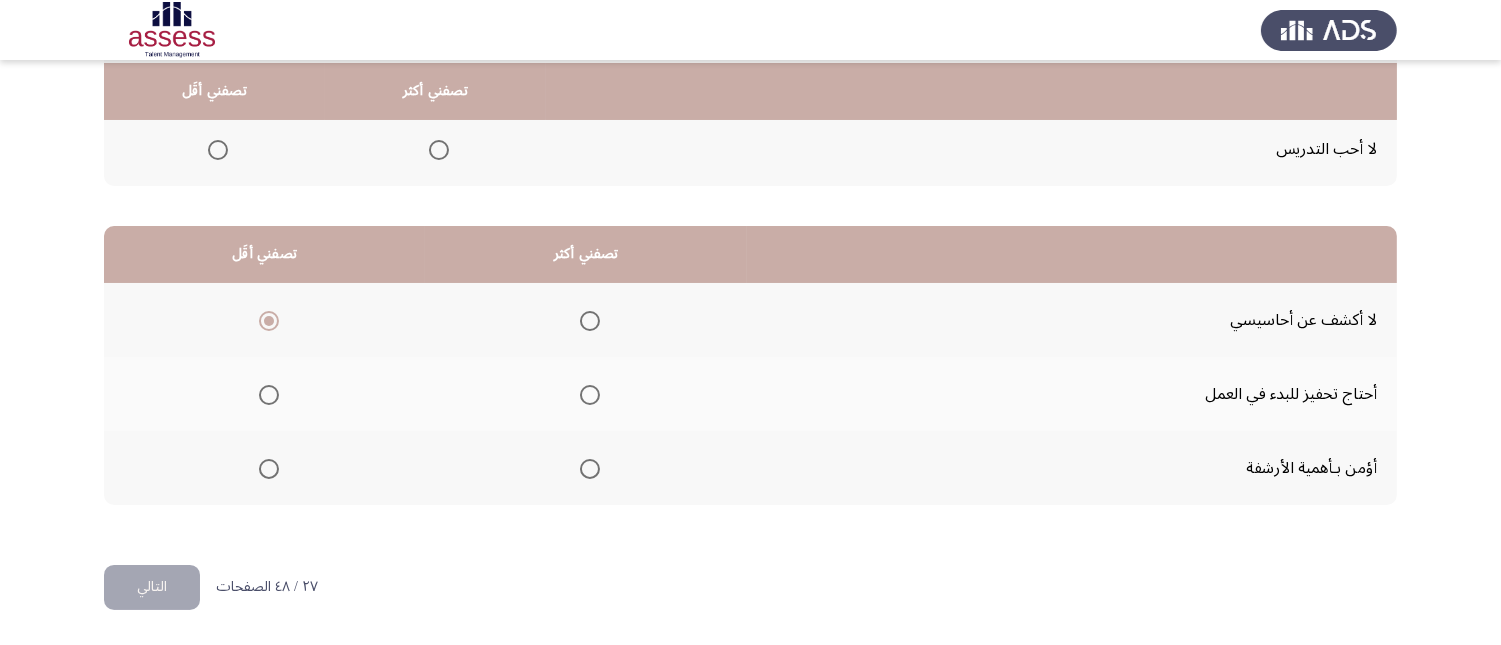 click at bounding box center [590, 469] 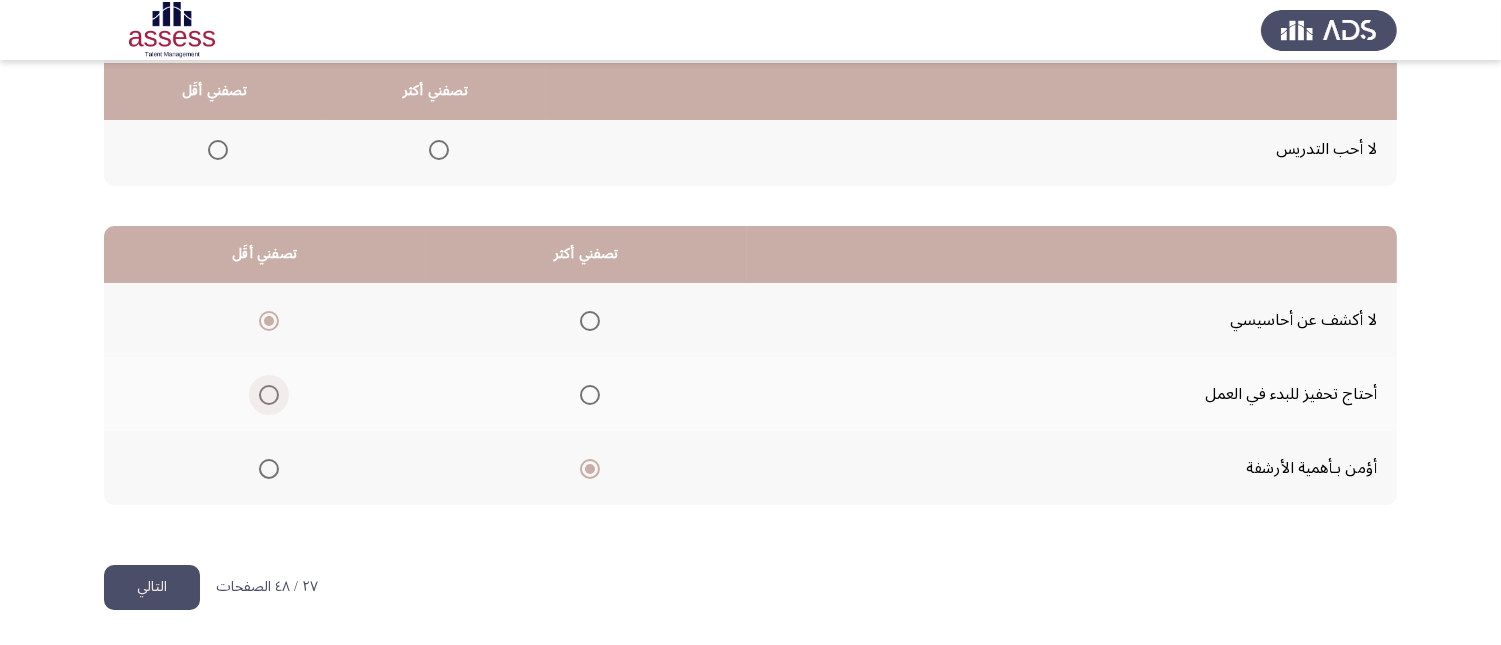 click at bounding box center [269, 395] 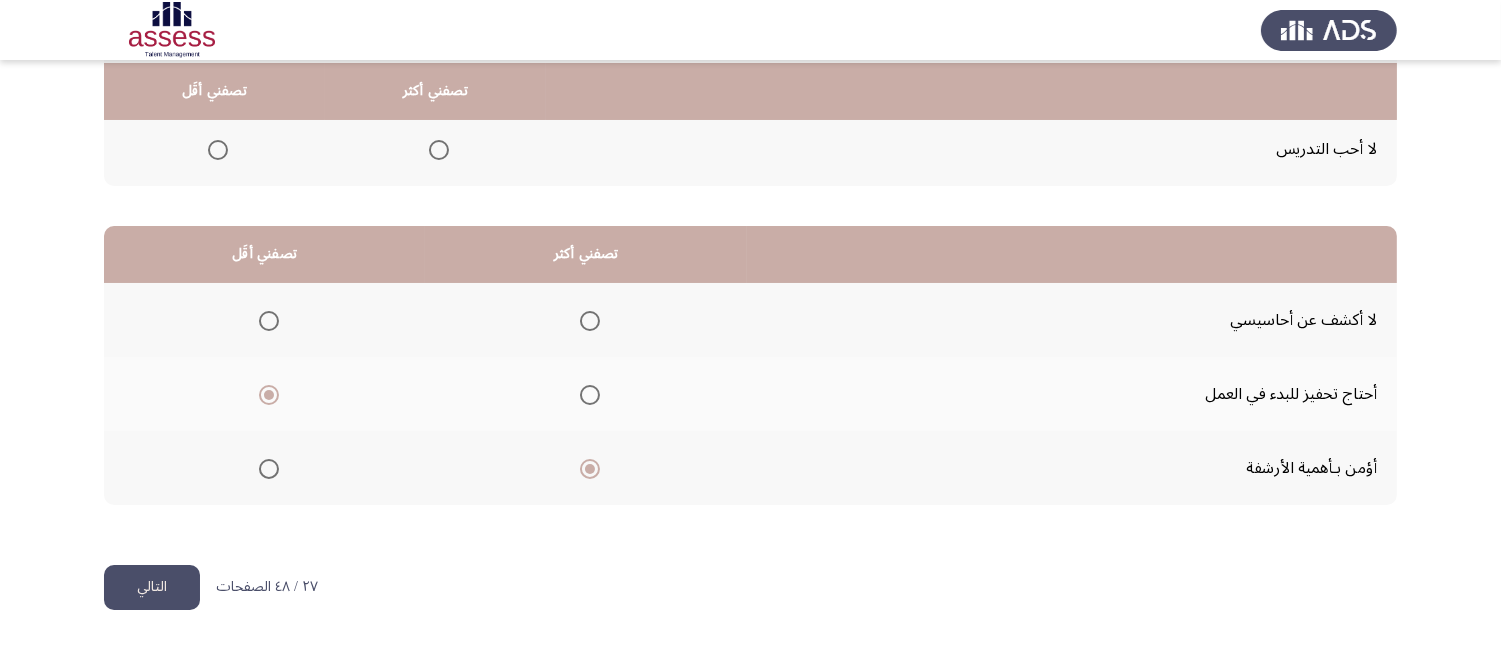click on "التالي" 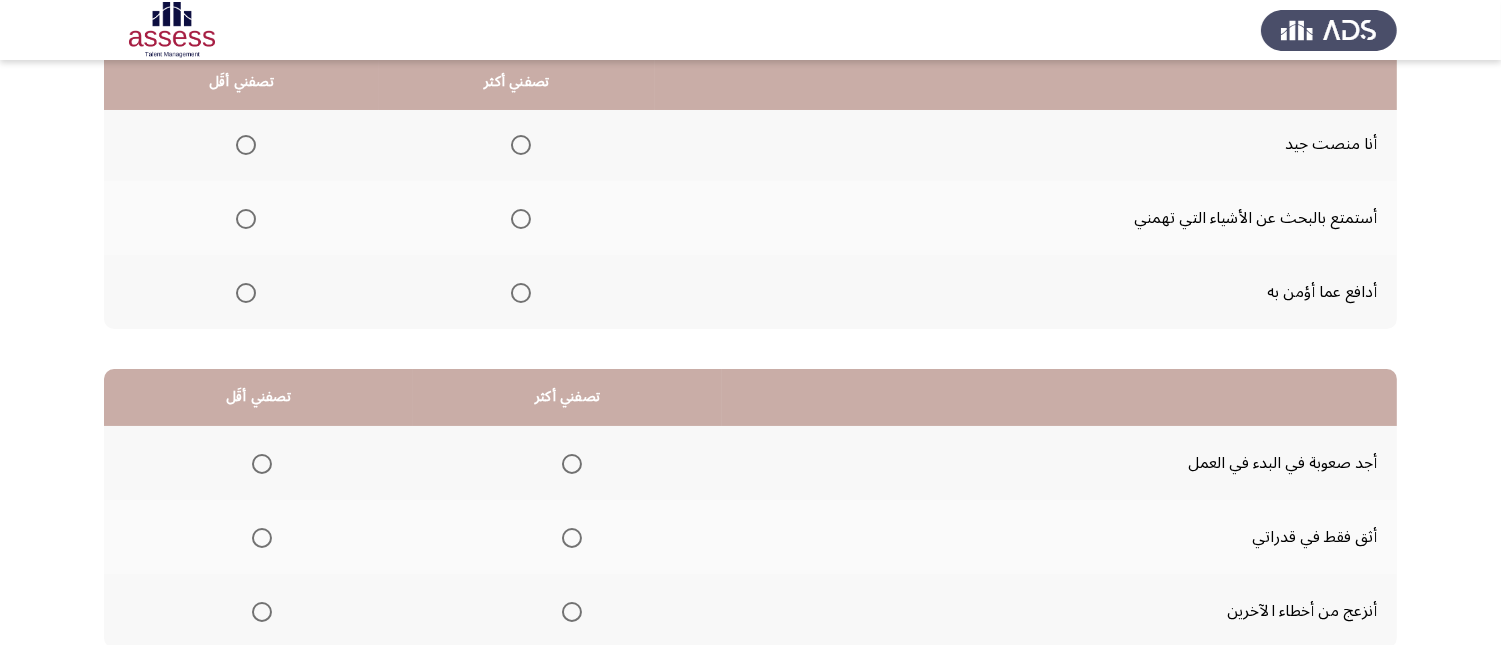 scroll, scrollTop: 111, scrollLeft: 0, axis: vertical 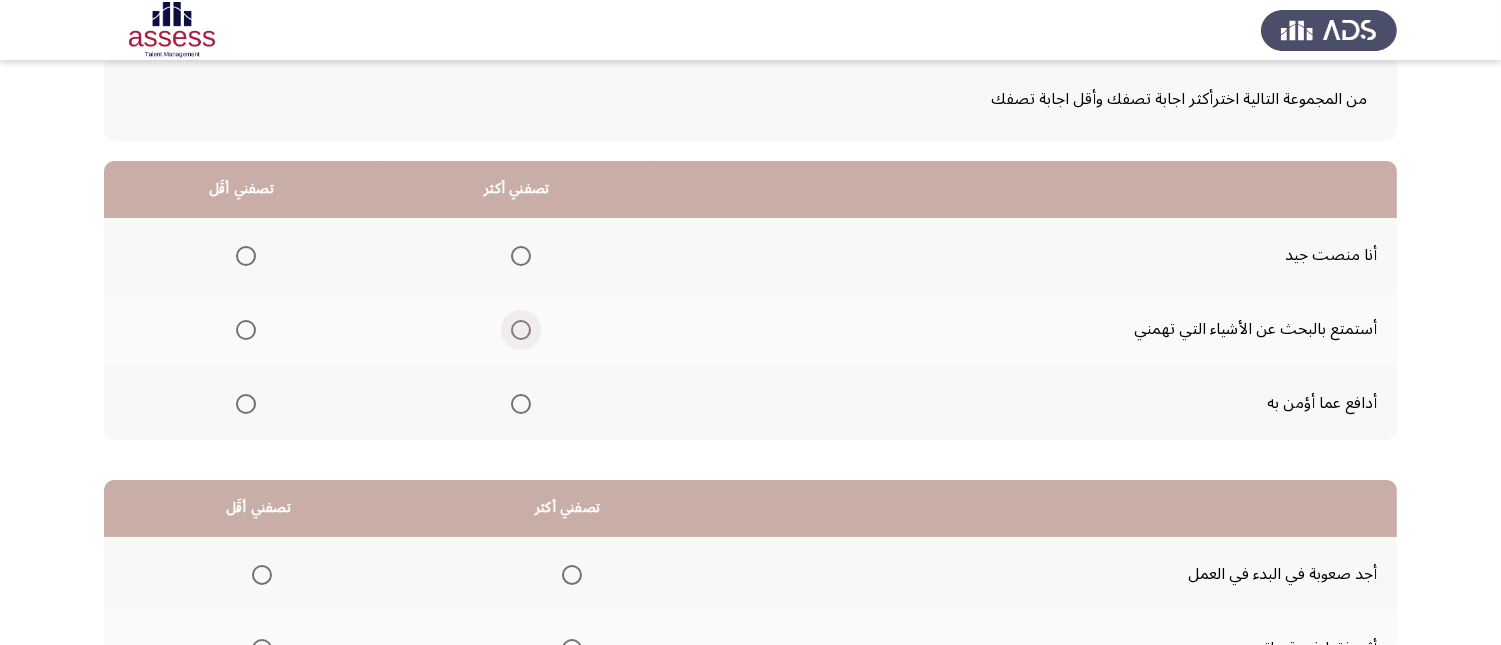 click at bounding box center [521, 330] 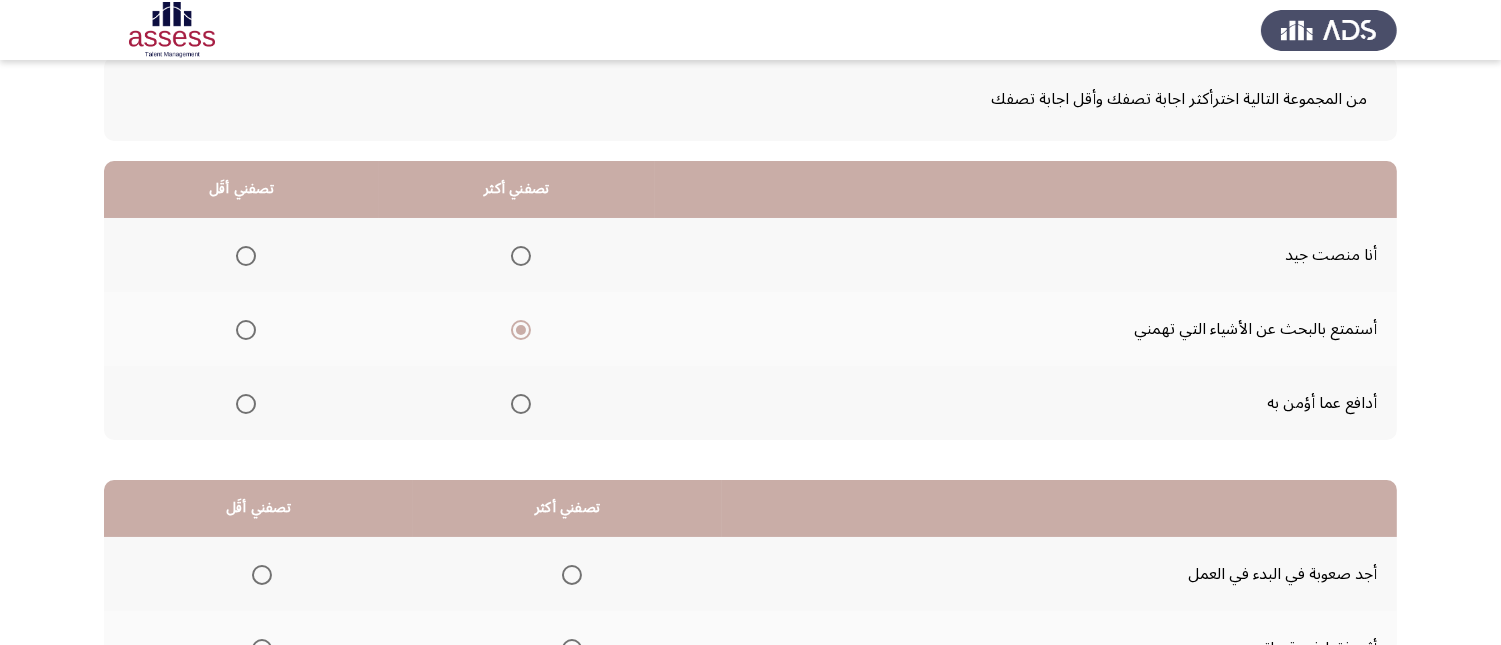 click at bounding box center [246, 404] 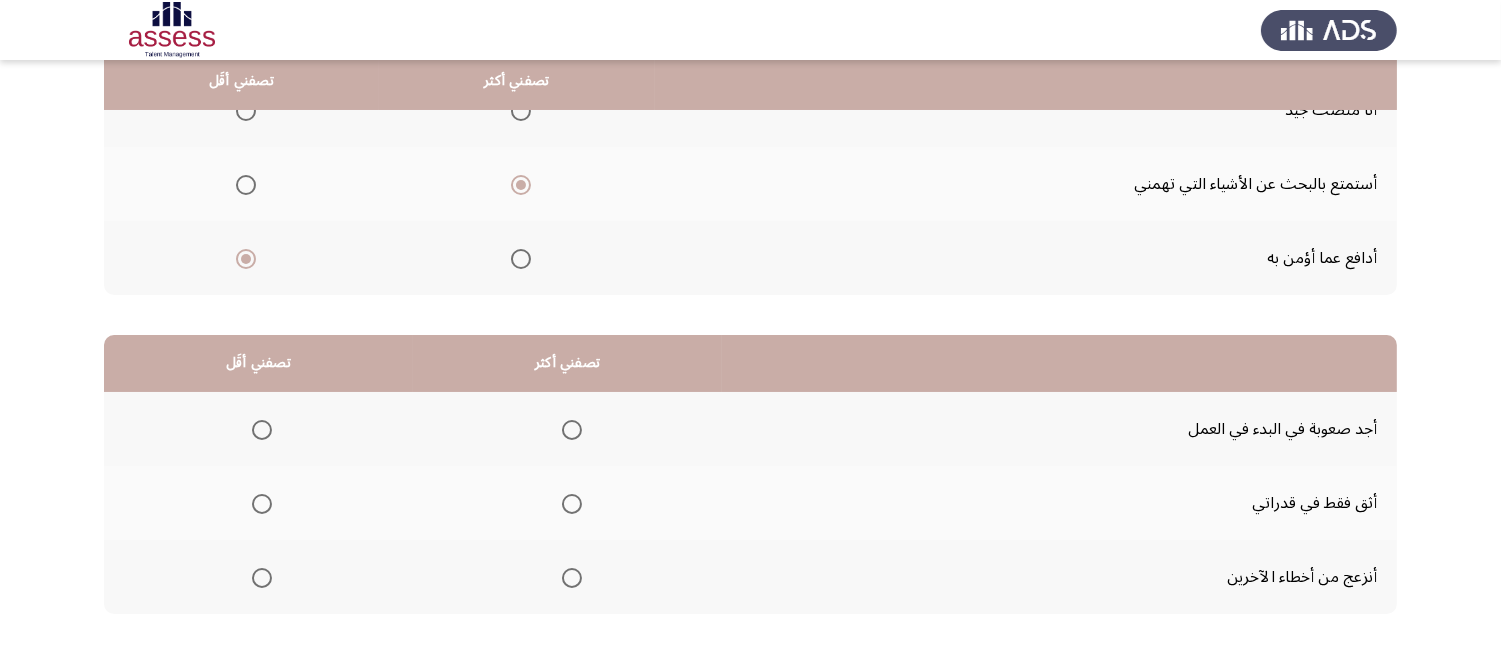 scroll, scrollTop: 145, scrollLeft: 0, axis: vertical 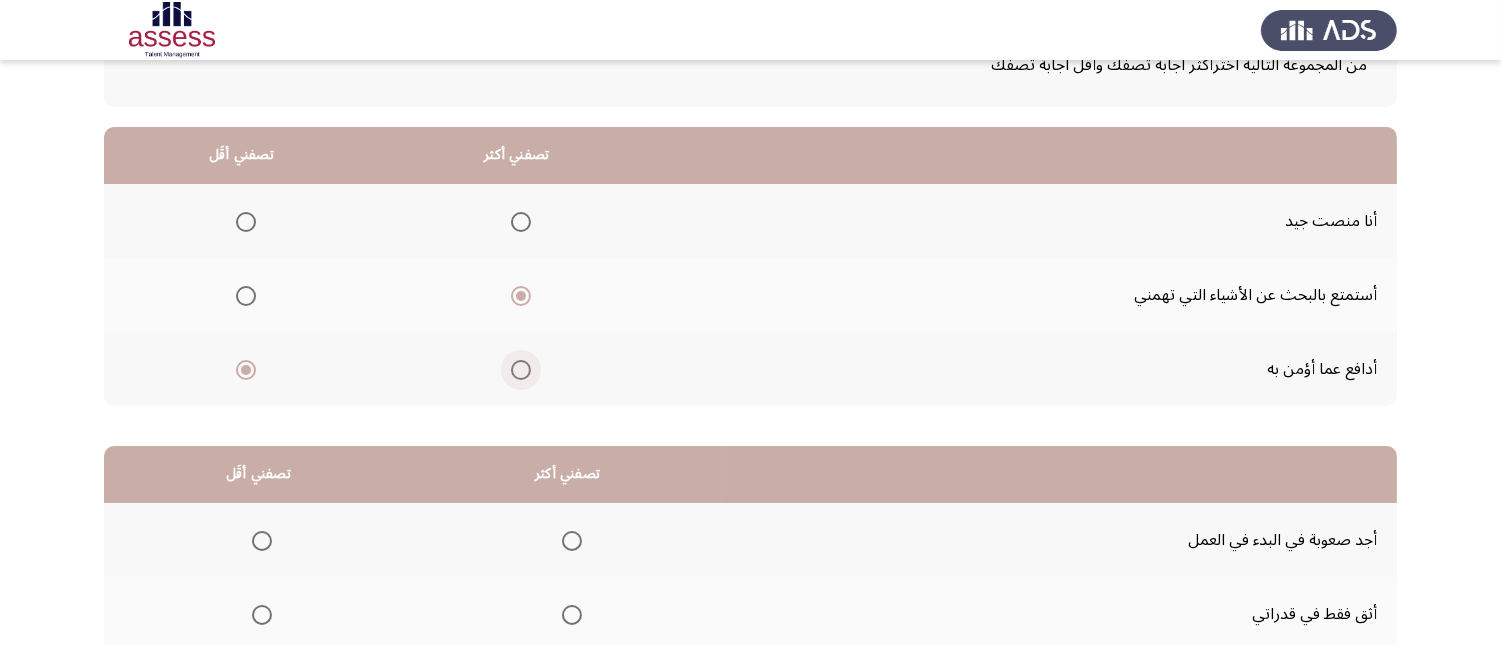 click at bounding box center (521, 370) 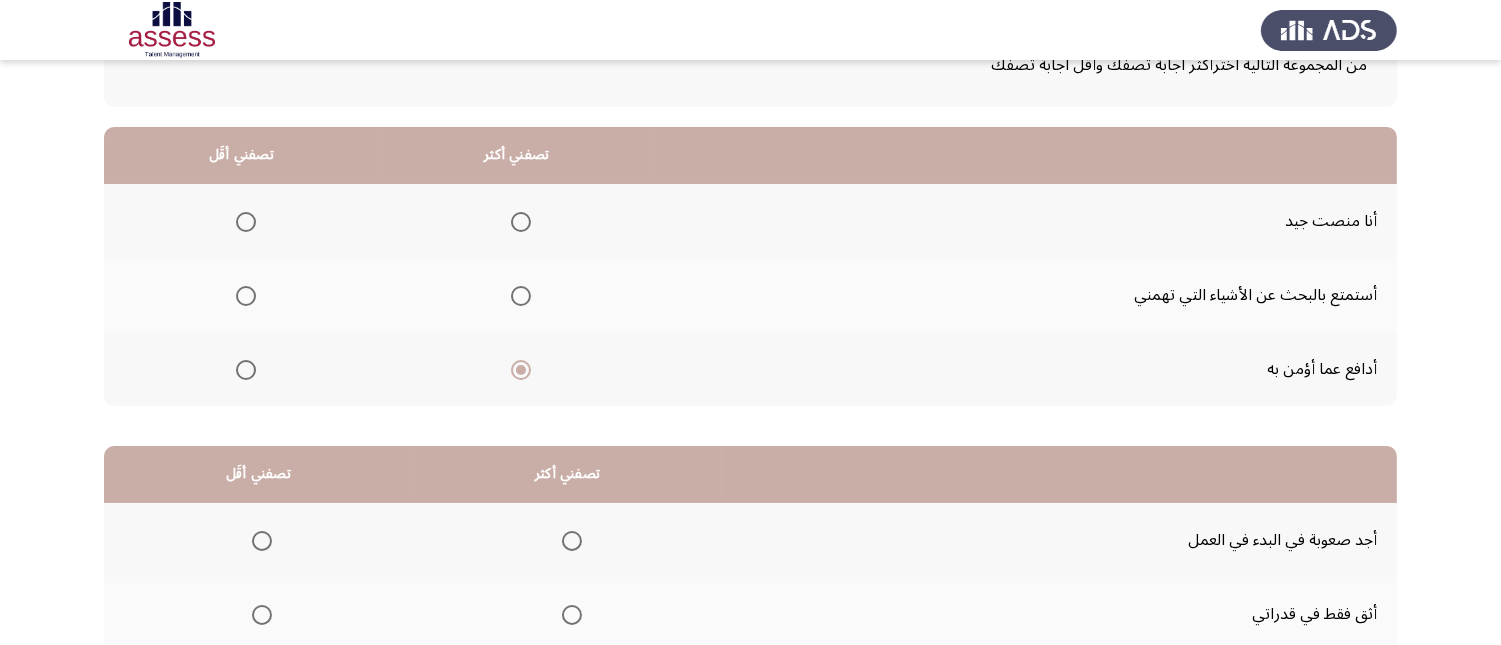 click at bounding box center [246, 296] 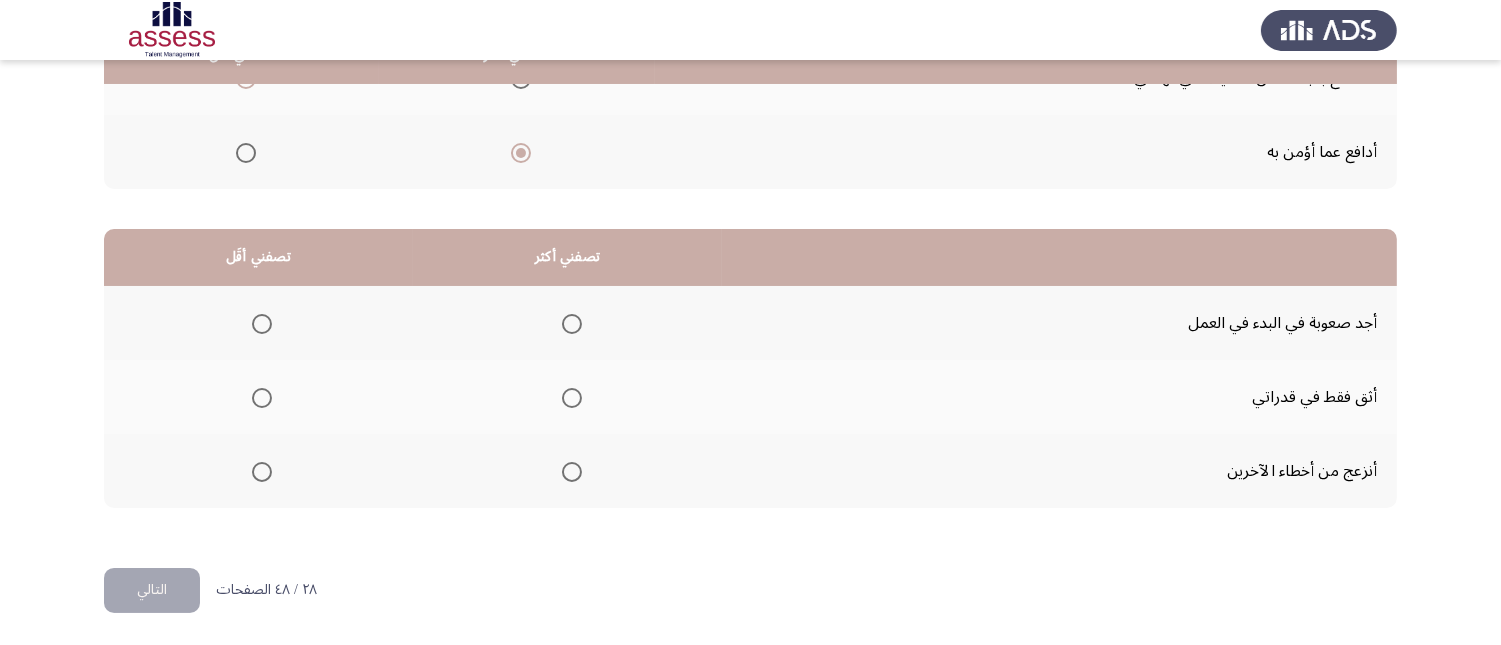 scroll, scrollTop: 367, scrollLeft: 0, axis: vertical 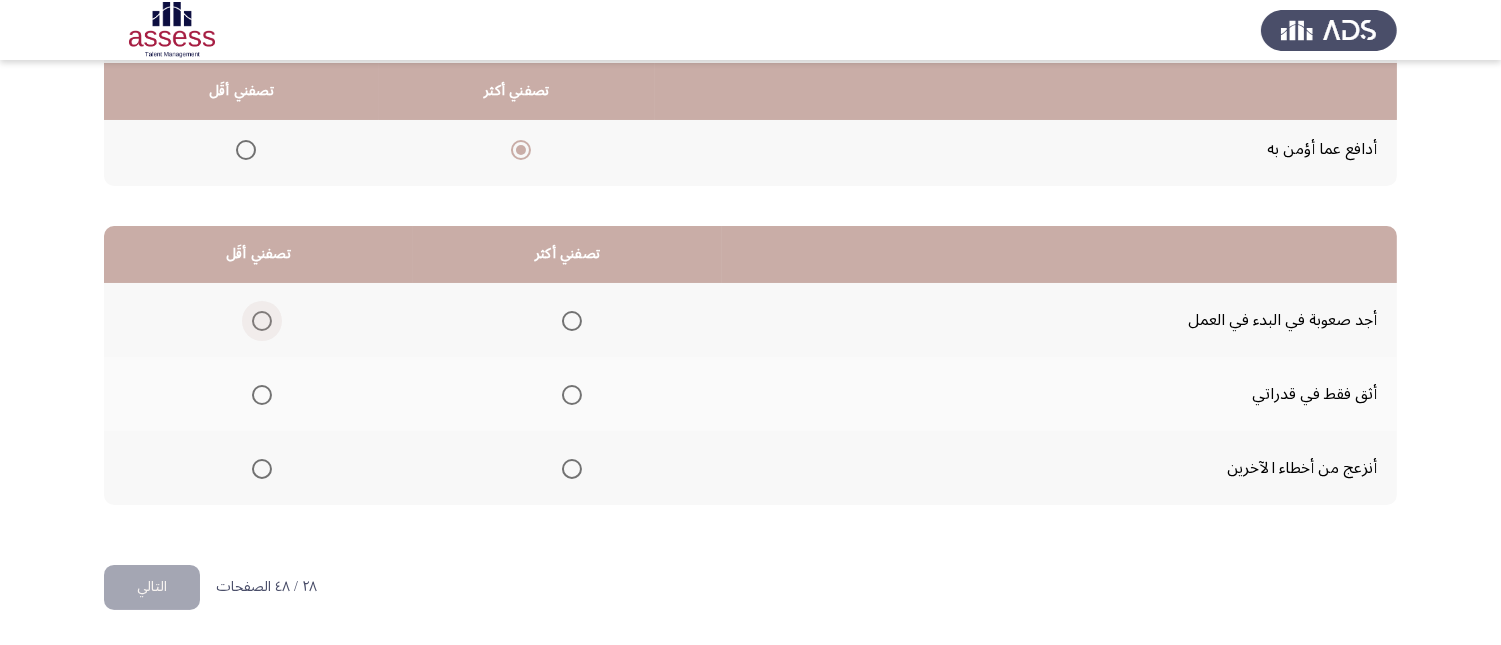 click at bounding box center [262, 321] 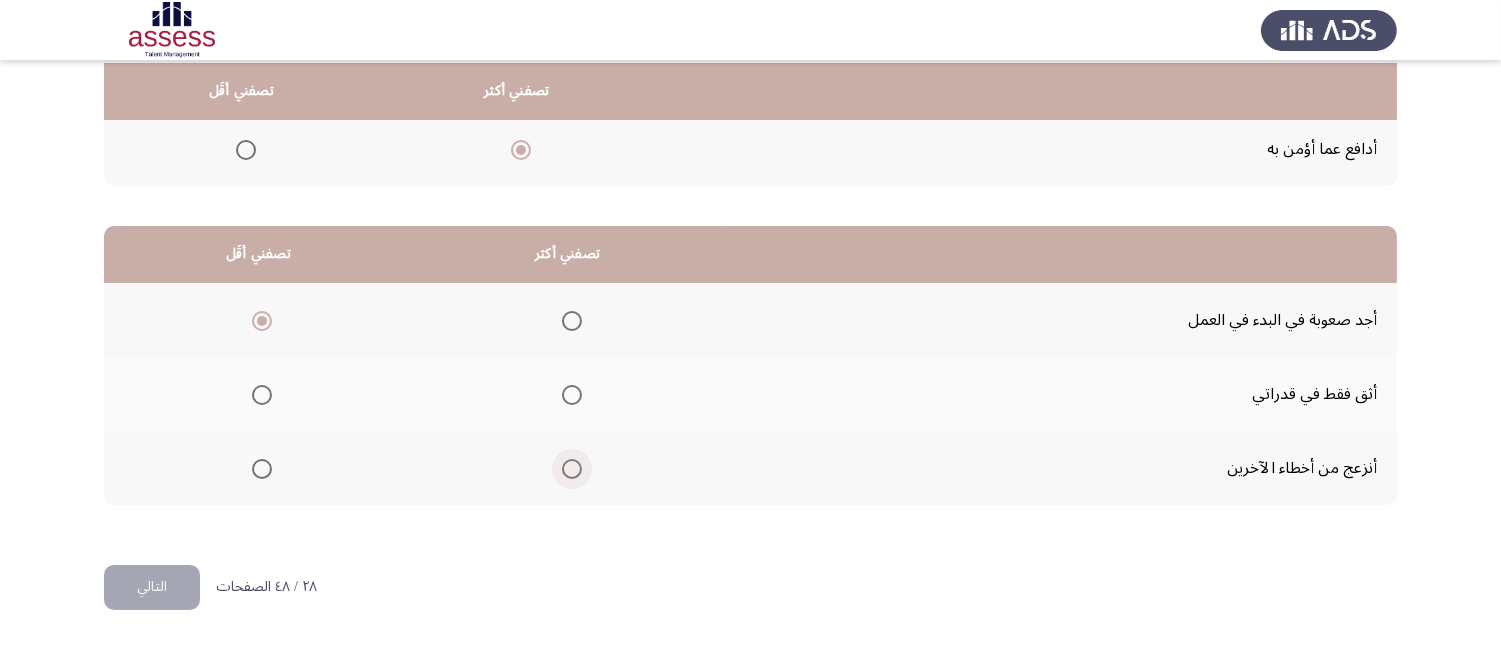 click at bounding box center [572, 469] 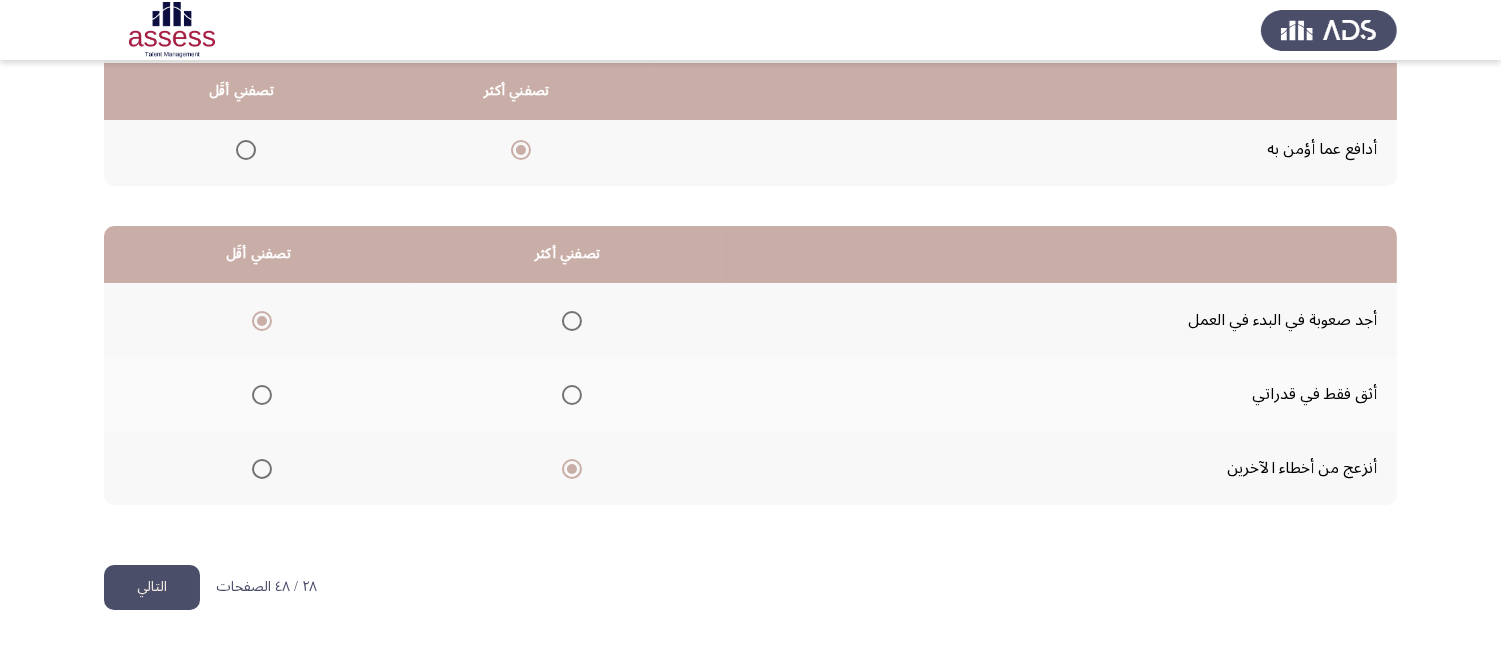 click at bounding box center (572, 395) 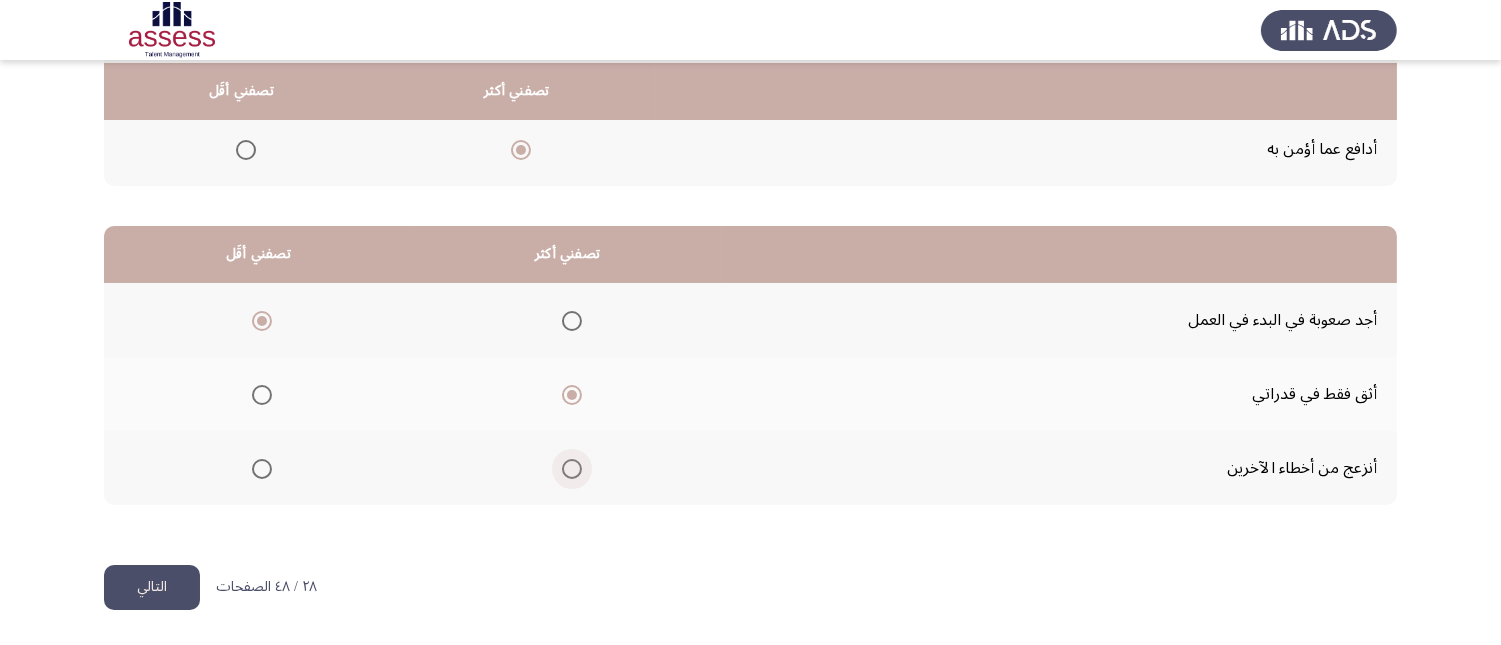 click at bounding box center (572, 469) 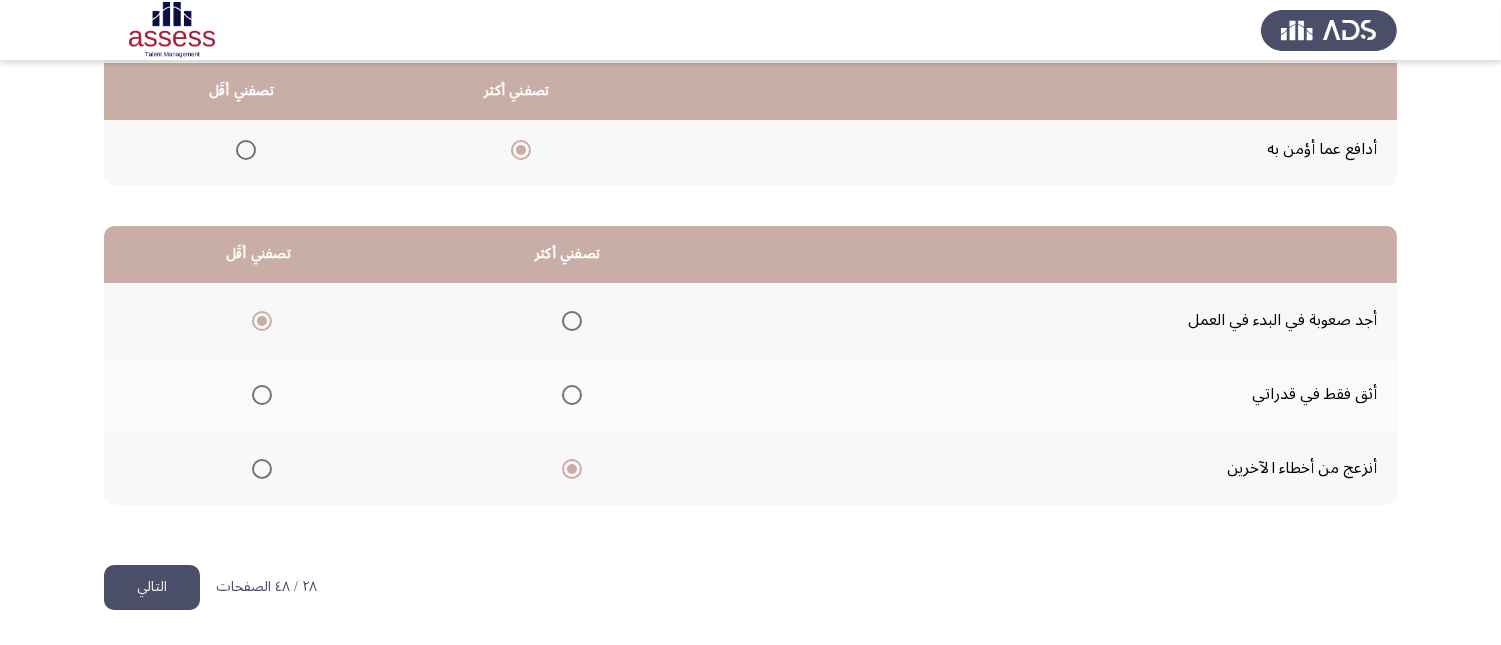 click on "التالي" 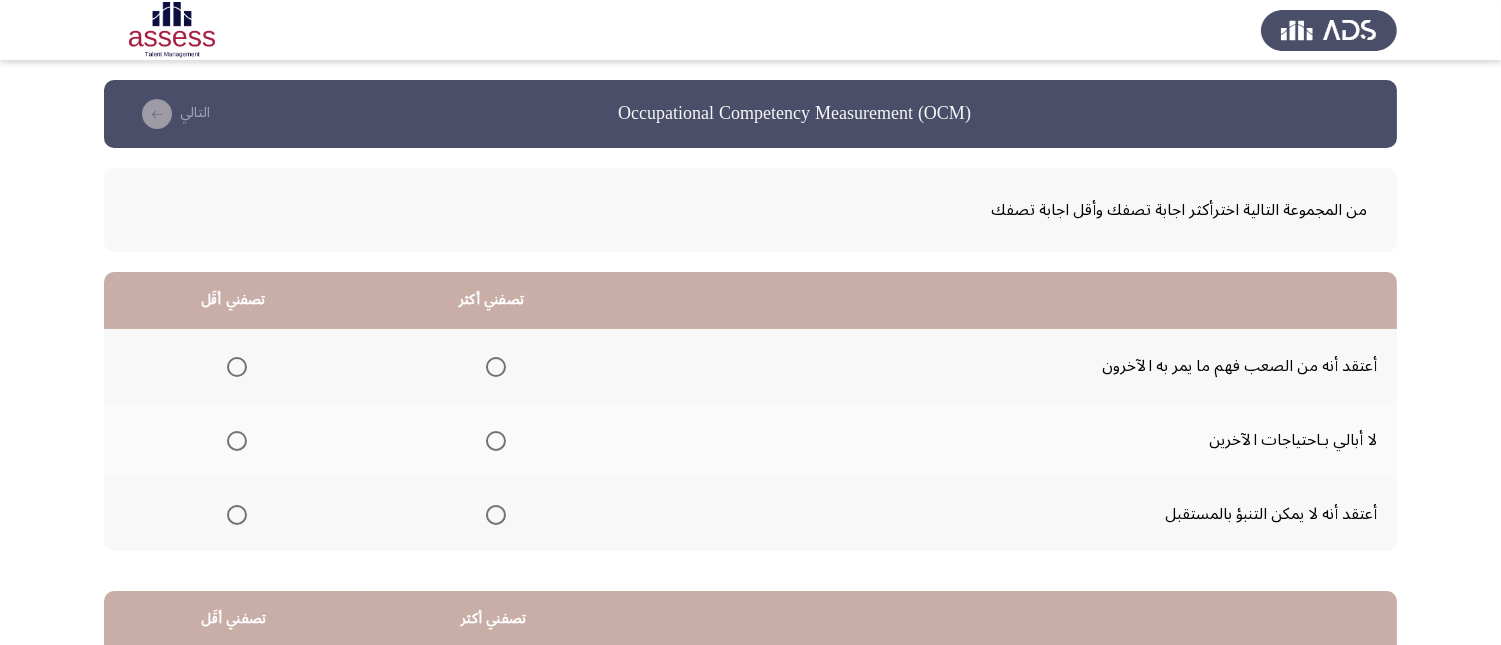 scroll, scrollTop: 111, scrollLeft: 0, axis: vertical 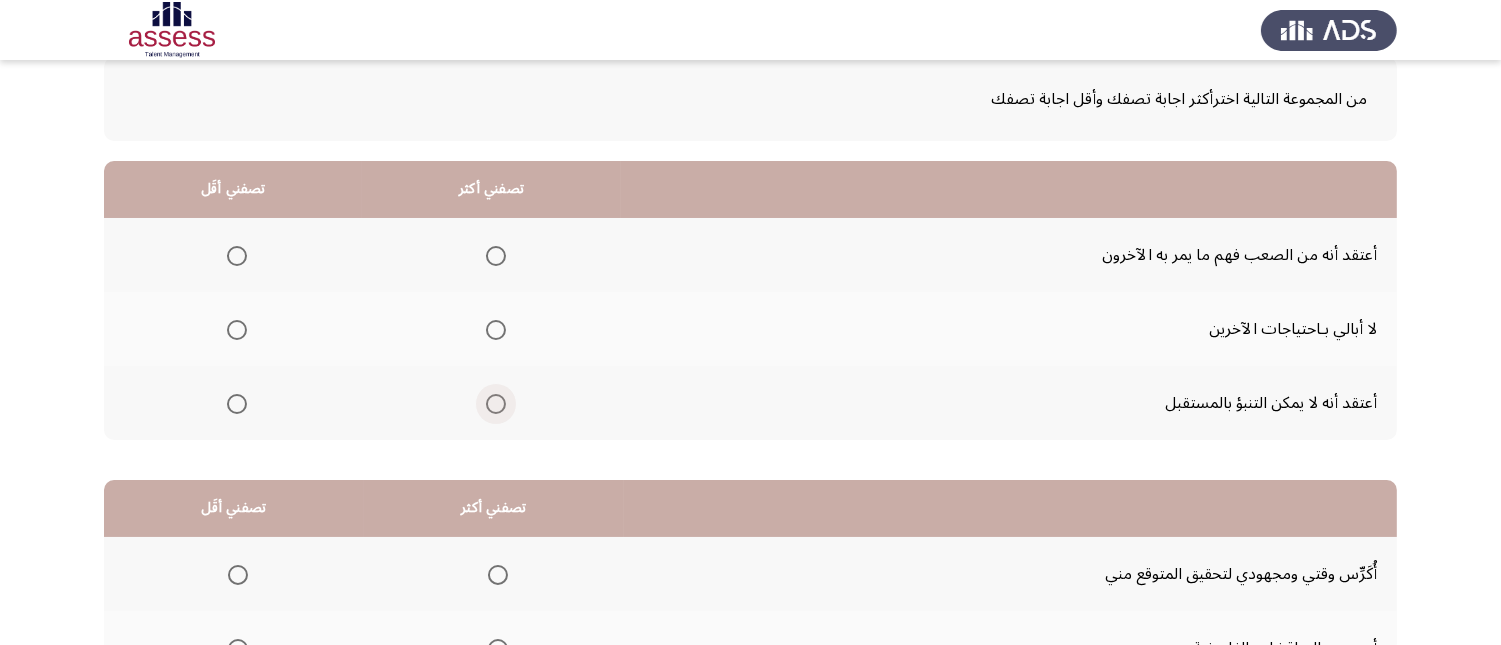 click at bounding box center [496, 404] 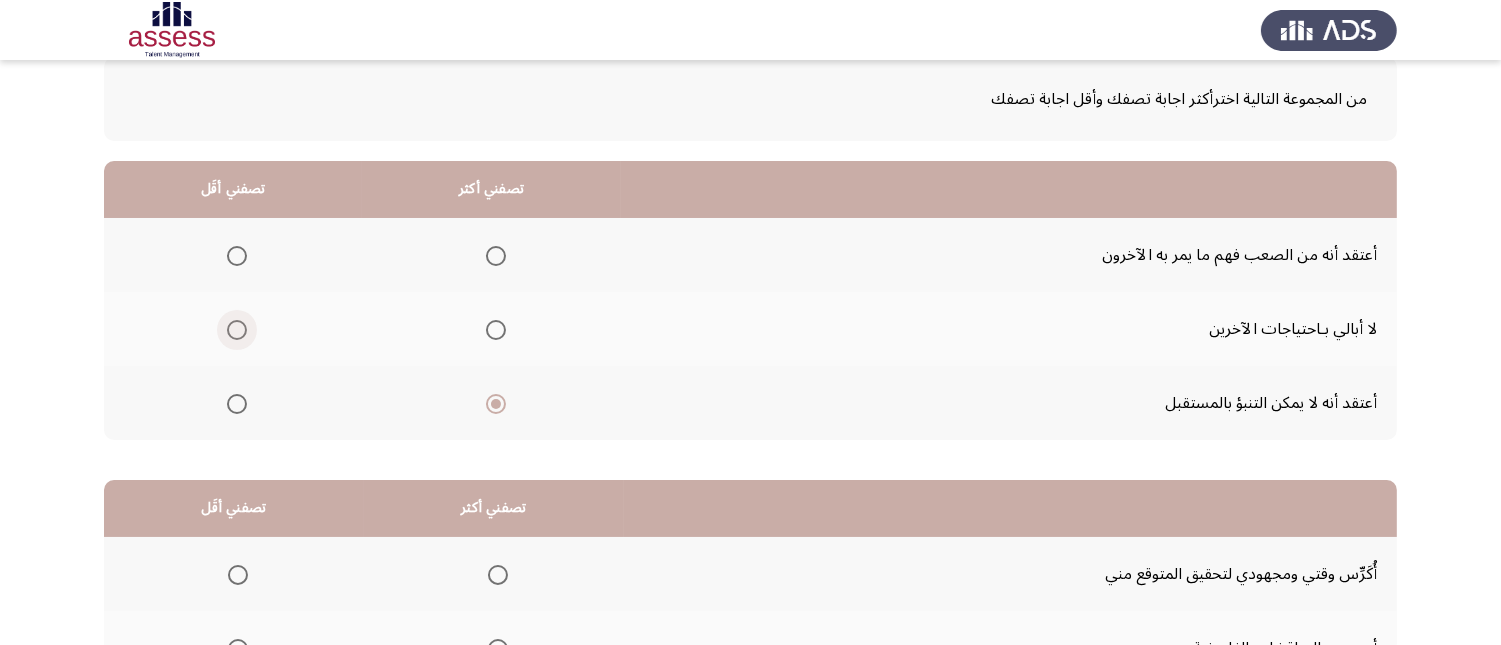 click at bounding box center [237, 330] 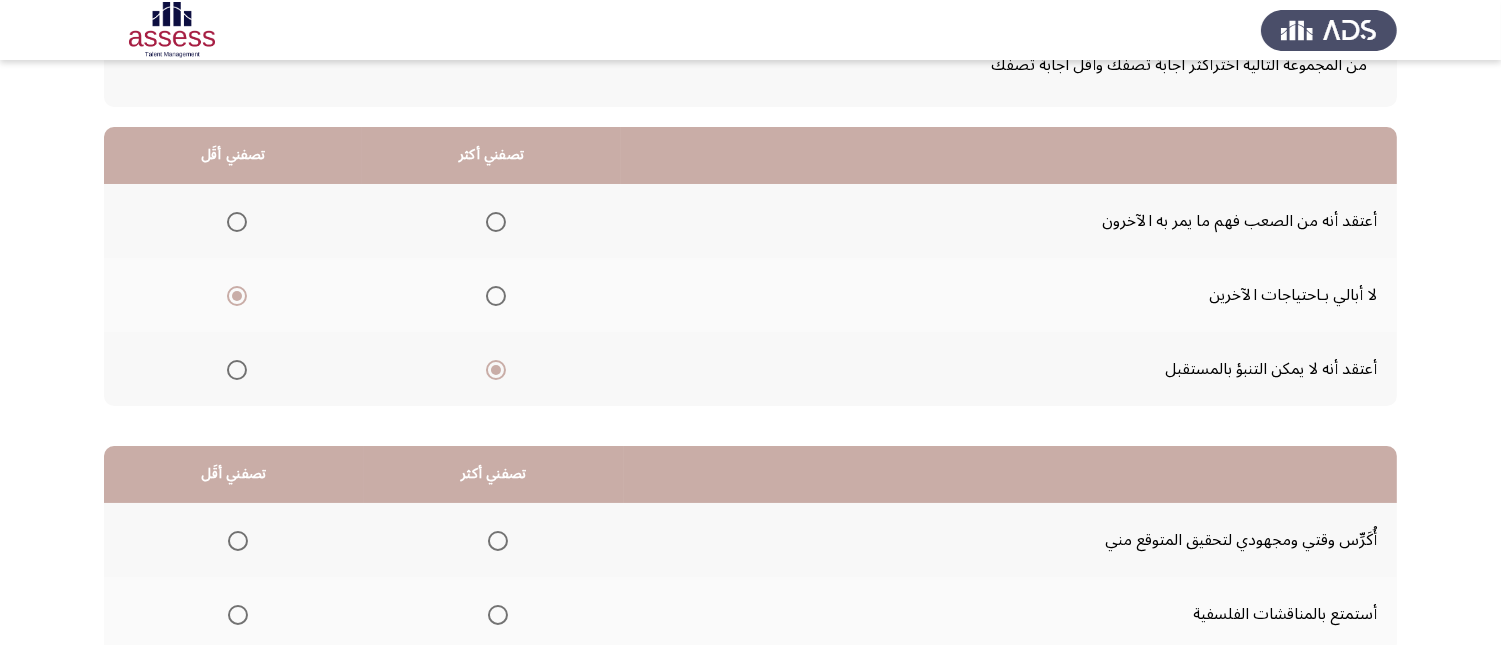 scroll, scrollTop: 34, scrollLeft: 0, axis: vertical 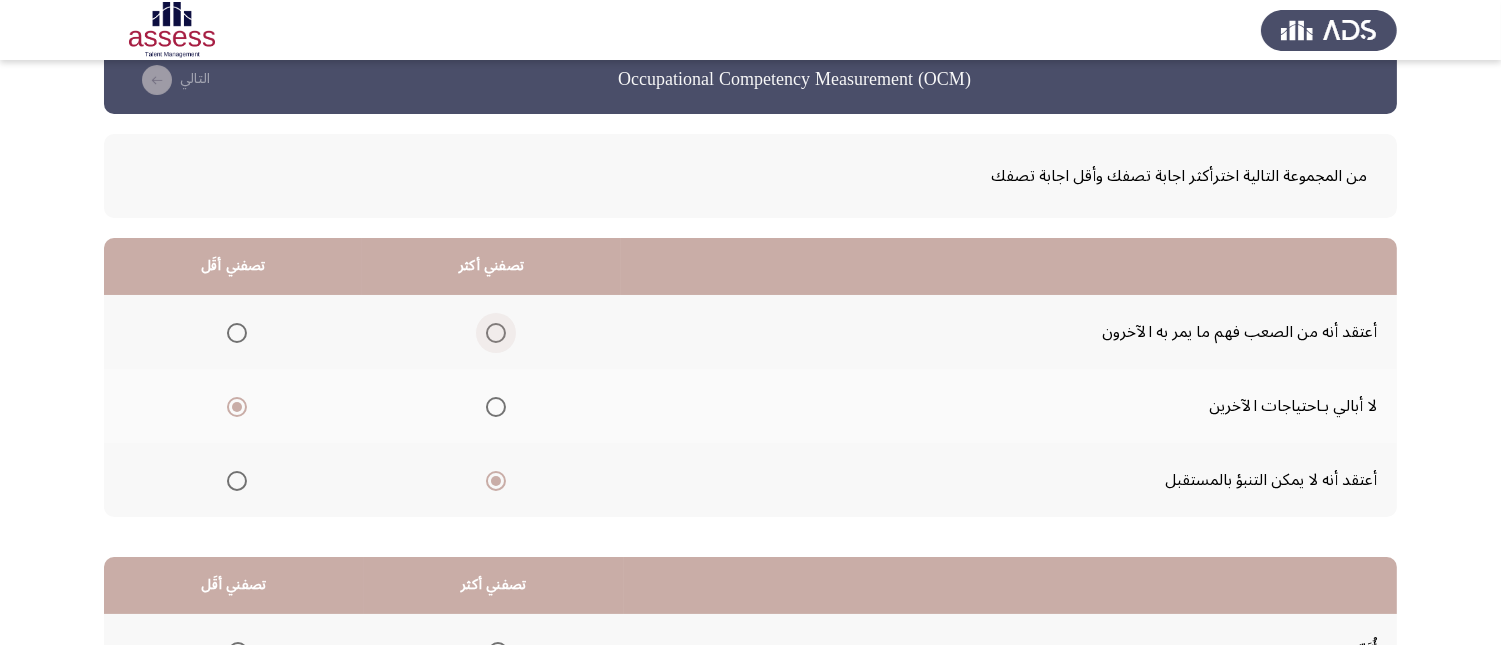 click at bounding box center (496, 333) 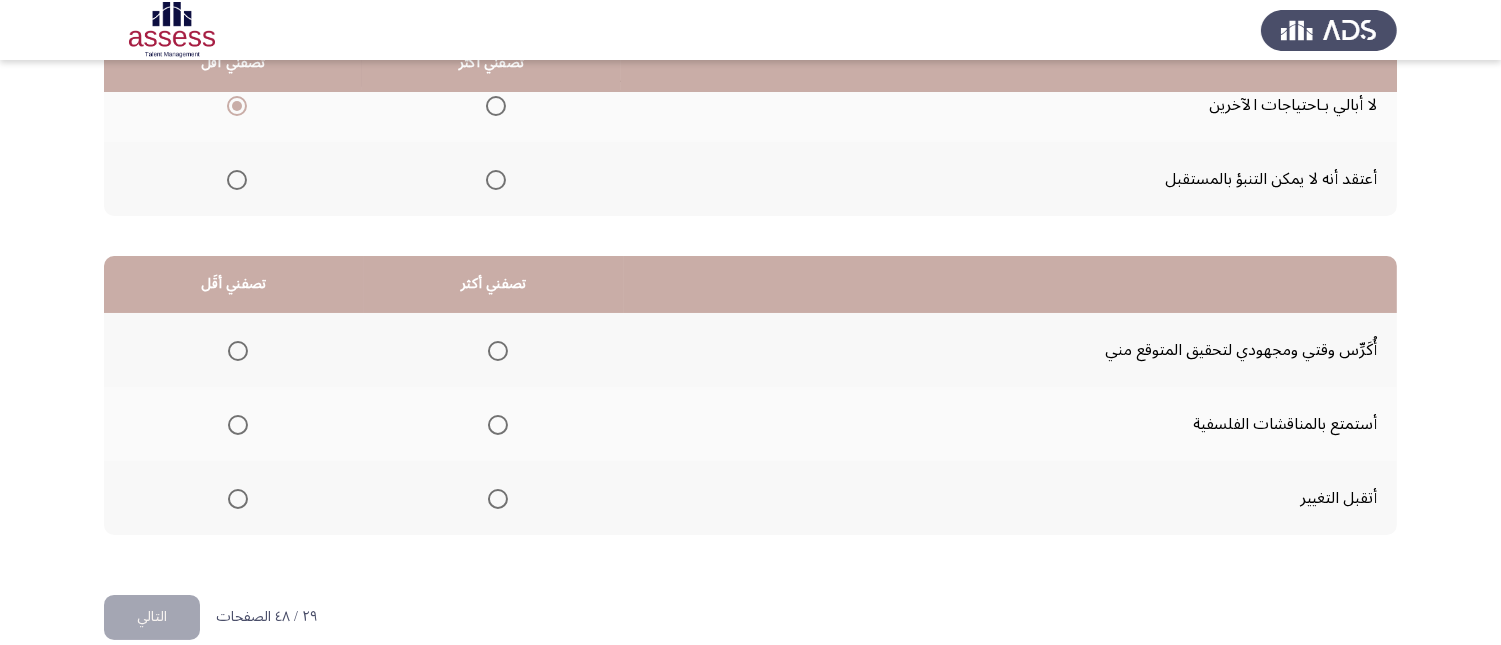 scroll, scrollTop: 367, scrollLeft: 0, axis: vertical 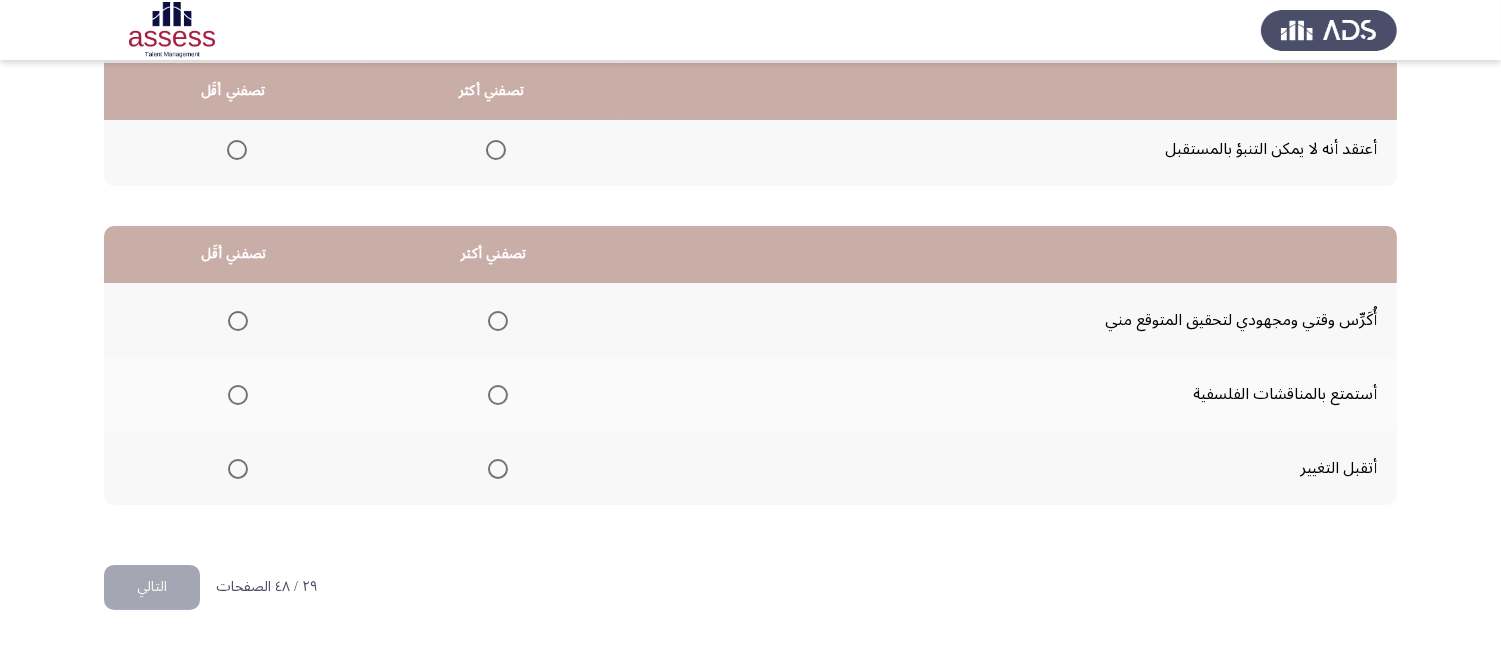 click at bounding box center (498, 395) 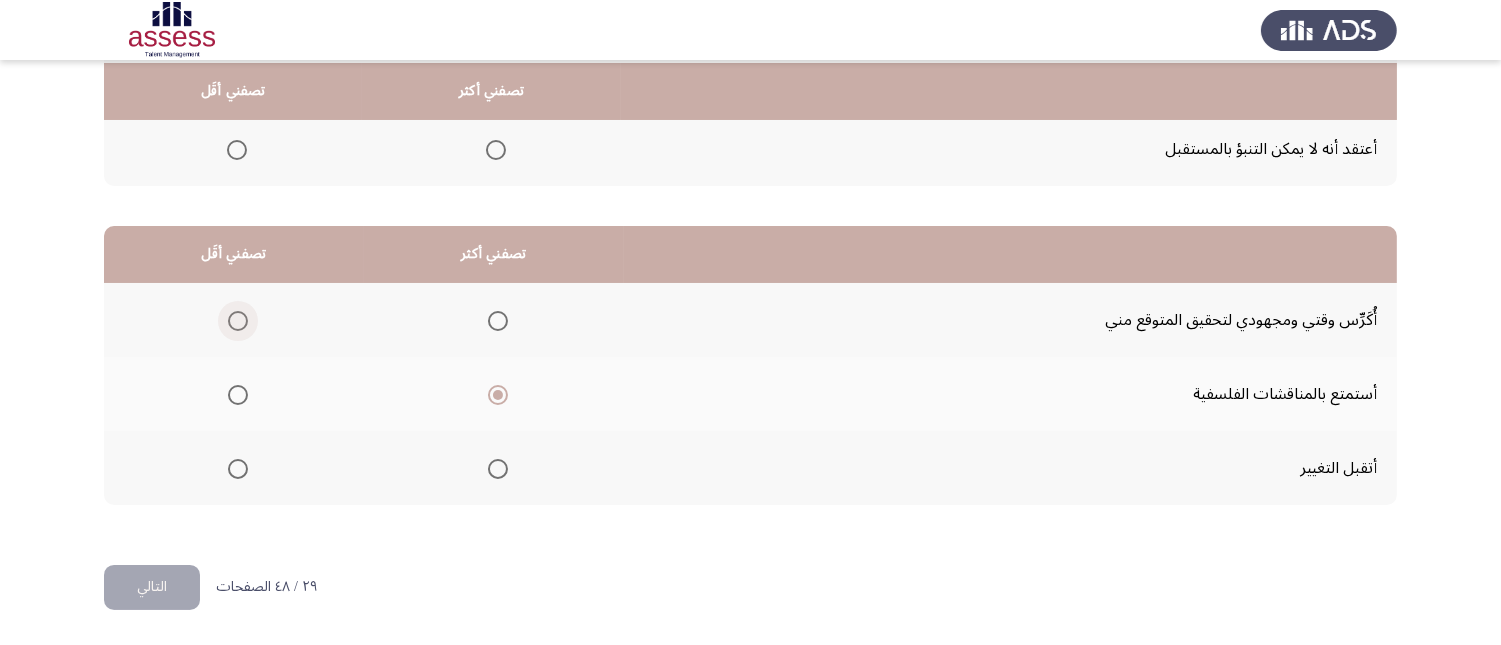 click at bounding box center (238, 321) 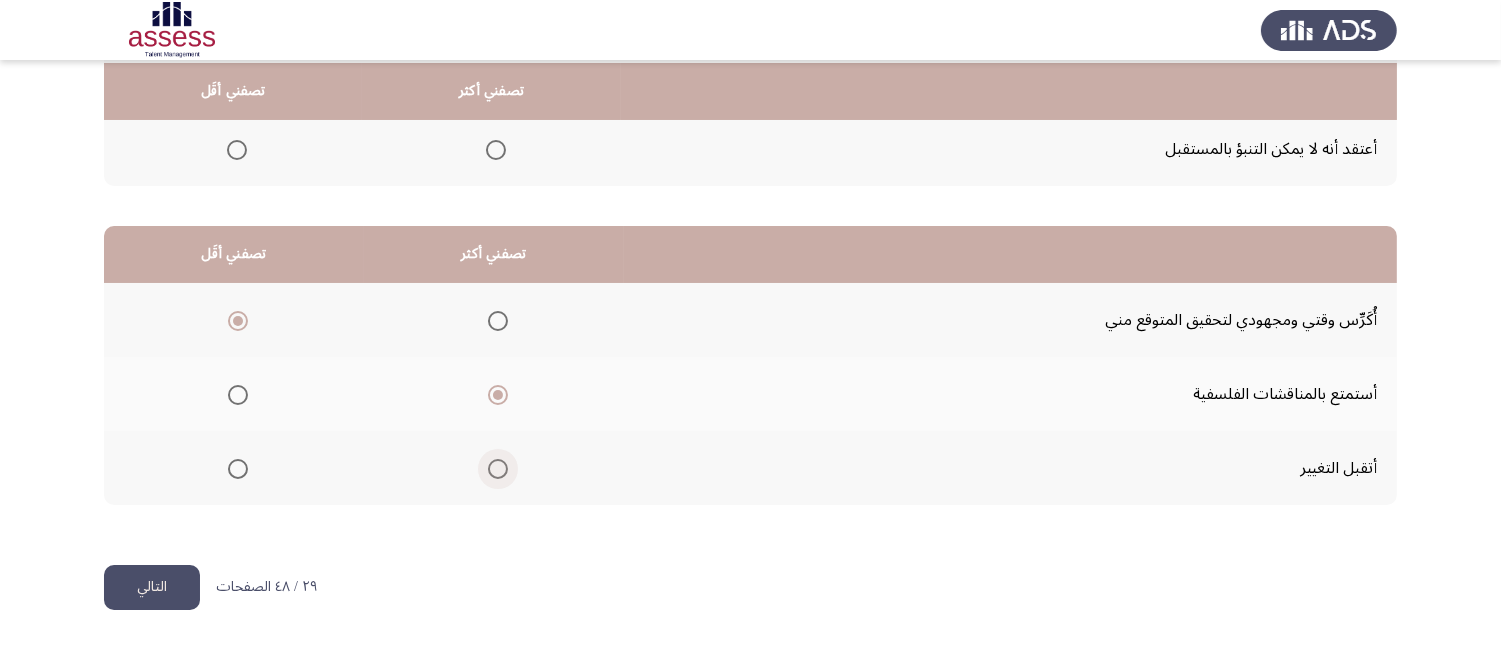 click at bounding box center (498, 469) 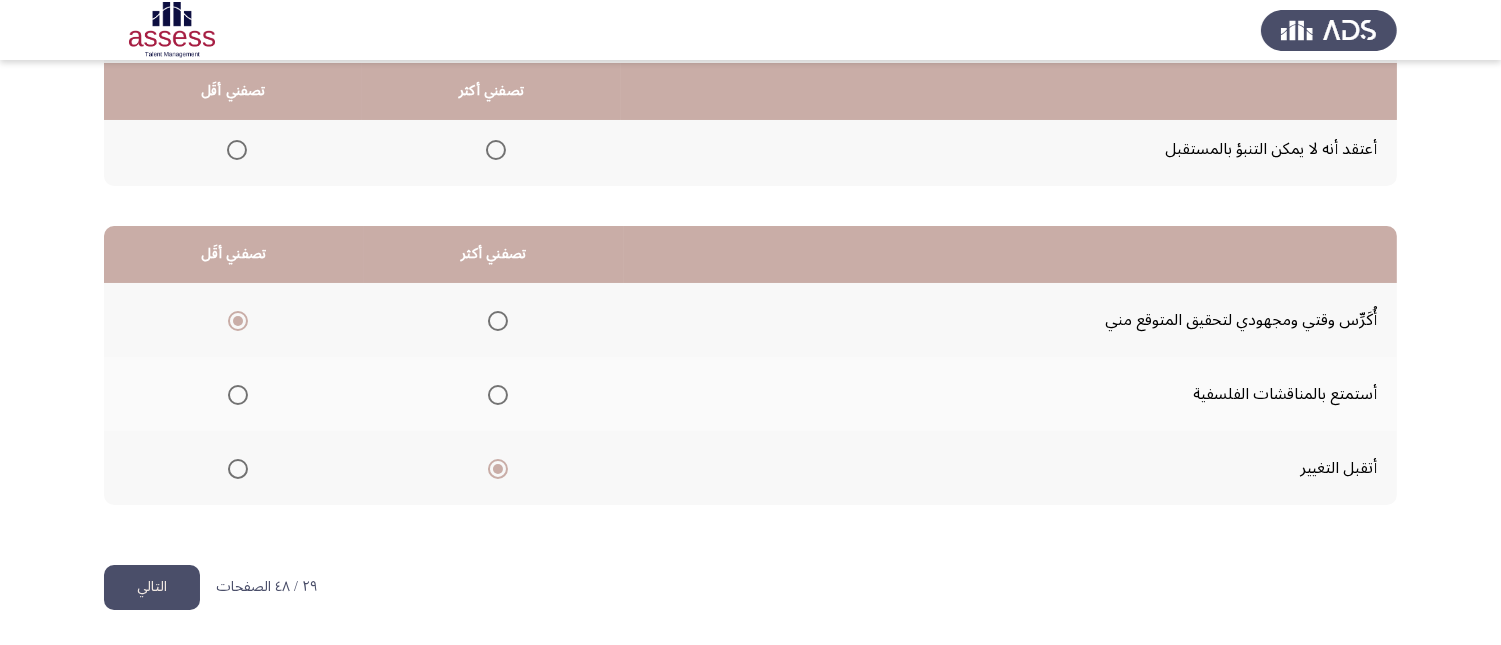 click on "التالي" 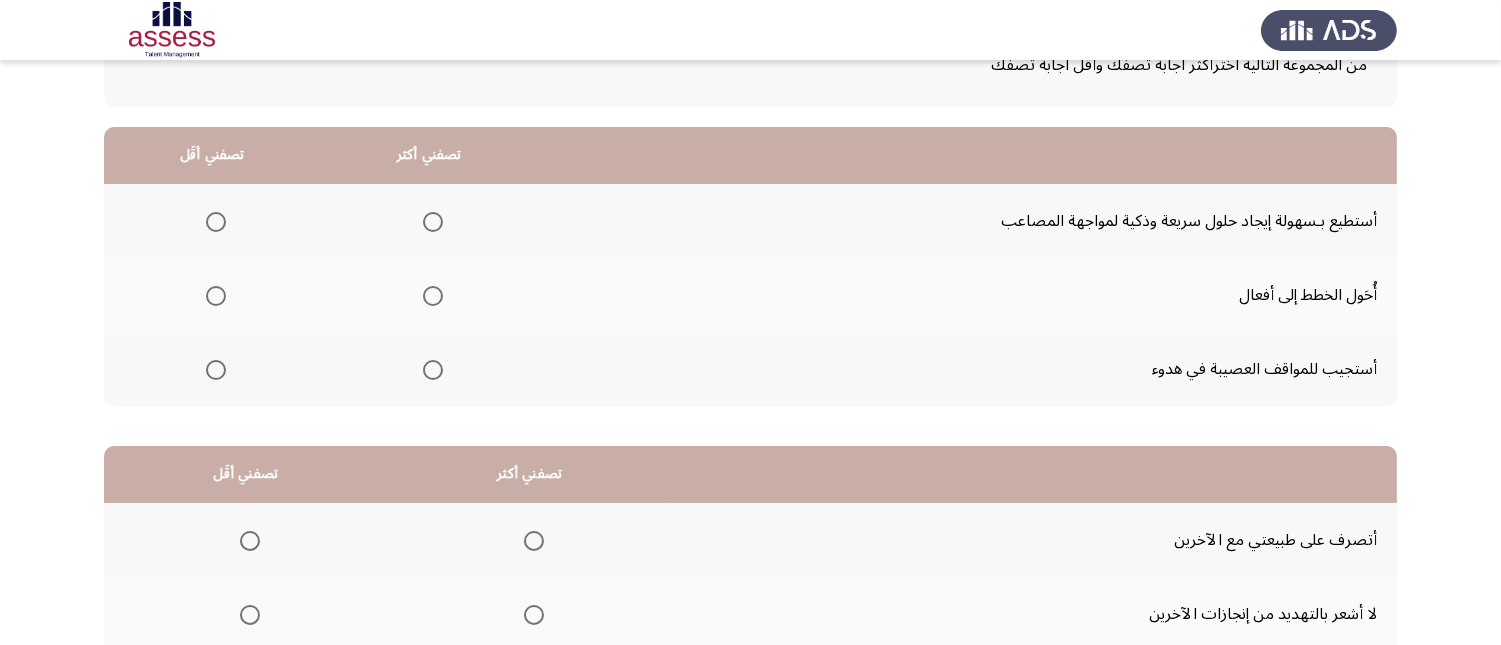 scroll, scrollTop: 111, scrollLeft: 0, axis: vertical 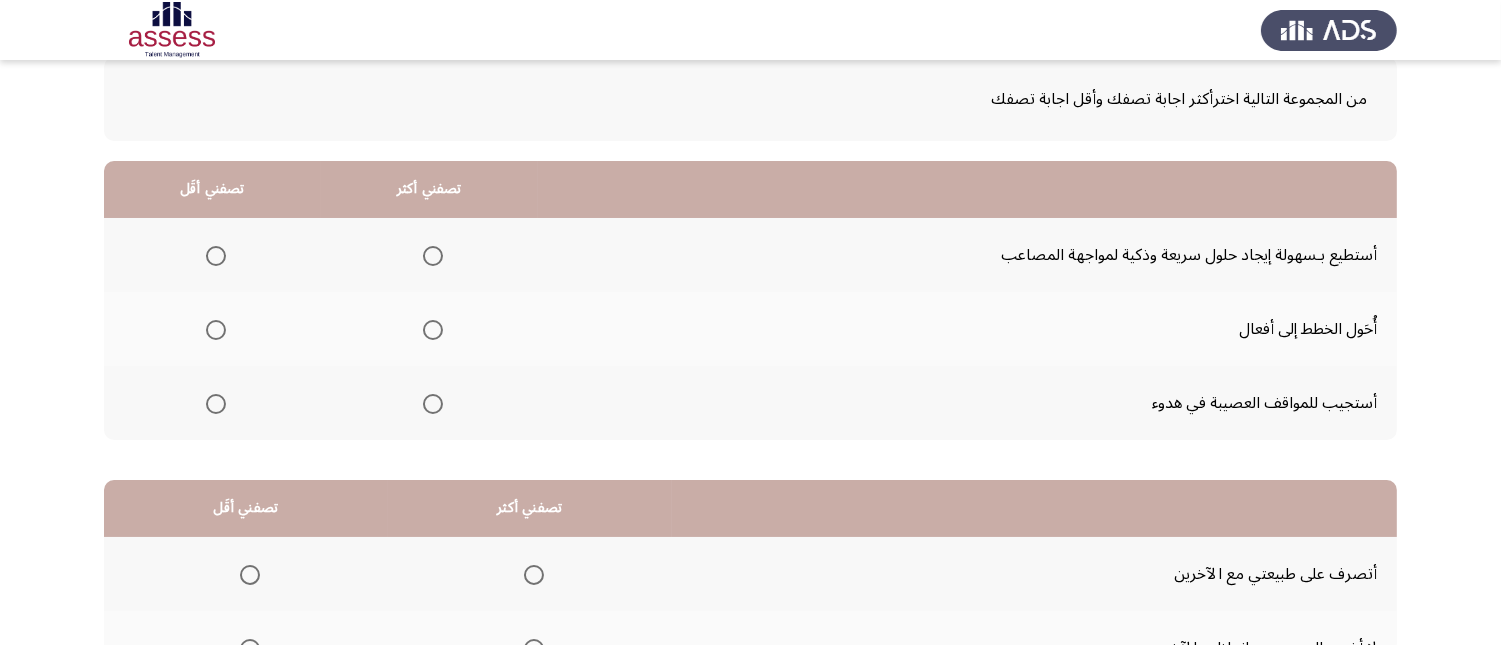 click at bounding box center [216, 404] 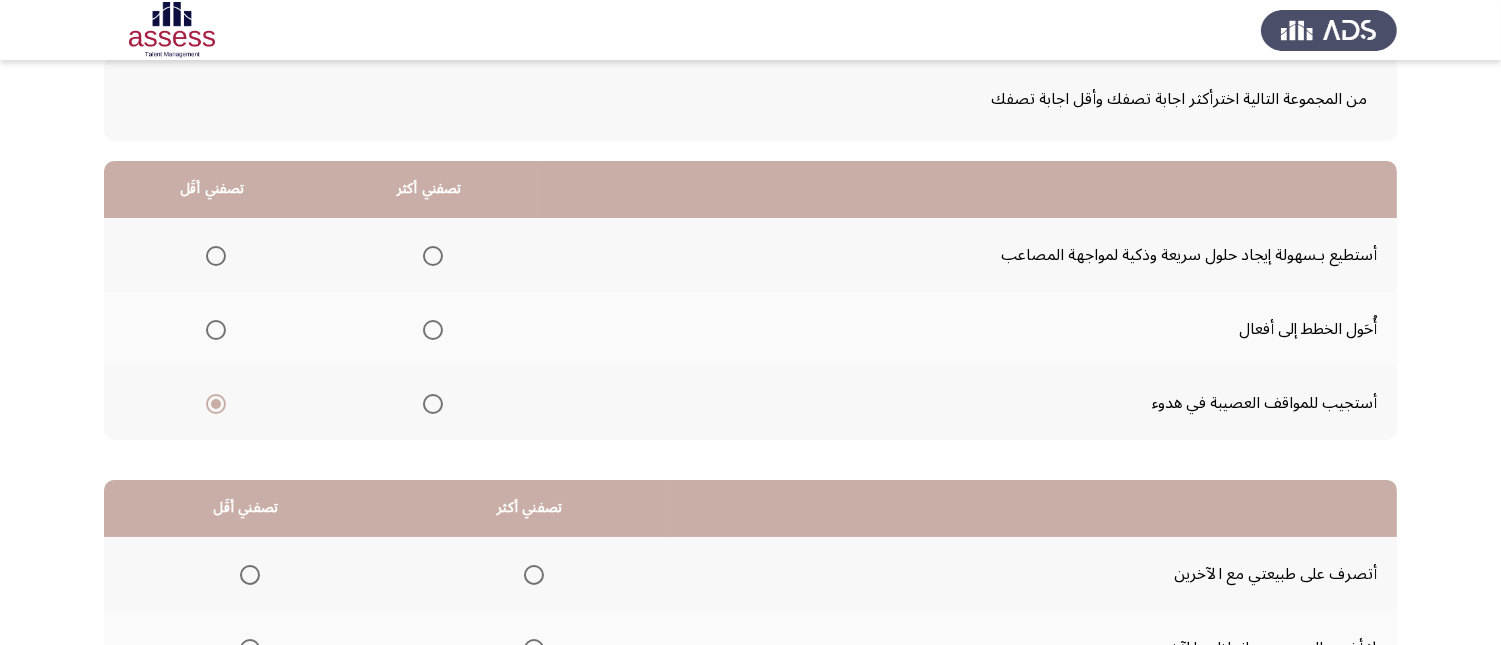 click at bounding box center (433, 256) 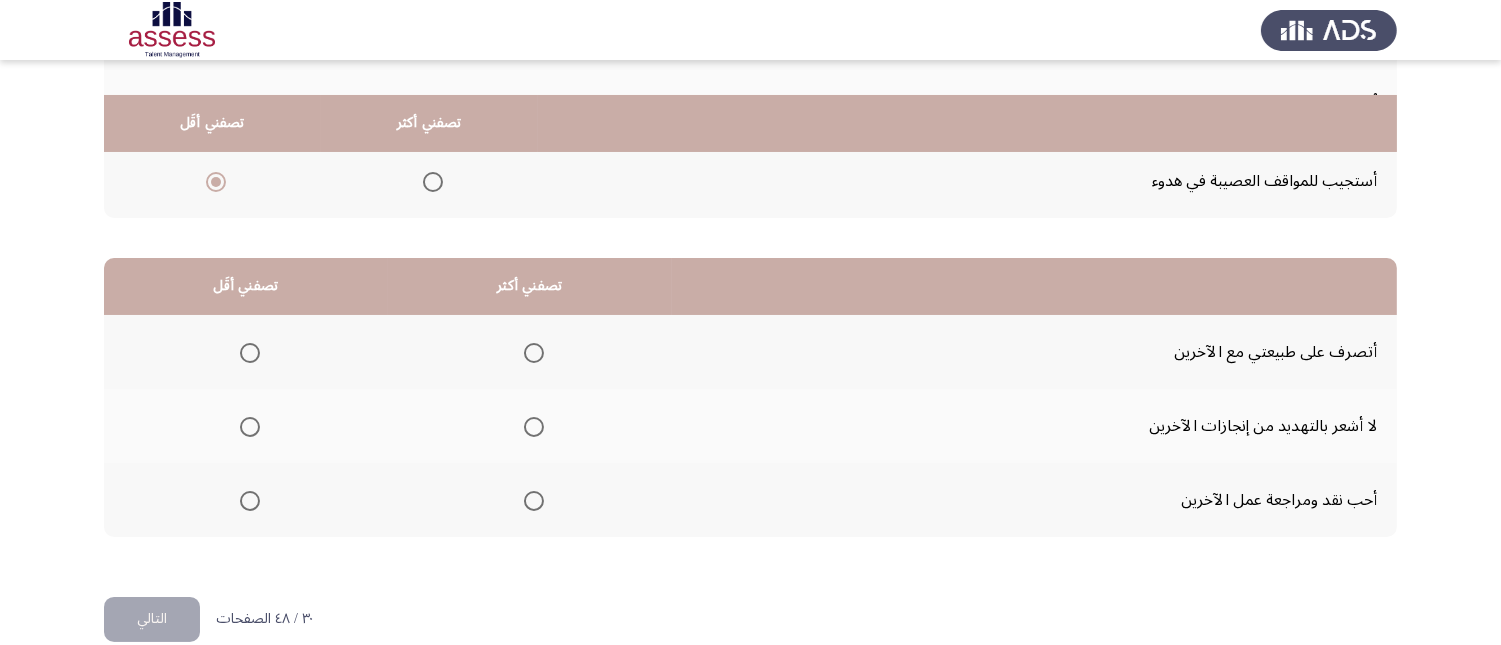 scroll, scrollTop: 367, scrollLeft: 0, axis: vertical 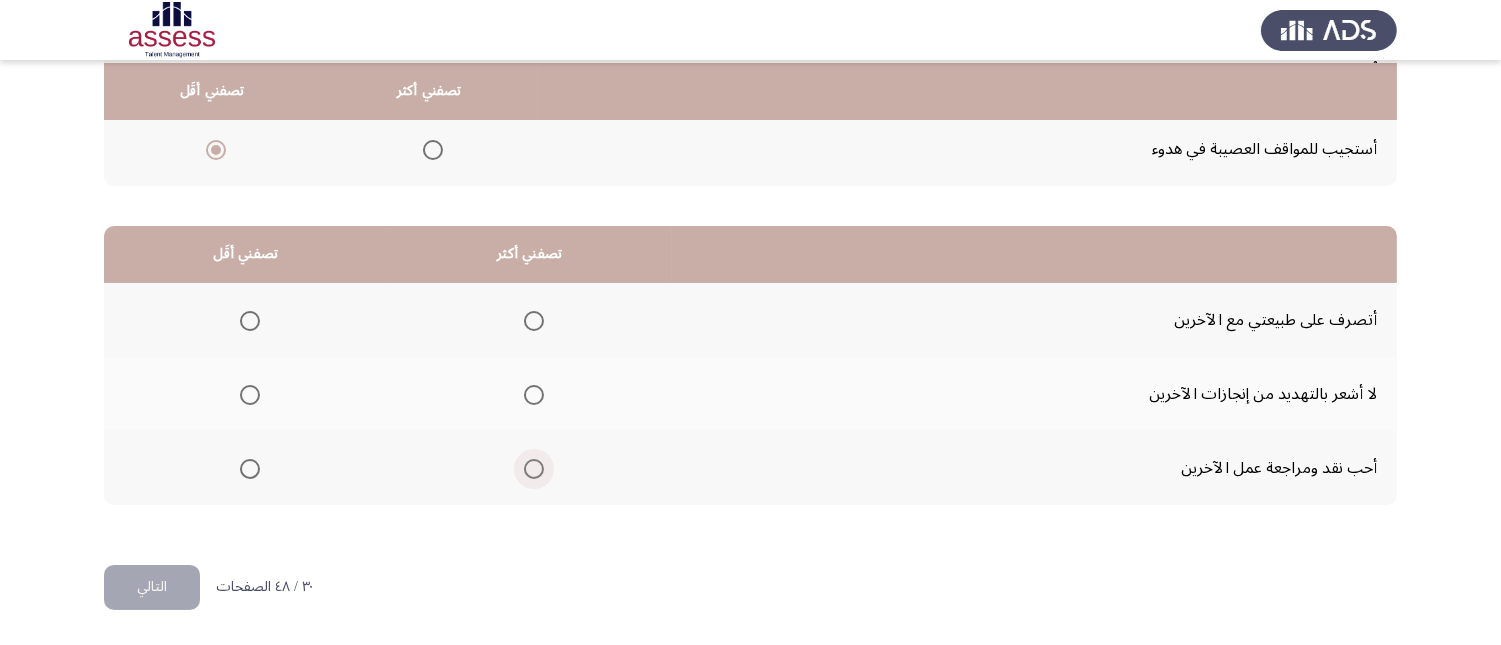 click at bounding box center (534, 469) 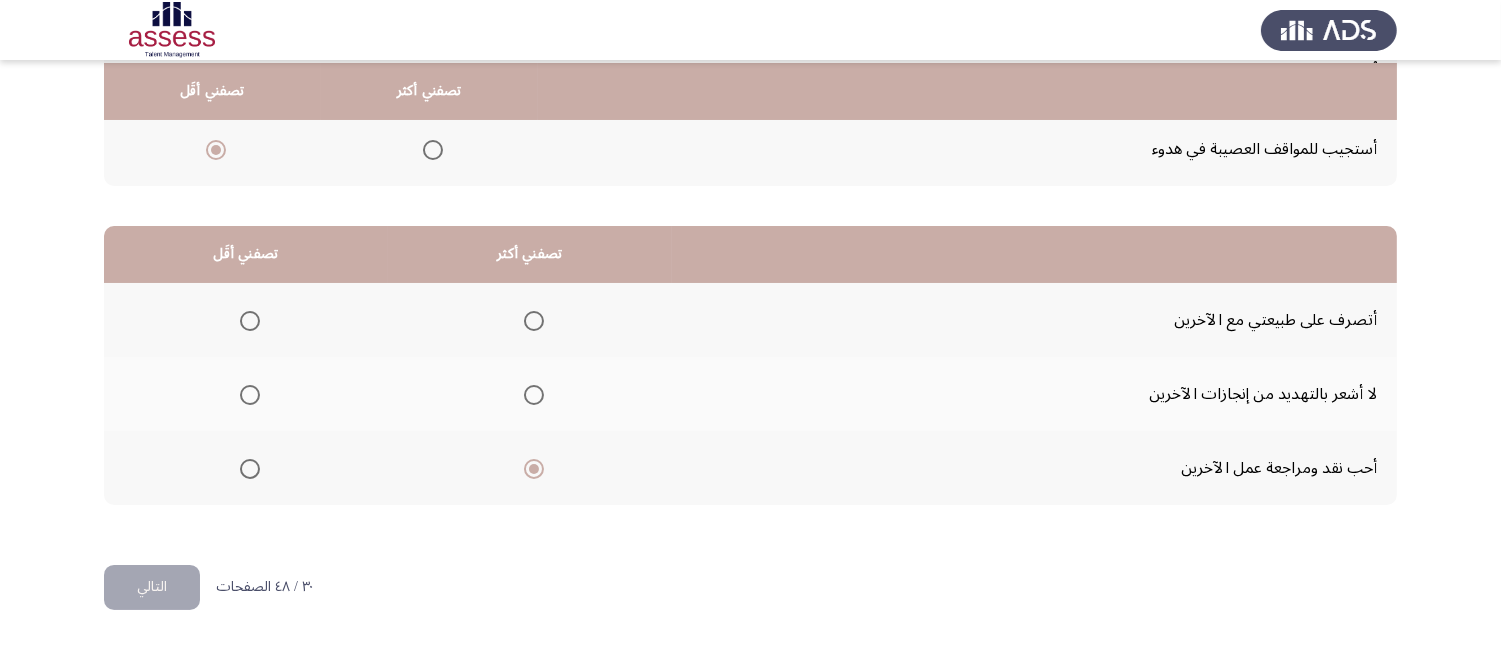 click at bounding box center [250, 395] 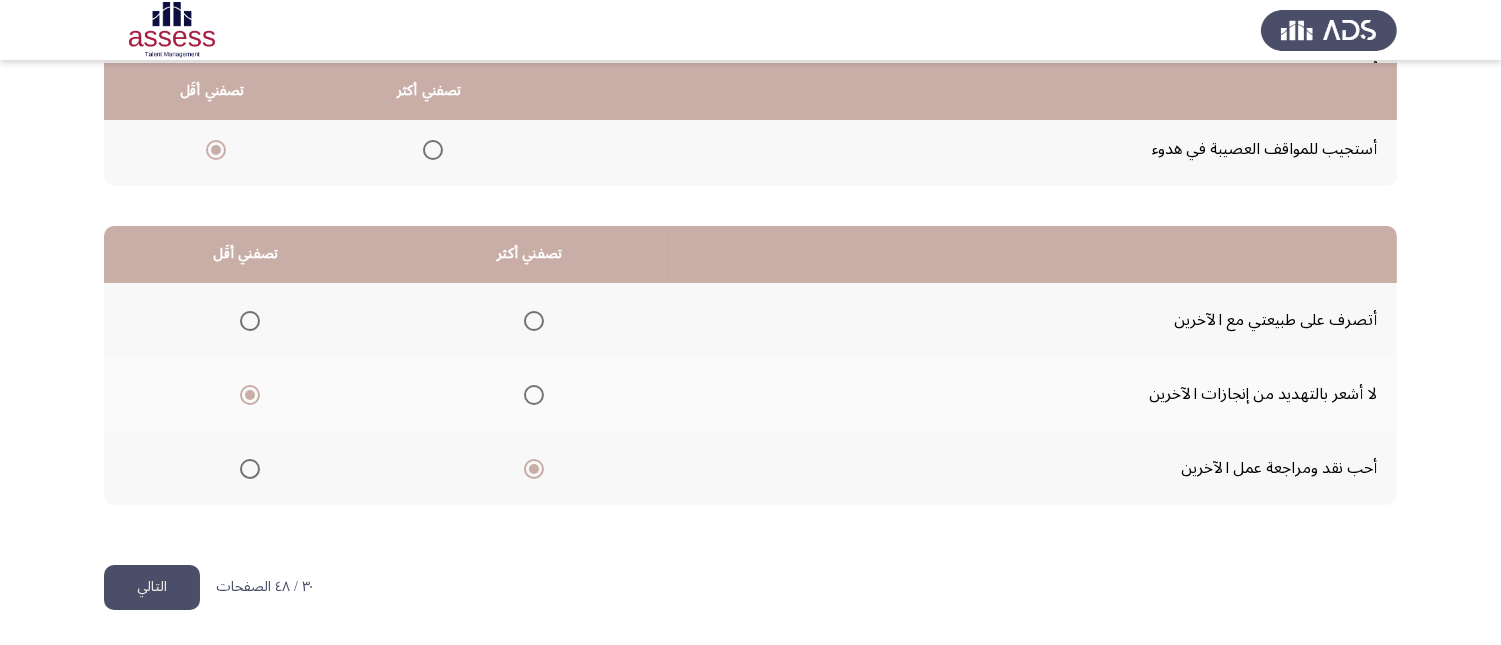click on "التالي" 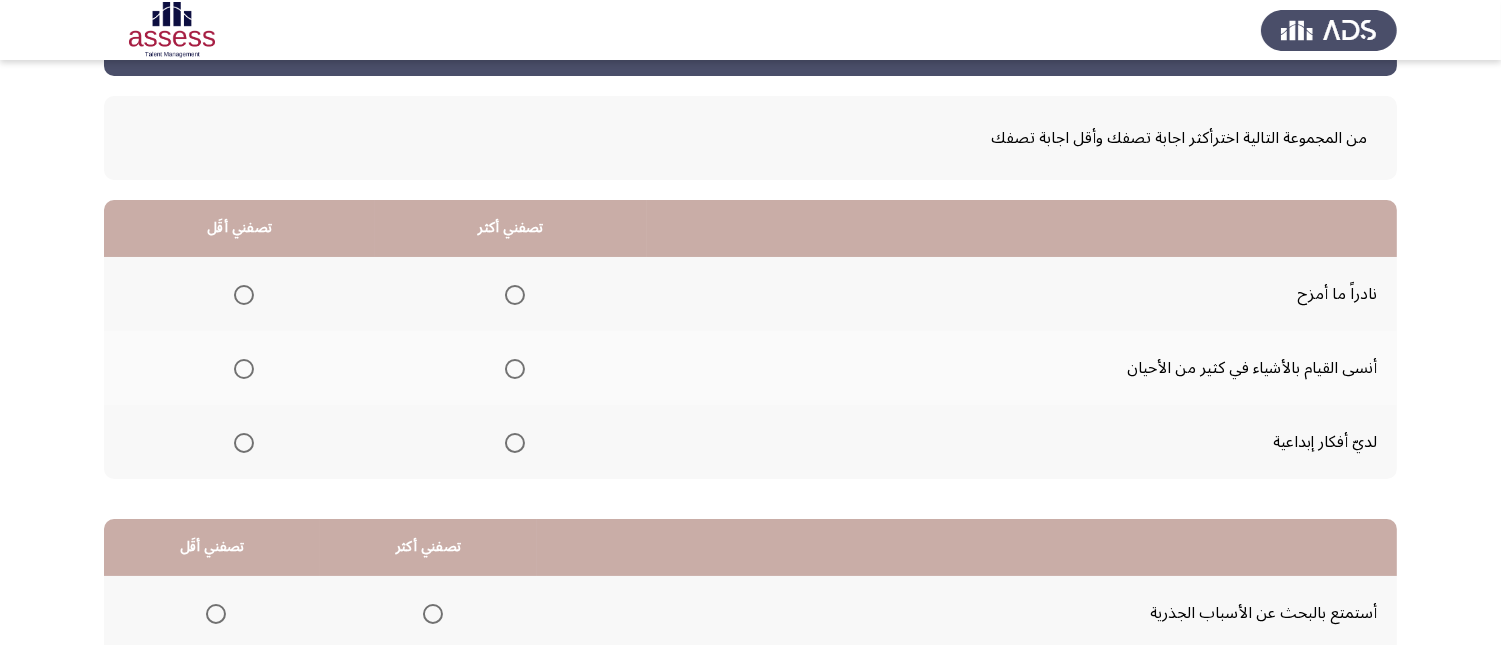 scroll, scrollTop: 111, scrollLeft: 0, axis: vertical 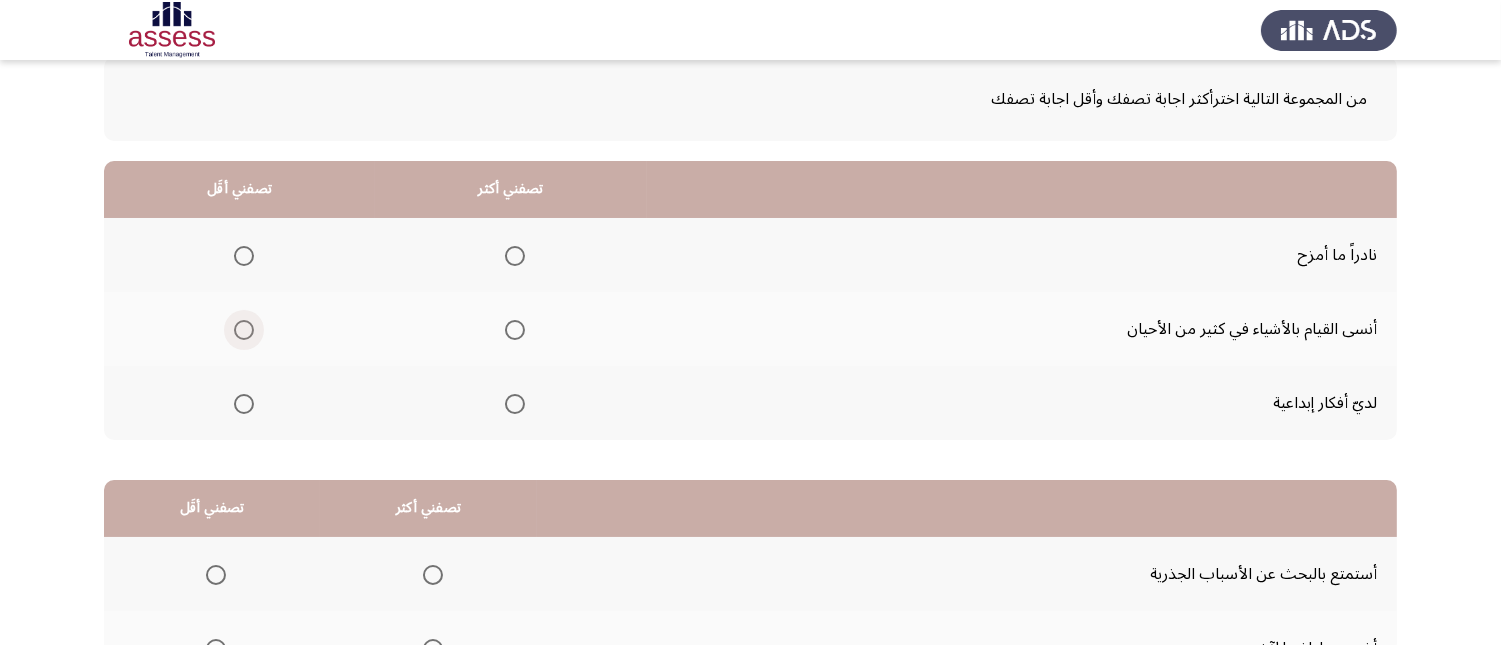 click at bounding box center [244, 330] 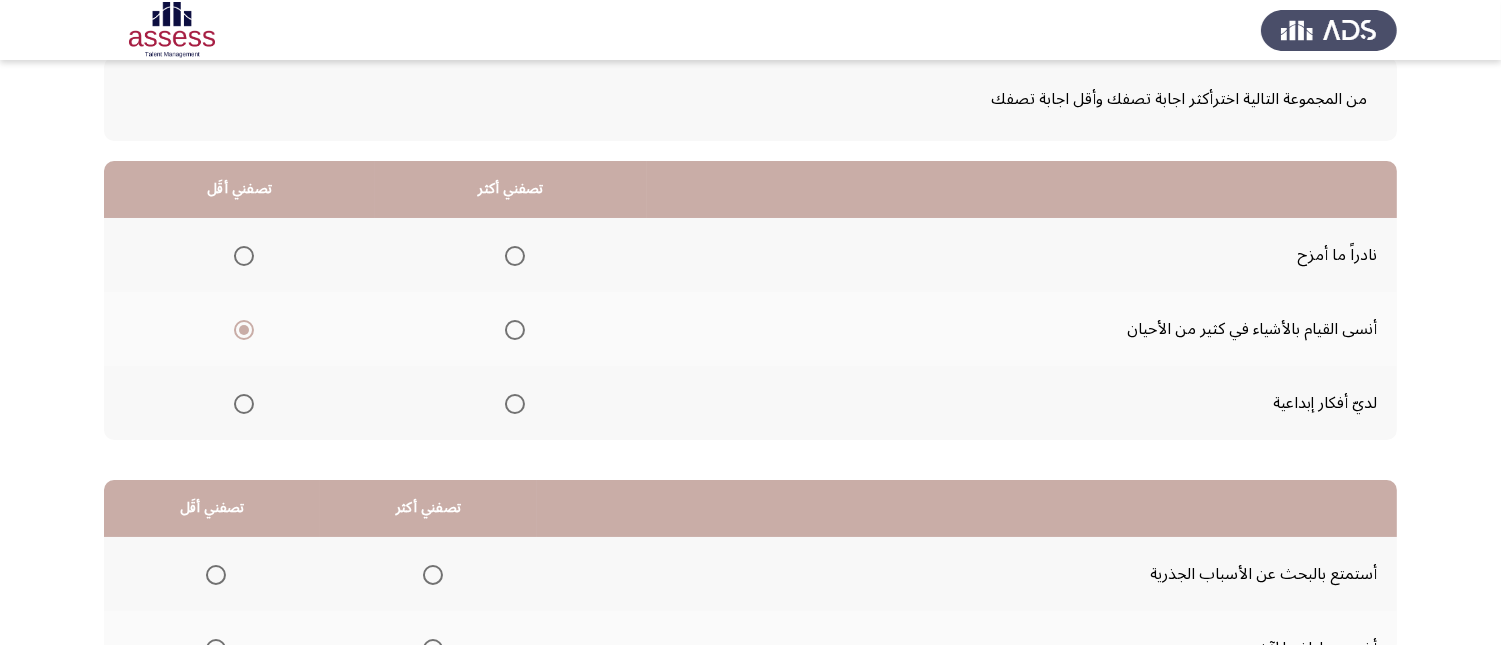click at bounding box center (515, 404) 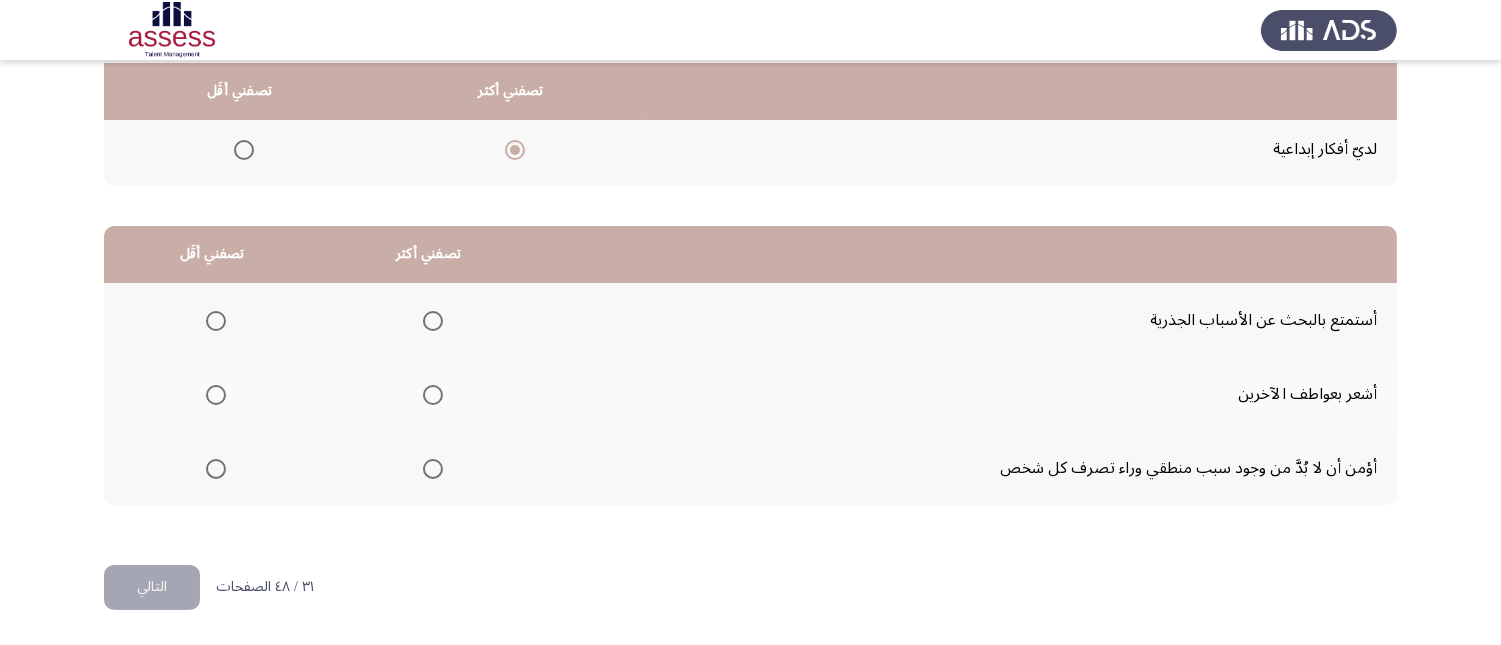scroll, scrollTop: 367, scrollLeft: 0, axis: vertical 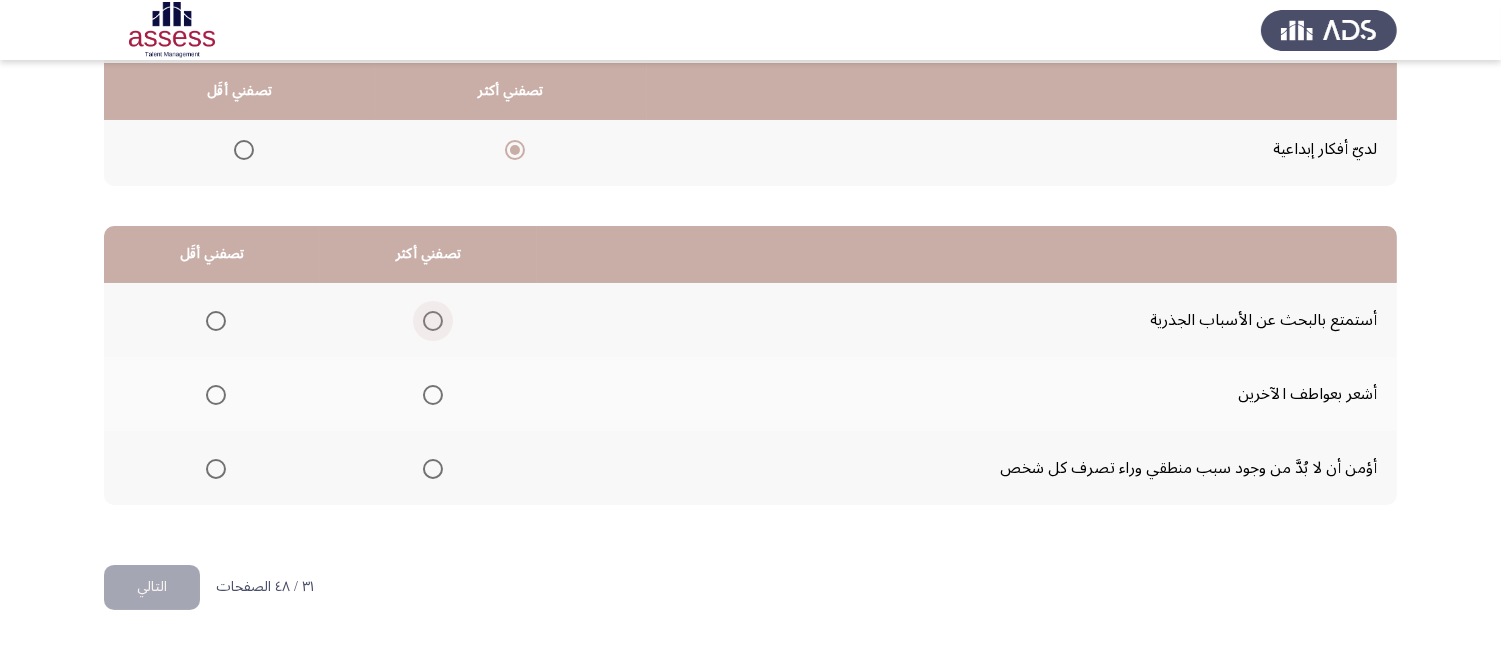 click at bounding box center [433, 321] 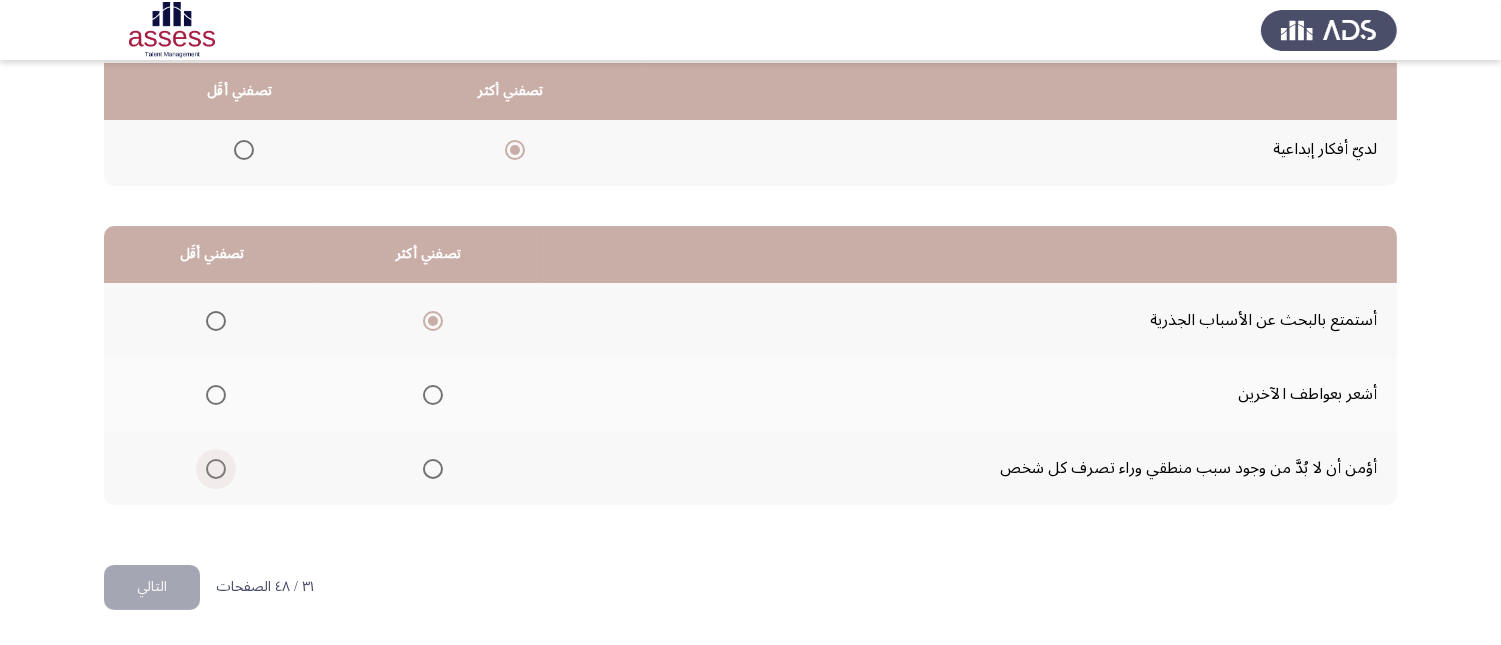 click at bounding box center (216, 469) 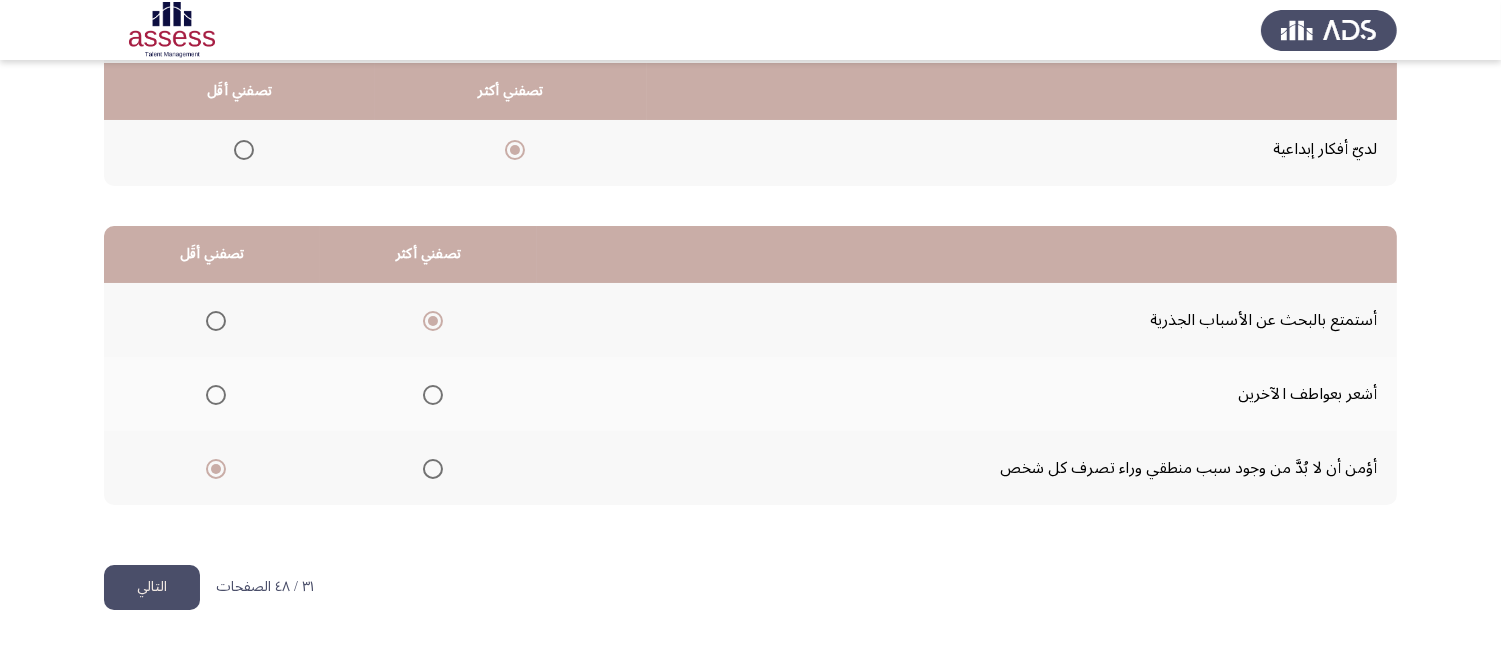 click on "التالي" 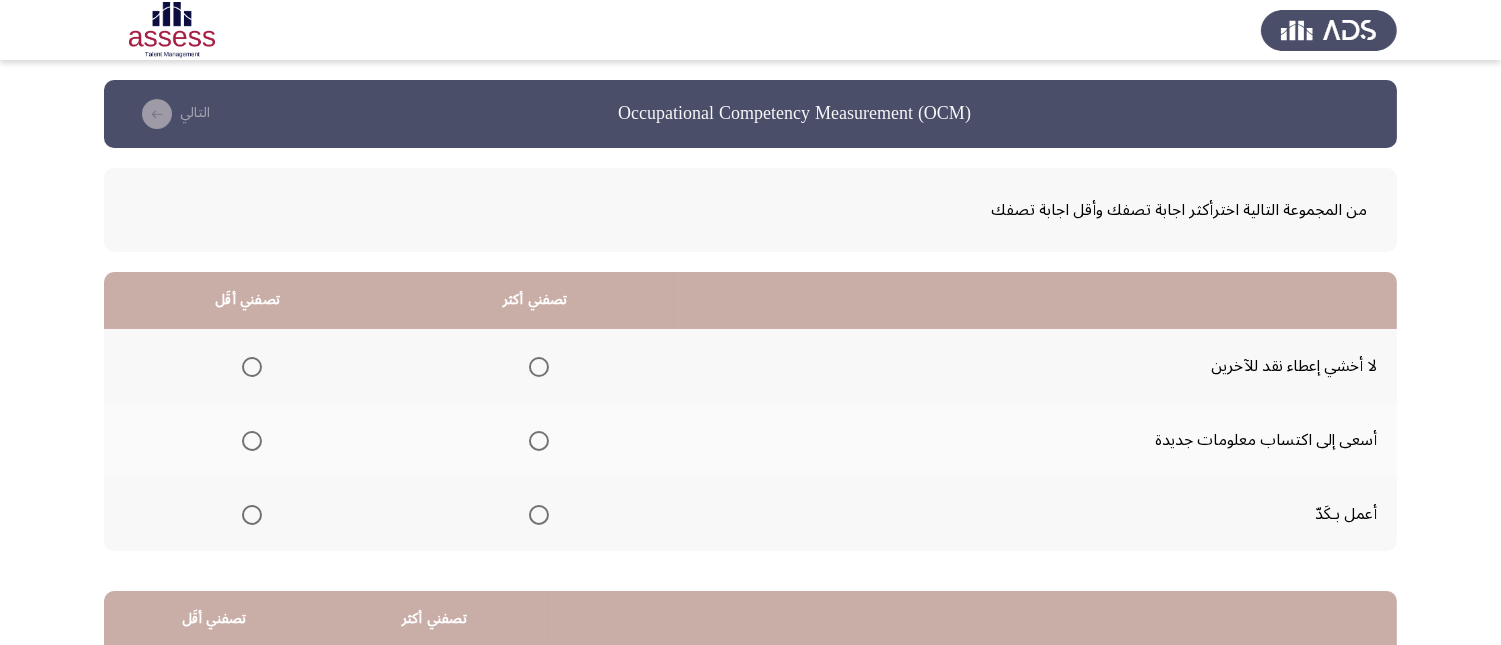 scroll, scrollTop: 111, scrollLeft: 0, axis: vertical 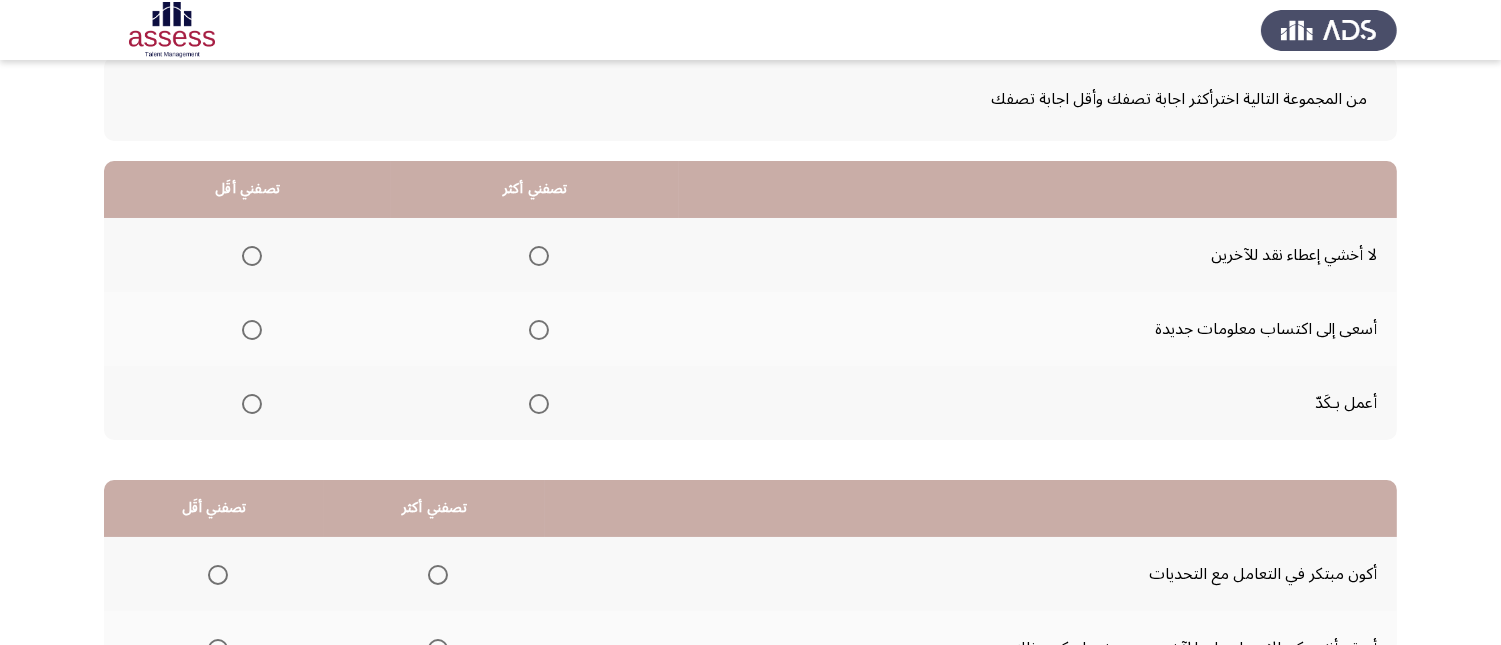 click at bounding box center (539, 256) 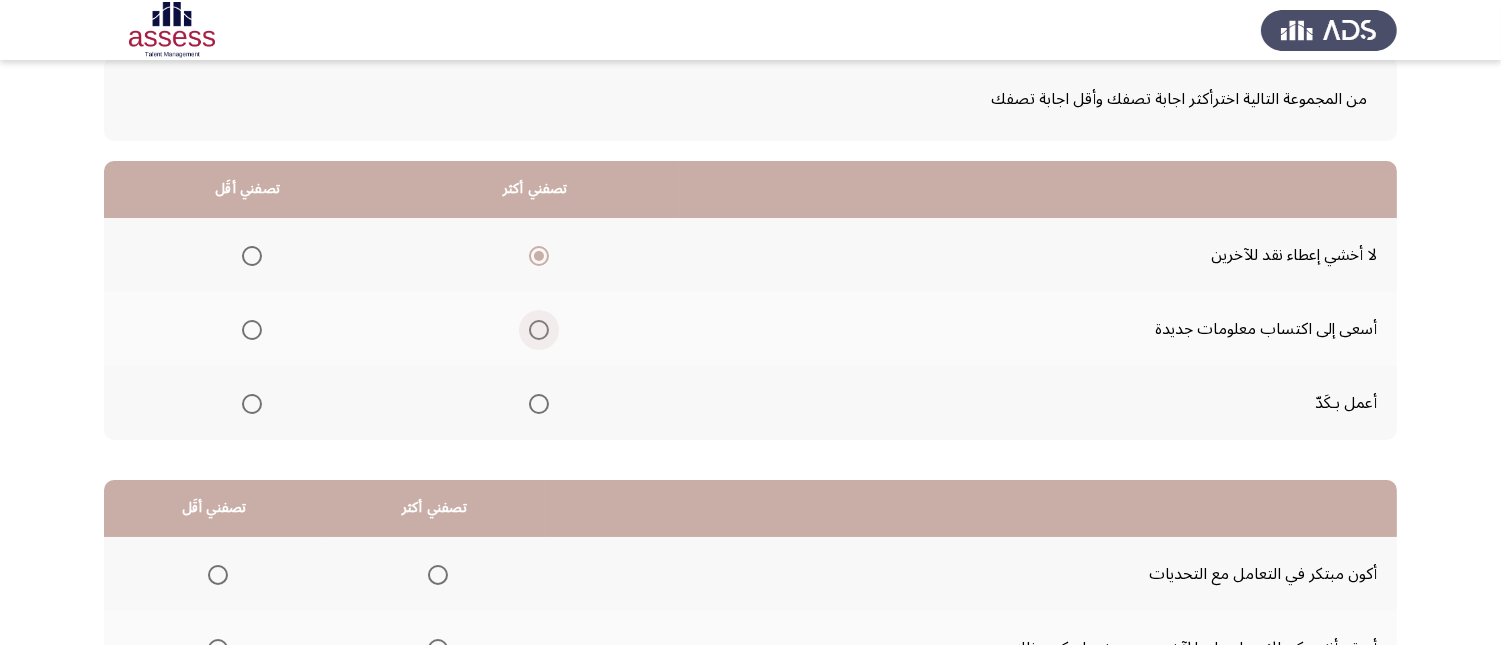 click at bounding box center (539, 330) 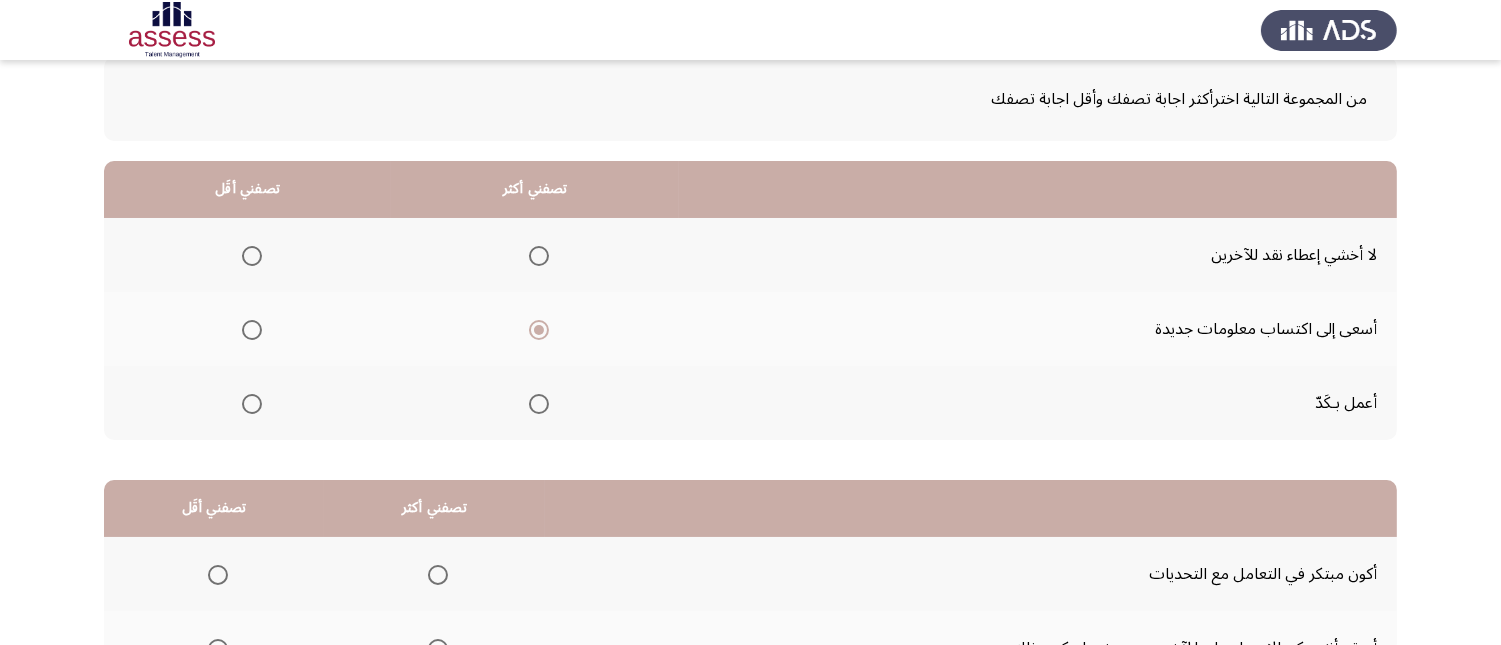 click at bounding box center (252, 256) 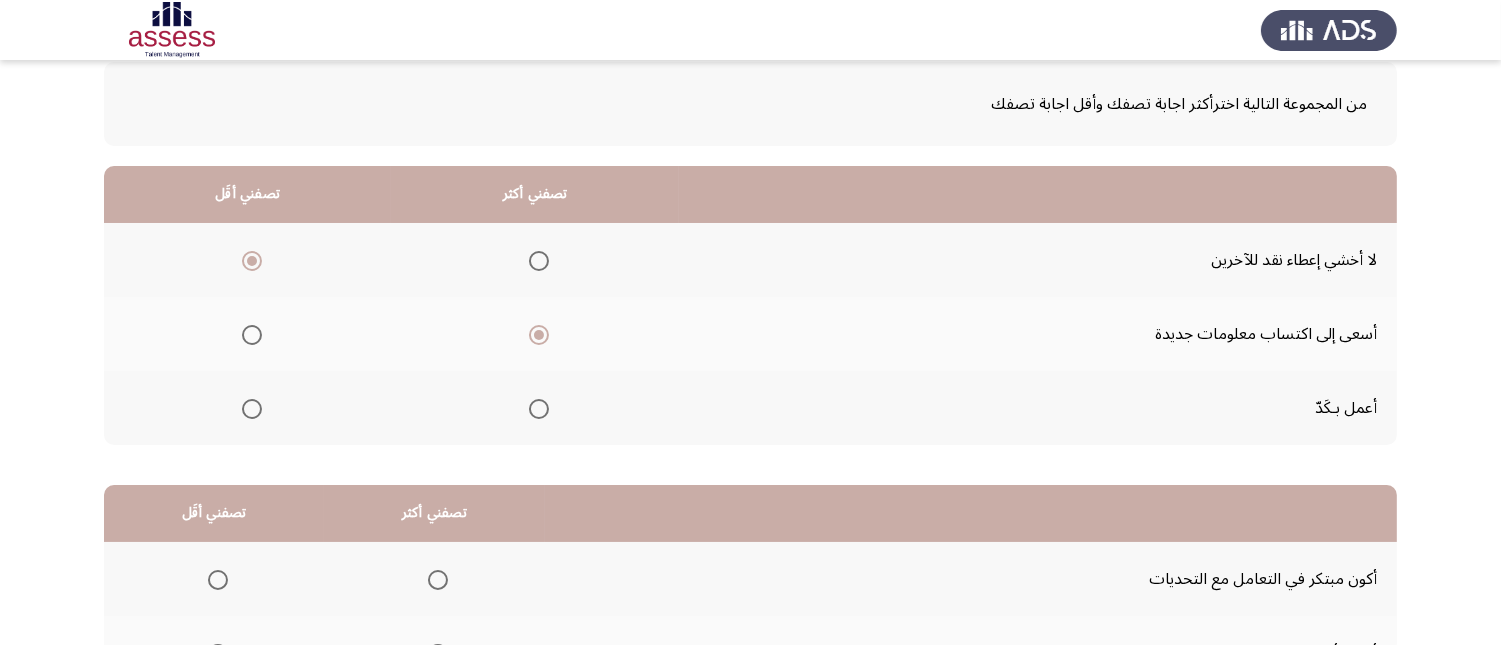scroll, scrollTop: 145, scrollLeft: 0, axis: vertical 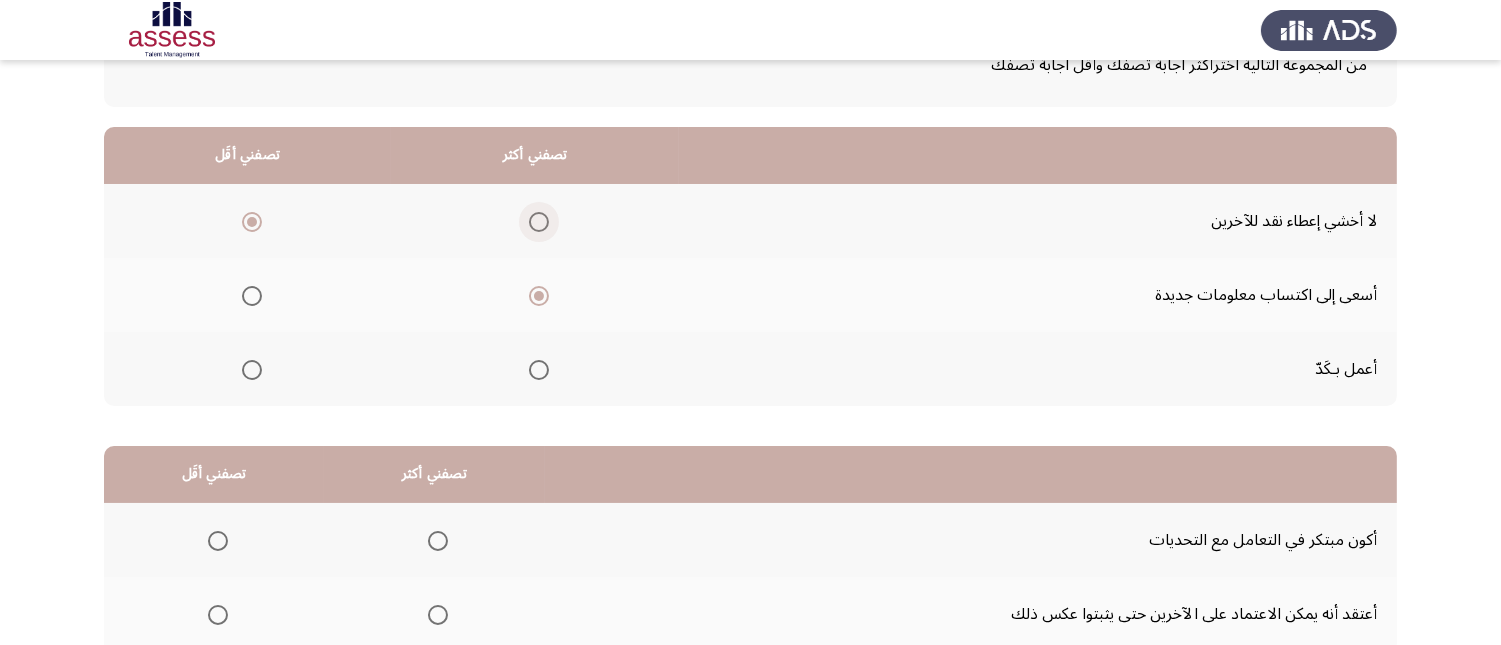 click at bounding box center (535, 222) 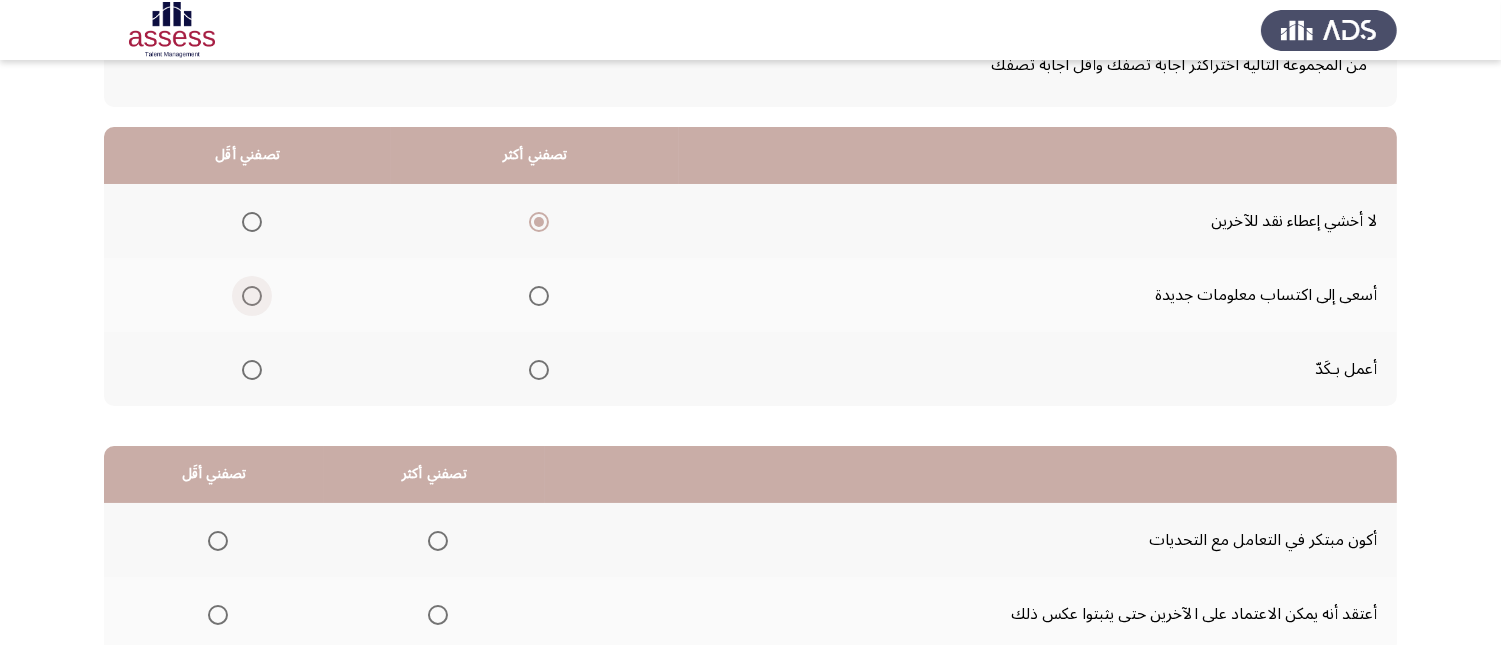click at bounding box center (252, 296) 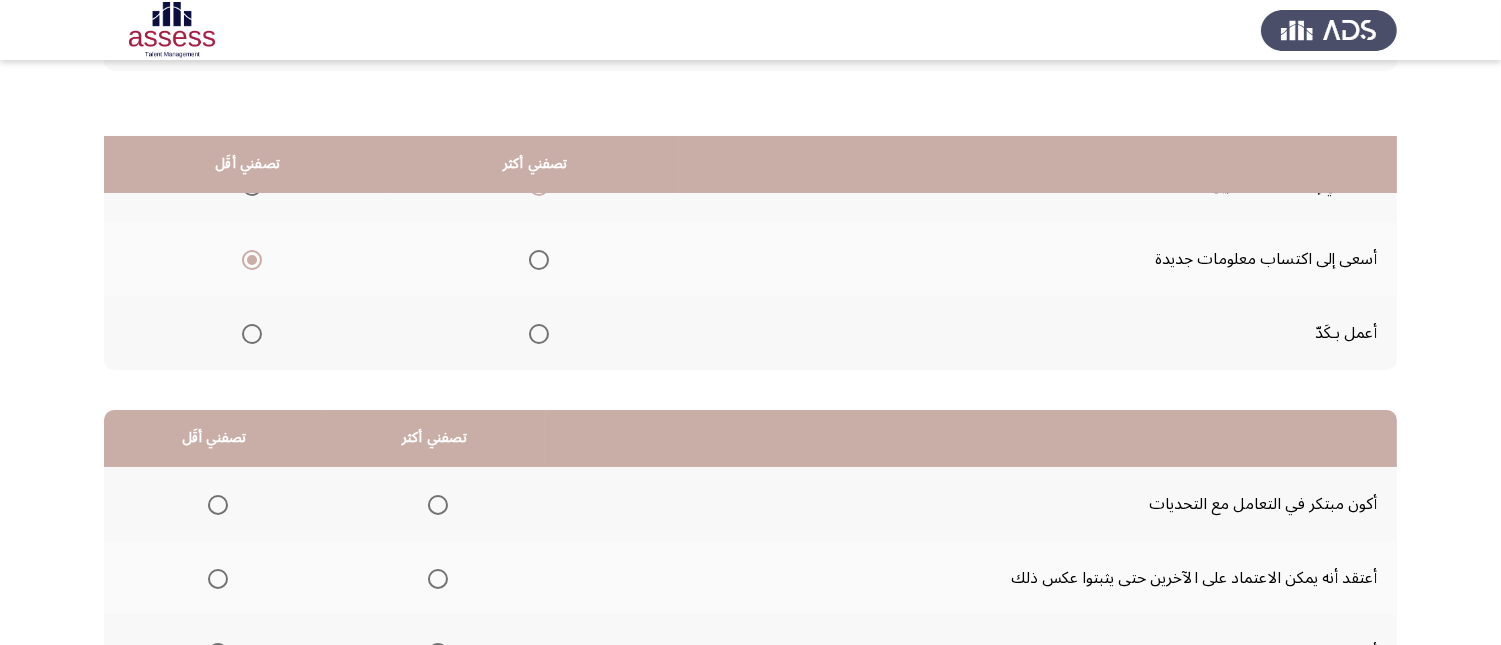 scroll, scrollTop: 145, scrollLeft: 0, axis: vertical 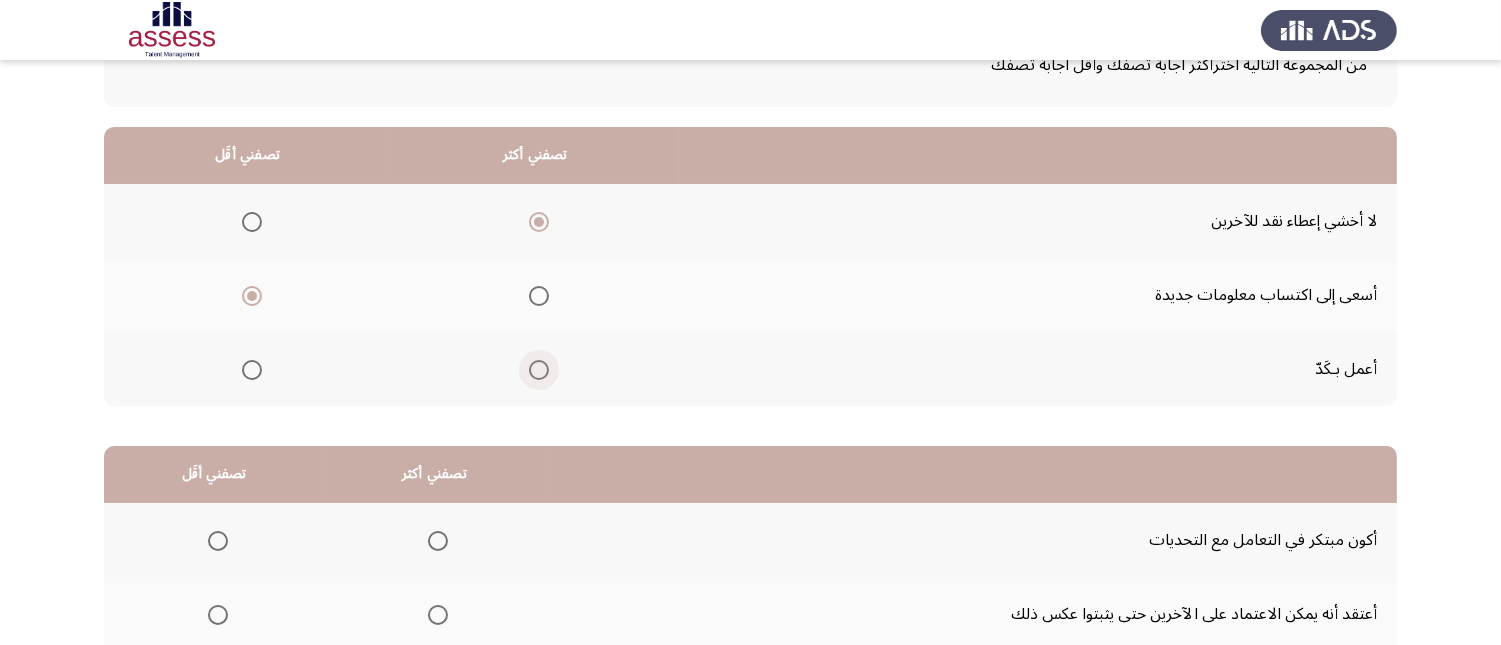 click at bounding box center (539, 370) 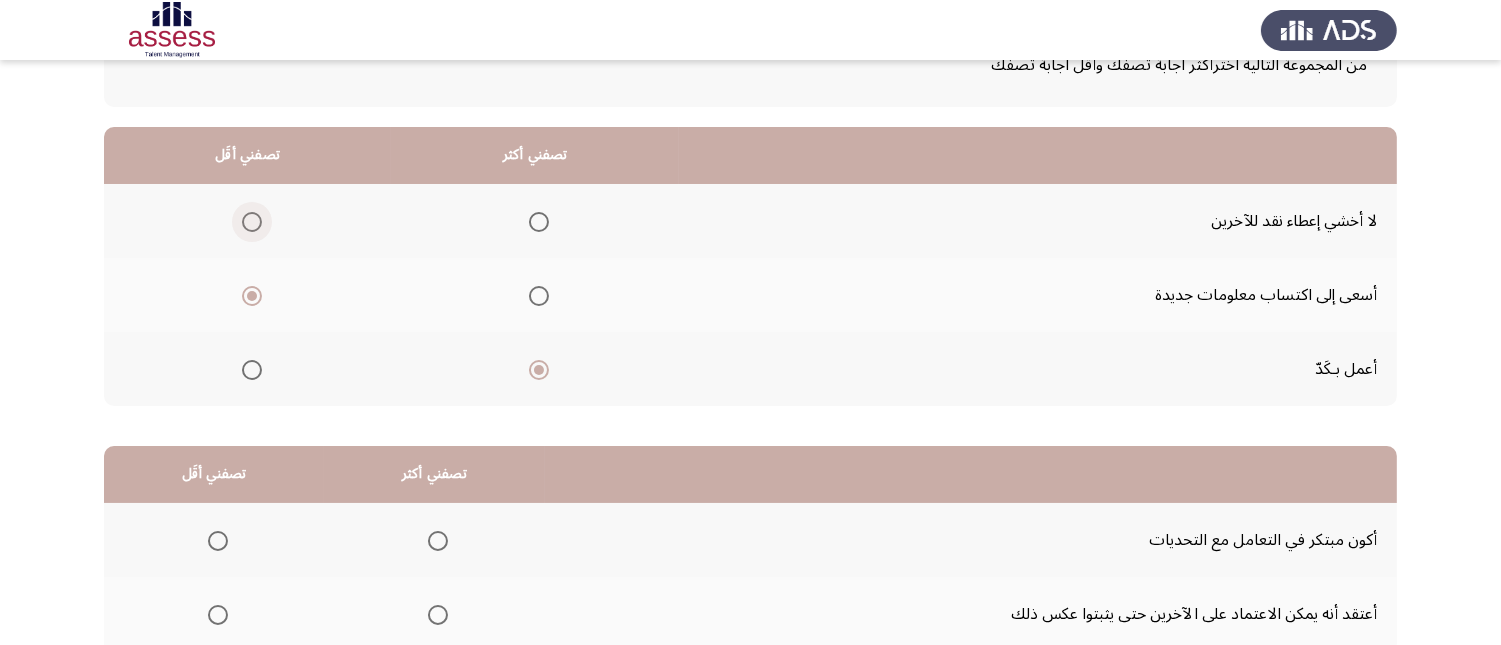 click at bounding box center [252, 222] 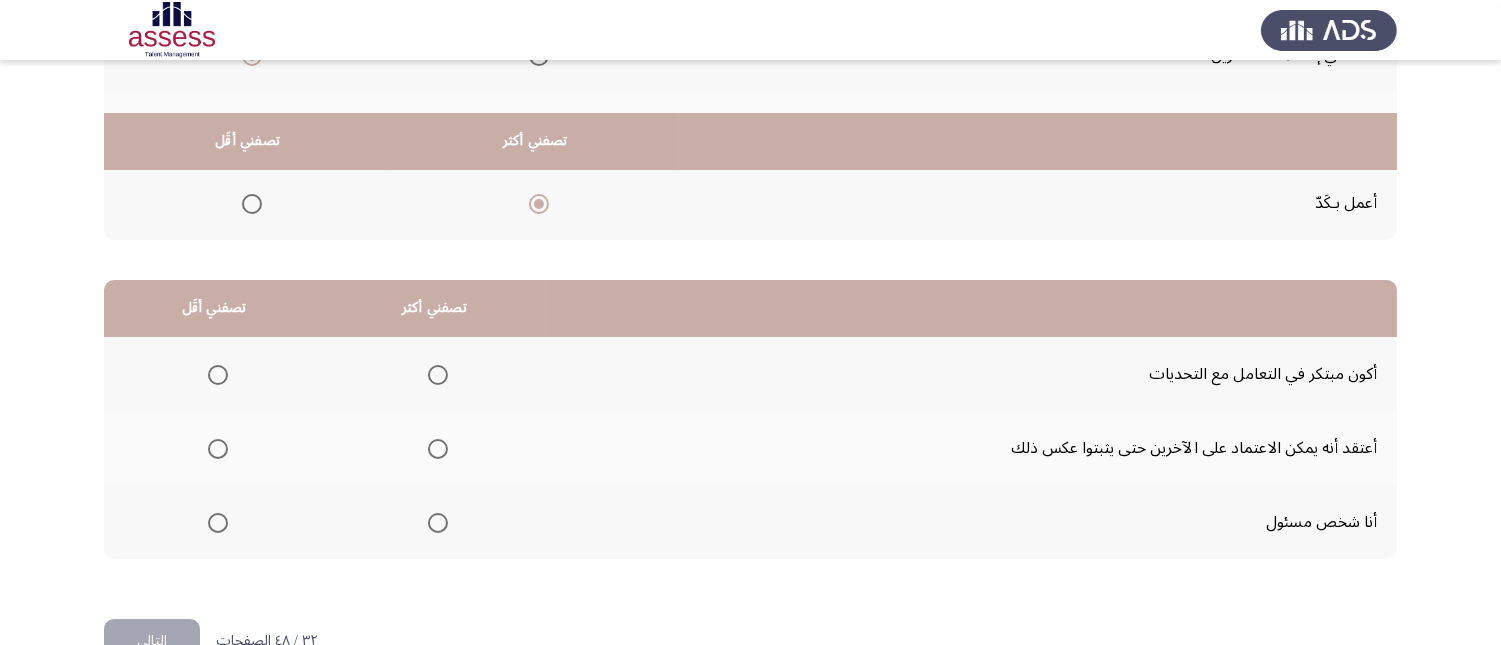 scroll, scrollTop: 367, scrollLeft: 0, axis: vertical 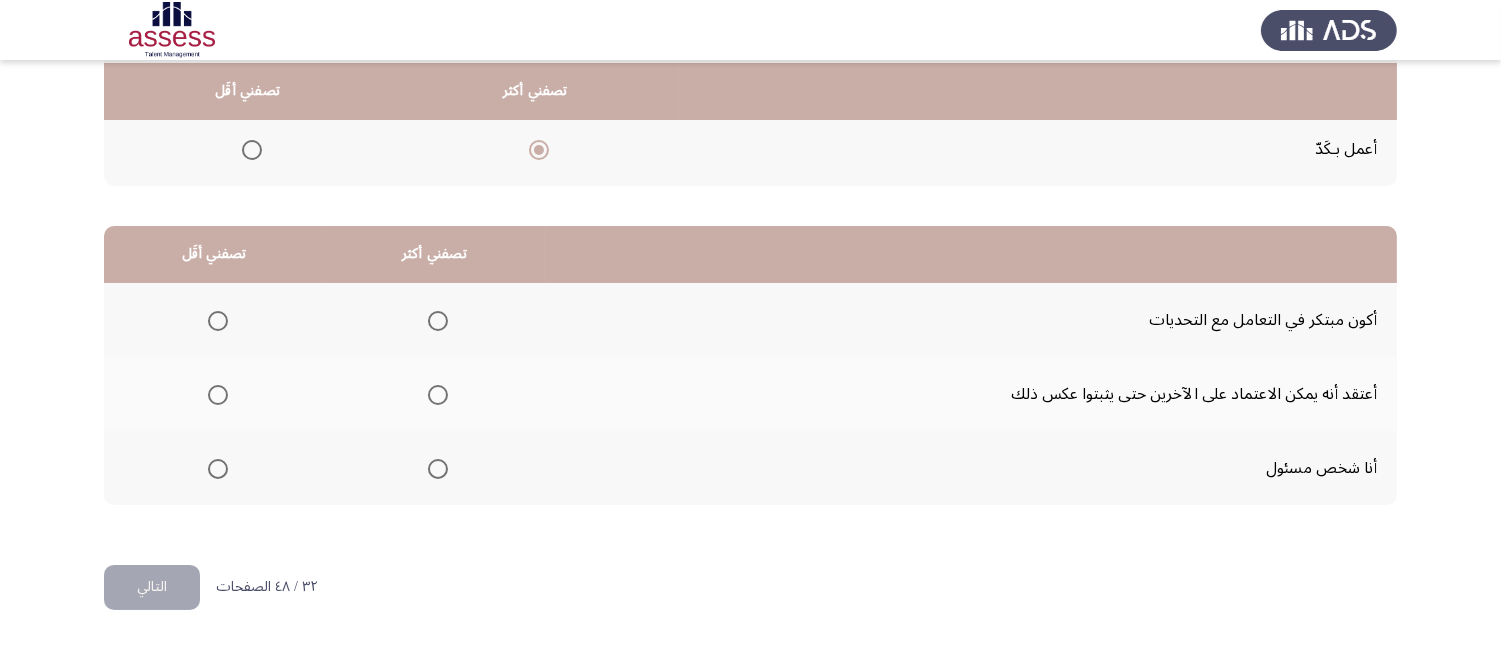 click at bounding box center (438, 321) 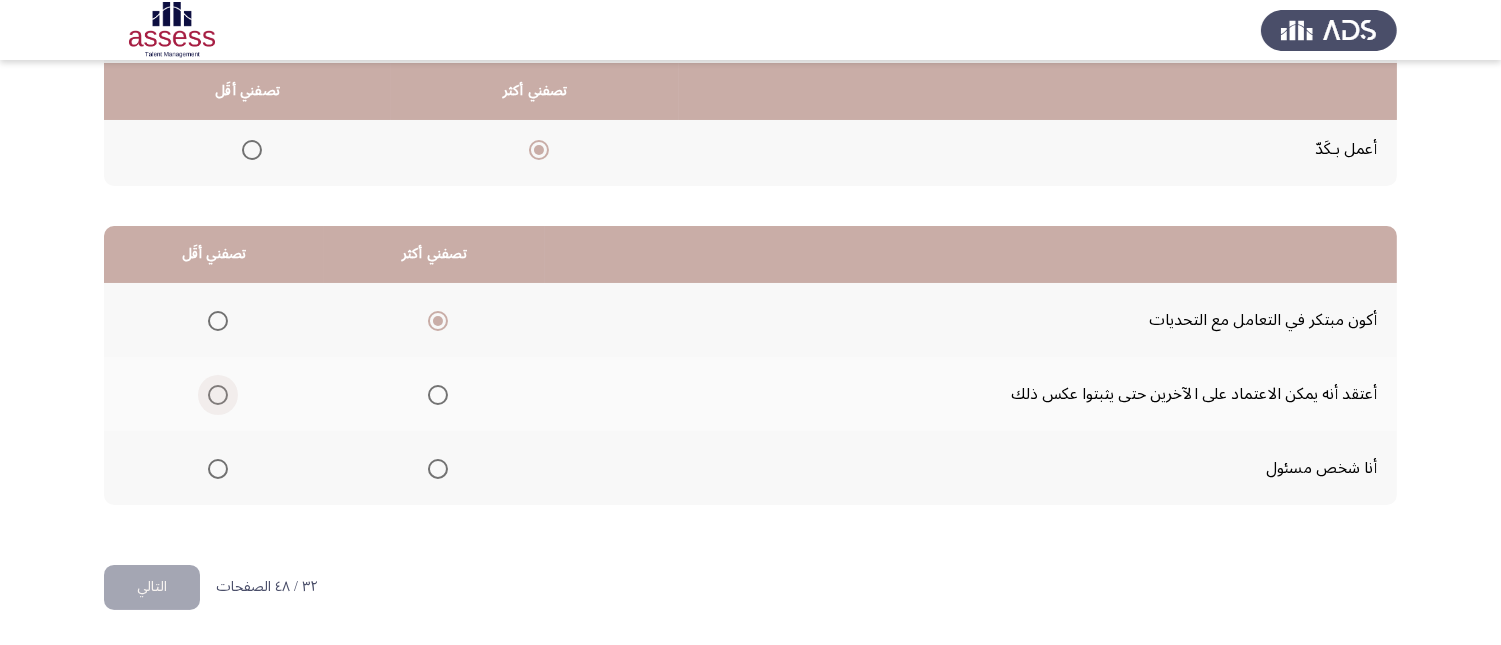 click at bounding box center [218, 395] 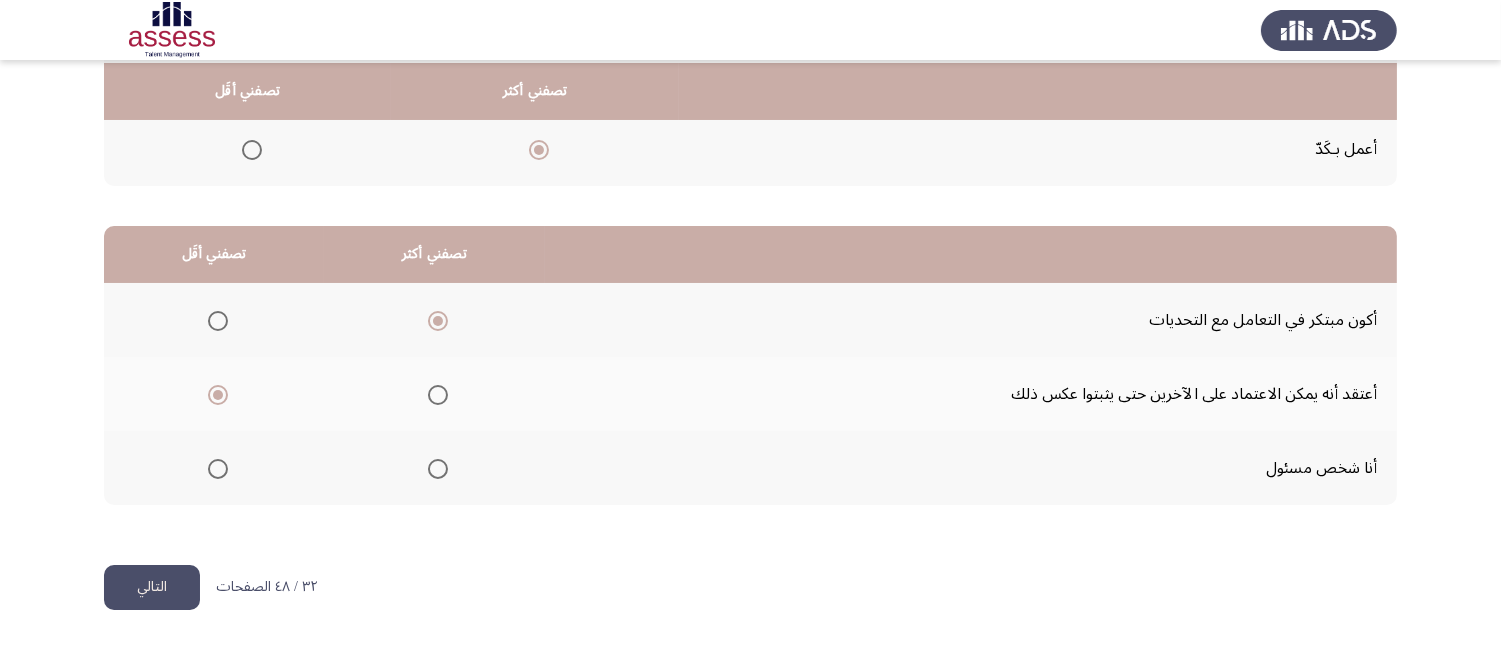 click on "التالي" 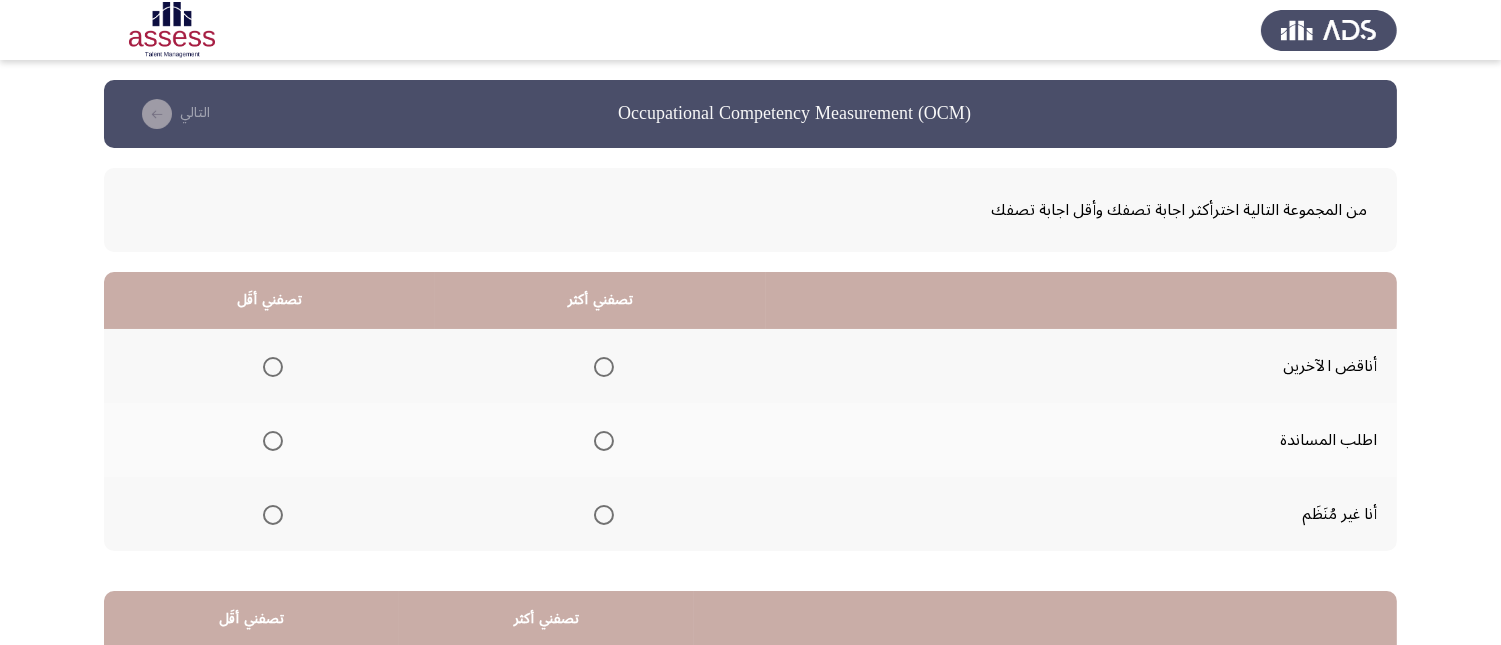 scroll, scrollTop: 111, scrollLeft: 0, axis: vertical 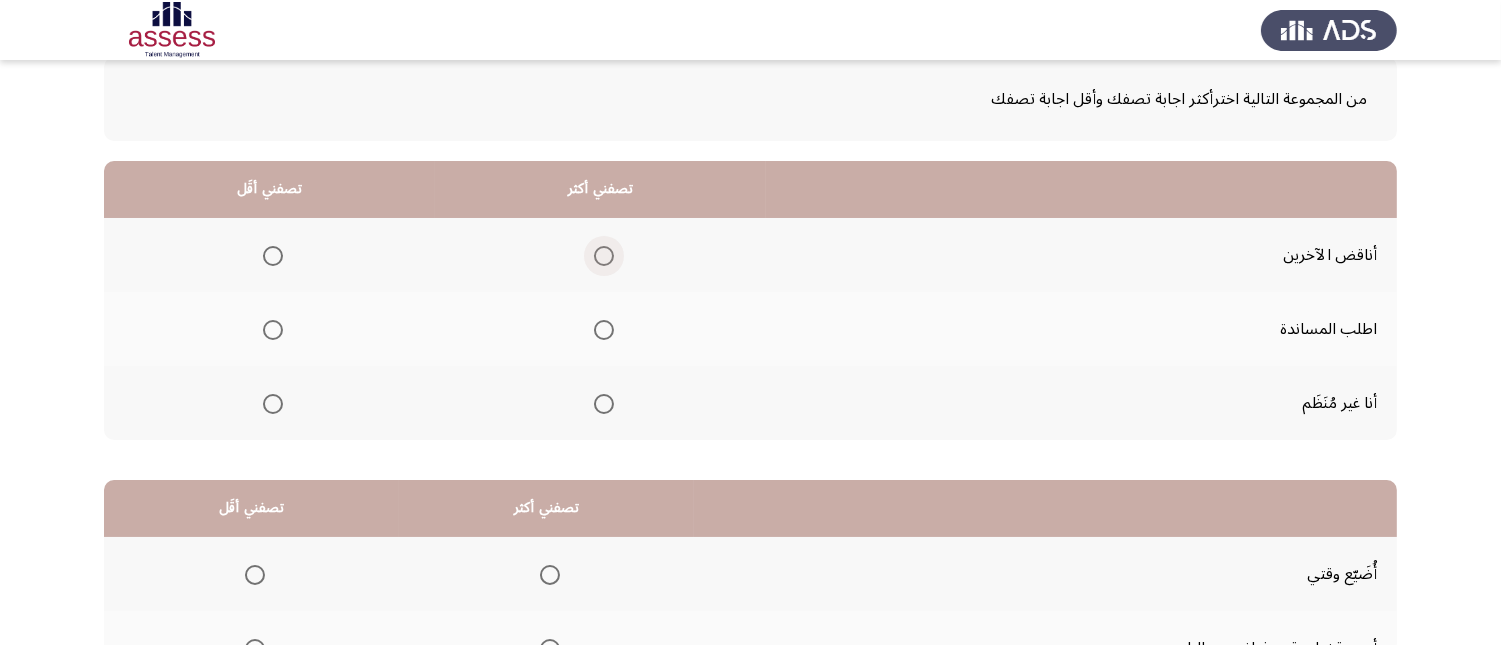 click at bounding box center [604, 256] 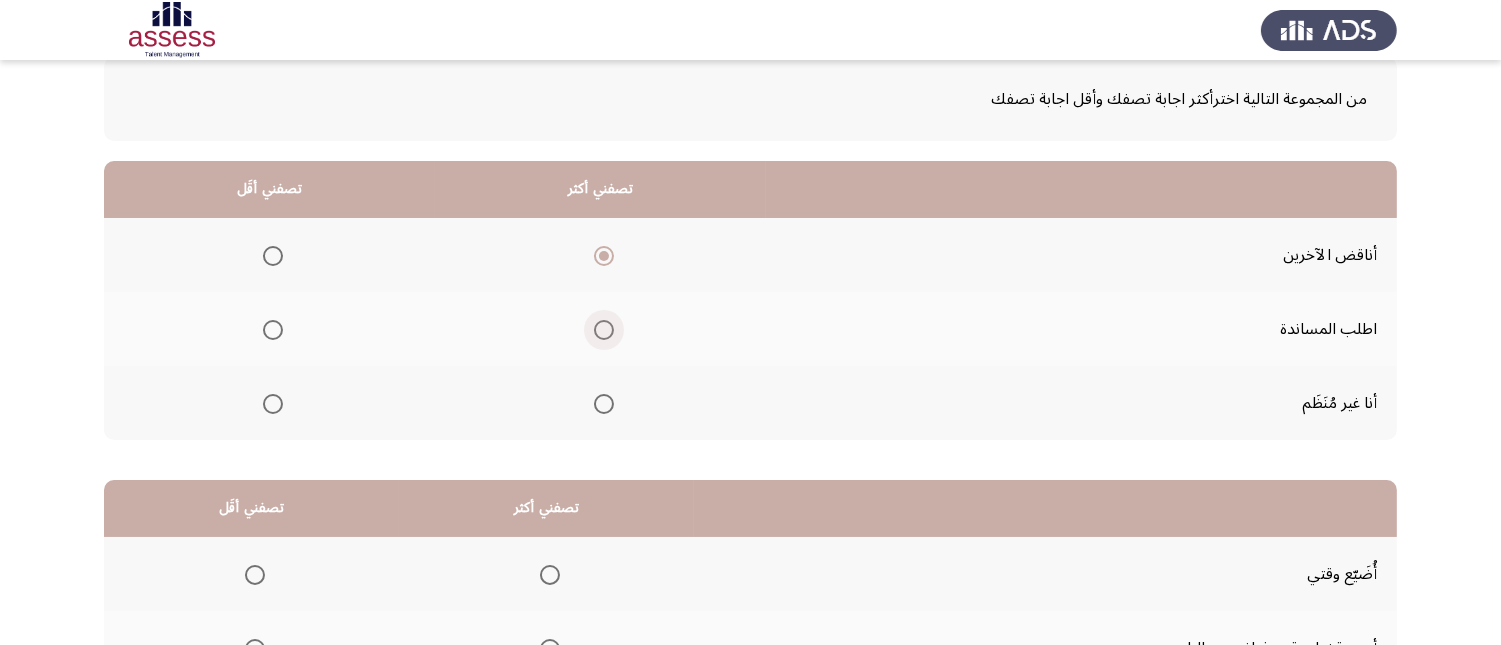 click at bounding box center (604, 330) 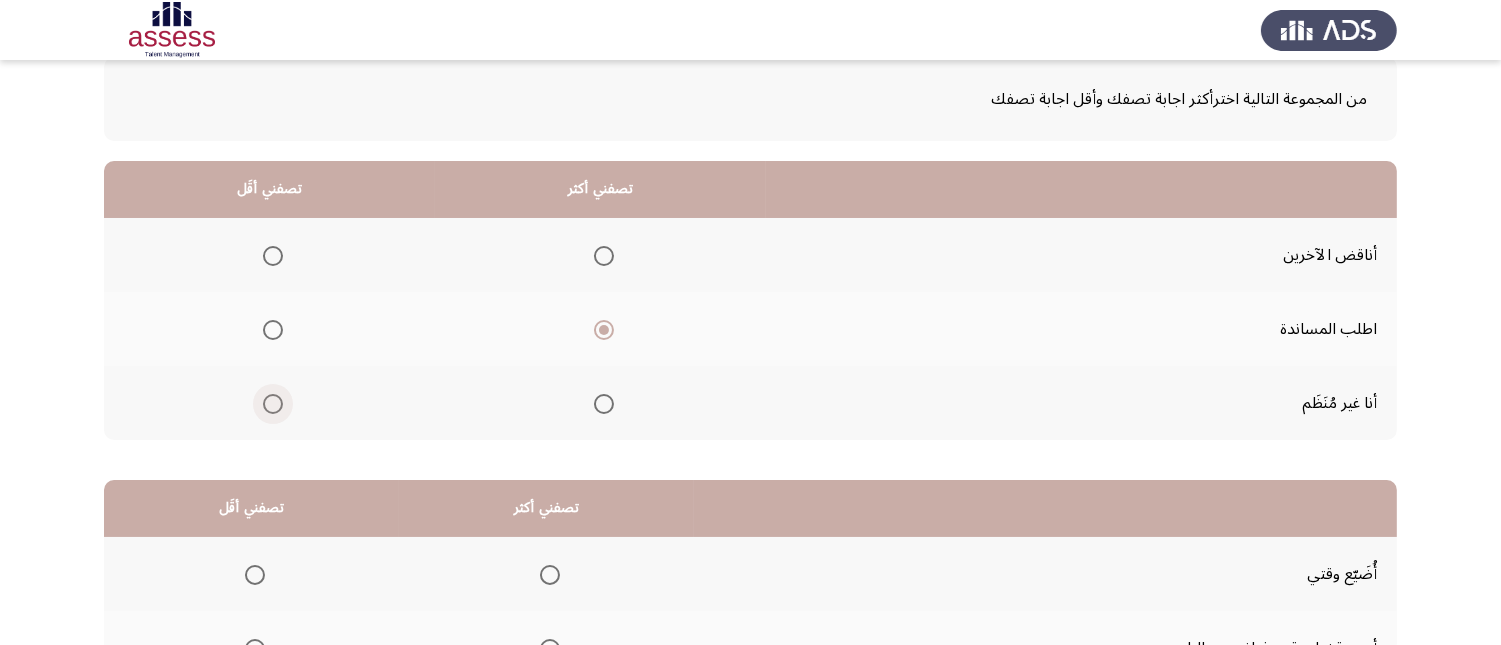 click at bounding box center [273, 404] 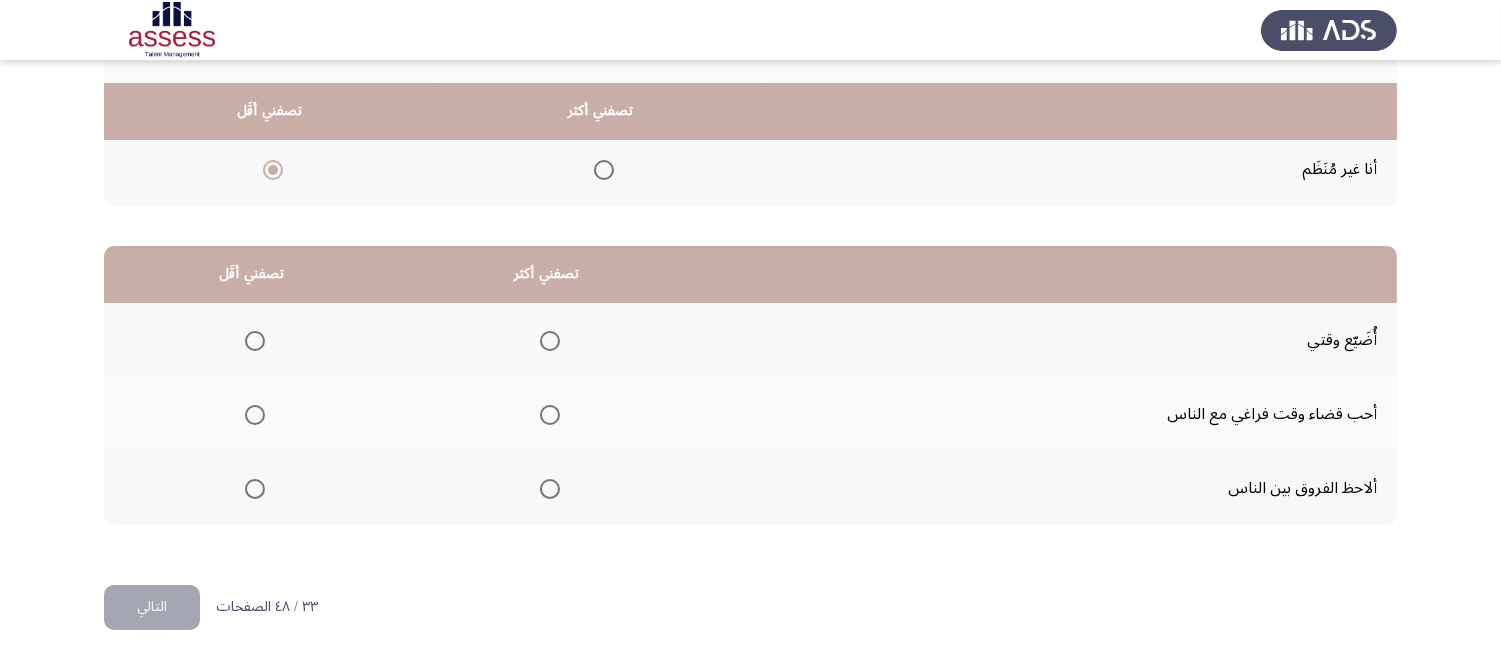 scroll, scrollTop: 367, scrollLeft: 0, axis: vertical 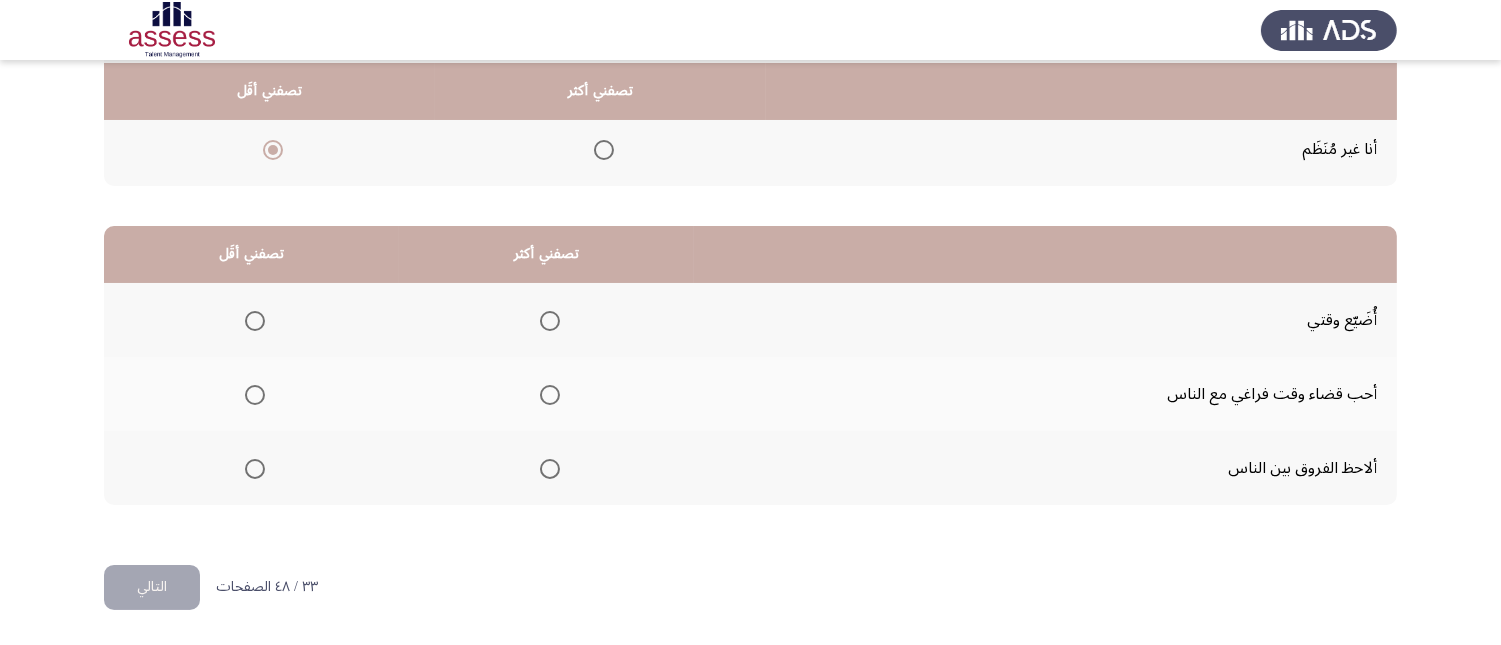 click at bounding box center [550, 395] 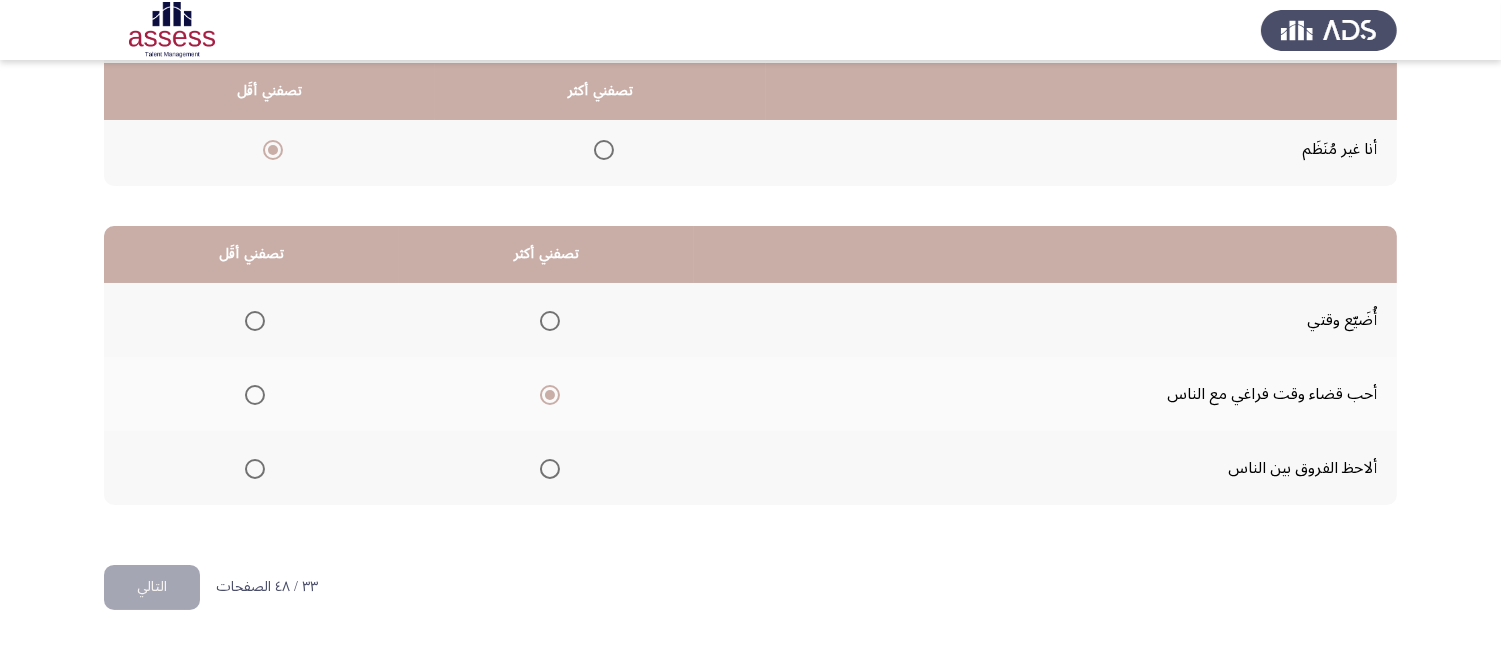 click at bounding box center (255, 321) 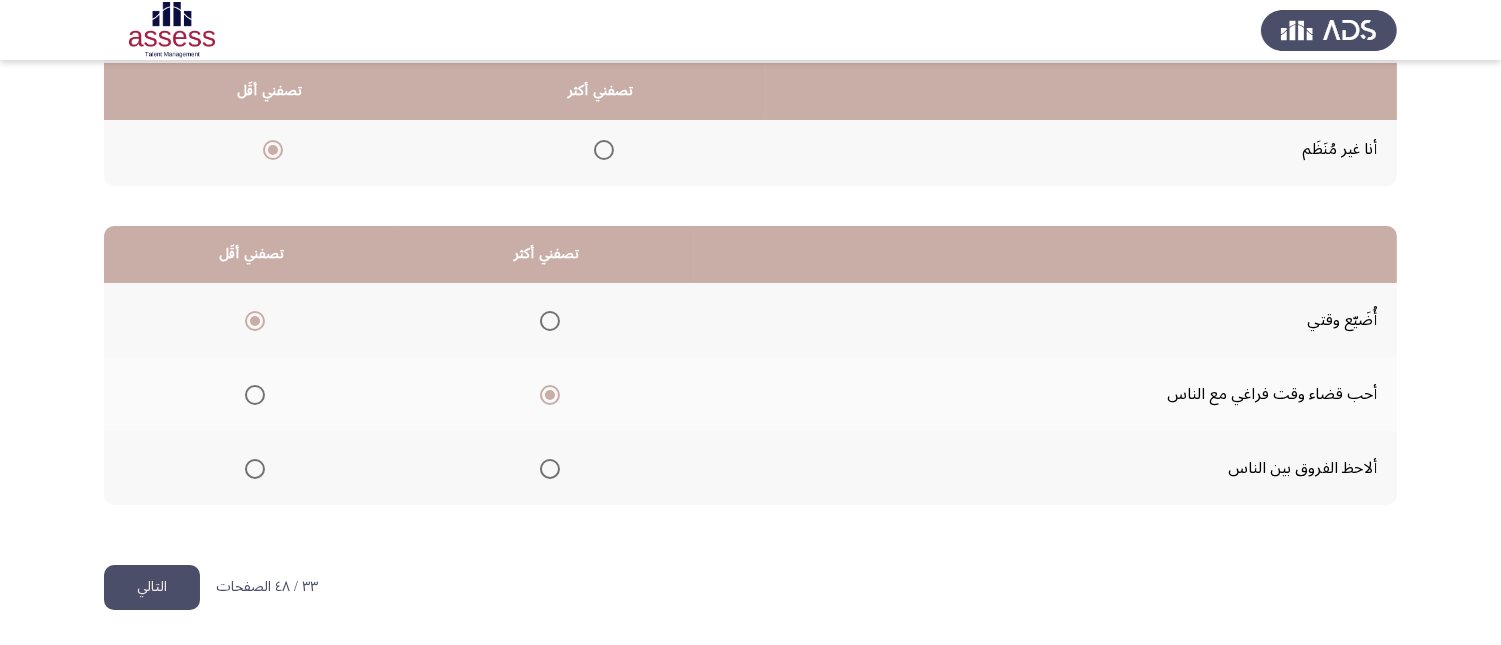 click on "التالي" 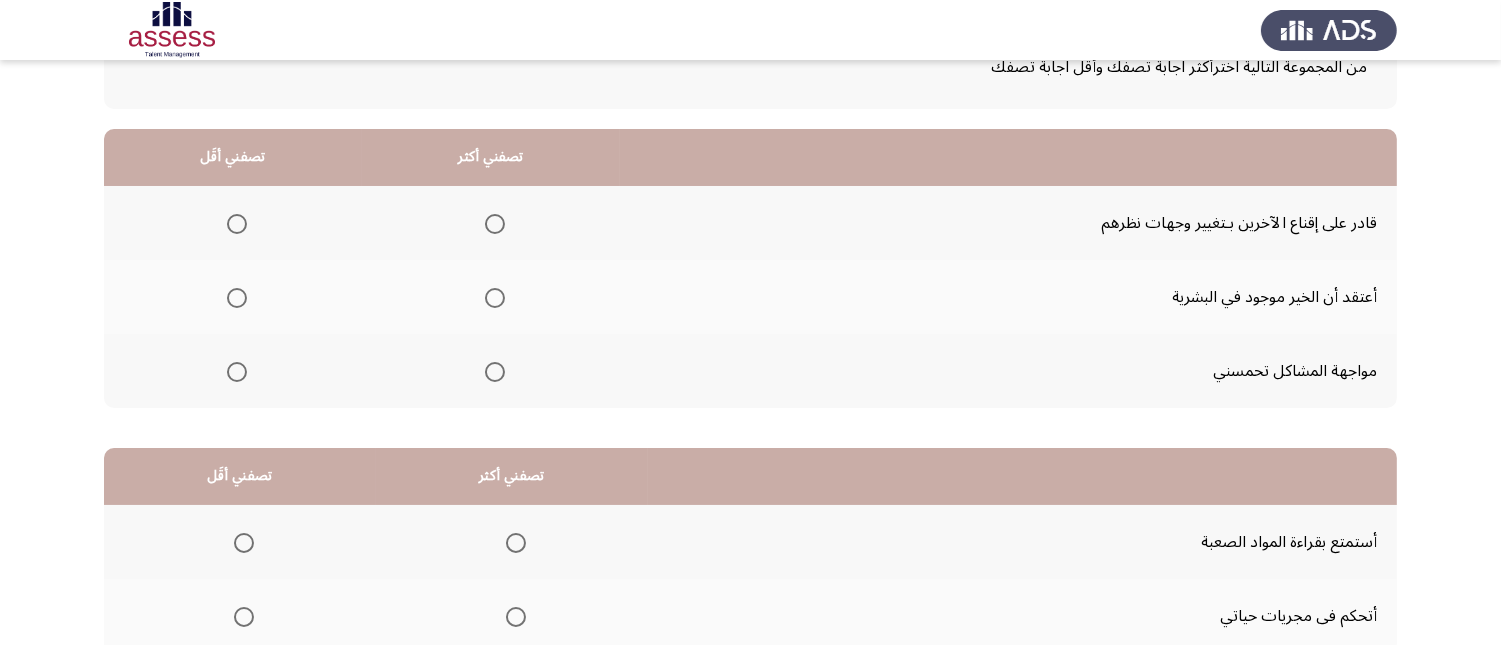 scroll, scrollTop: 111, scrollLeft: 0, axis: vertical 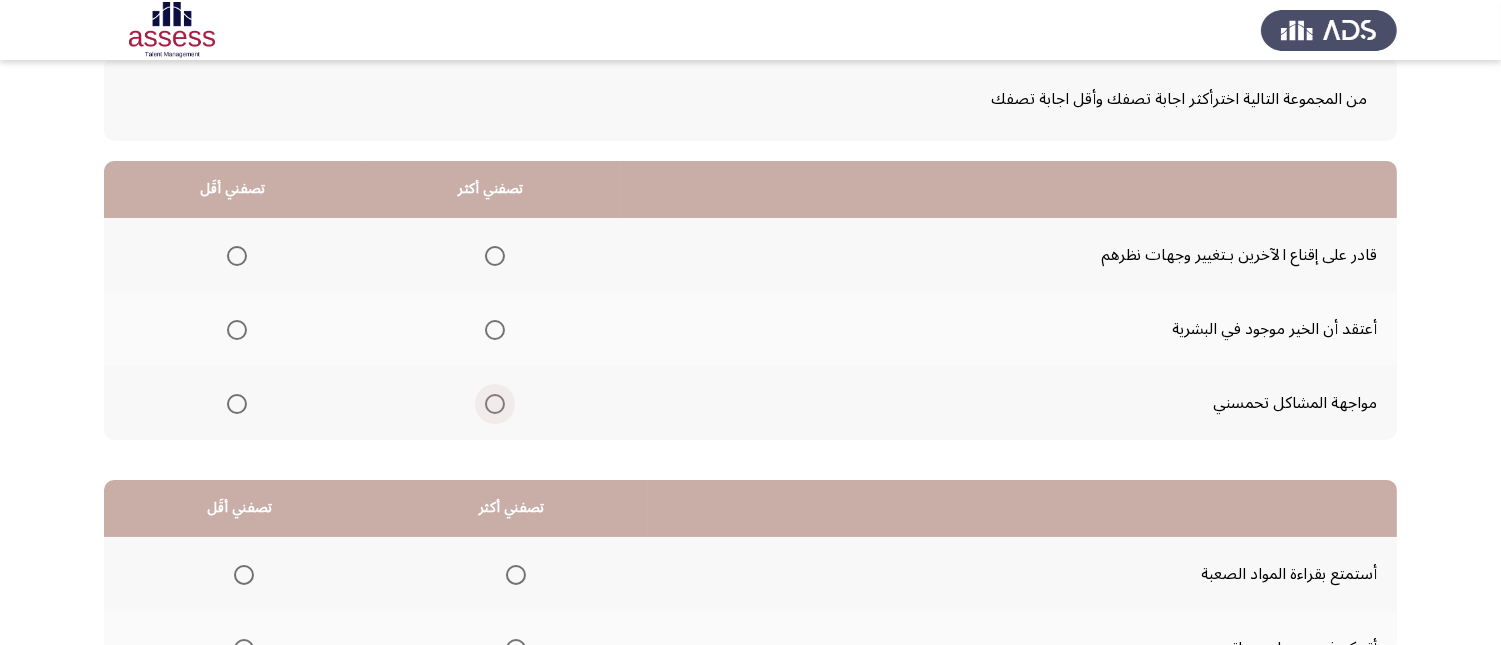 click at bounding box center (495, 404) 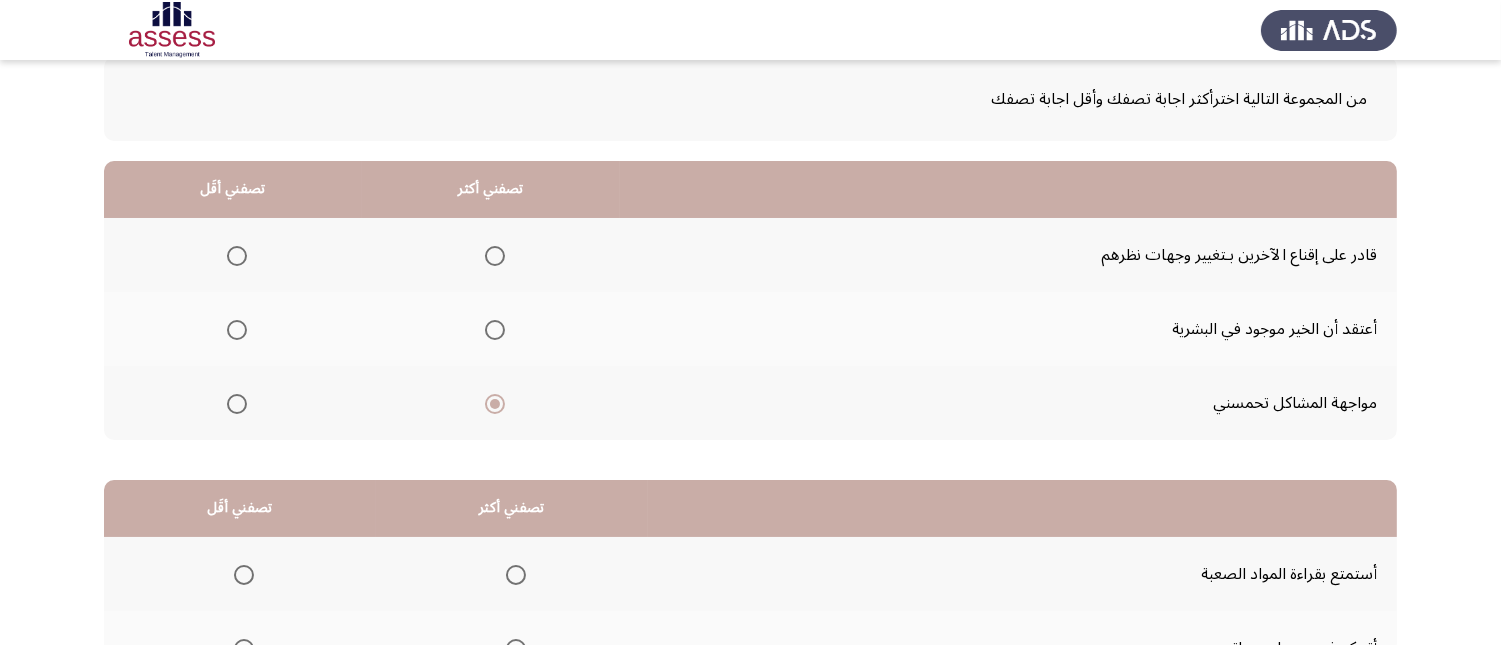 click at bounding box center (237, 330) 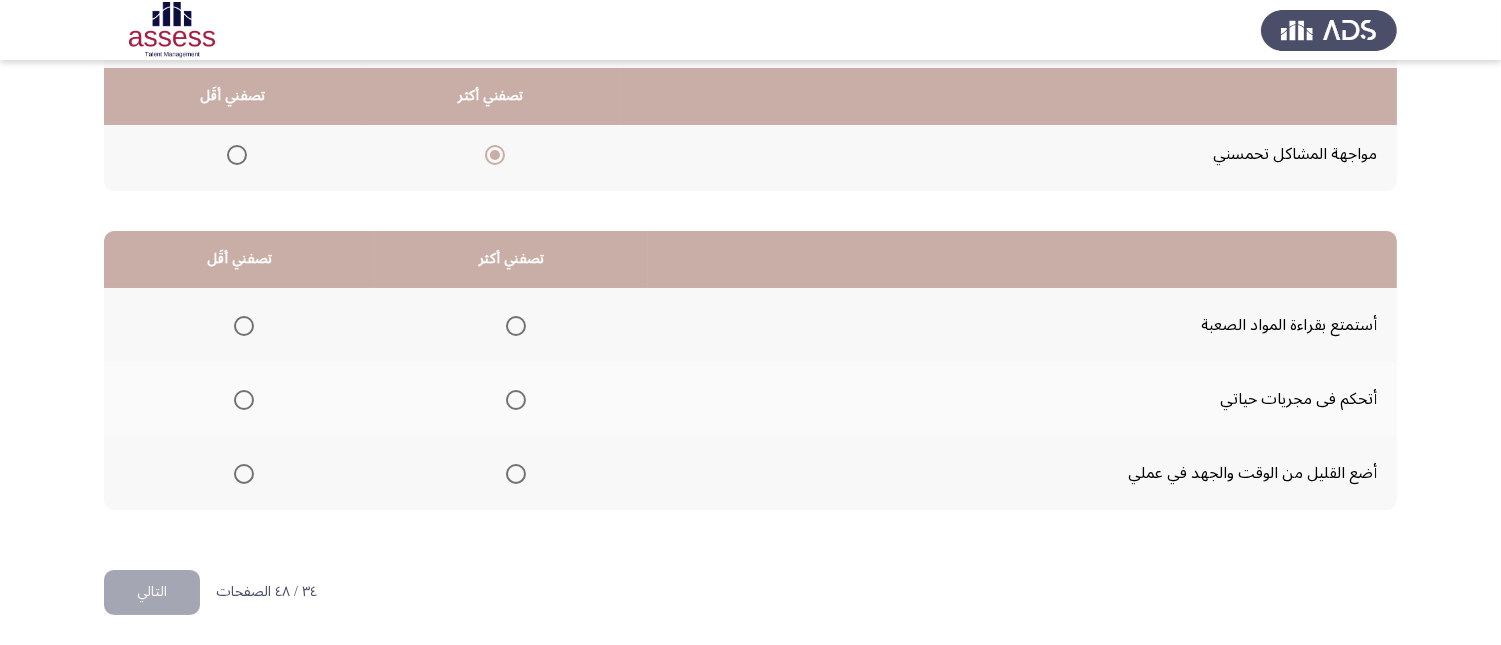 scroll, scrollTop: 367, scrollLeft: 0, axis: vertical 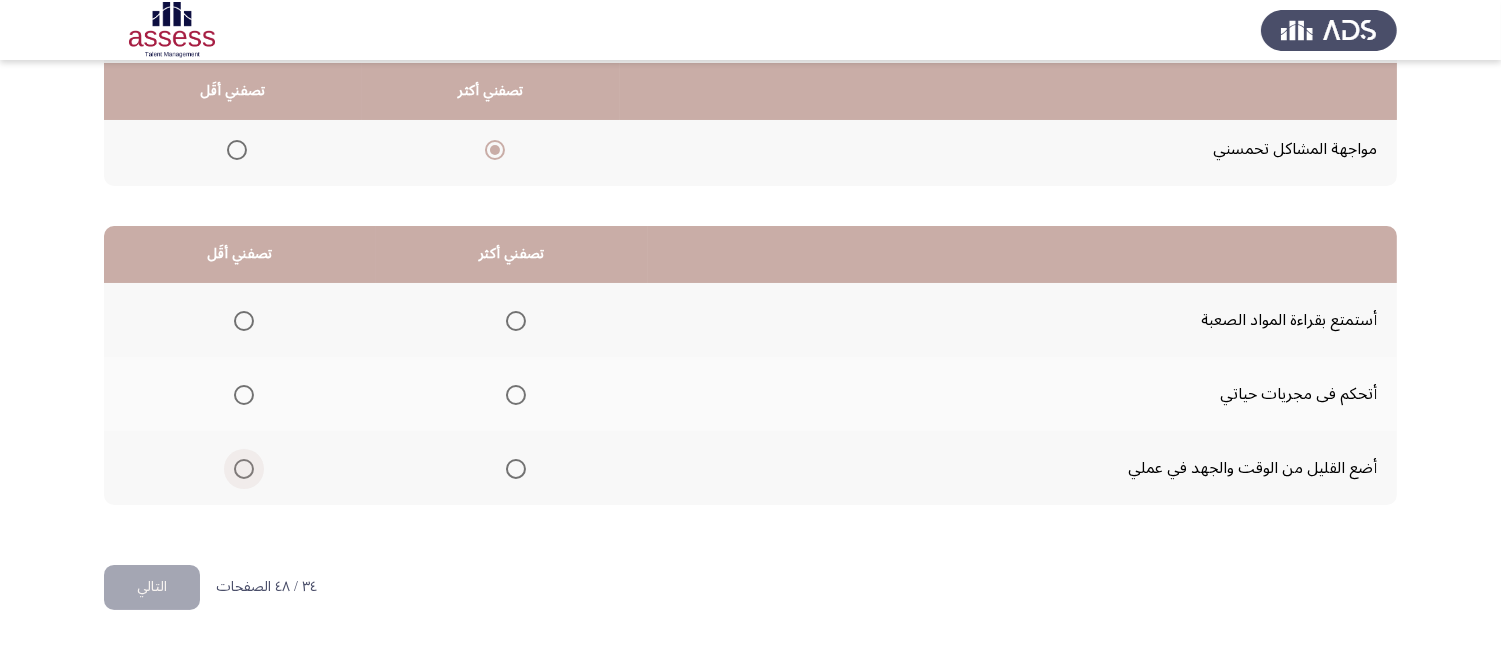click at bounding box center [244, 469] 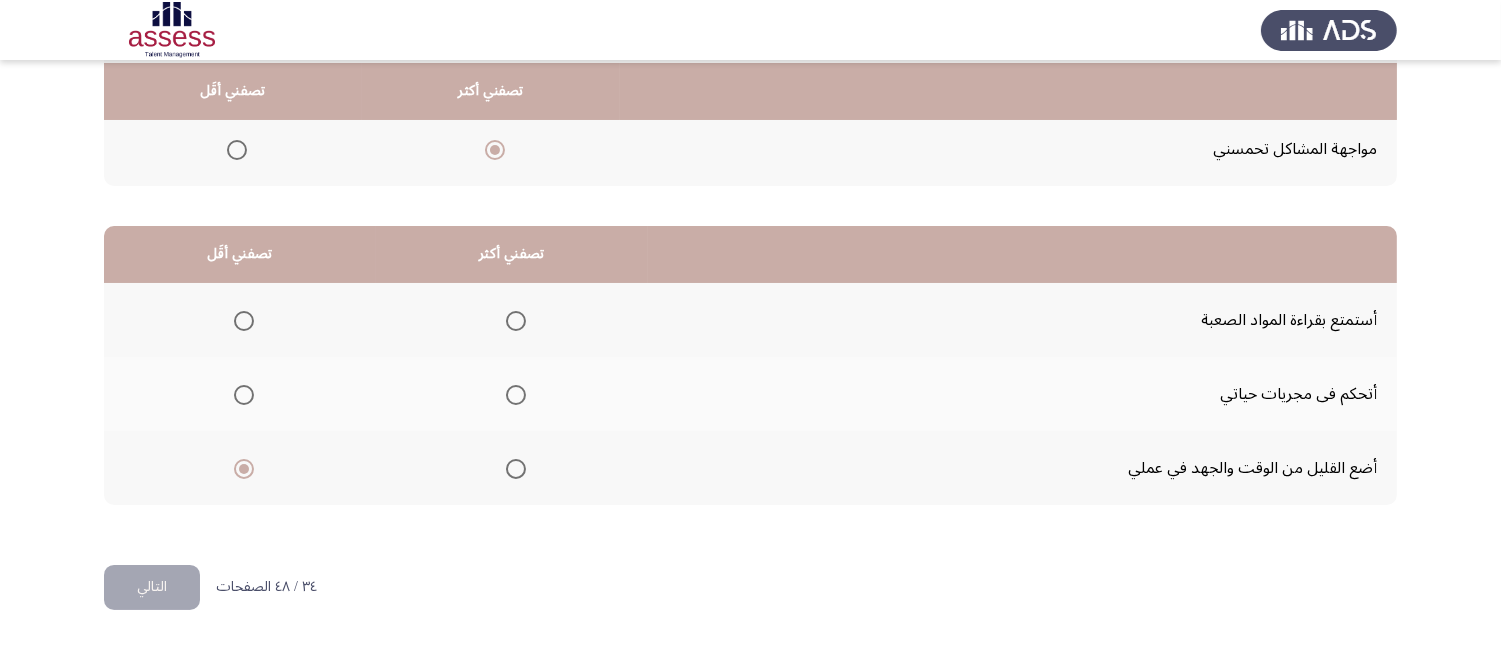 click at bounding box center [516, 321] 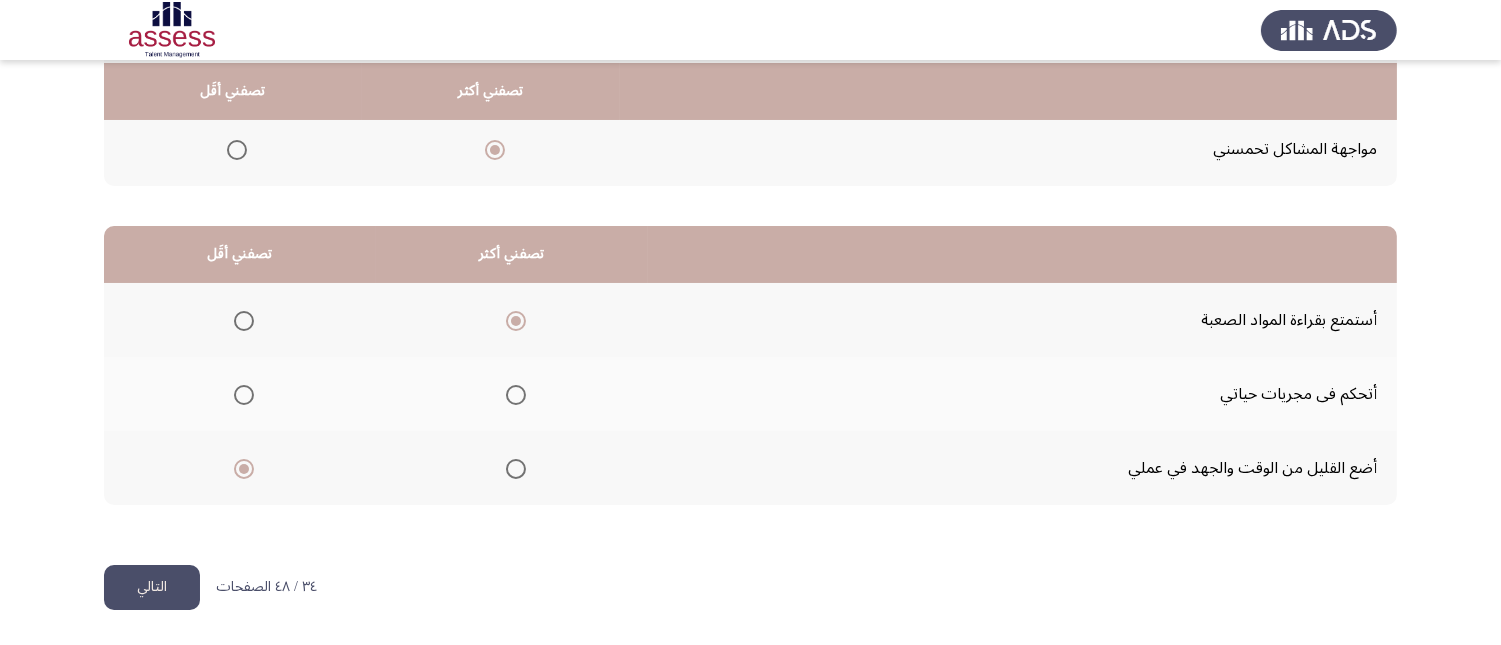click on "التالي" 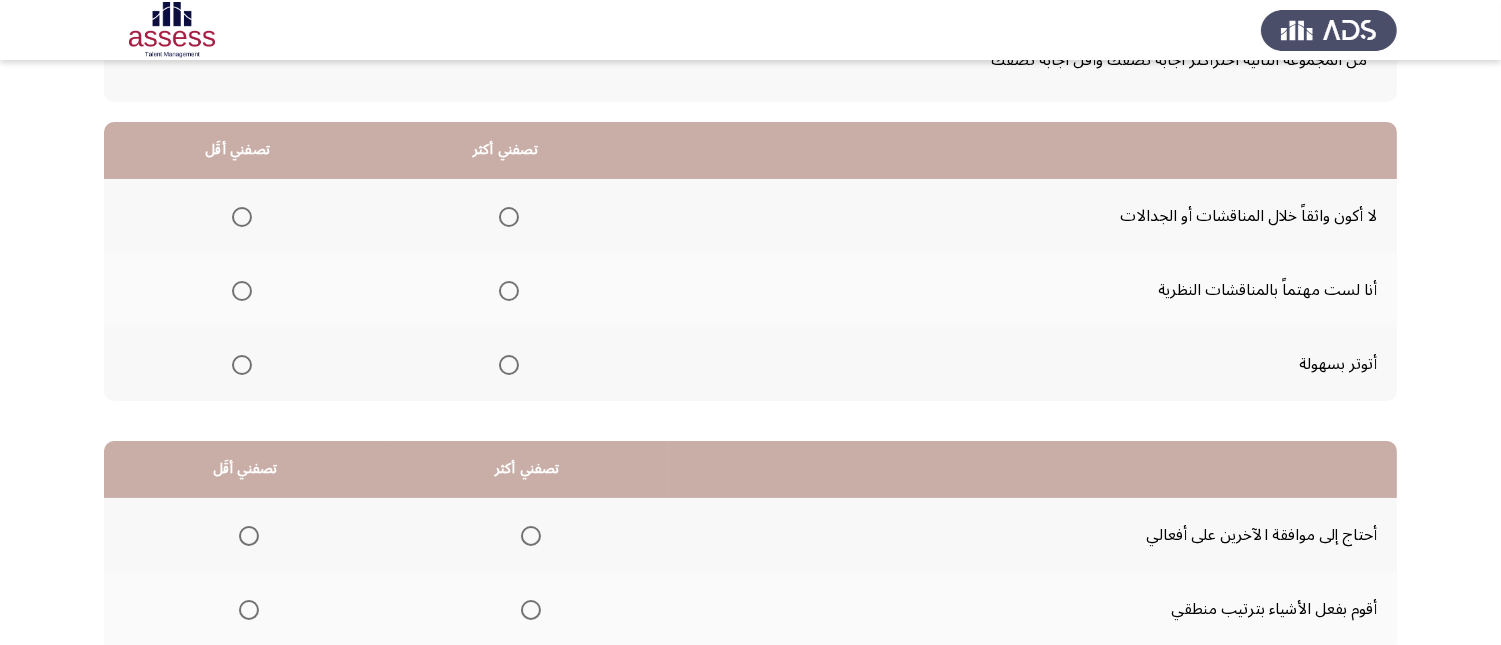 scroll, scrollTop: 111, scrollLeft: 0, axis: vertical 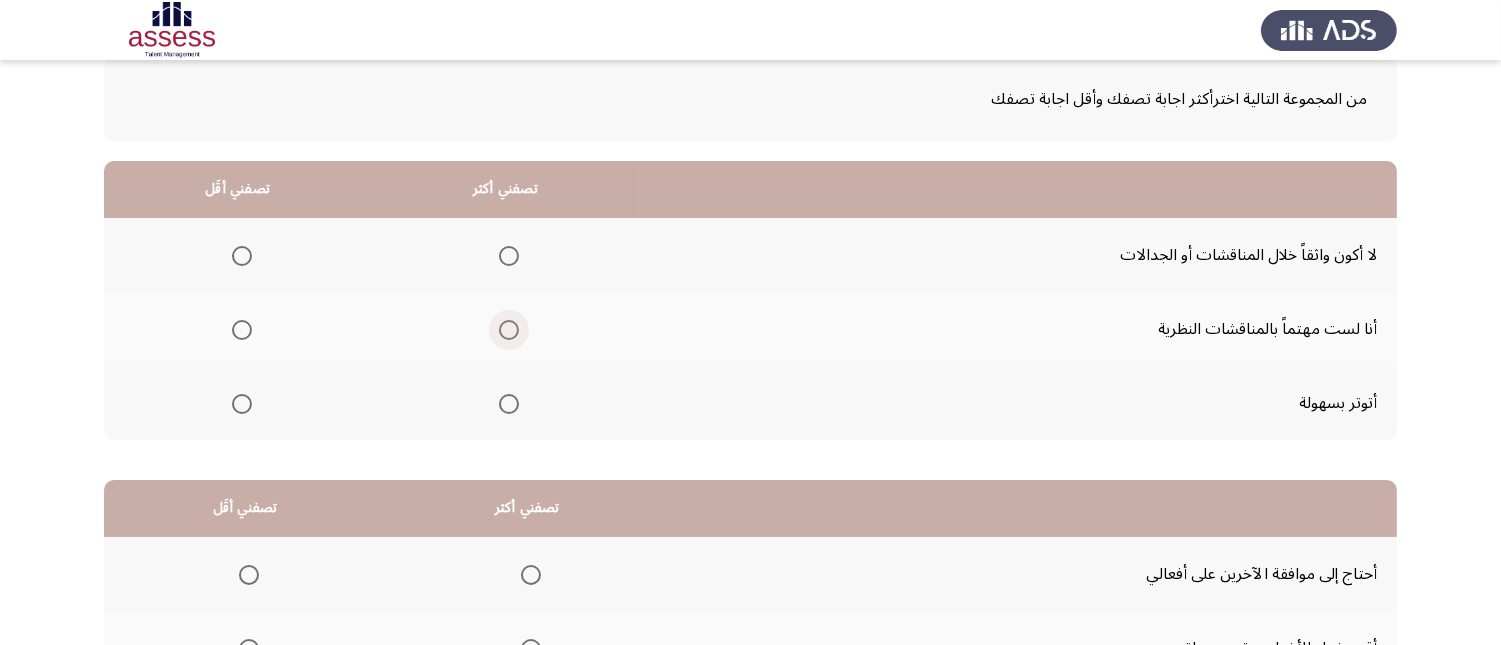 click at bounding box center (509, 330) 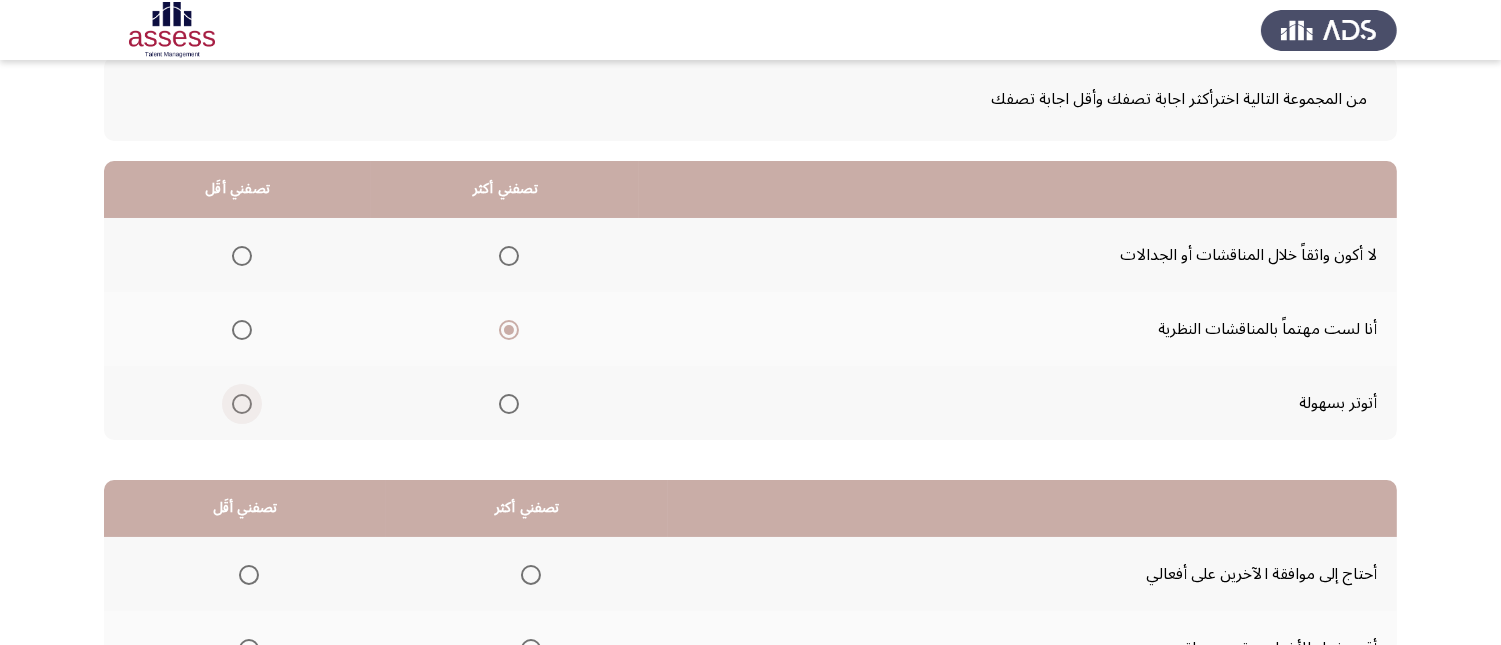 click at bounding box center [242, 404] 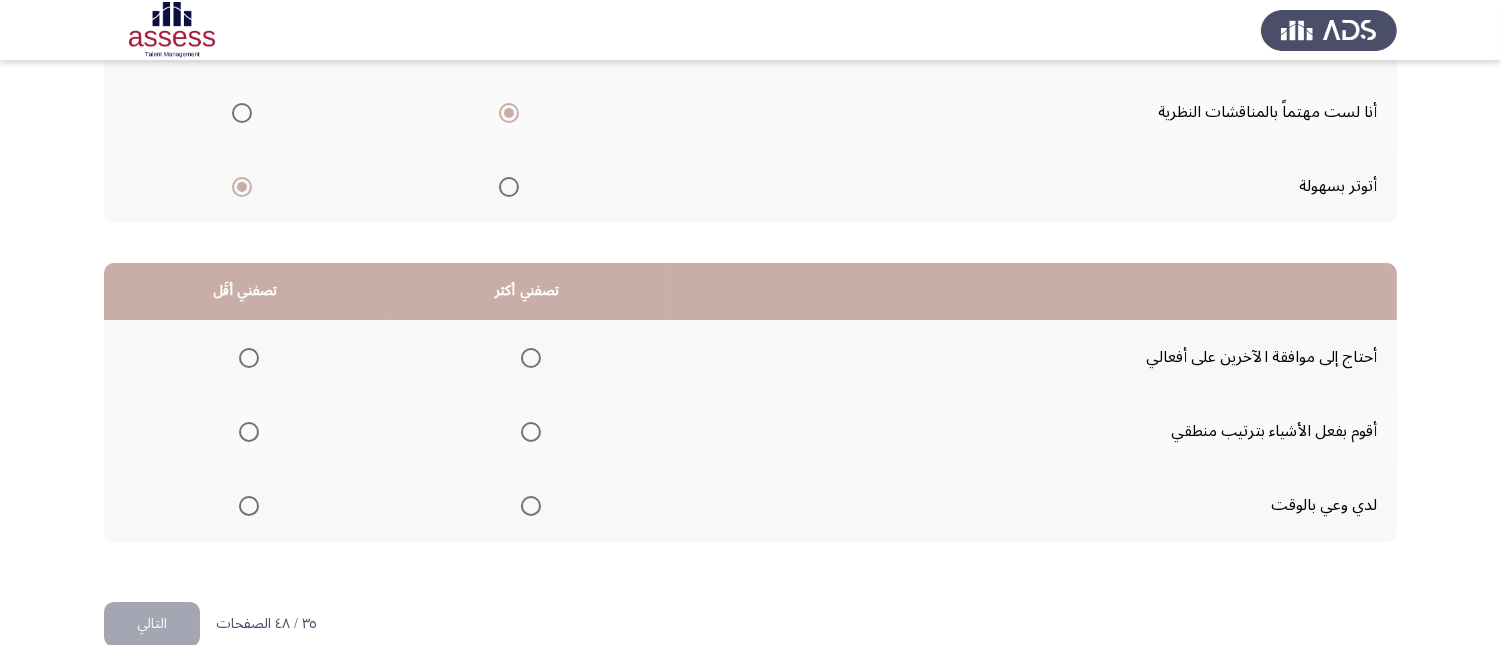 scroll, scrollTop: 367, scrollLeft: 0, axis: vertical 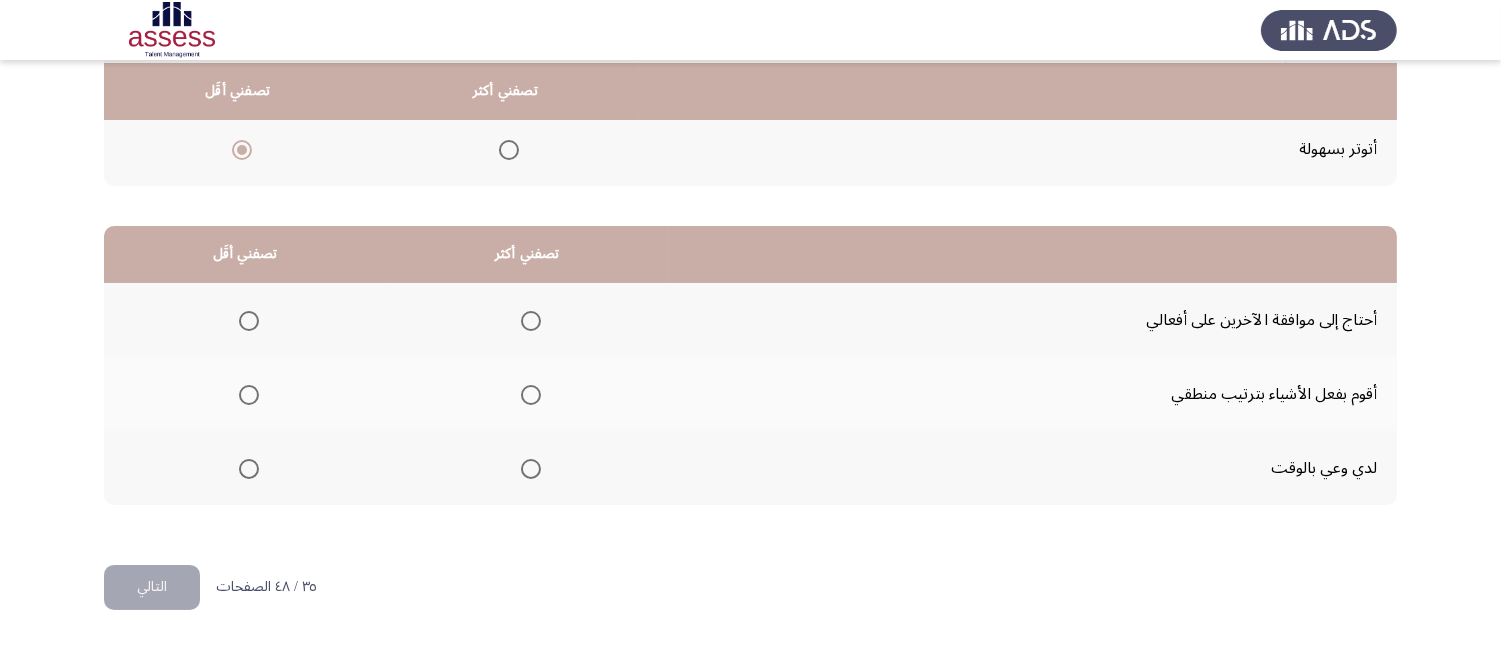 click at bounding box center (249, 321) 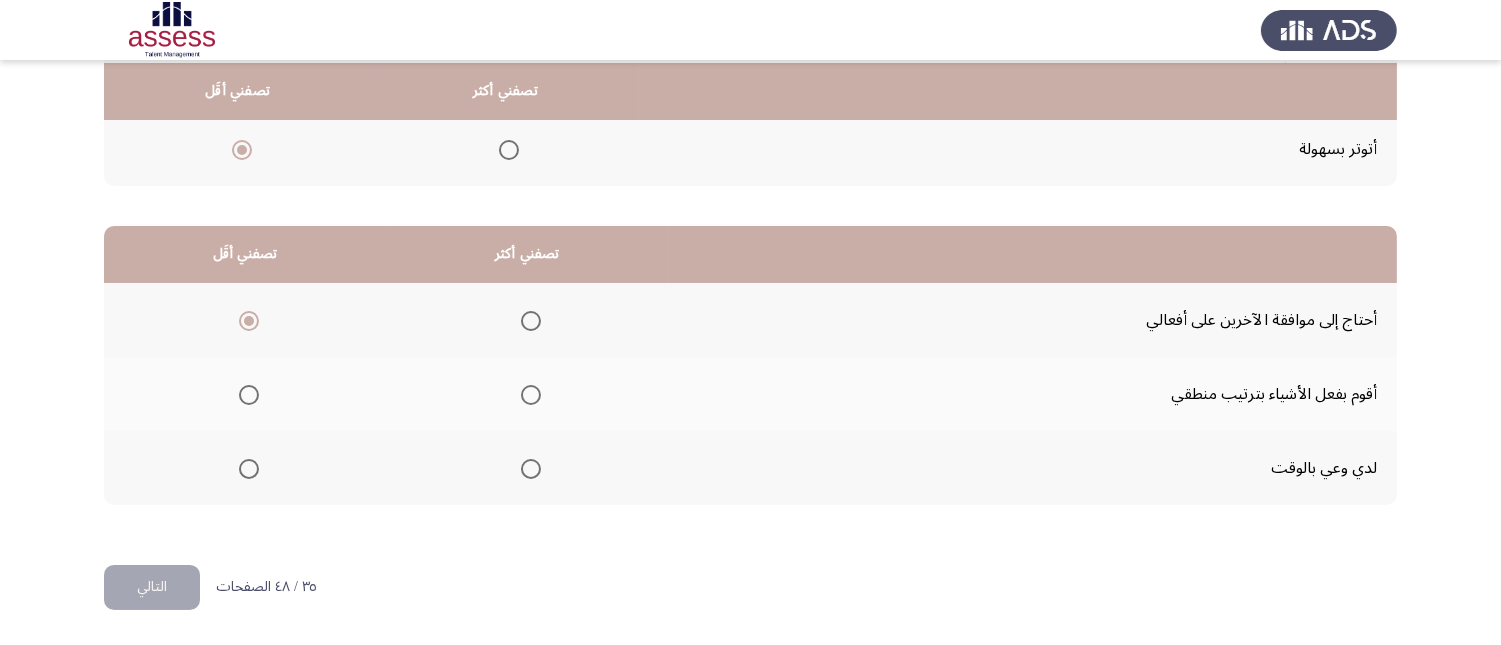 click at bounding box center [531, 469] 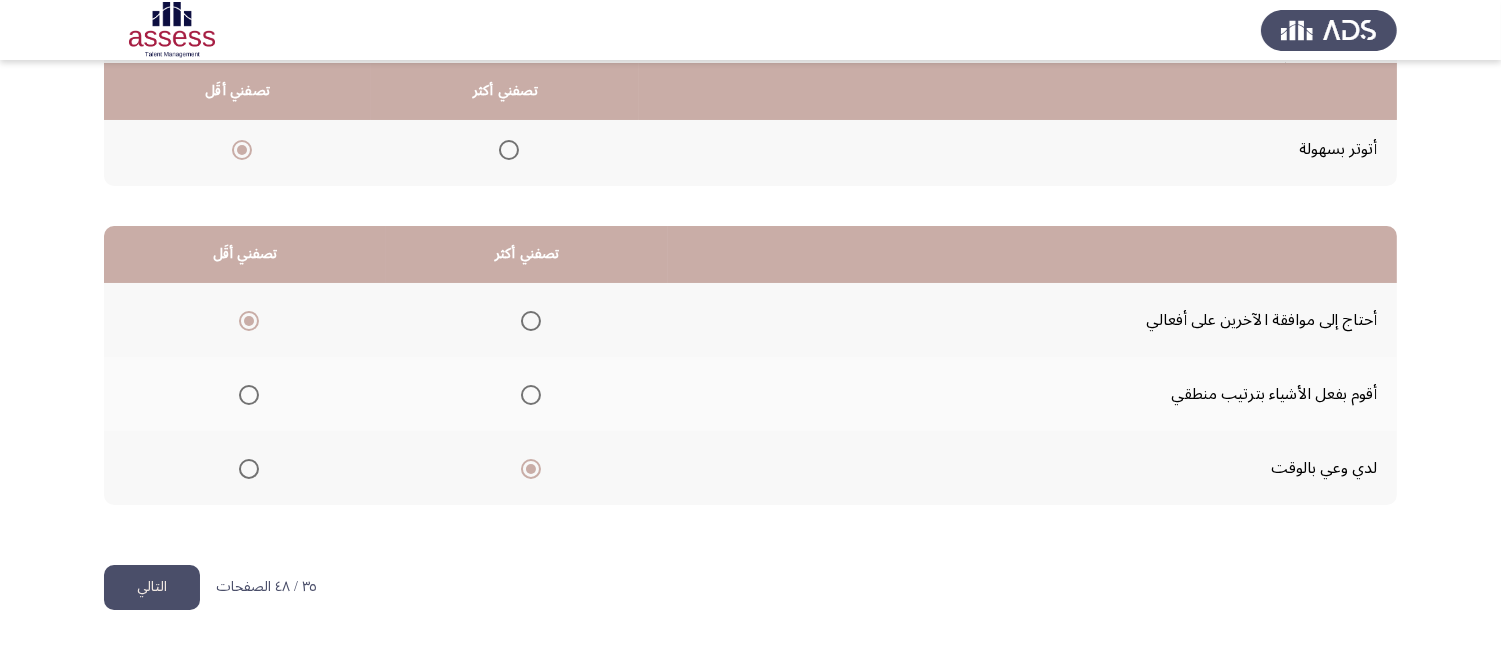 click on "التالي" 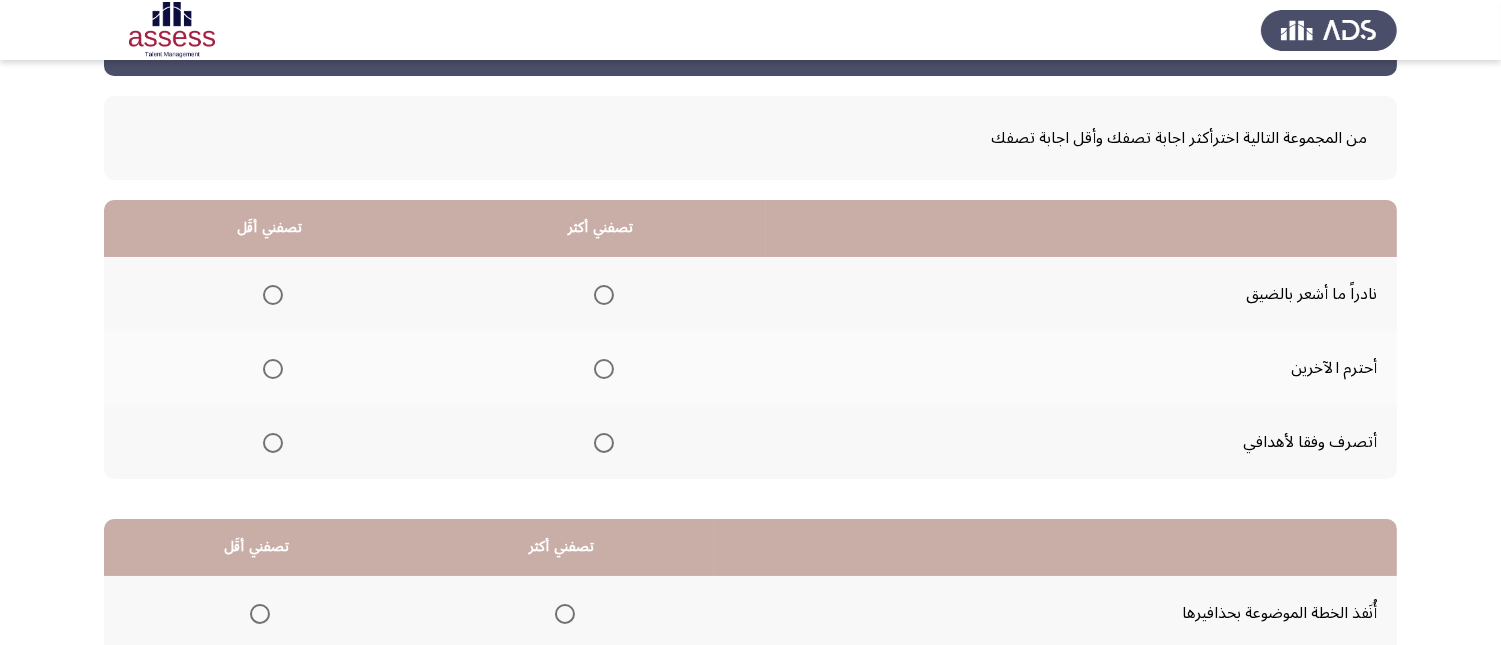scroll, scrollTop: 111, scrollLeft: 0, axis: vertical 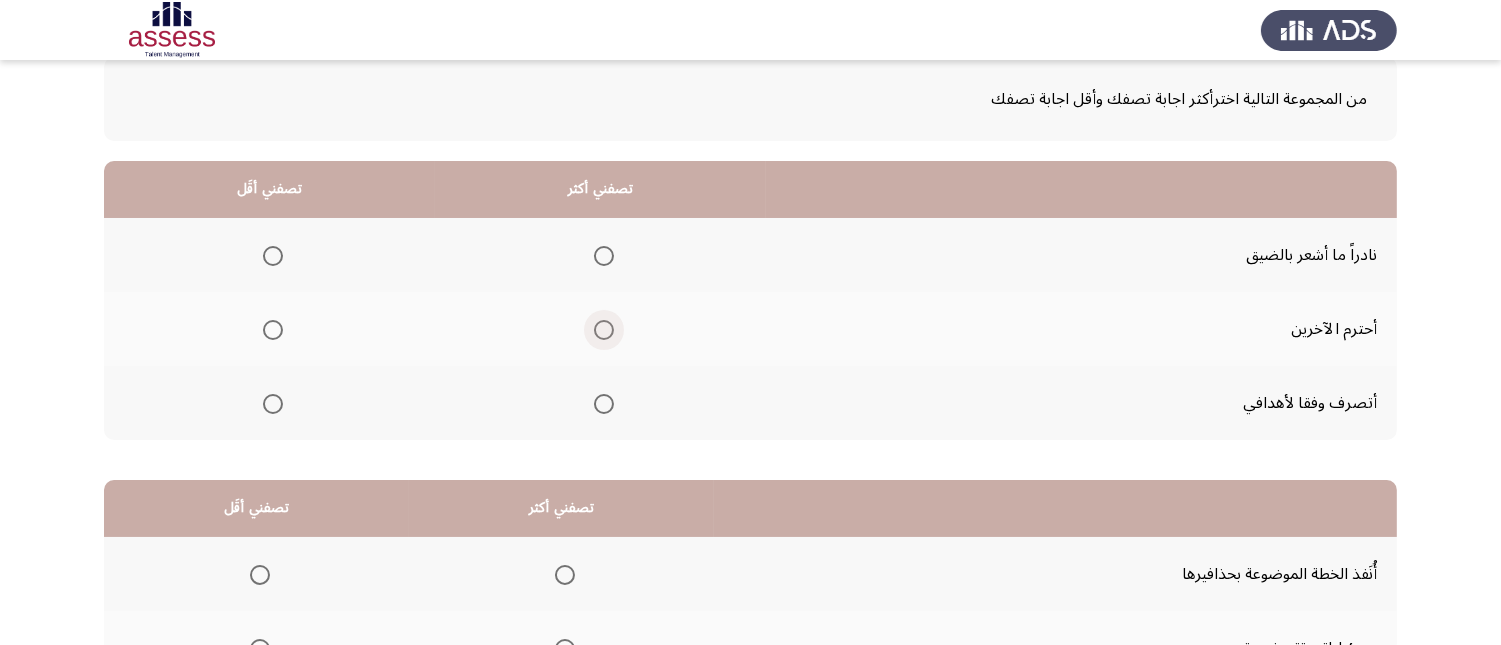 click at bounding box center [604, 330] 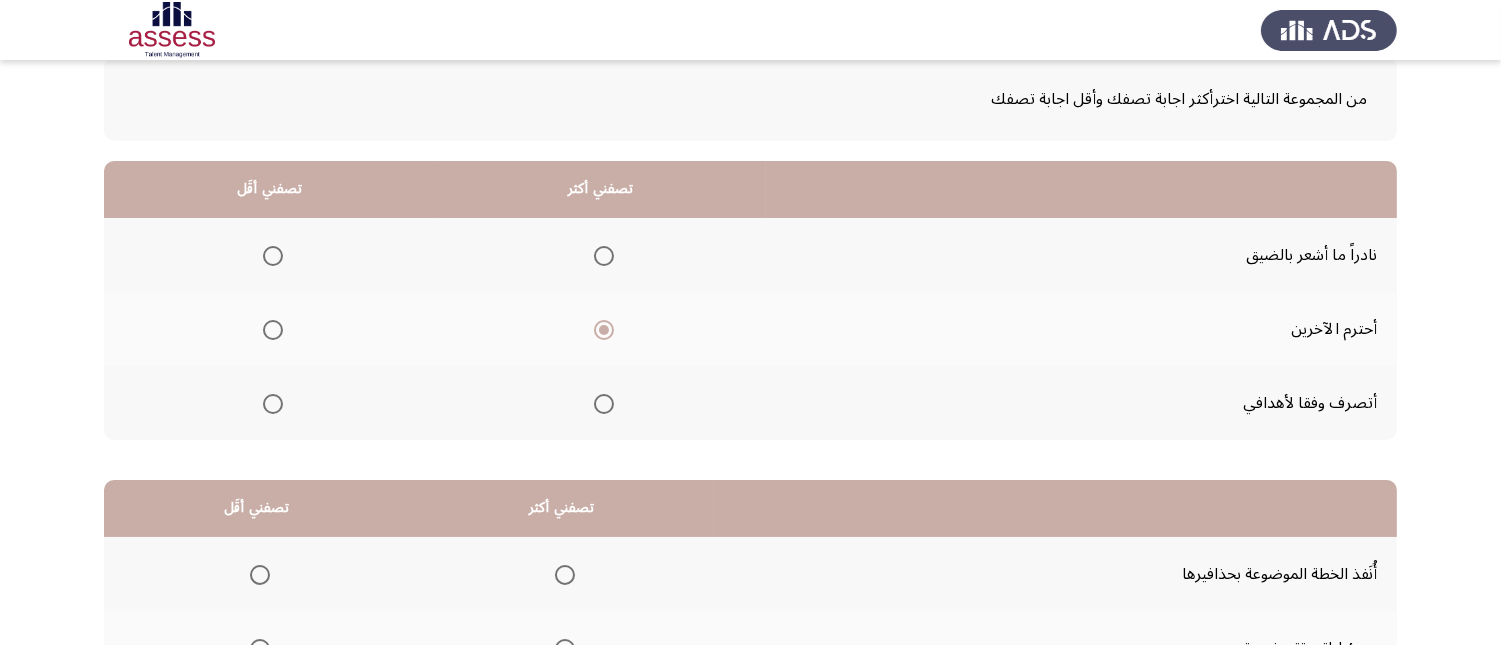 click at bounding box center (273, 256) 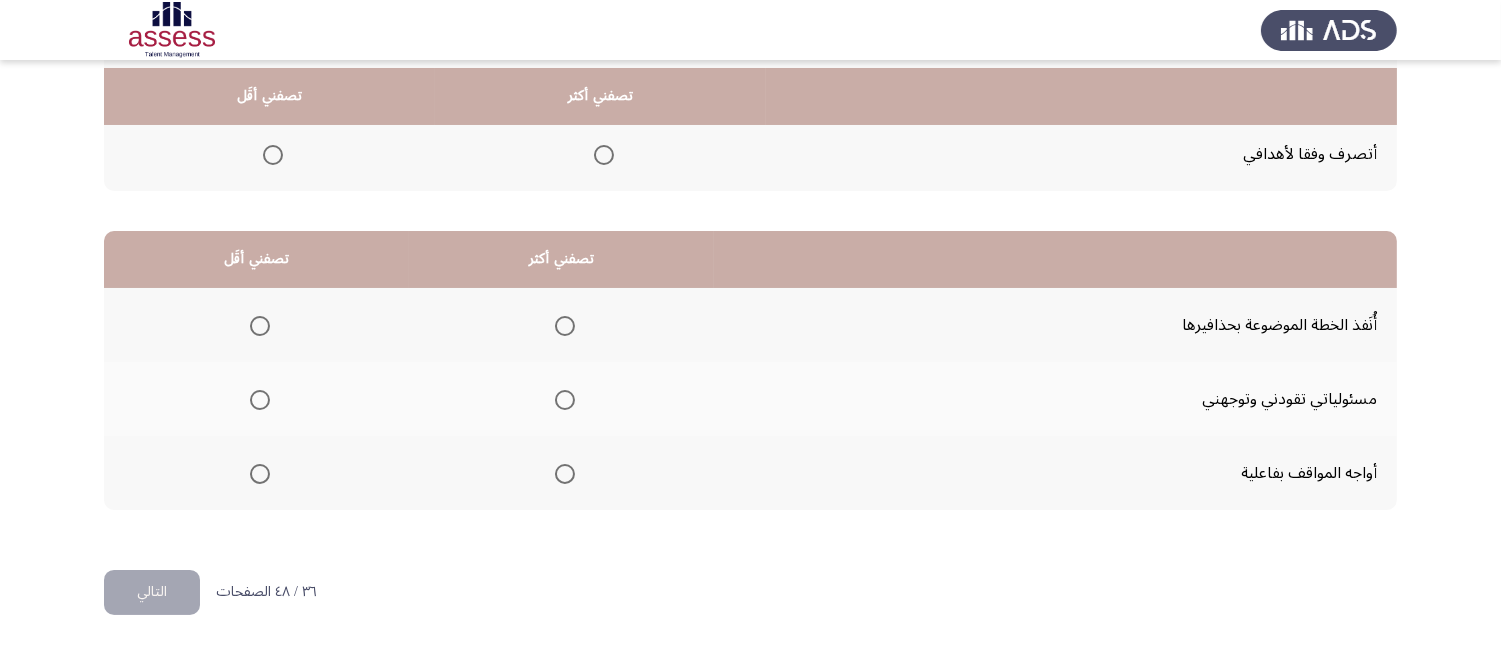 scroll, scrollTop: 367, scrollLeft: 0, axis: vertical 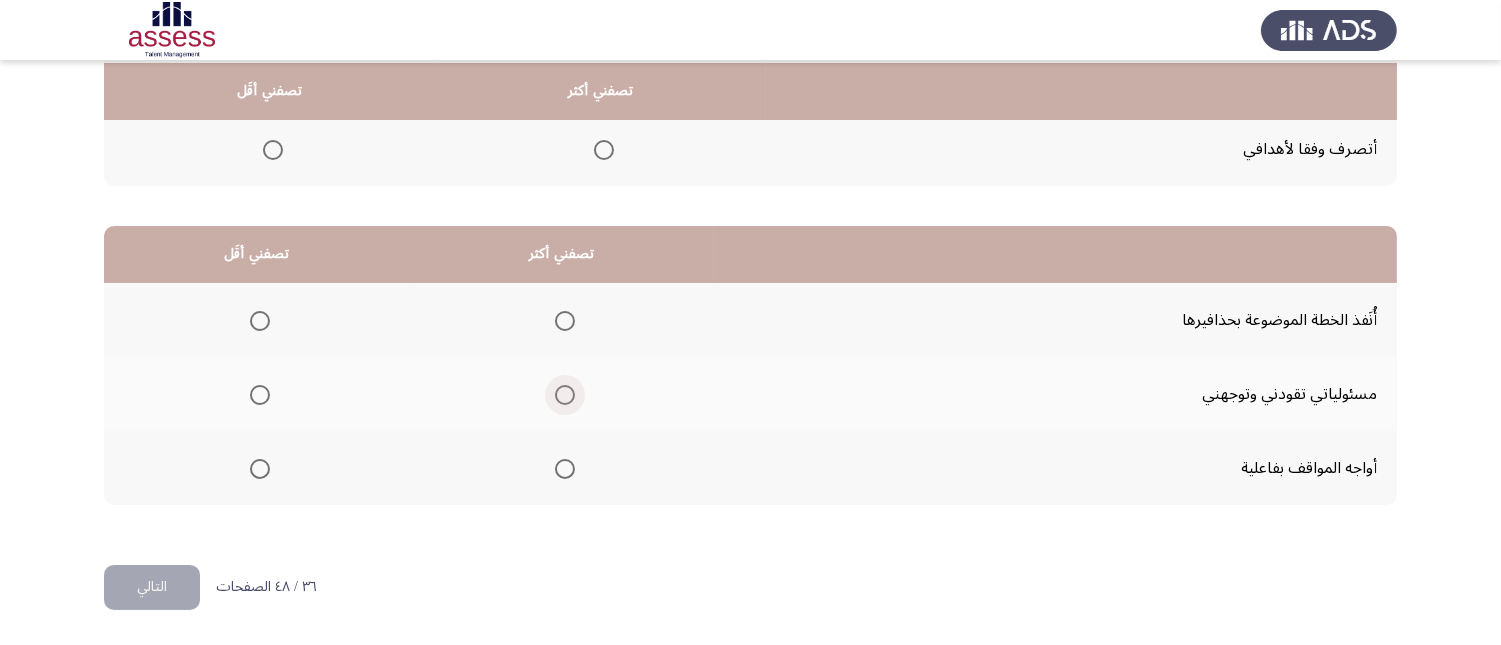 click at bounding box center (565, 395) 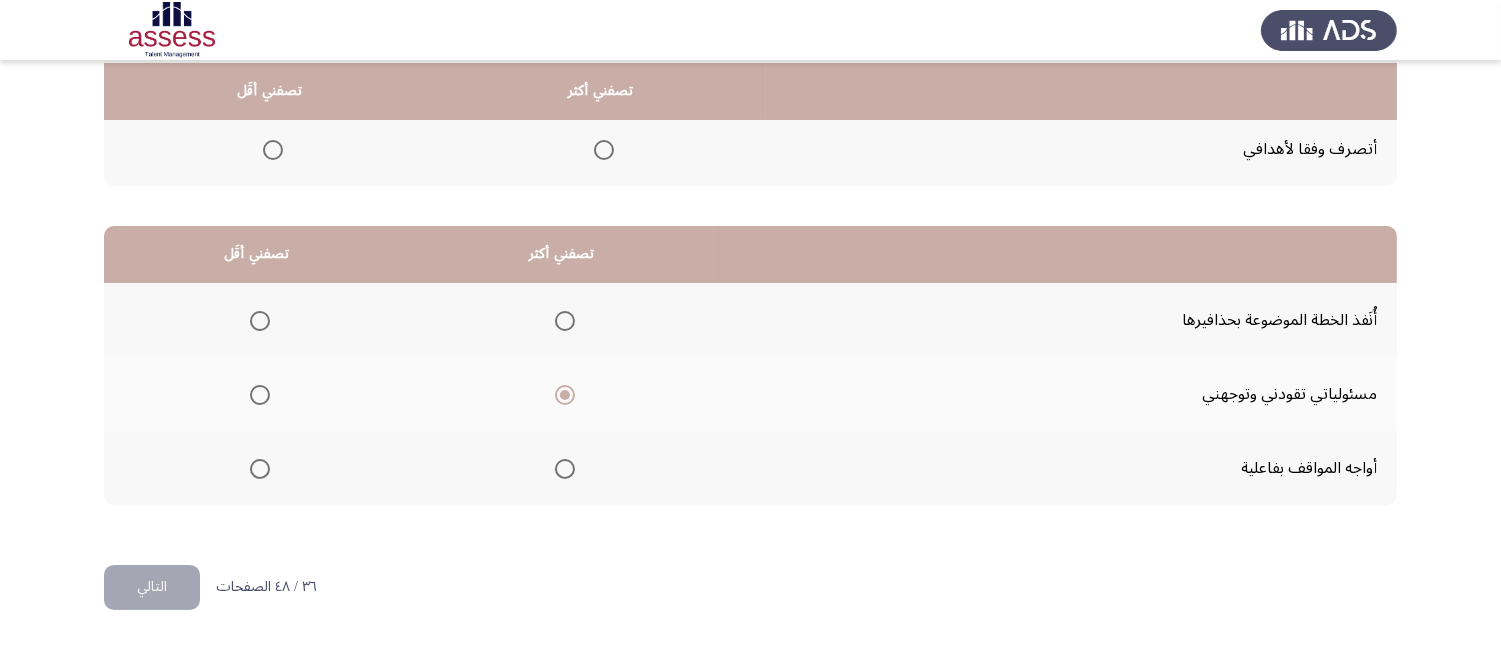 click at bounding box center [260, 321] 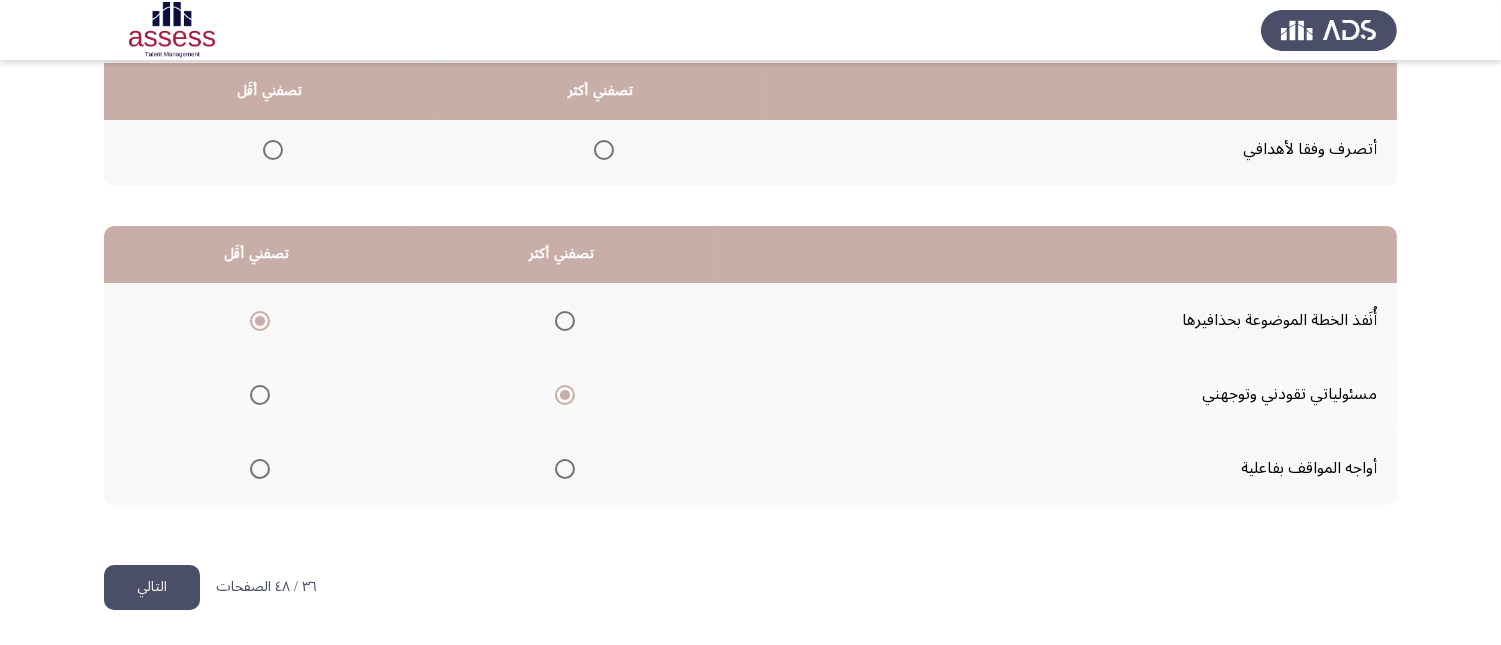 click at bounding box center (565, 469) 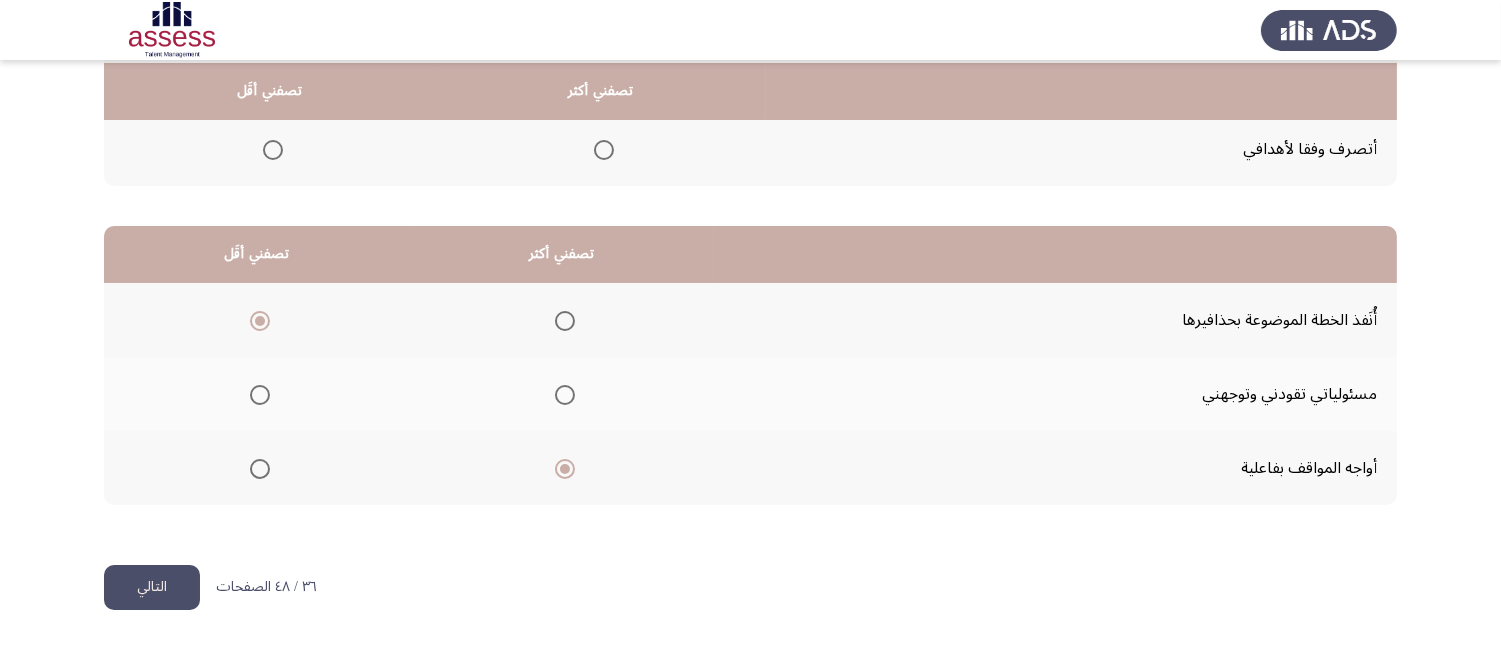 click on "التالي" 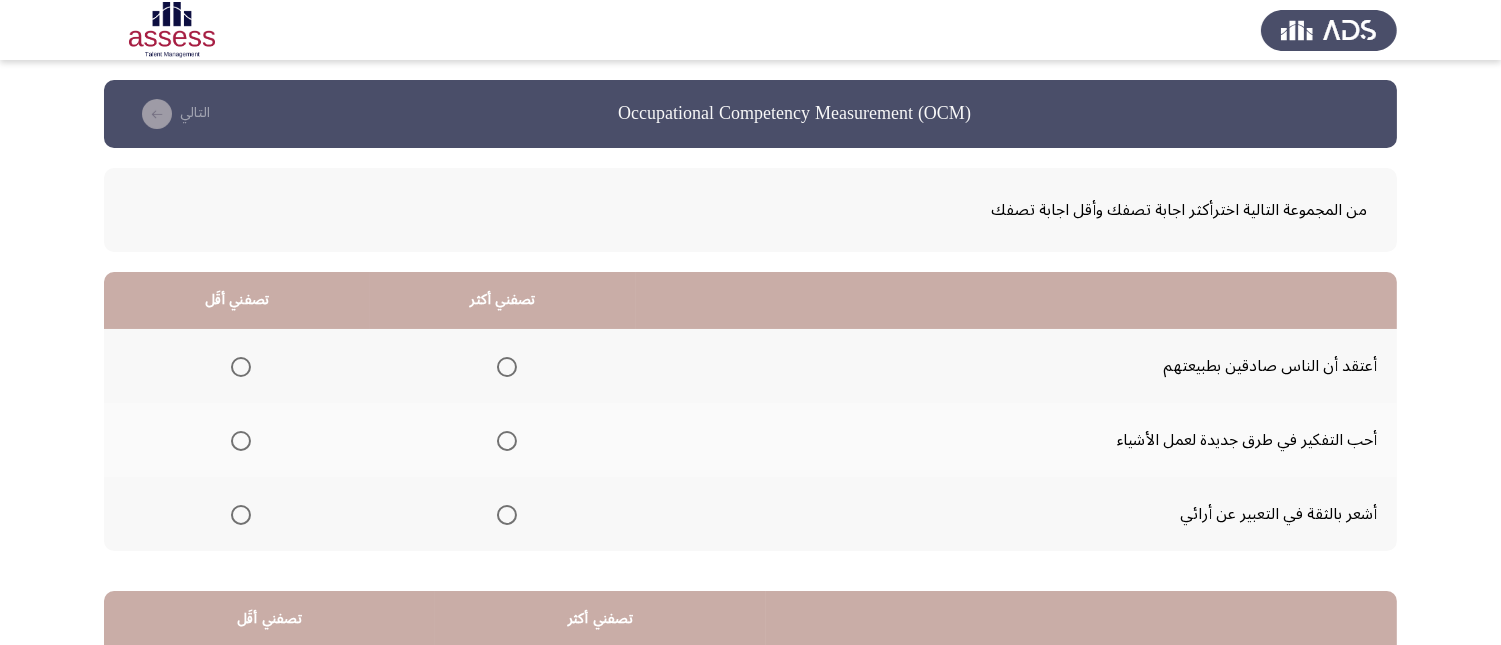 scroll, scrollTop: 111, scrollLeft: 0, axis: vertical 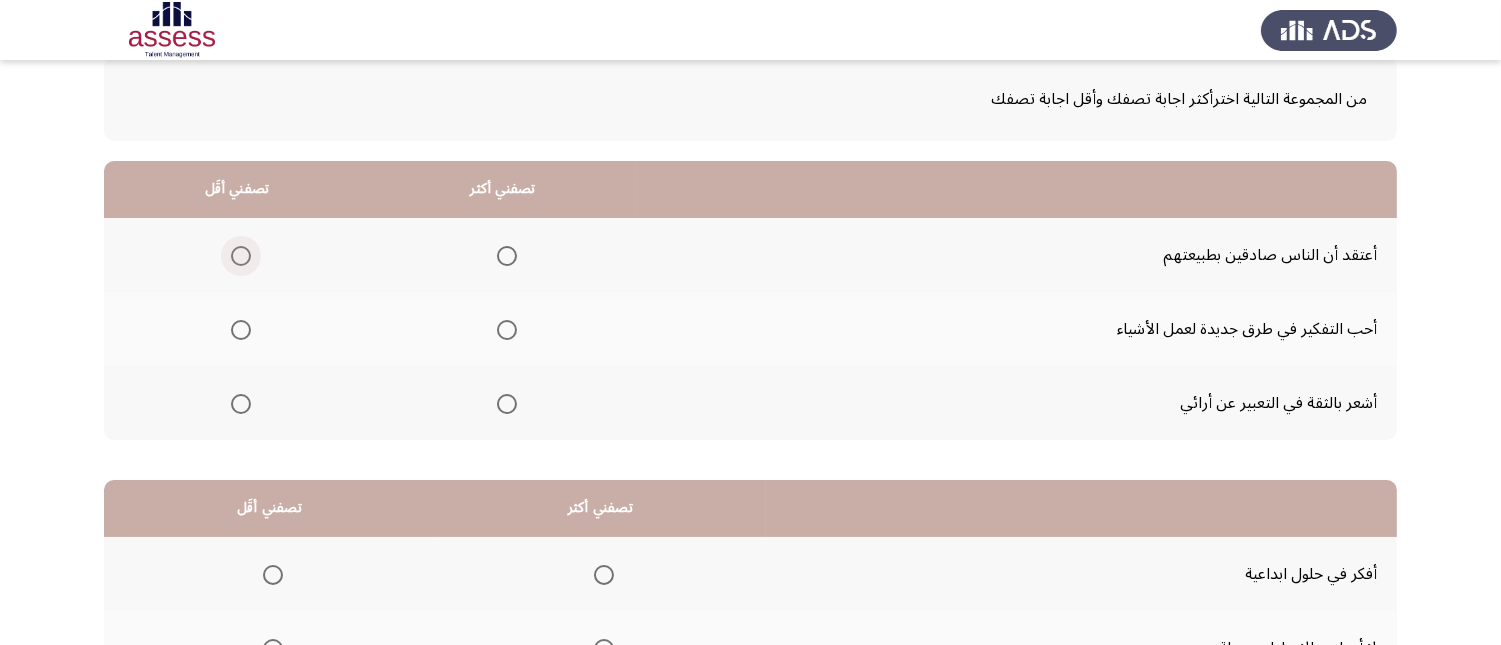 click at bounding box center [241, 256] 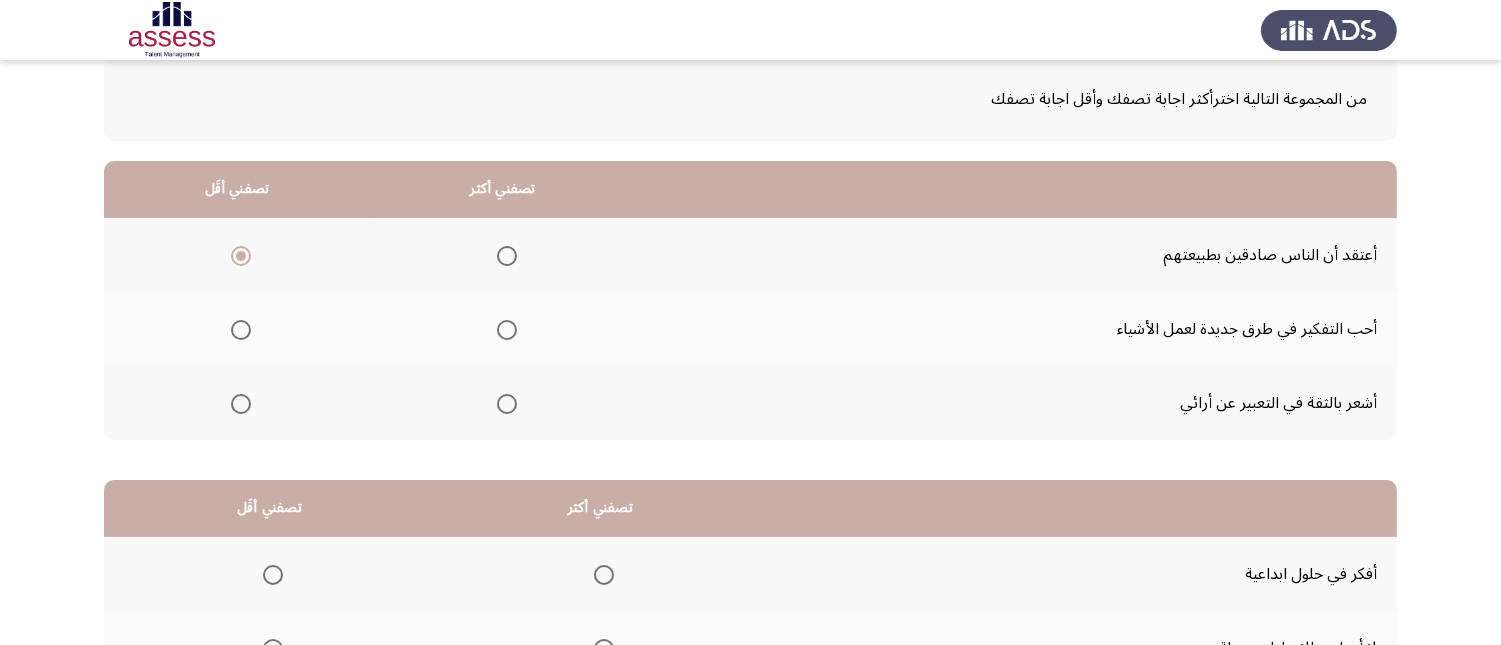 click at bounding box center (507, 330) 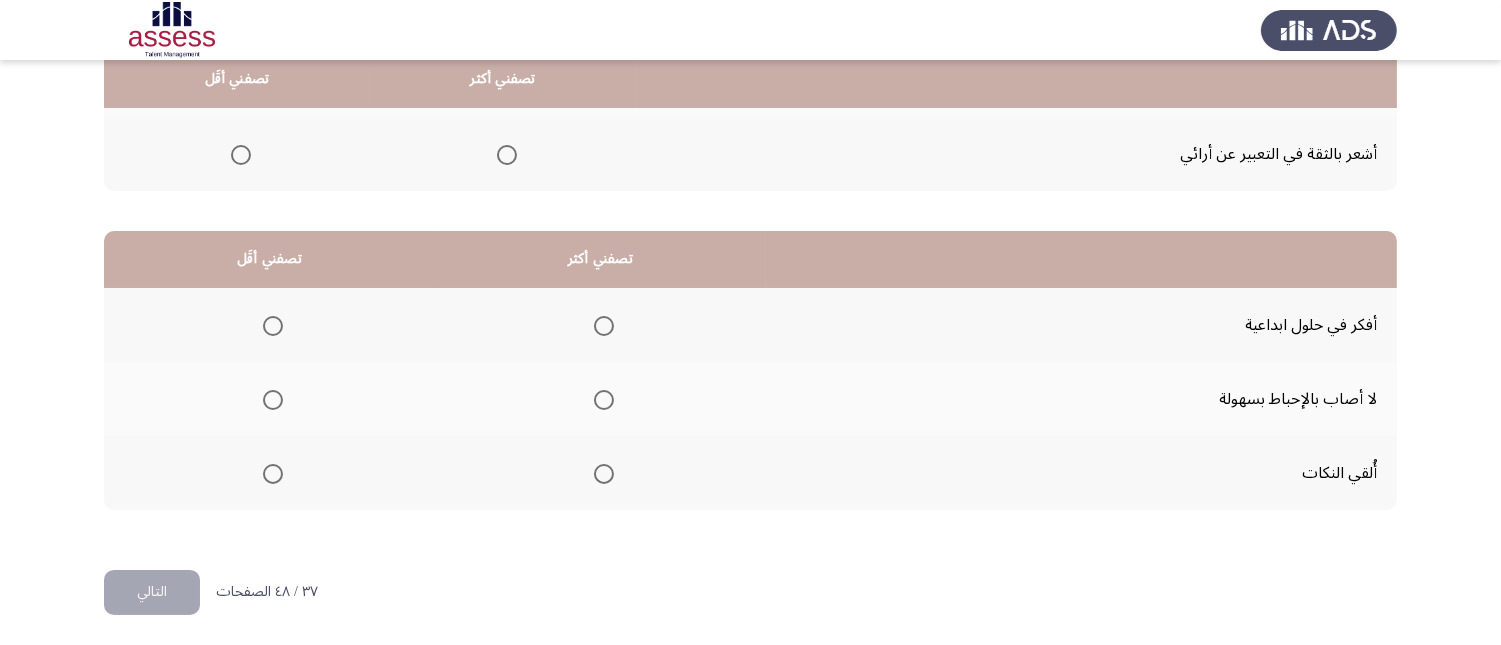 scroll, scrollTop: 367, scrollLeft: 0, axis: vertical 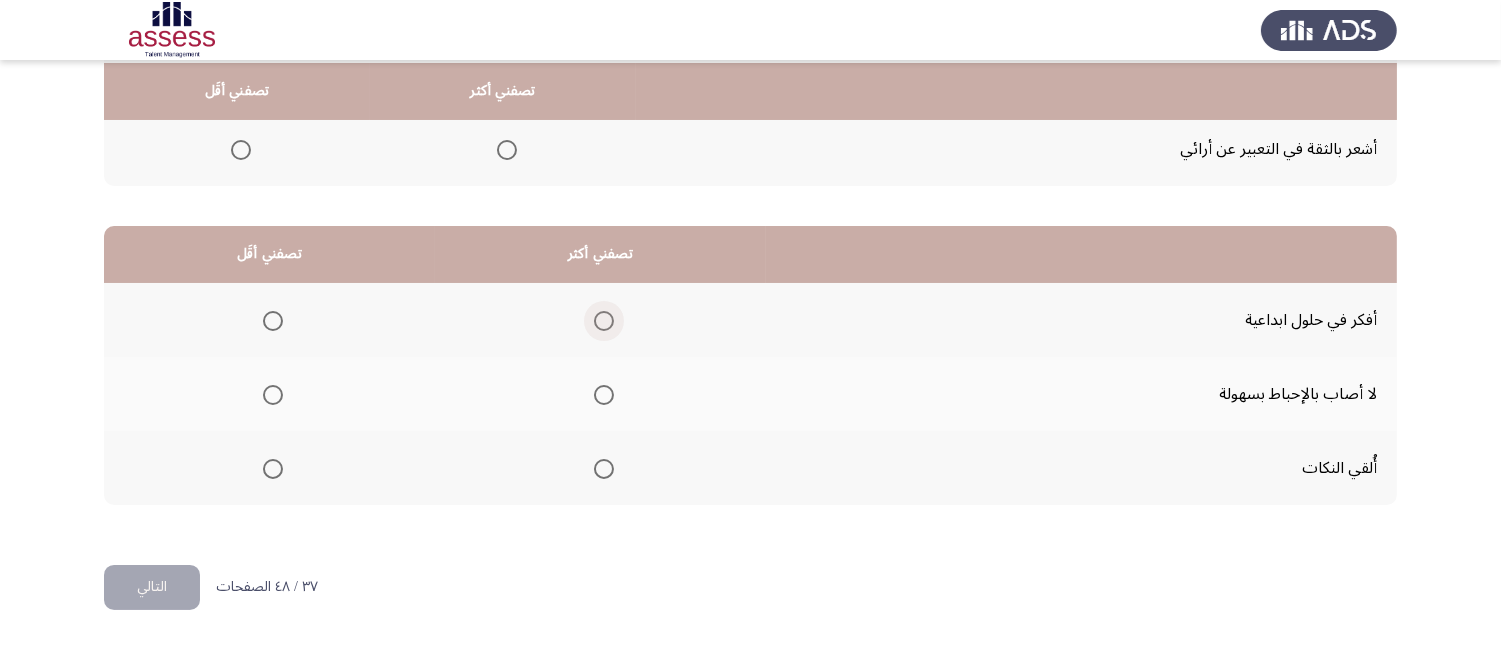 click at bounding box center (604, 321) 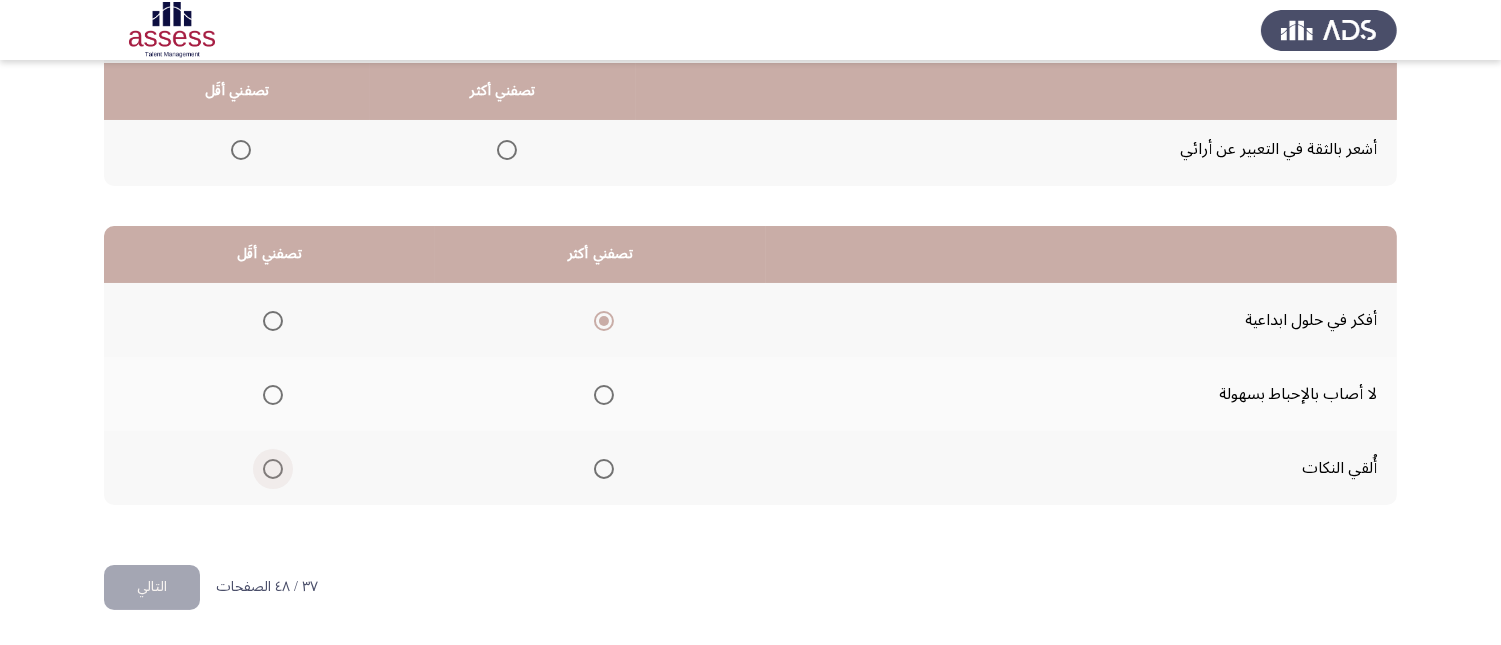 click at bounding box center (273, 469) 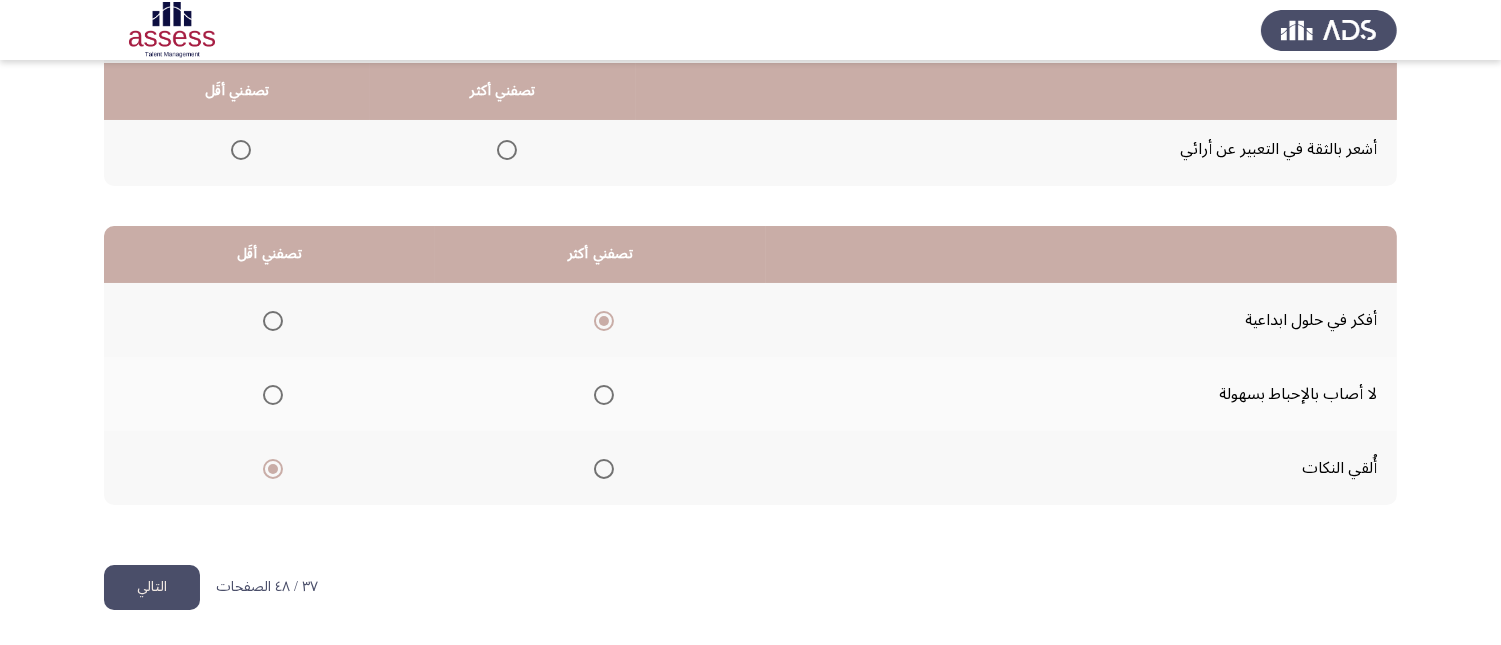 click on "التالي" 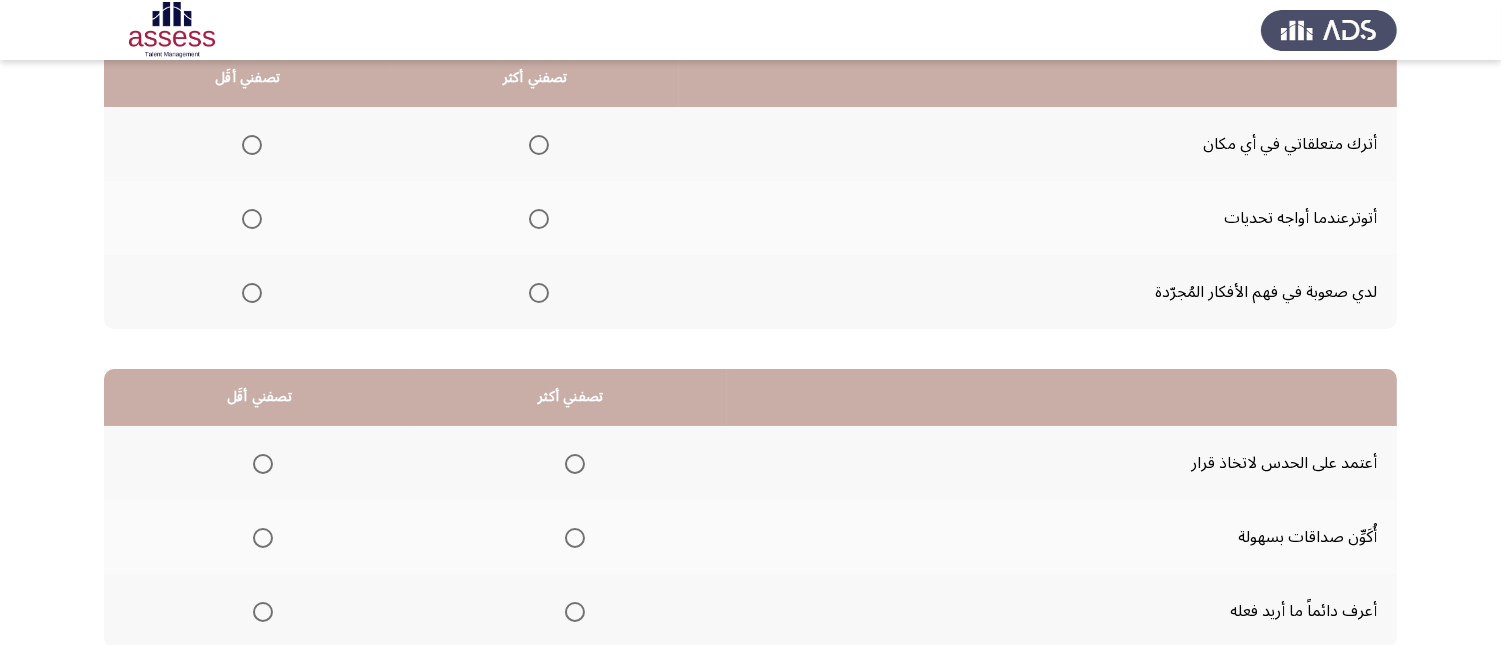 scroll, scrollTop: 111, scrollLeft: 0, axis: vertical 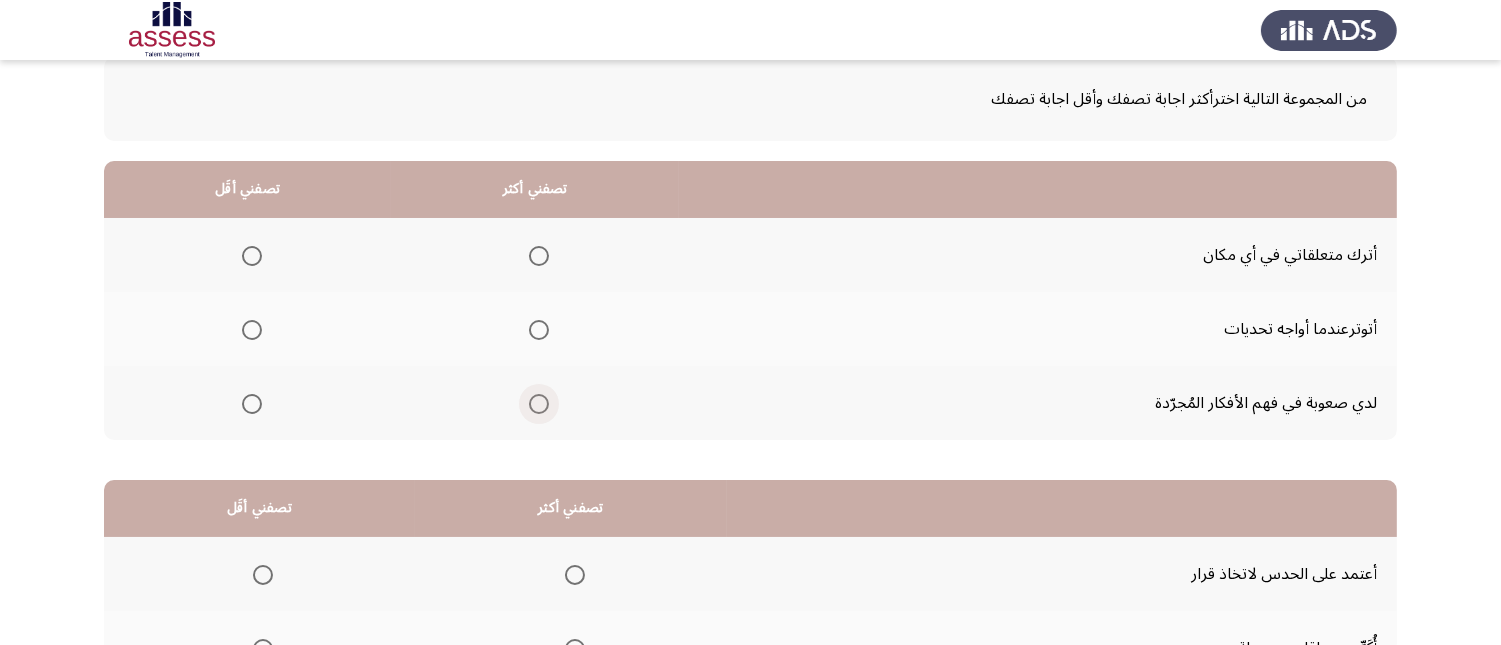 click at bounding box center [539, 404] 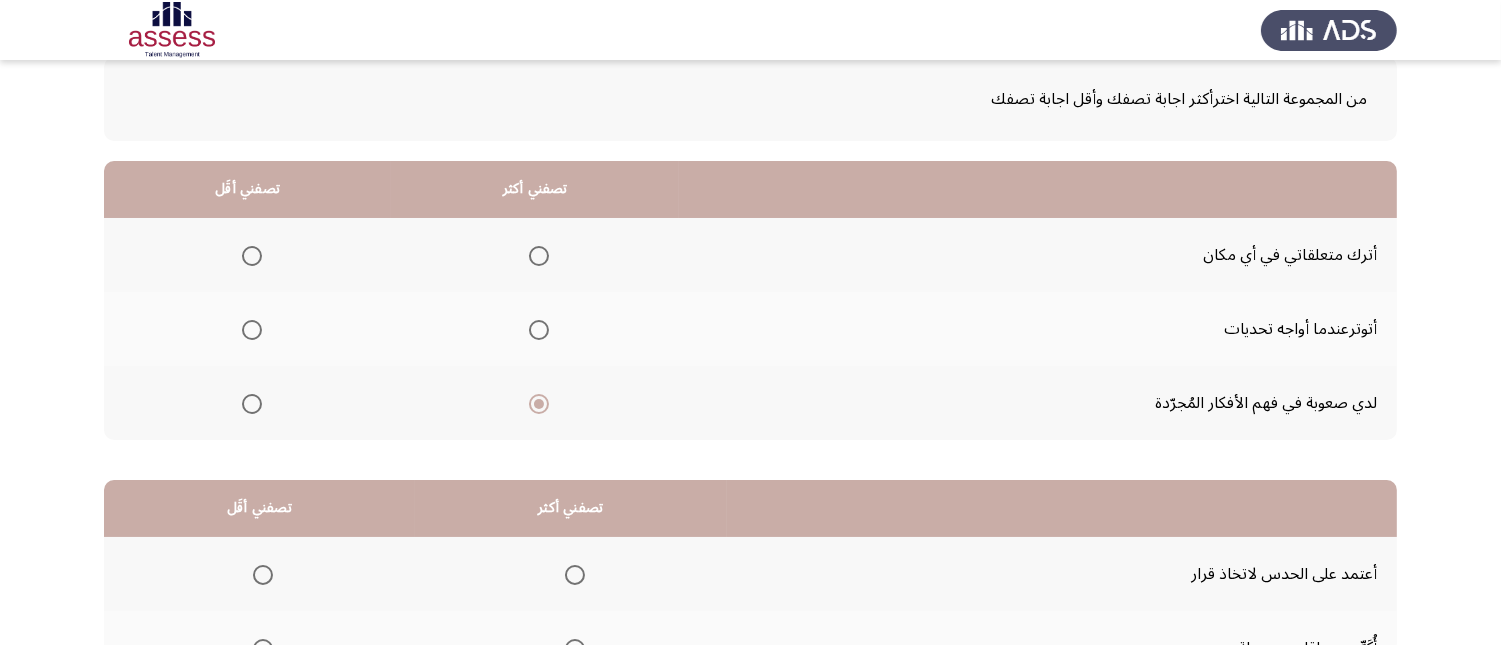 click at bounding box center [539, 330] 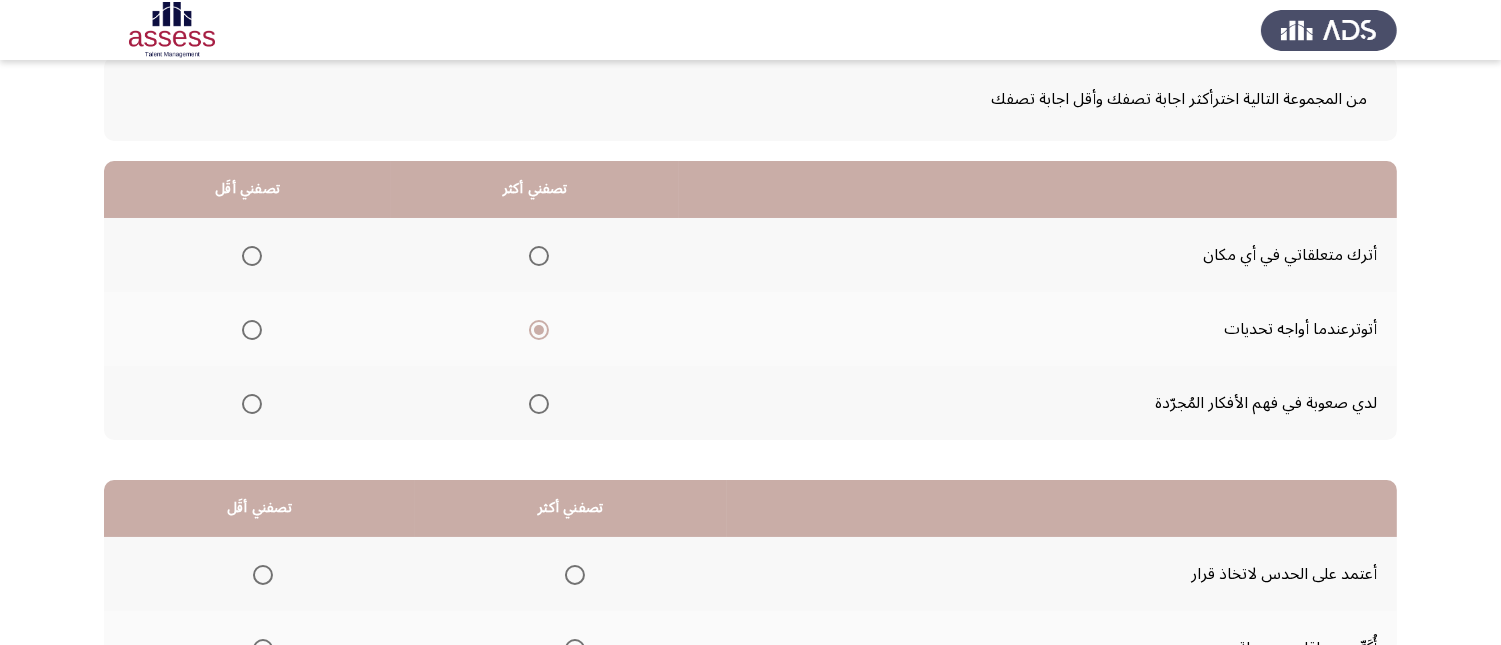 click at bounding box center [539, 404] 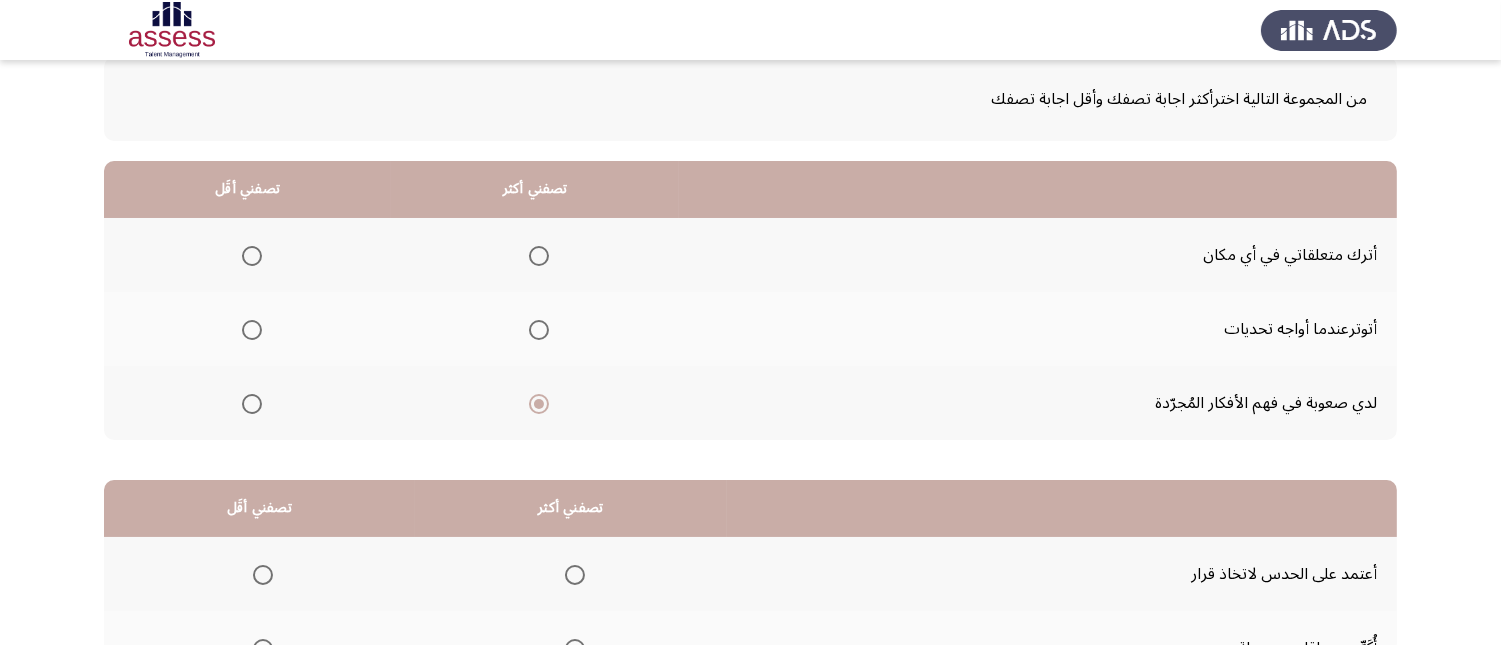 click at bounding box center [252, 330] 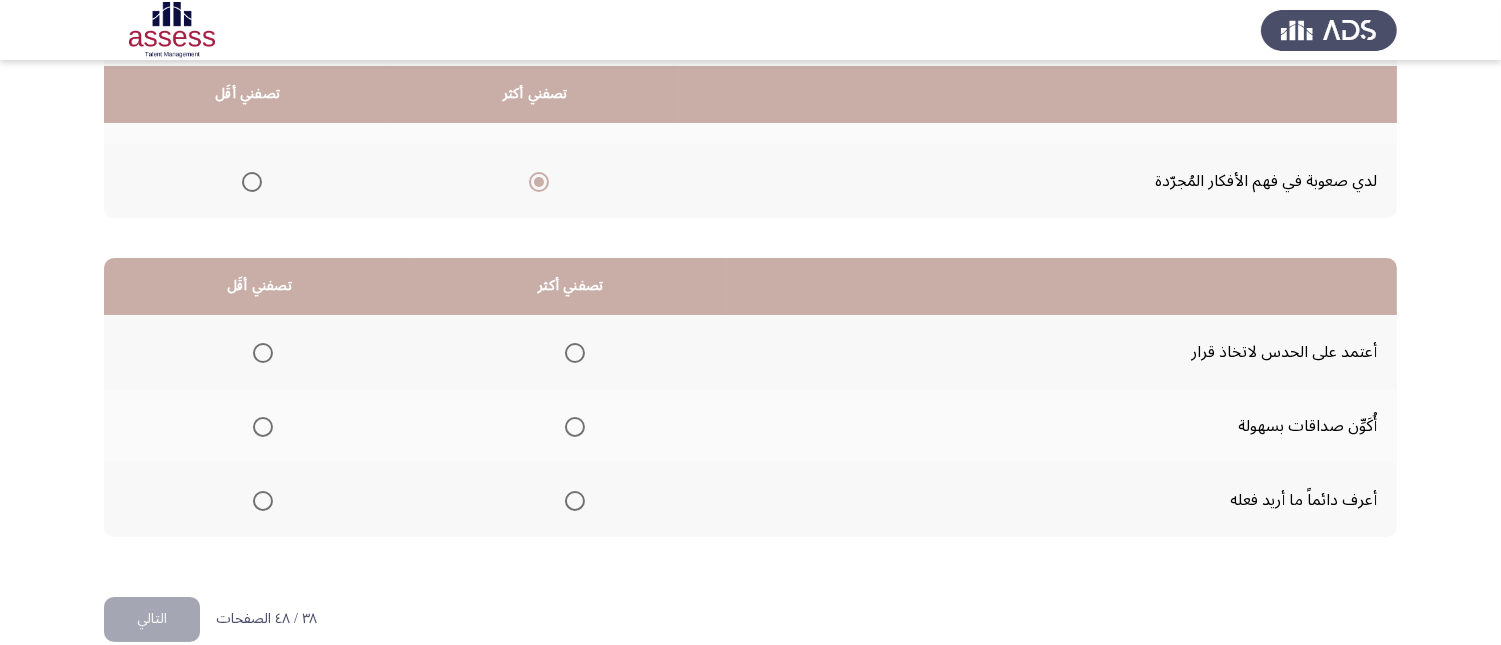scroll, scrollTop: 367, scrollLeft: 0, axis: vertical 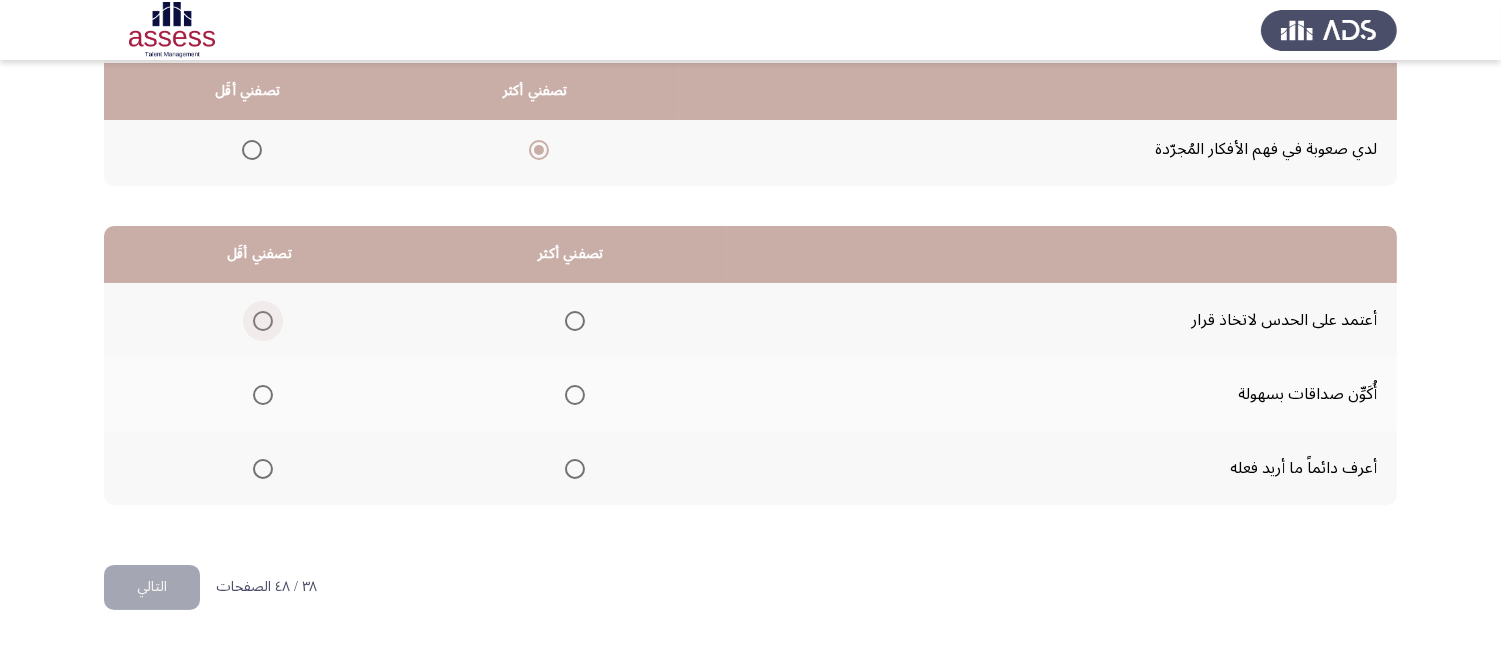 click at bounding box center [263, 321] 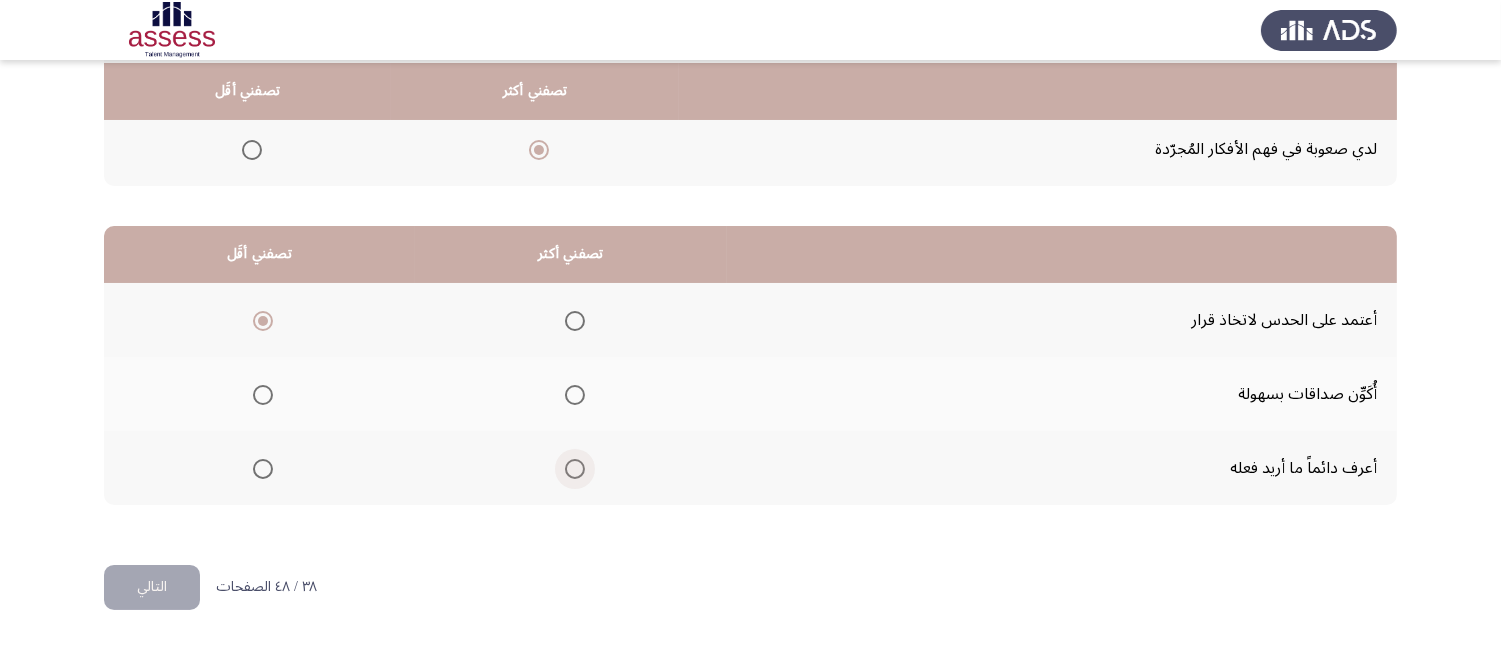 click at bounding box center [575, 469] 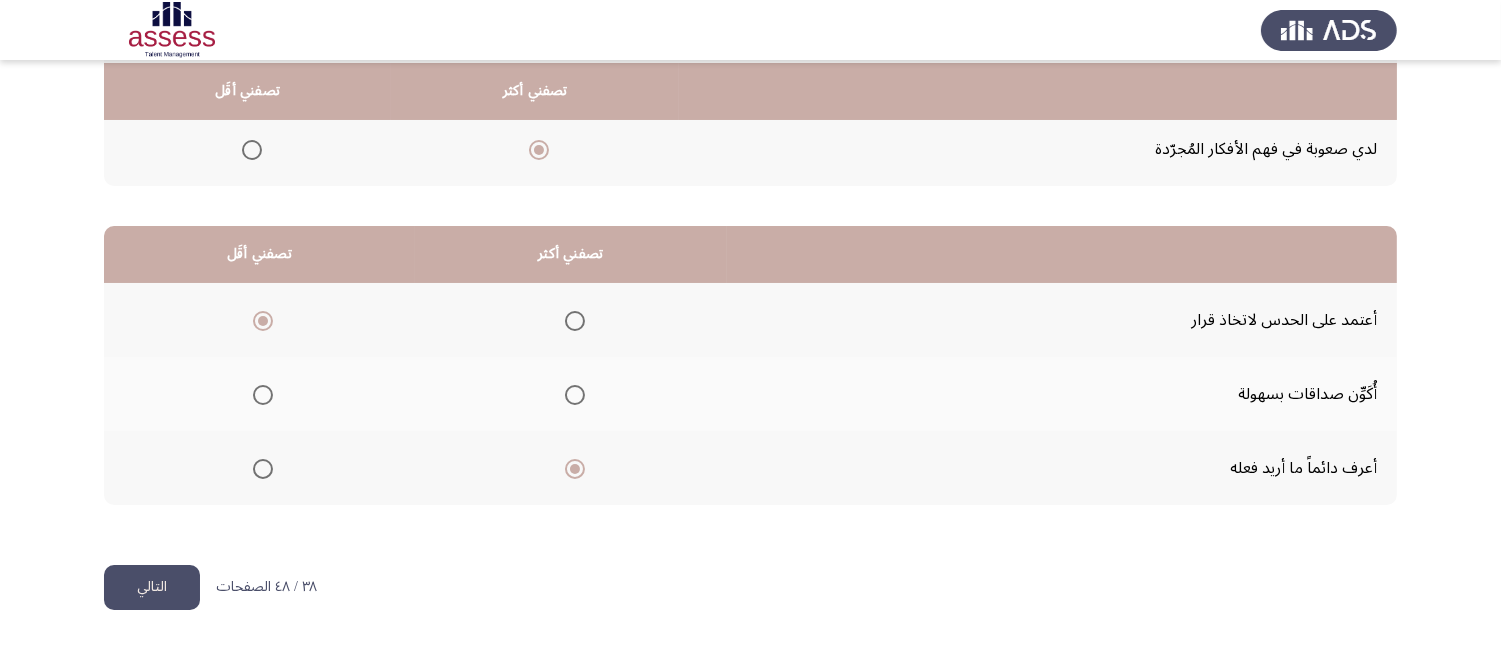 click on "التالي" 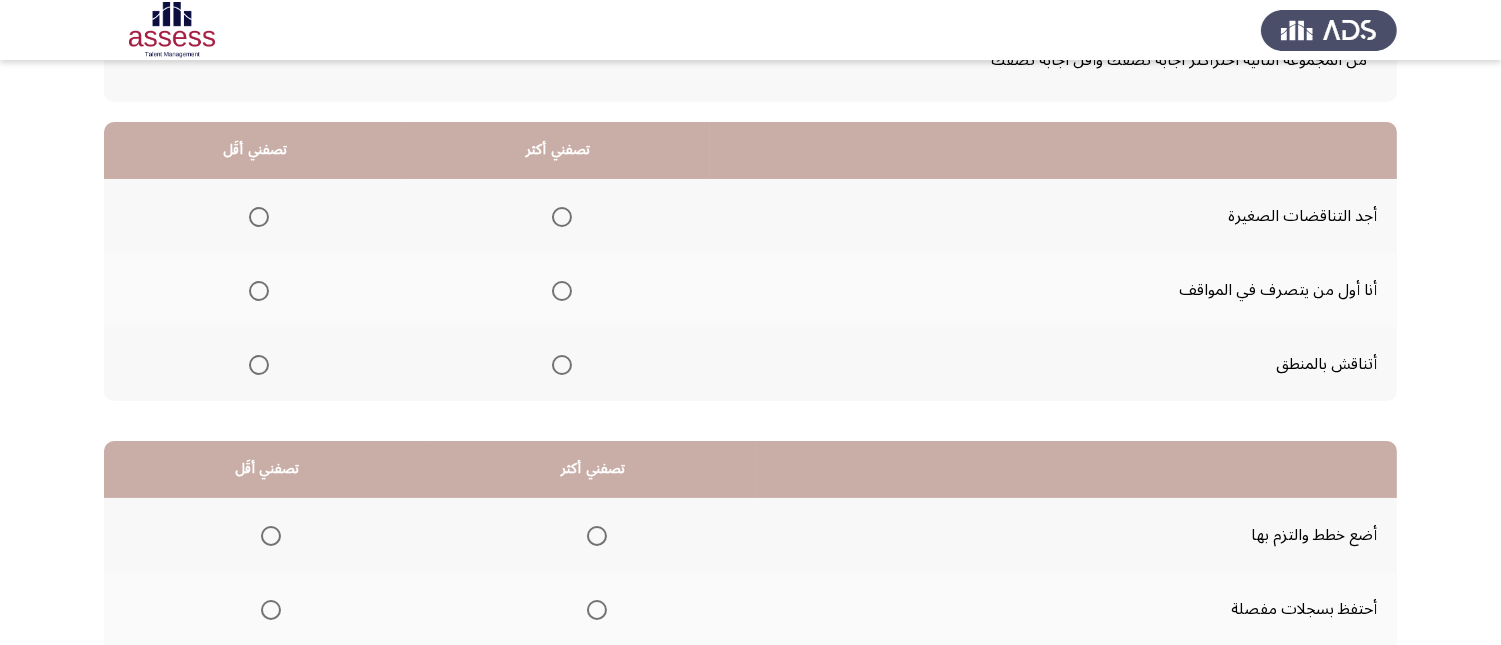 scroll, scrollTop: 111, scrollLeft: 0, axis: vertical 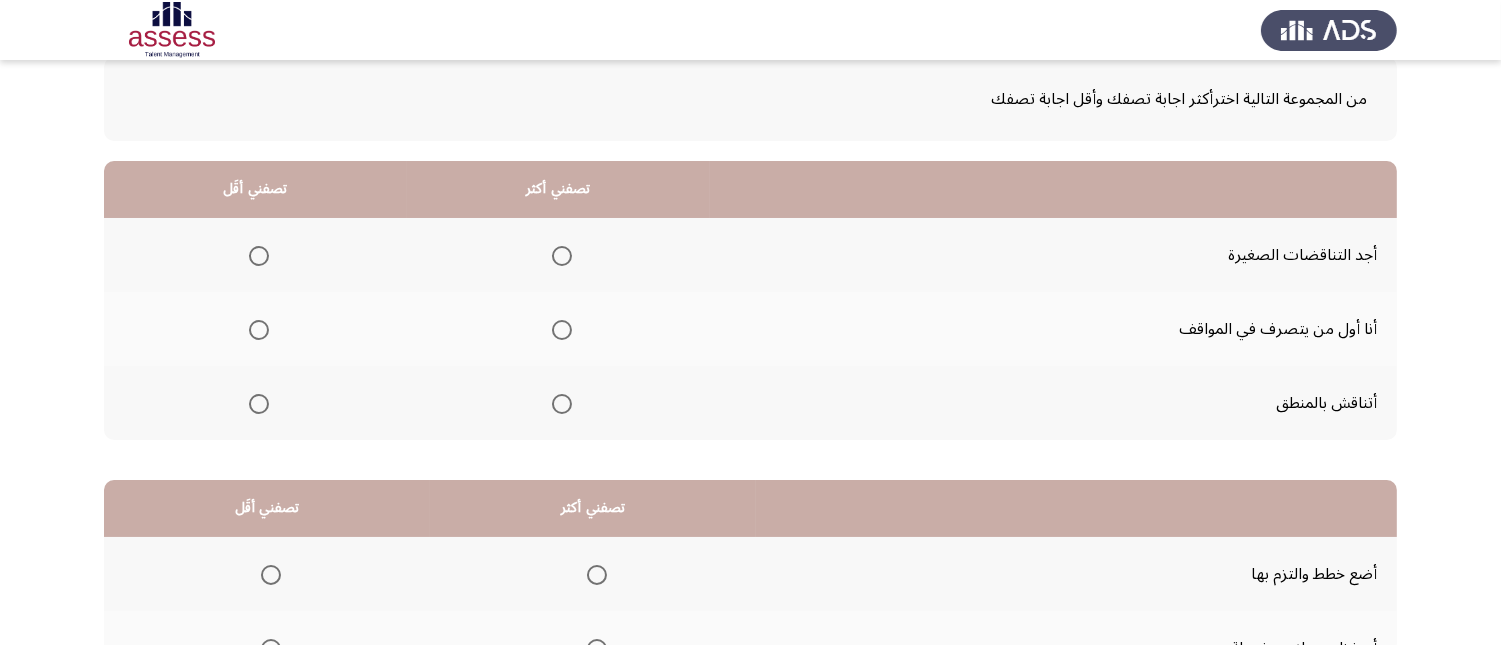click at bounding box center [562, 404] 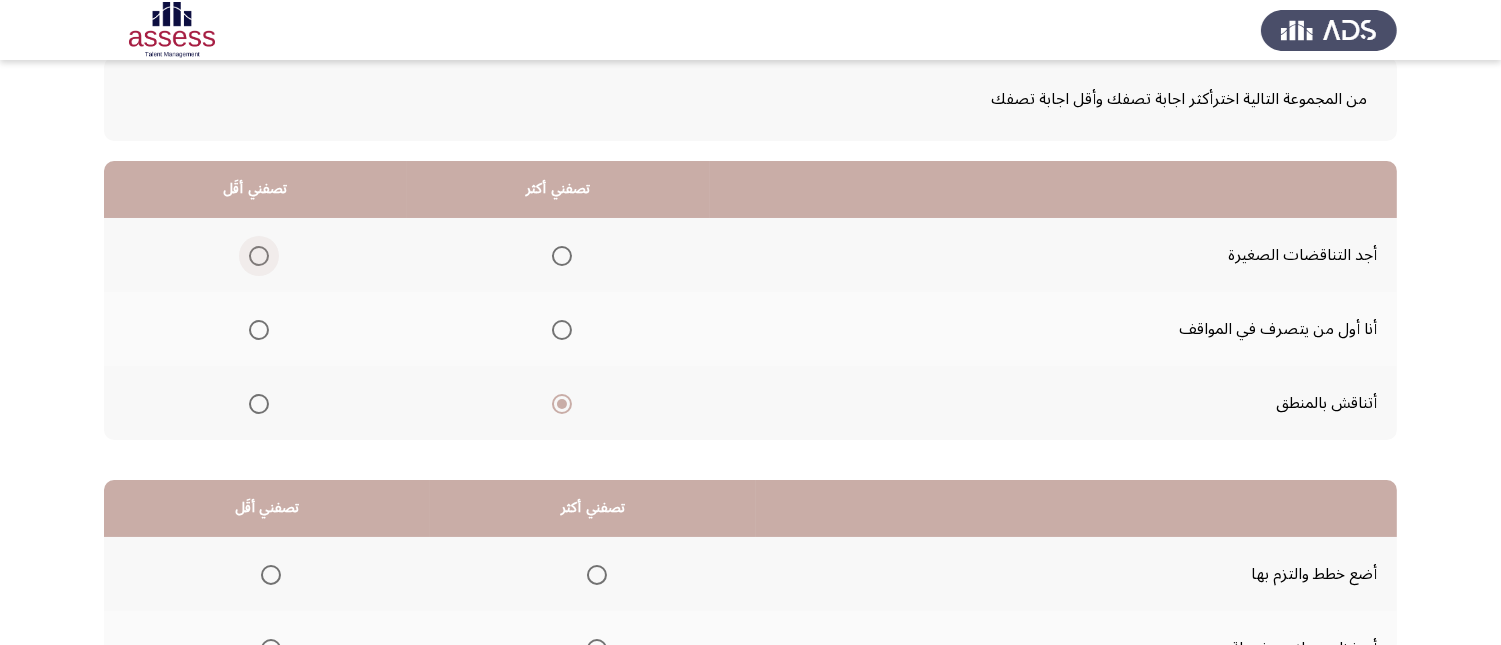 click at bounding box center [259, 256] 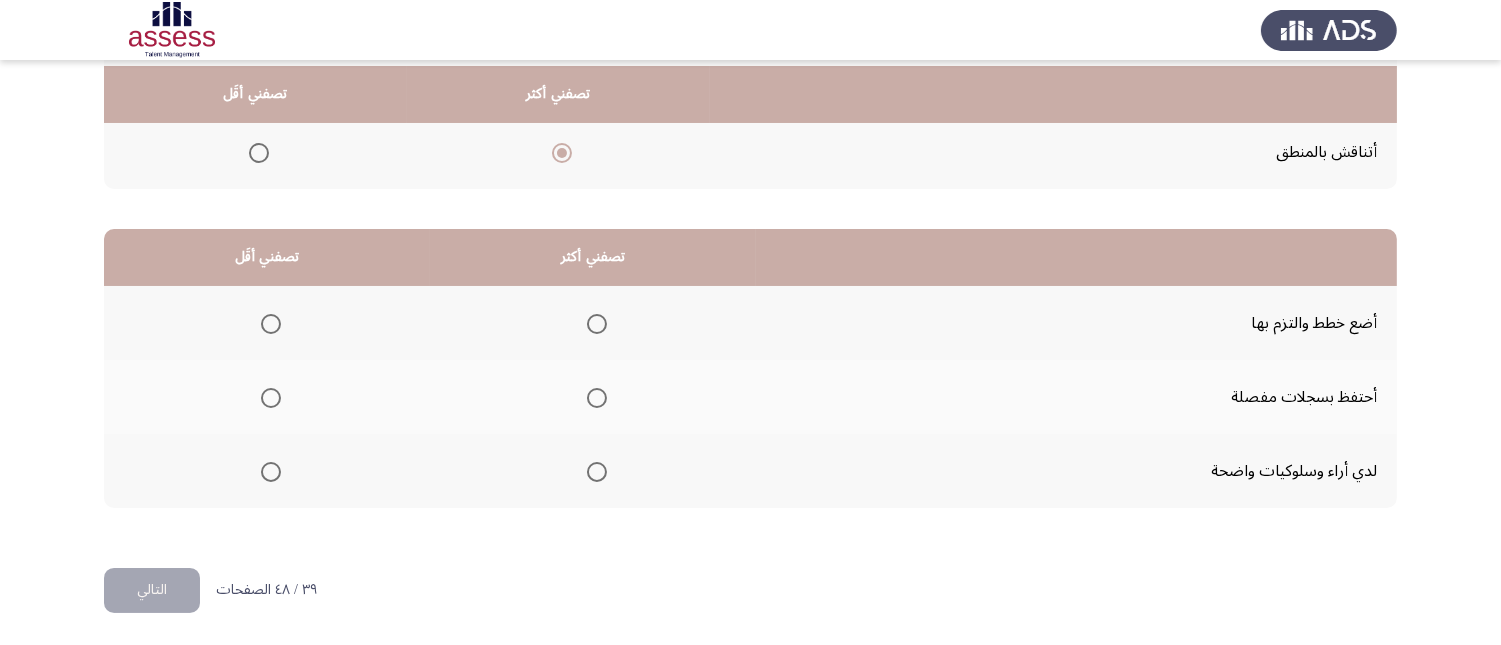 scroll, scrollTop: 367, scrollLeft: 0, axis: vertical 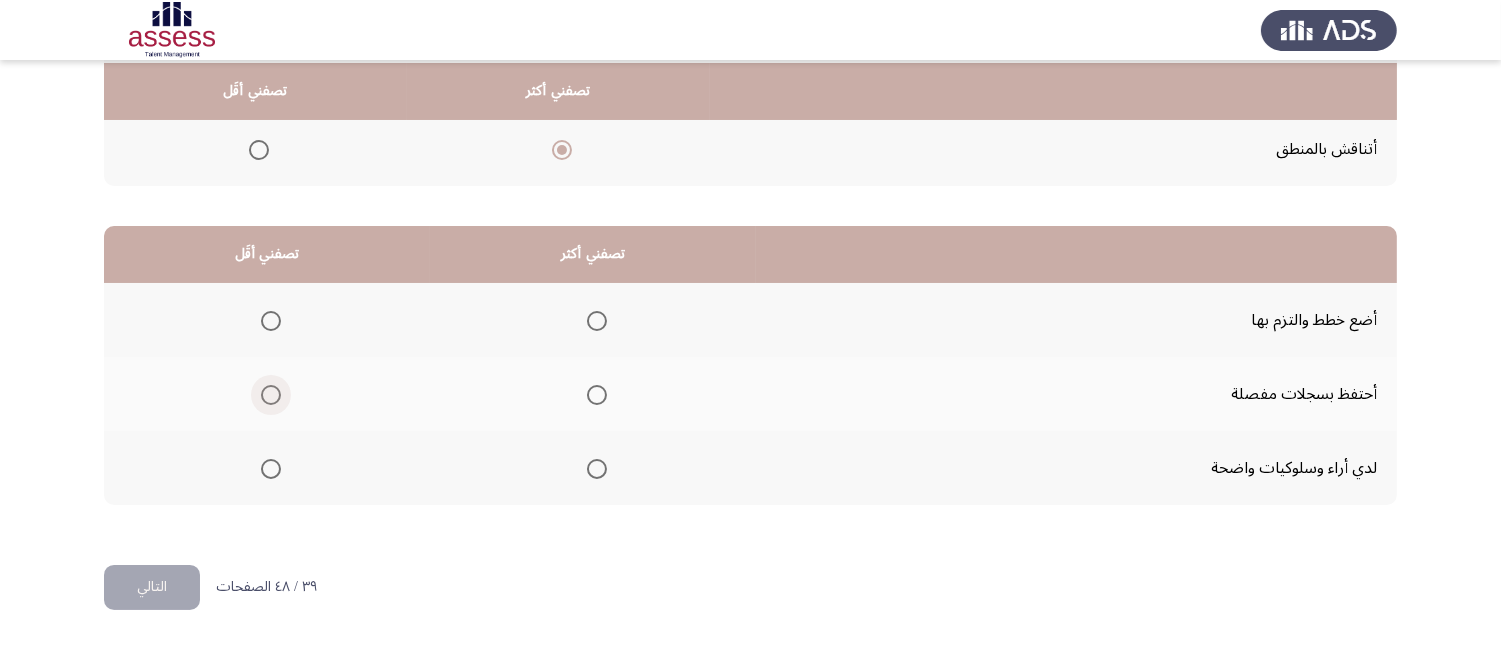 click at bounding box center (271, 395) 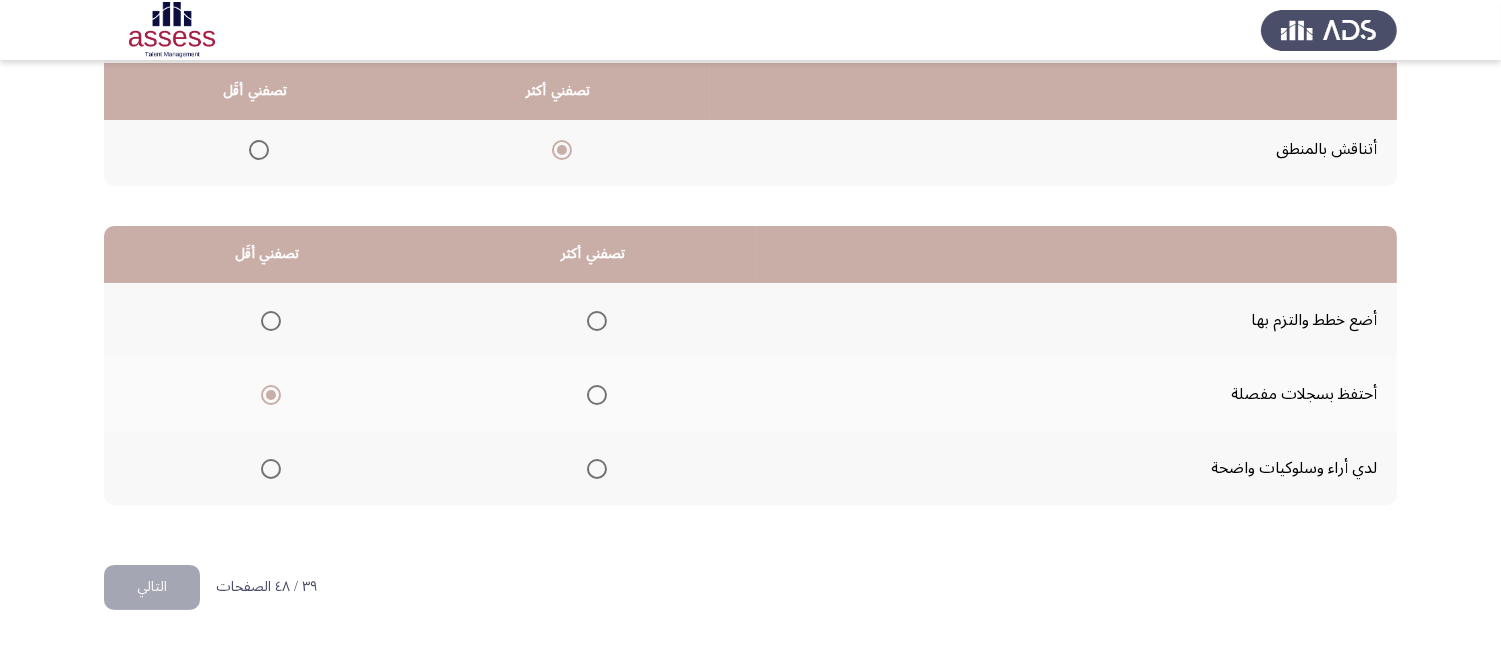click at bounding box center (597, 321) 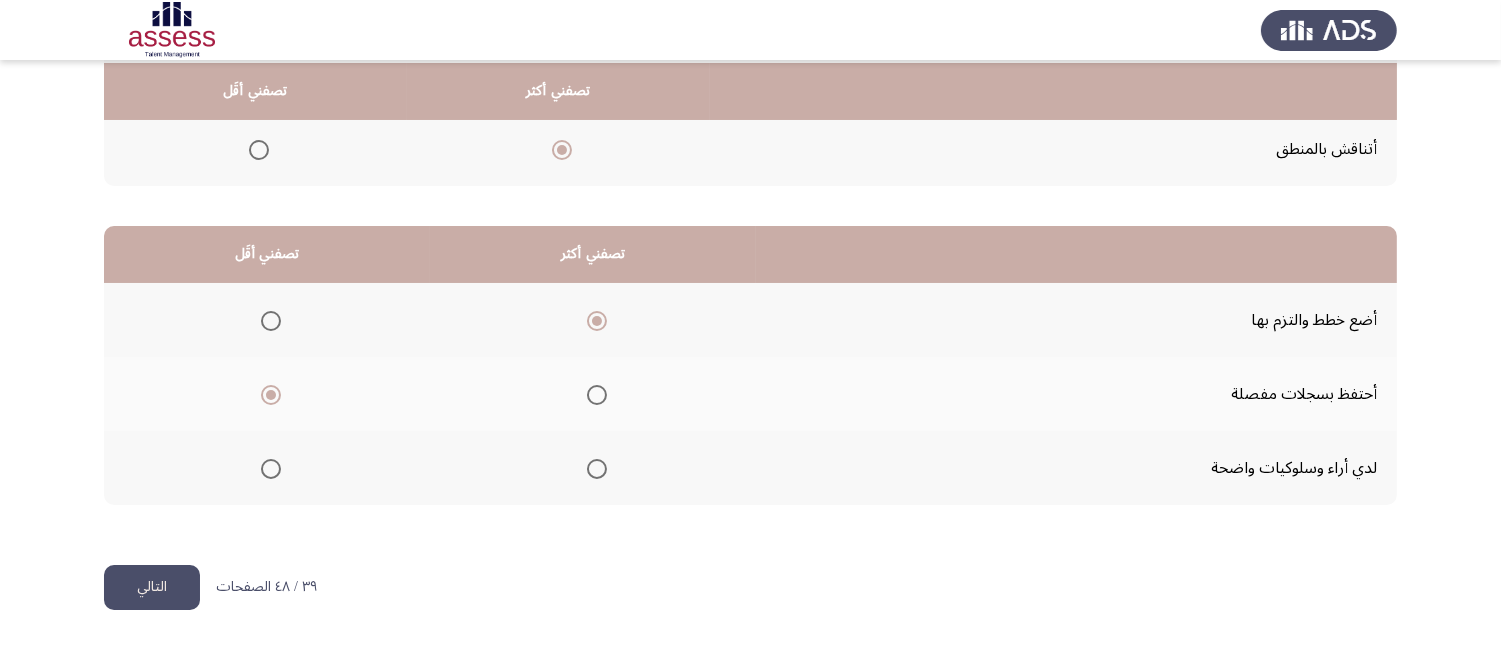 click on "التالي" 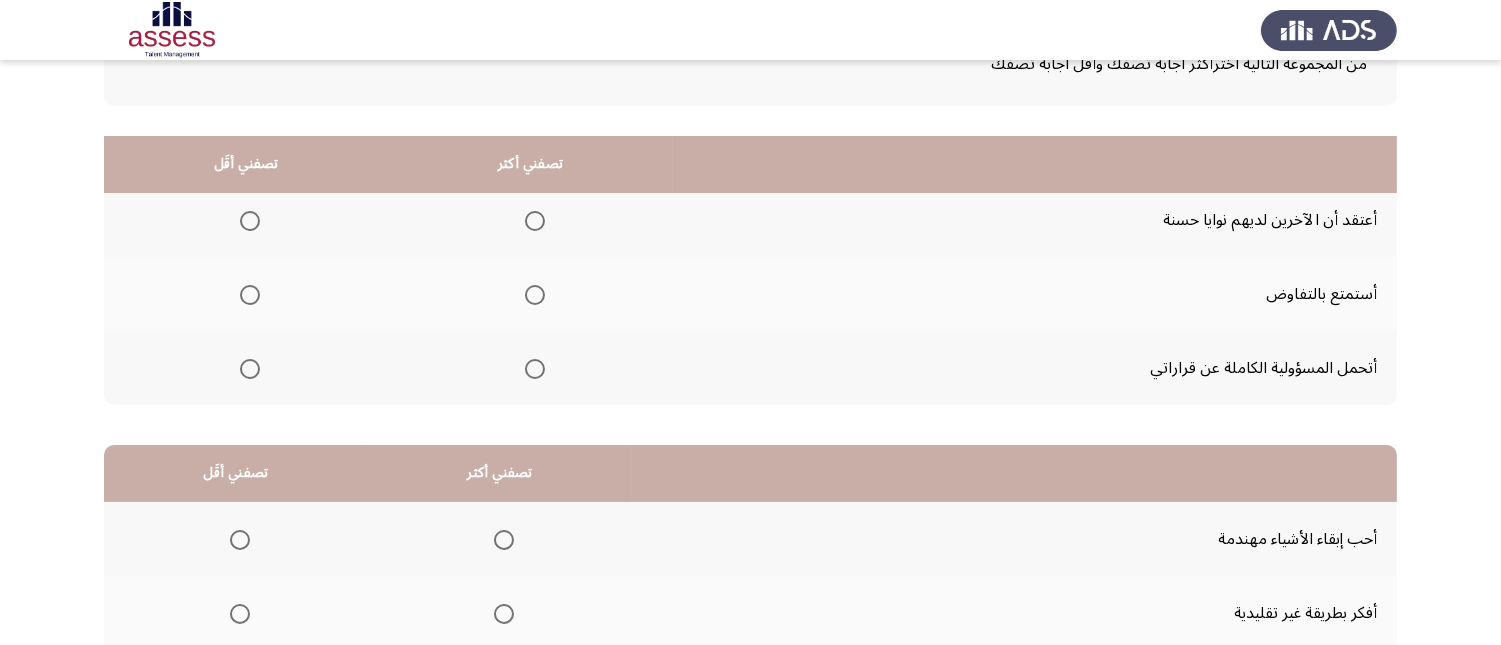 scroll, scrollTop: 111, scrollLeft: 0, axis: vertical 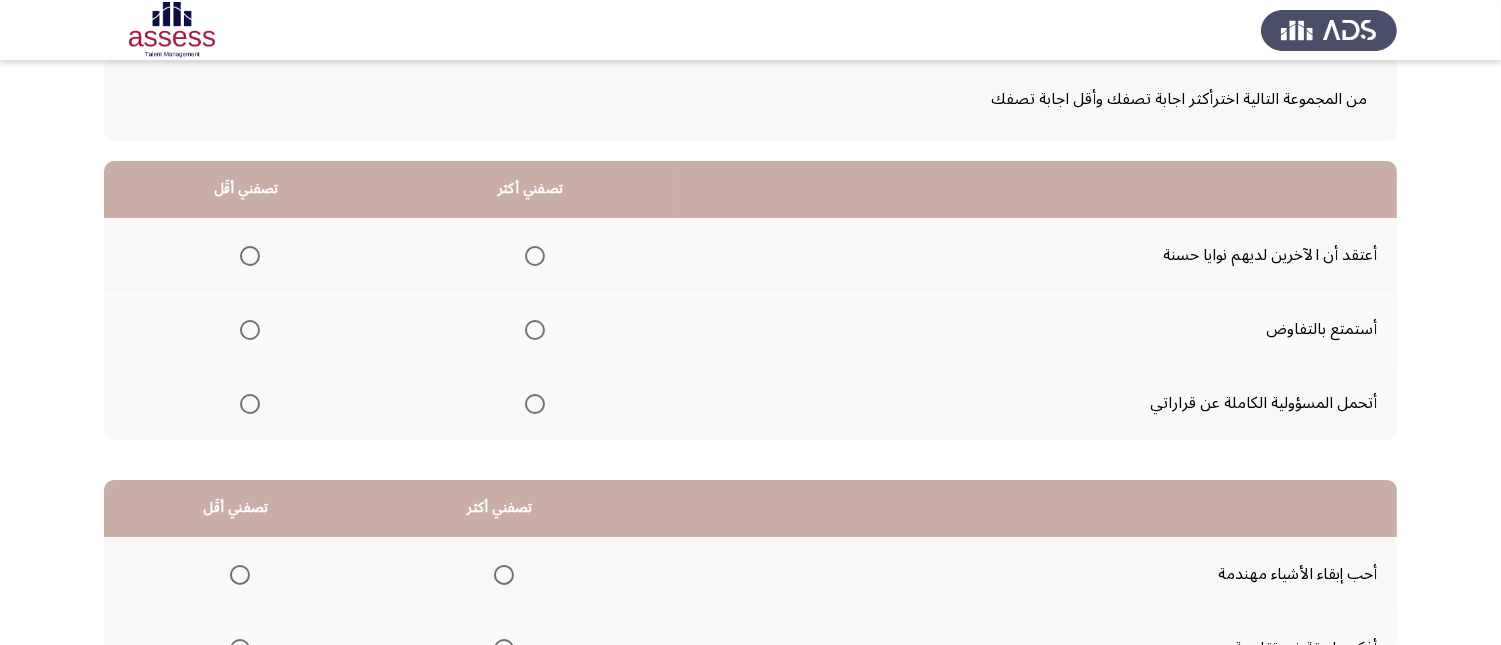 click at bounding box center [535, 330] 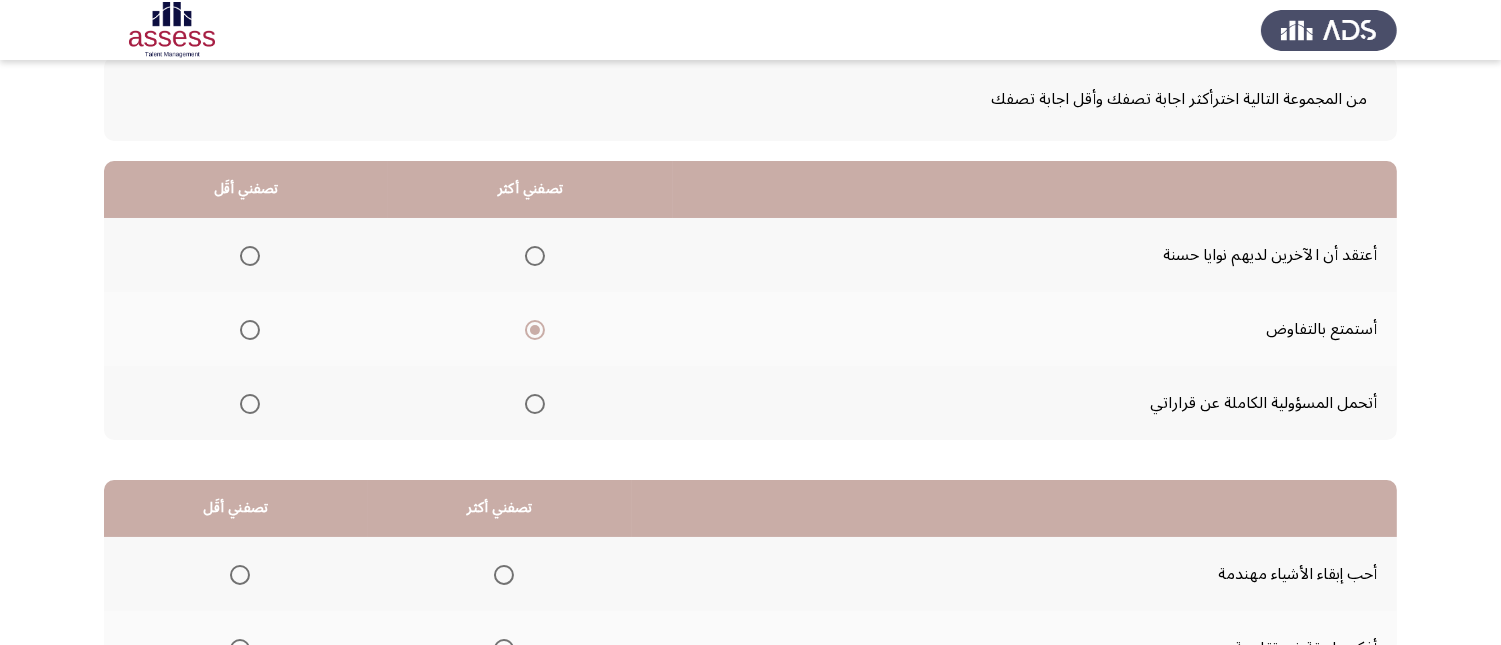 click at bounding box center (250, 256) 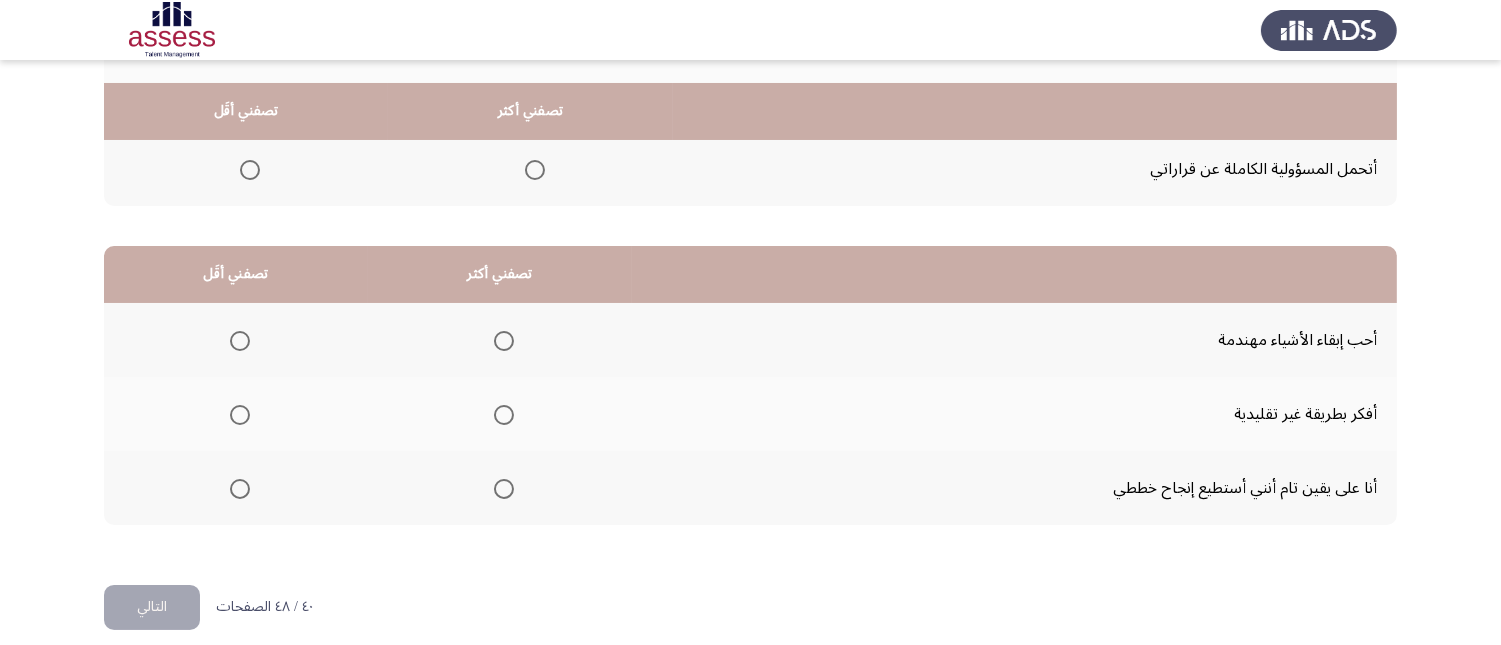 scroll, scrollTop: 367, scrollLeft: 0, axis: vertical 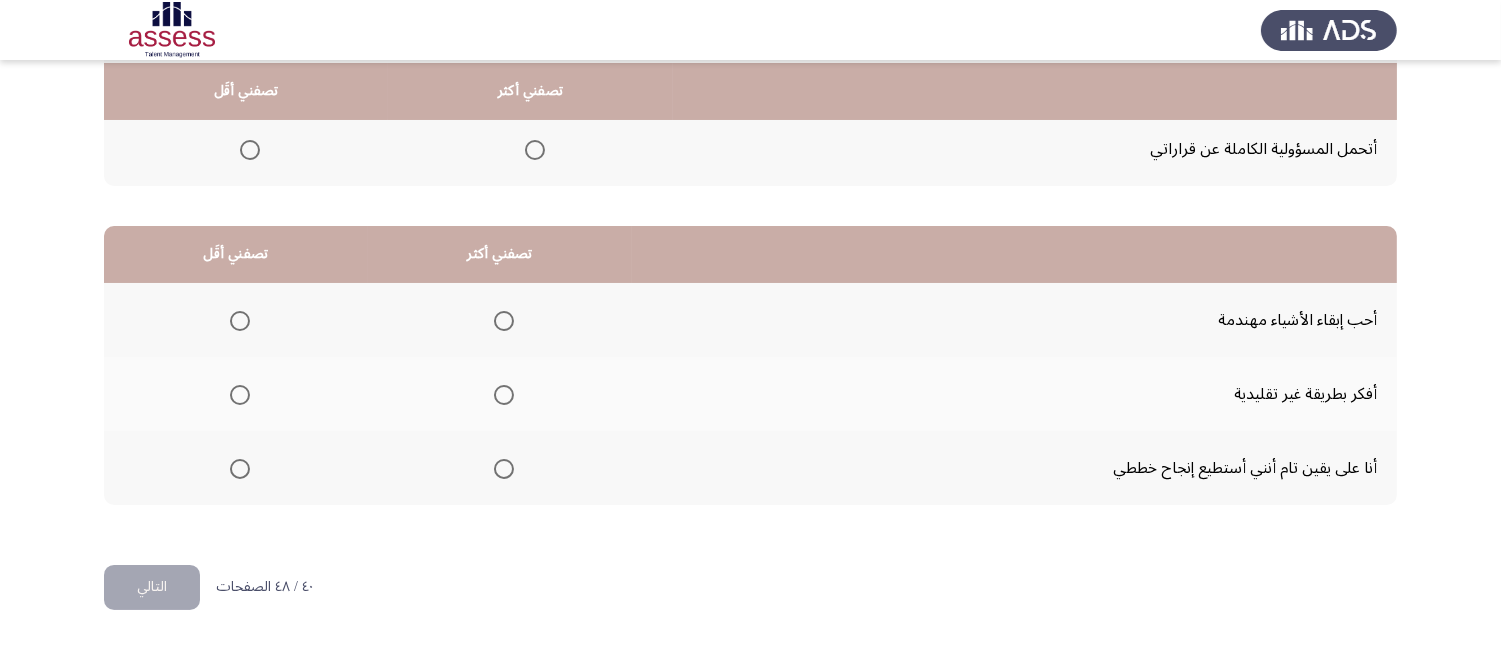 click at bounding box center [504, 395] 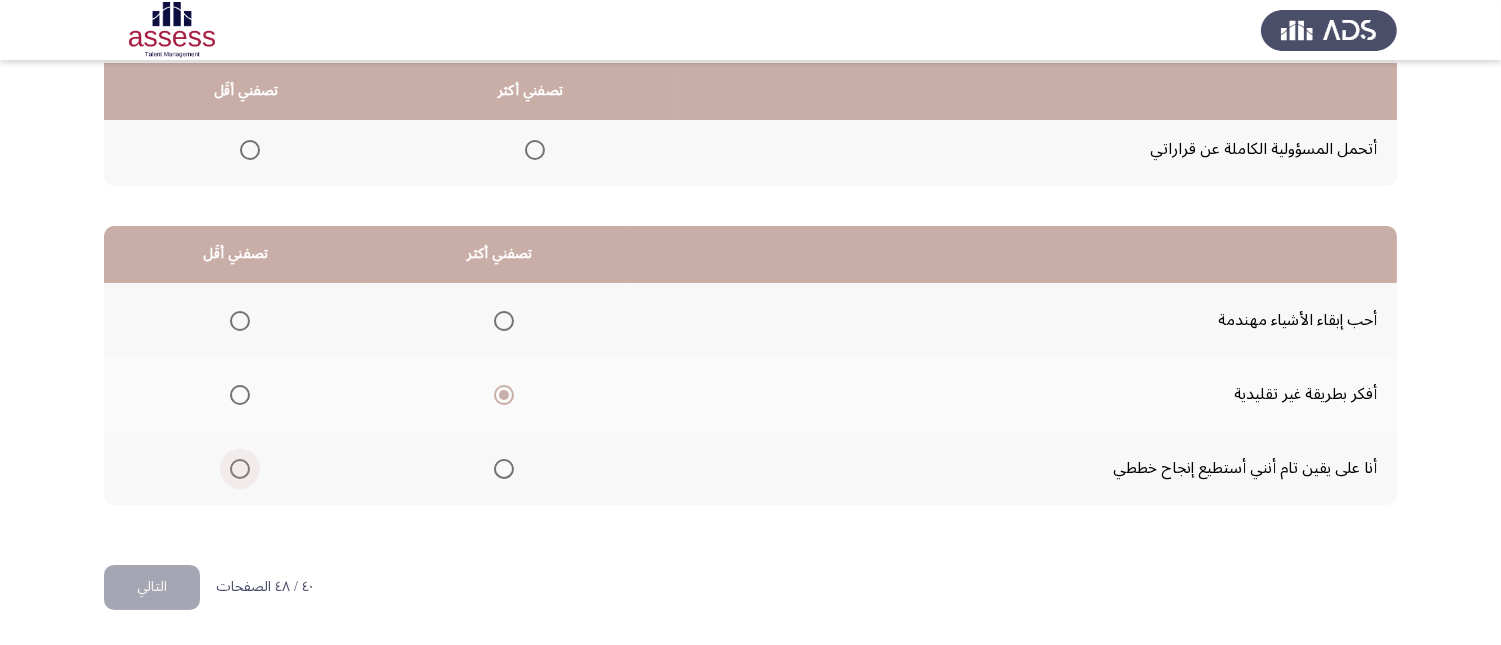 click at bounding box center (240, 469) 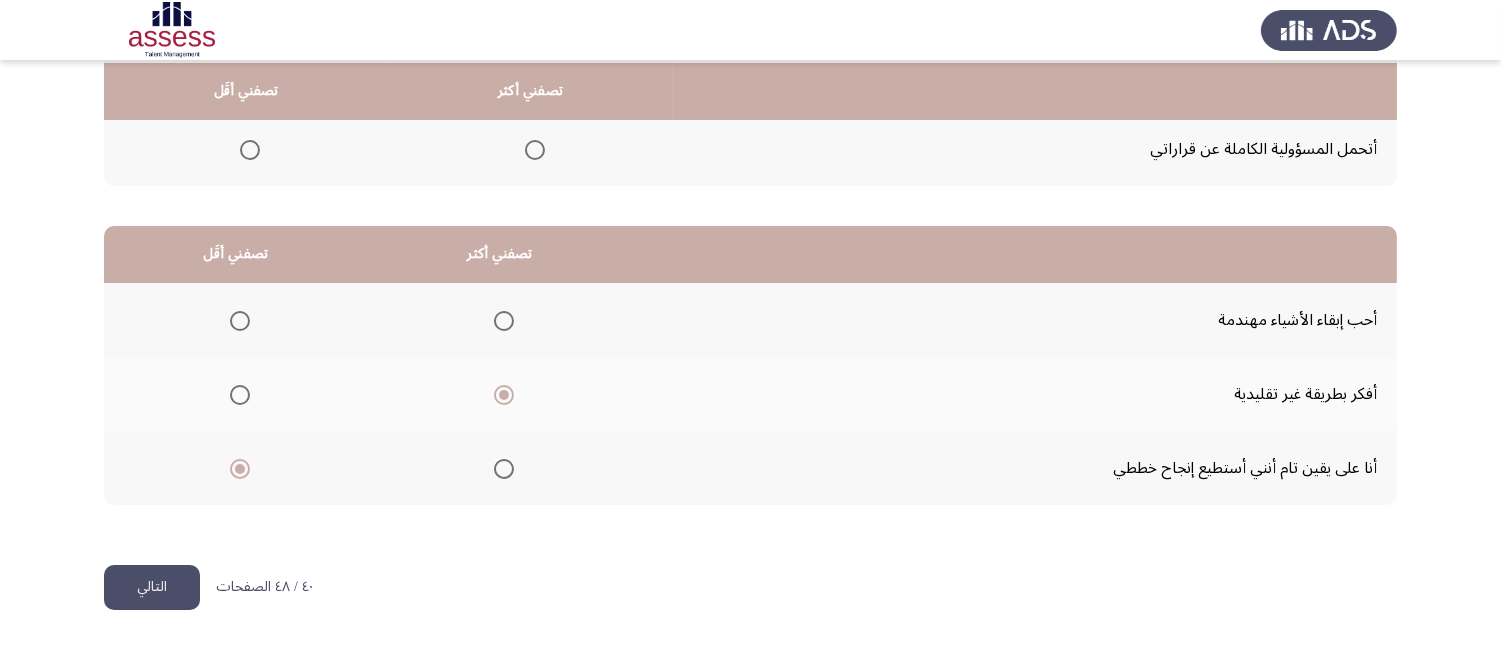 click on "التالي" 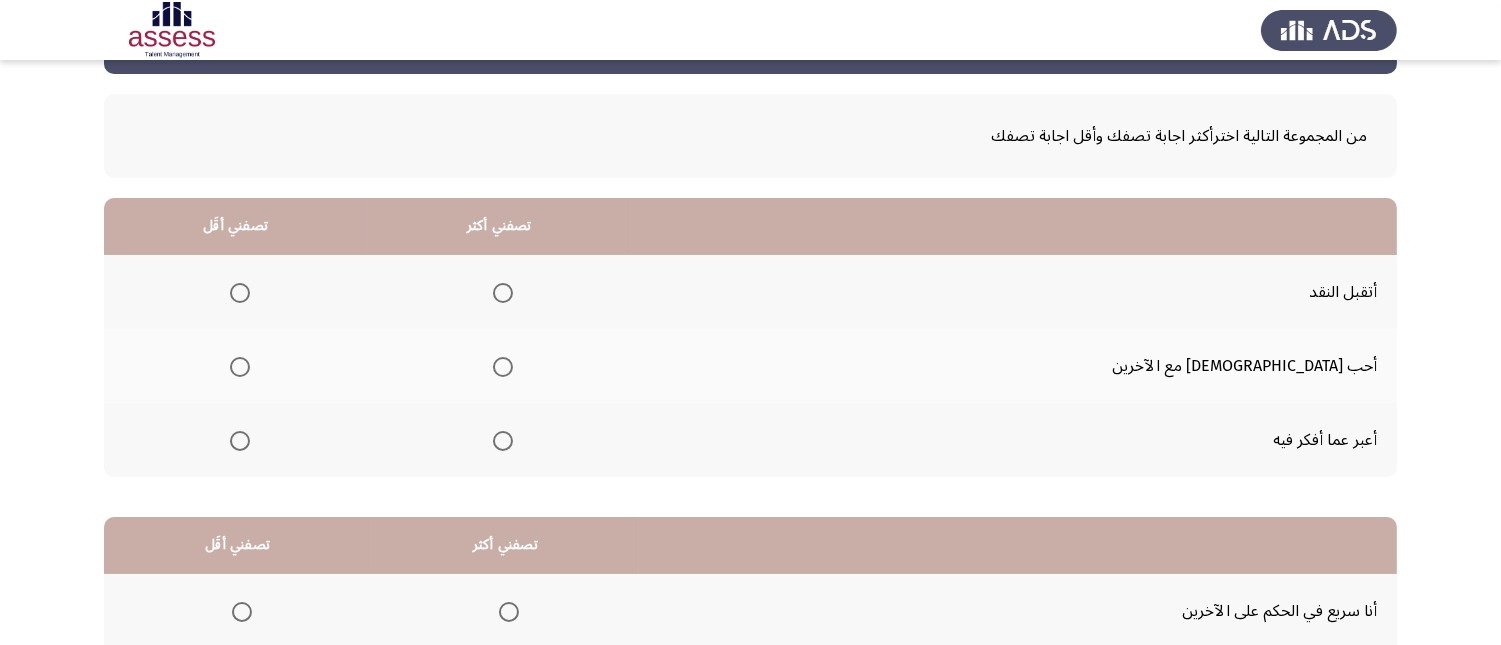 scroll, scrollTop: 111, scrollLeft: 0, axis: vertical 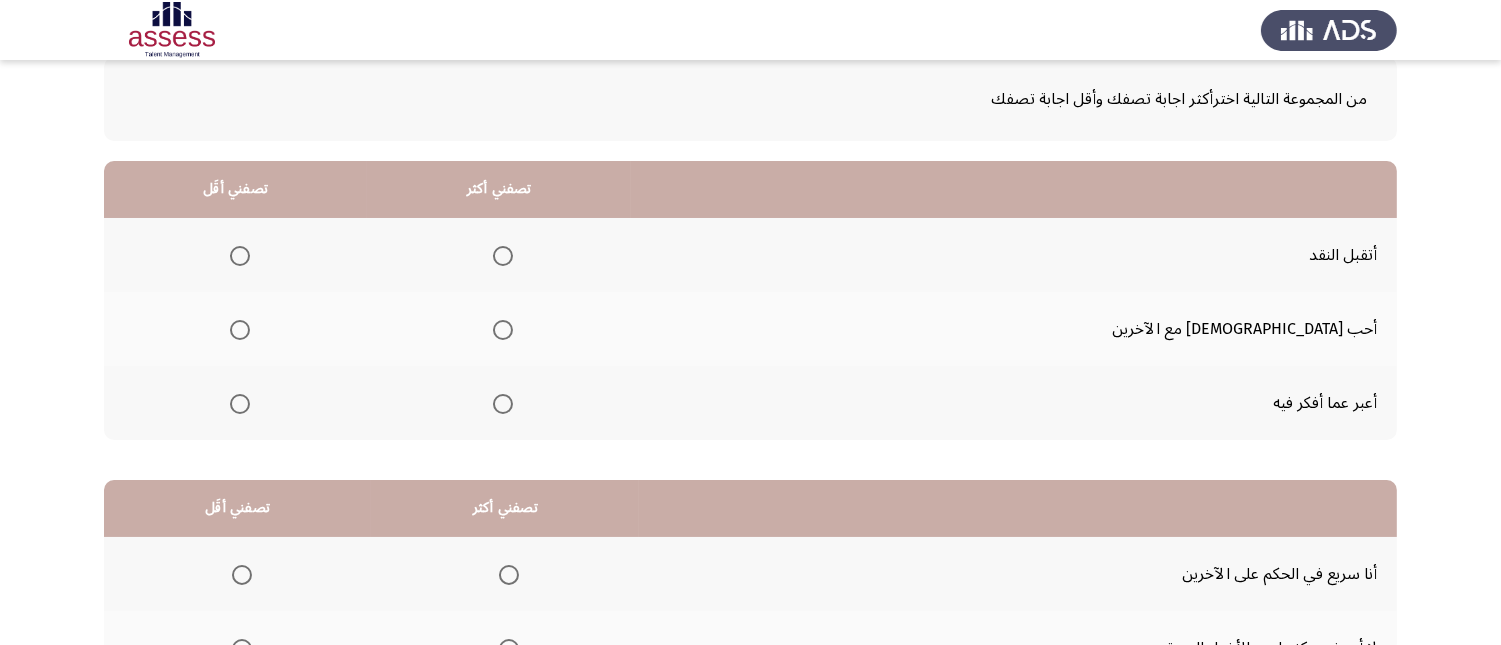 click at bounding box center (503, 256) 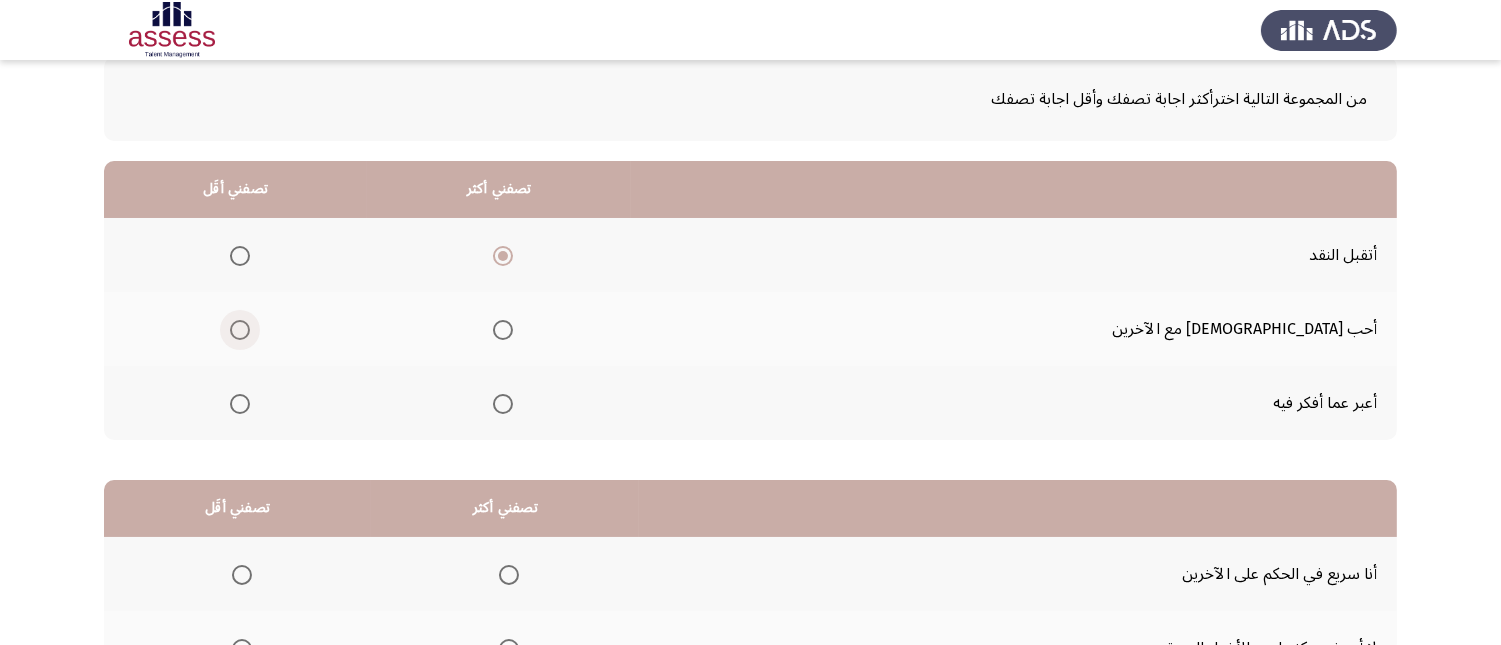 click at bounding box center [240, 330] 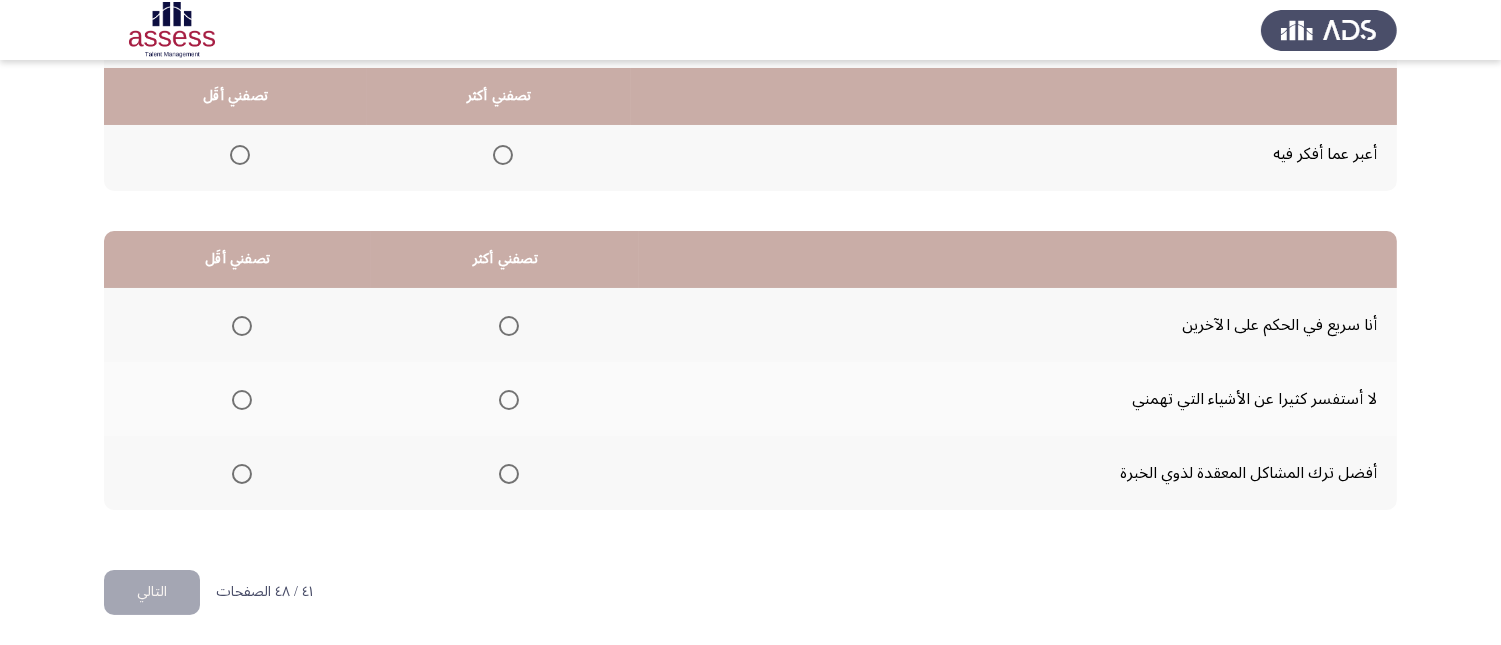 scroll, scrollTop: 367, scrollLeft: 0, axis: vertical 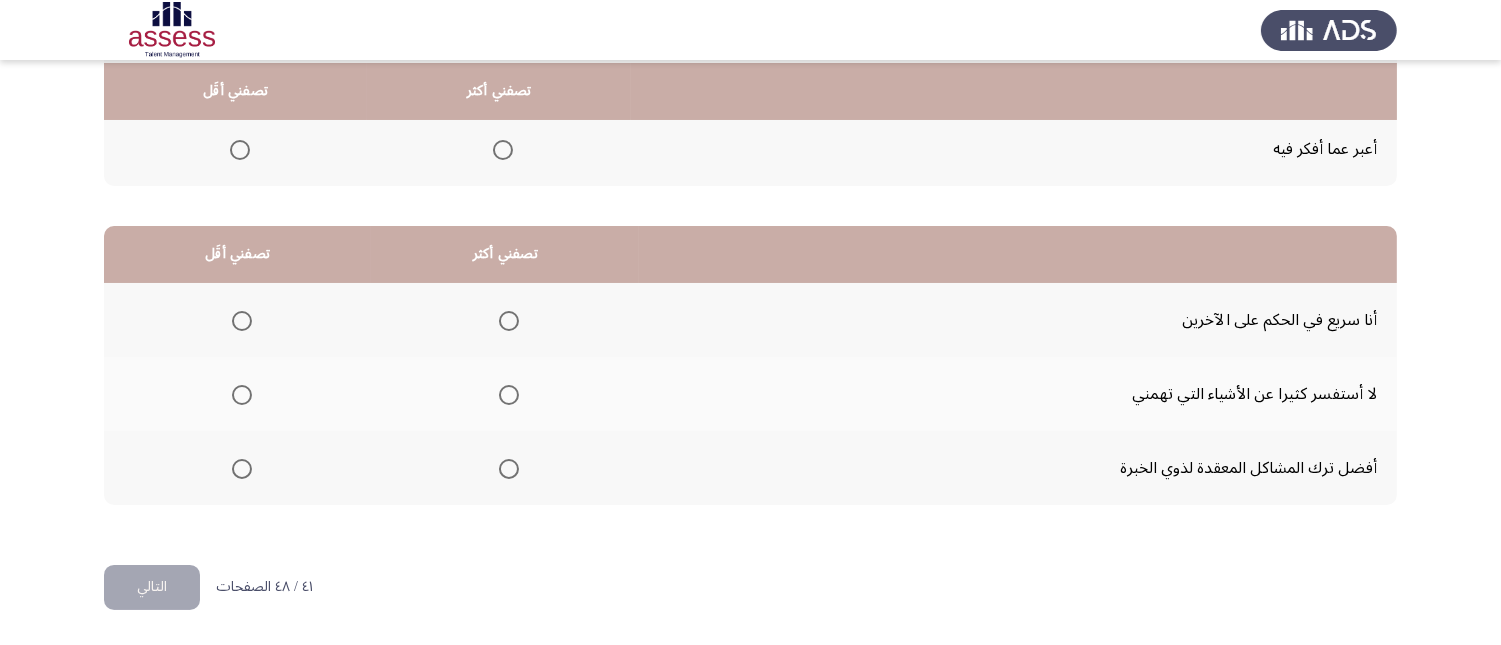 click at bounding box center [242, 321] 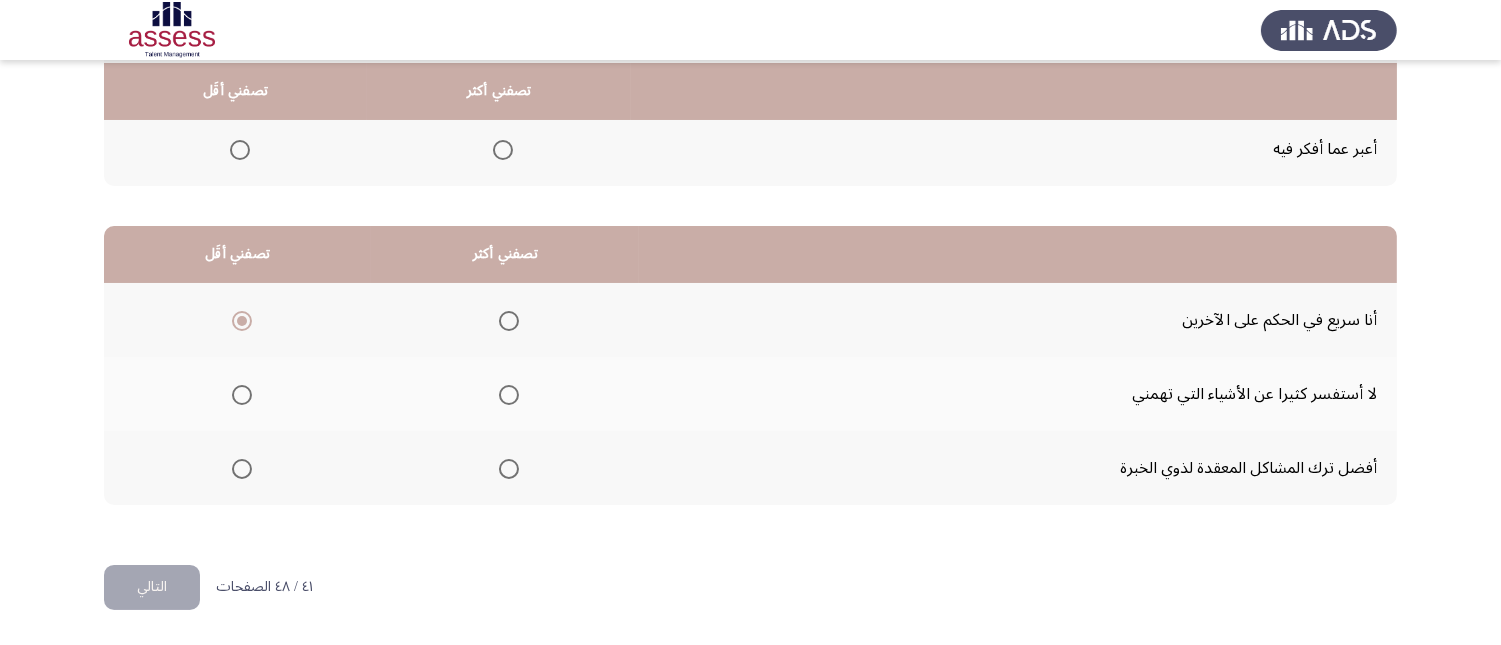 click at bounding box center [509, 321] 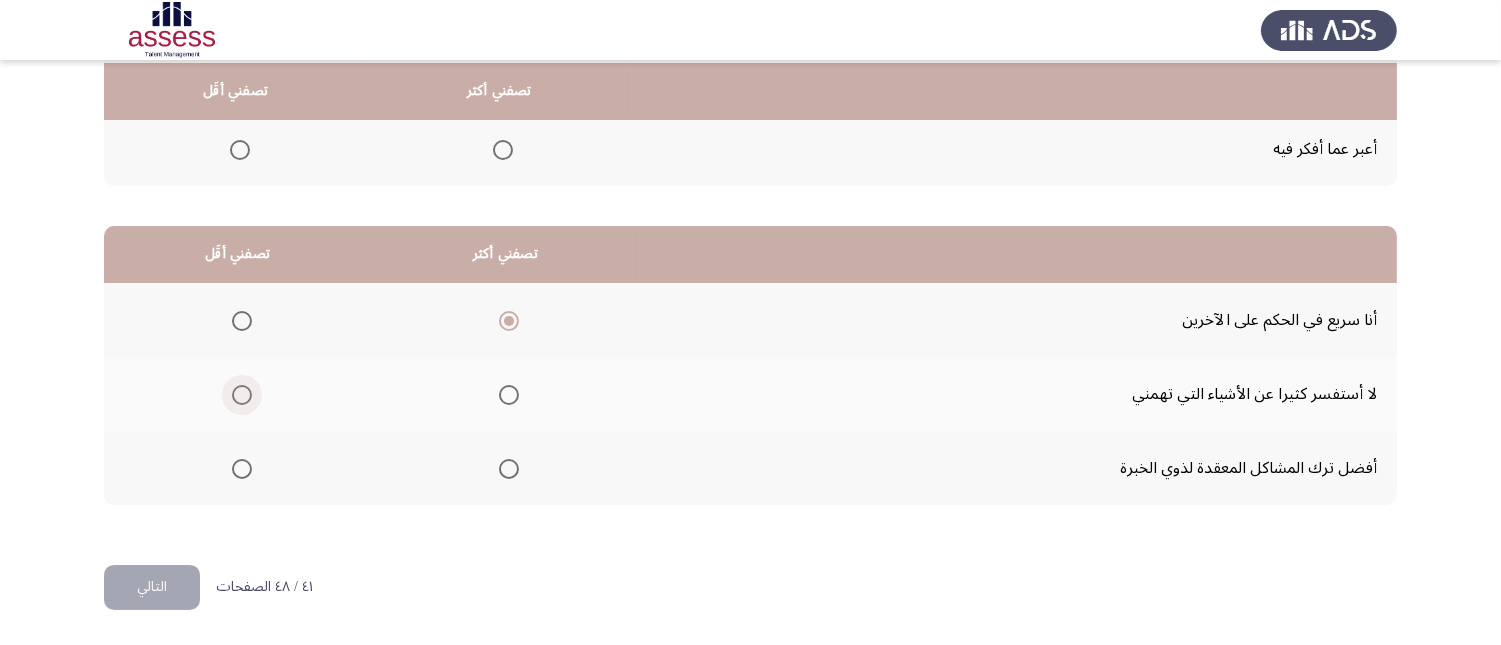 click at bounding box center (242, 395) 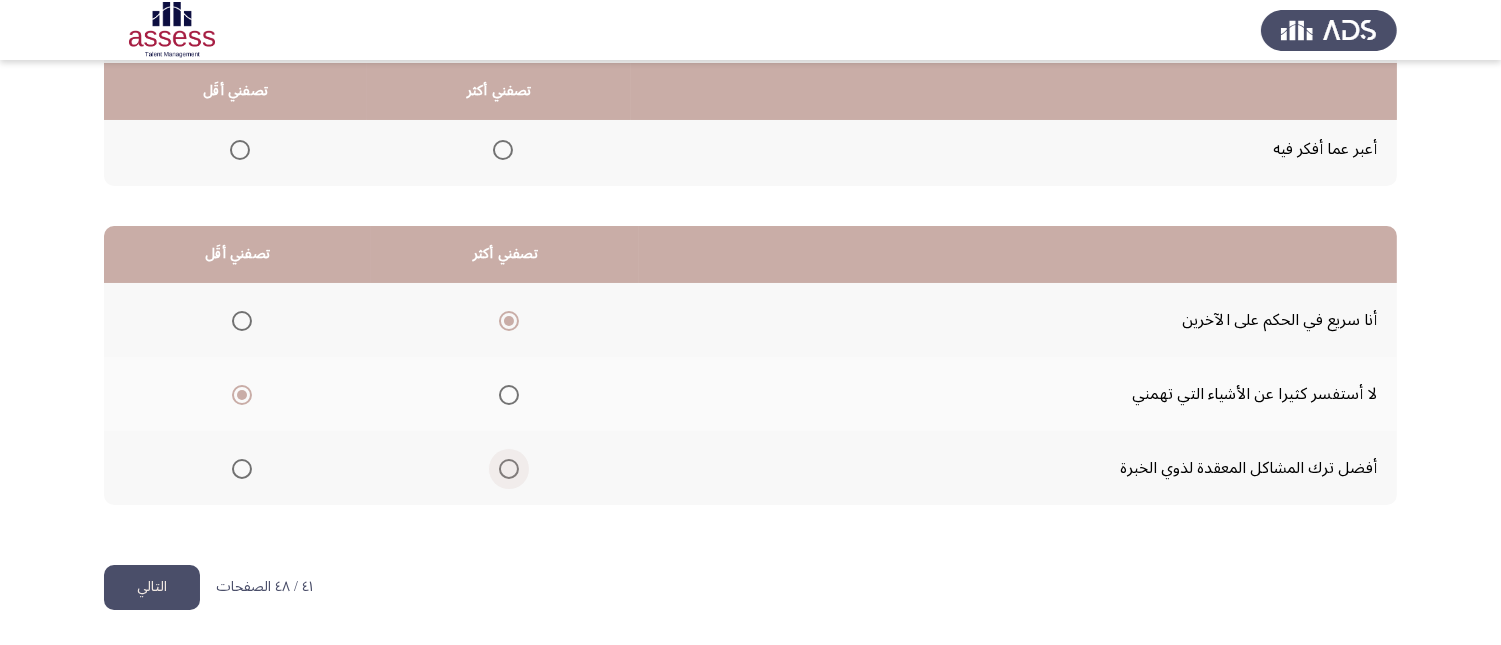 click at bounding box center (509, 469) 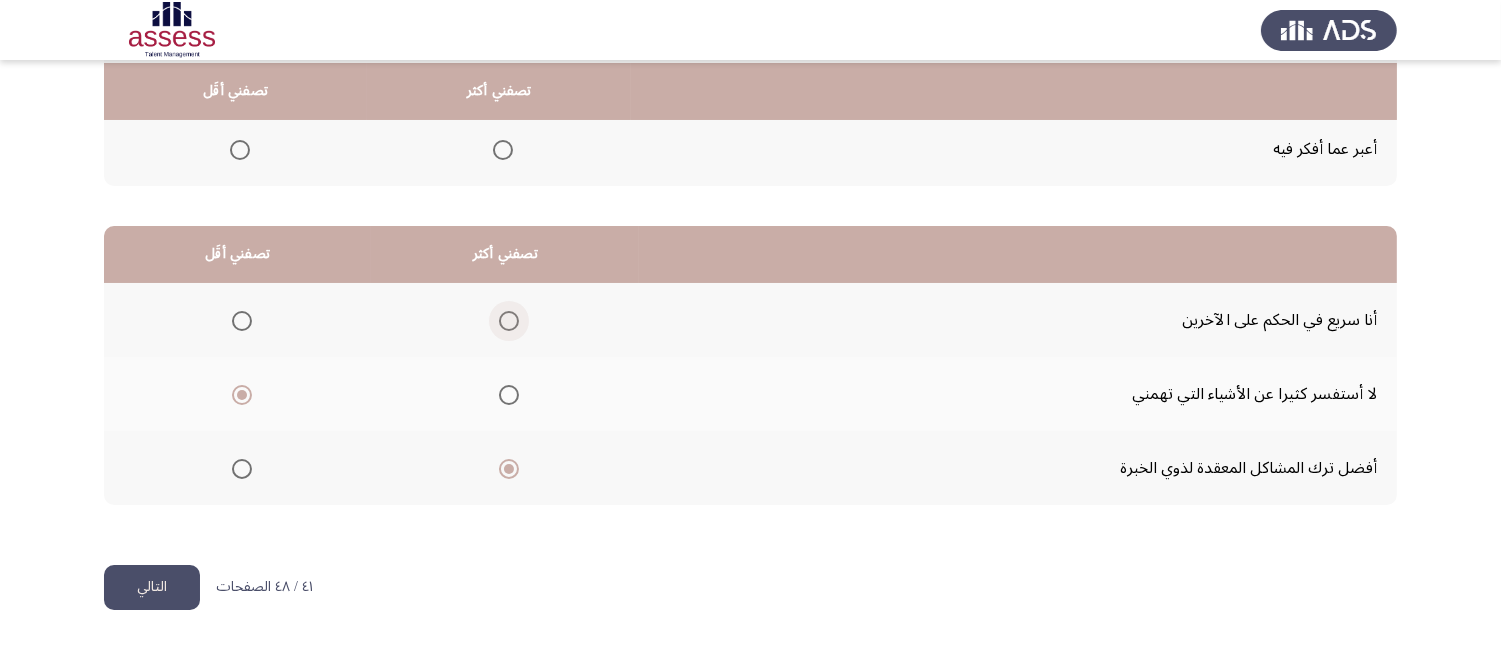 click at bounding box center (509, 321) 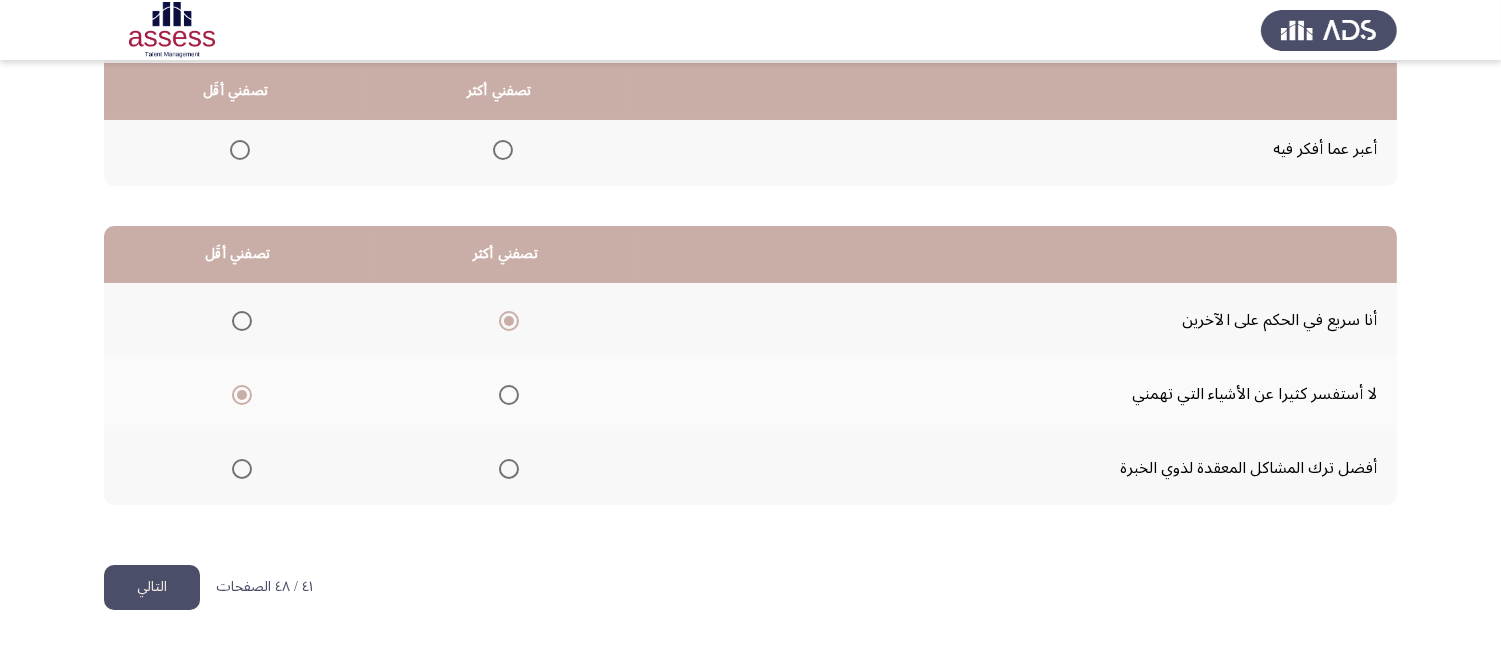 click at bounding box center (509, 469) 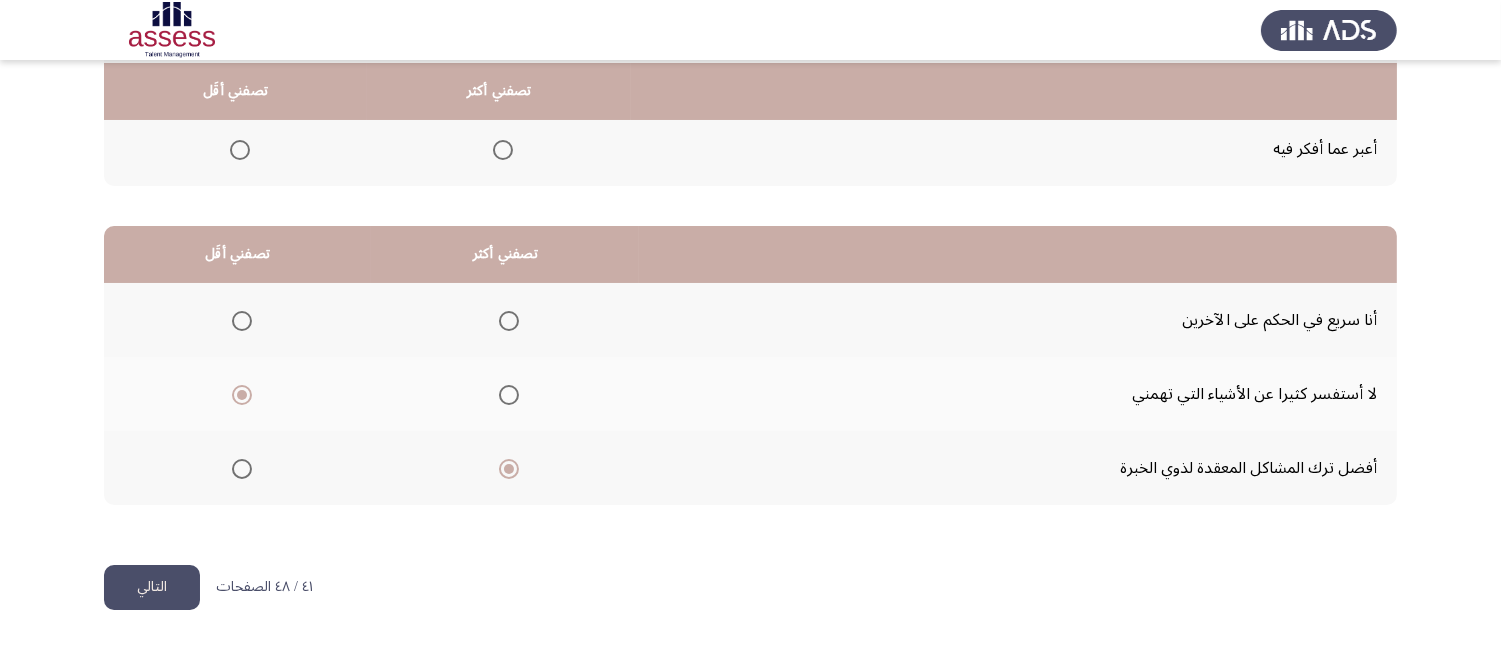 click on "التالي" 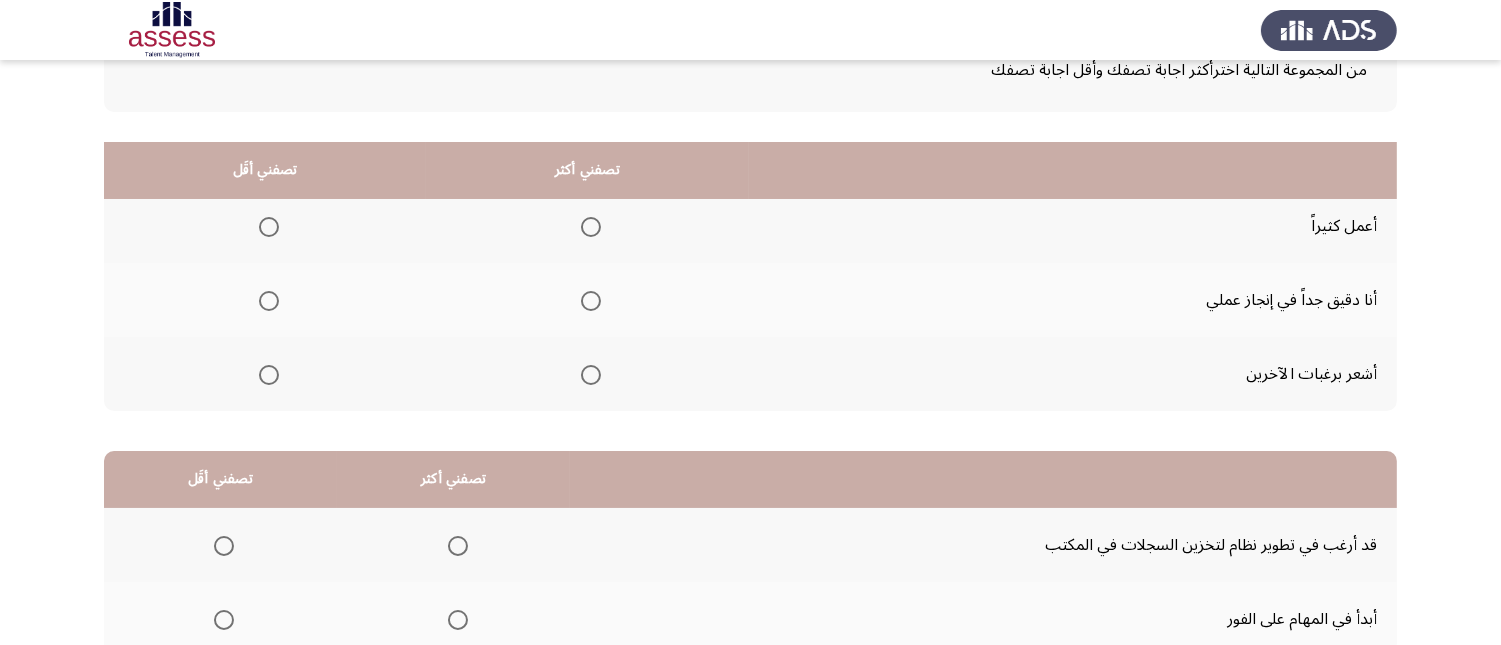 scroll, scrollTop: 111, scrollLeft: 0, axis: vertical 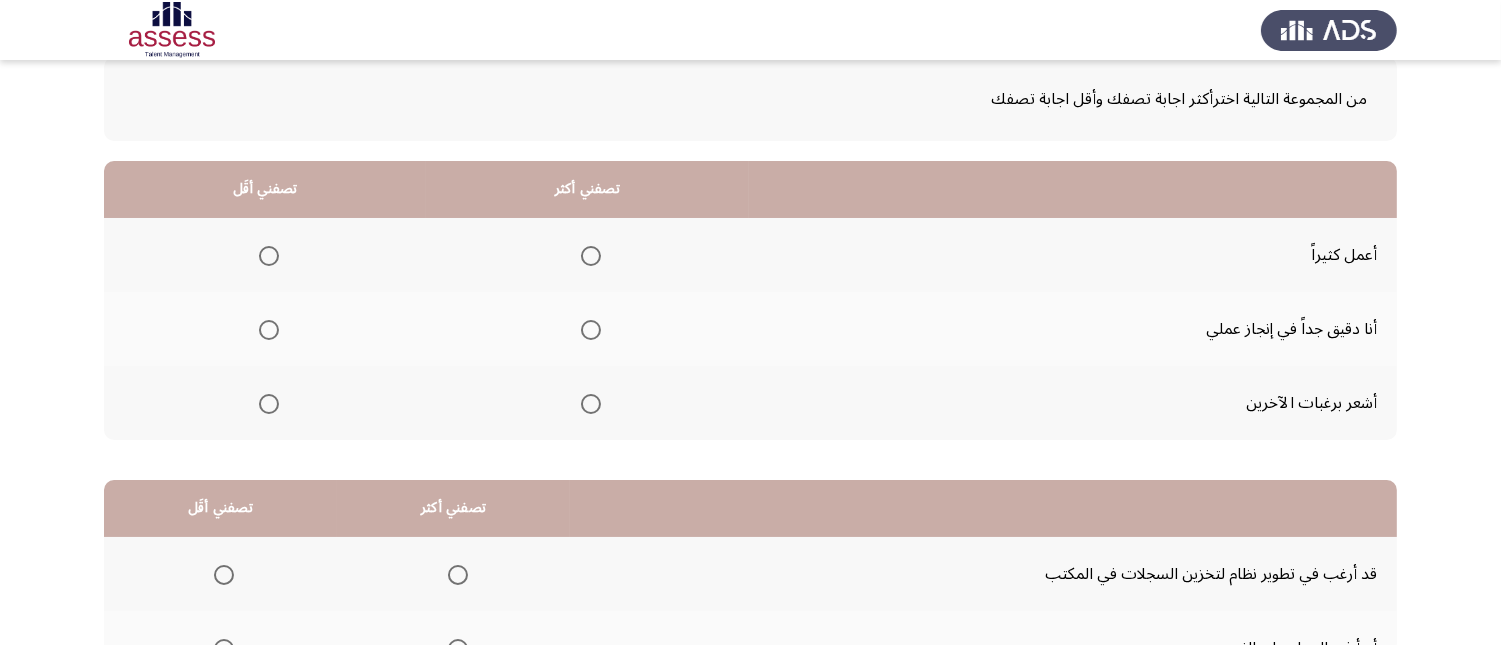 click at bounding box center [591, 330] 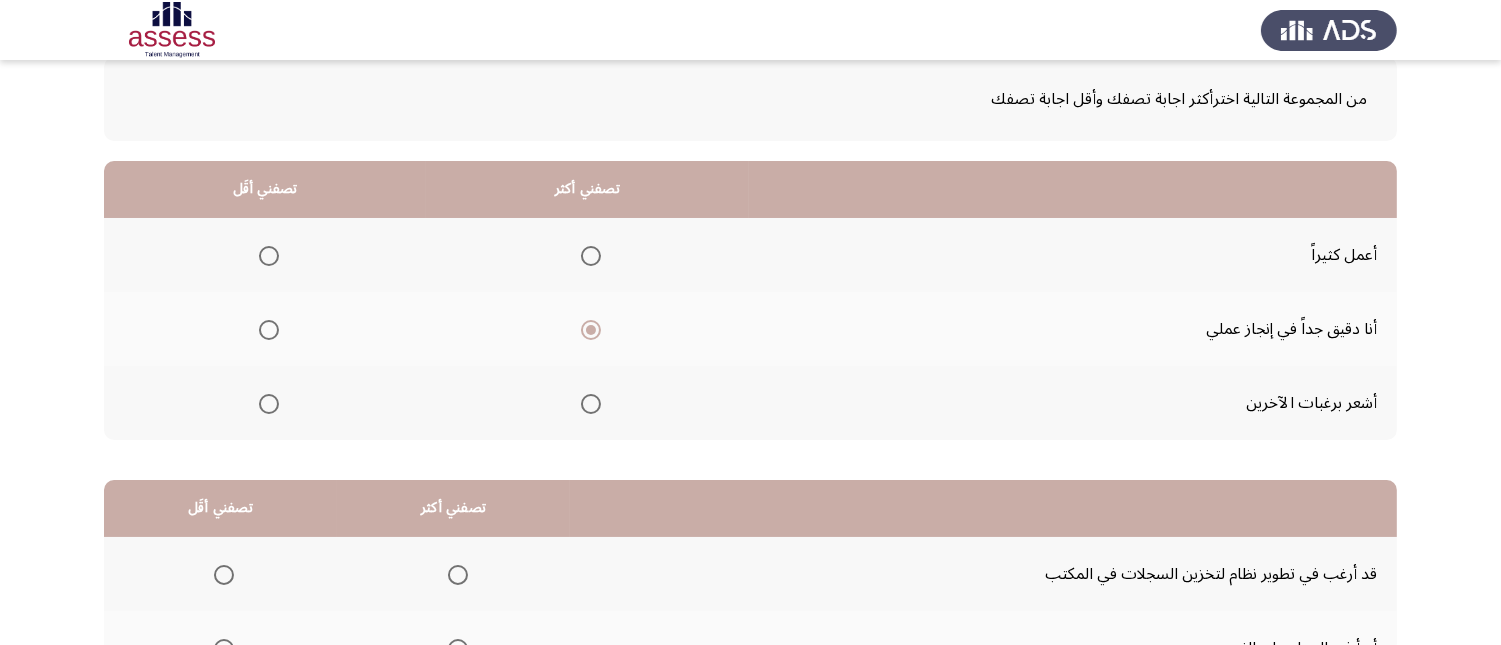 click at bounding box center (269, 404) 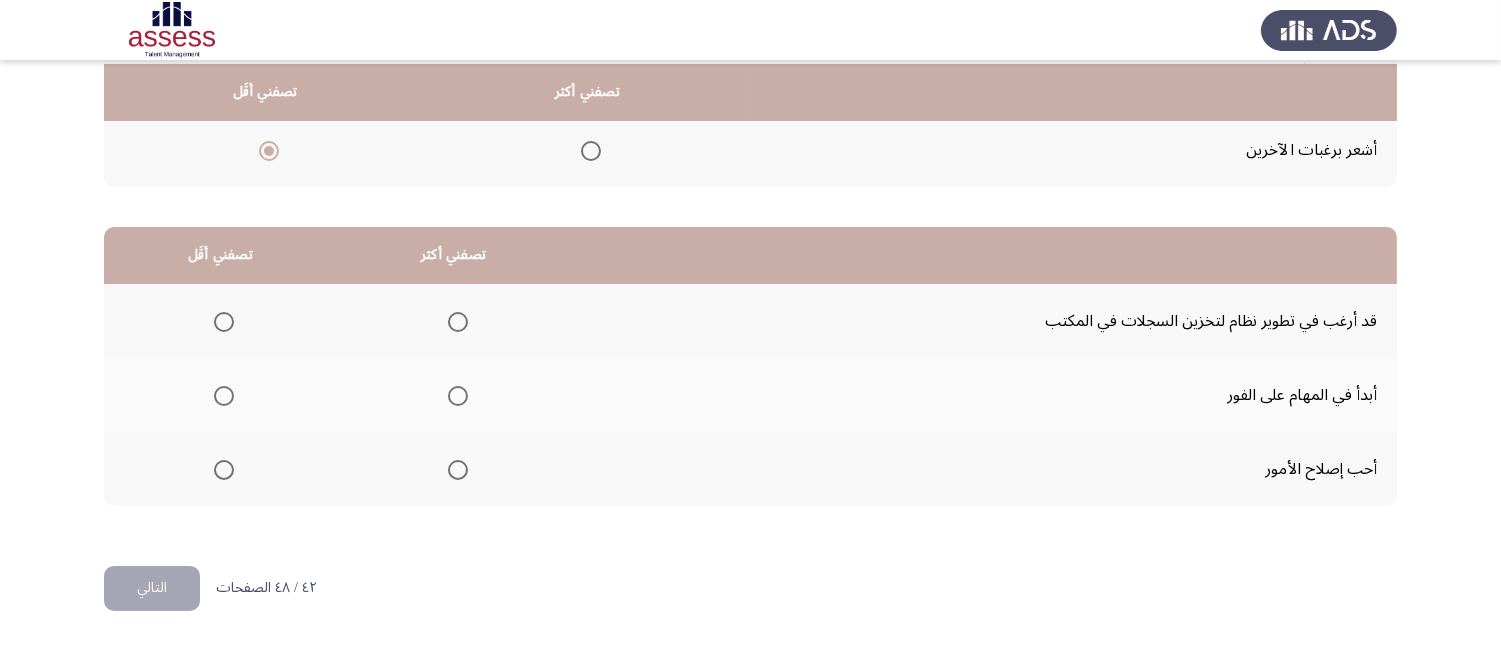 scroll, scrollTop: 367, scrollLeft: 0, axis: vertical 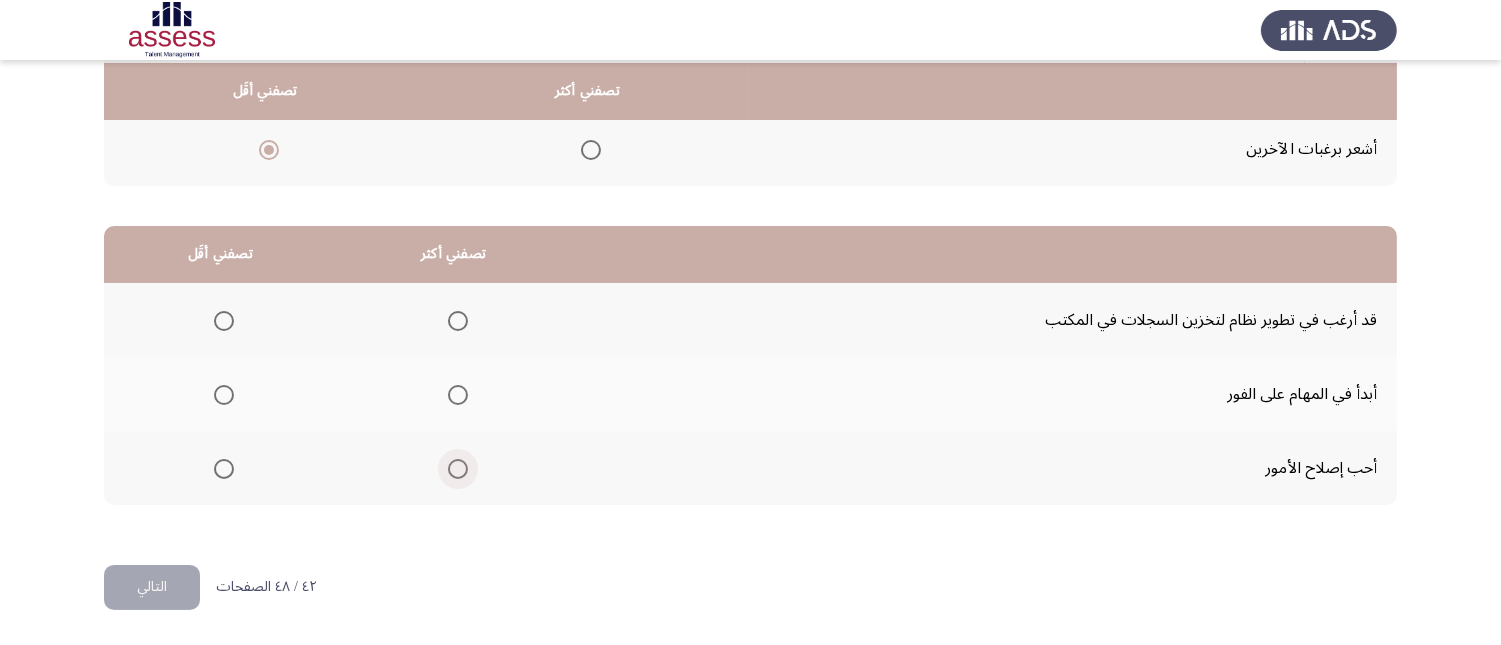 click at bounding box center (458, 469) 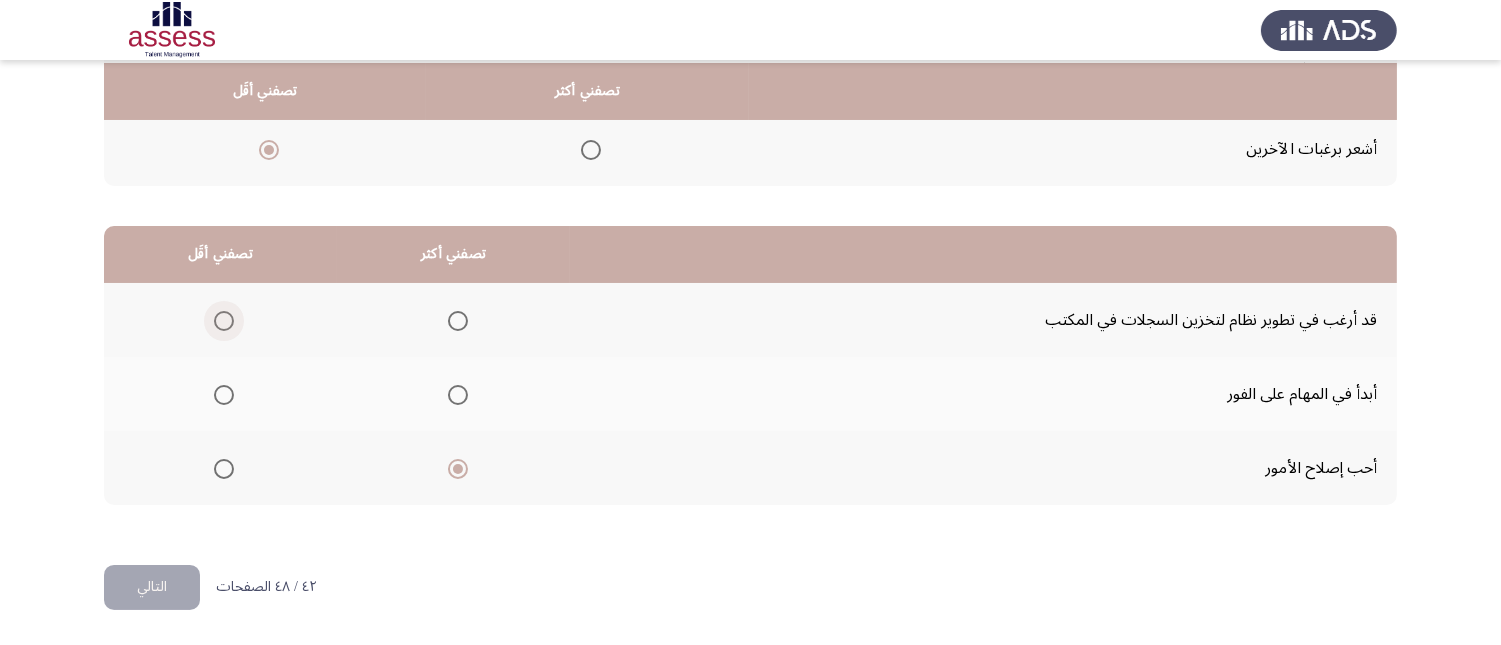 click at bounding box center [224, 321] 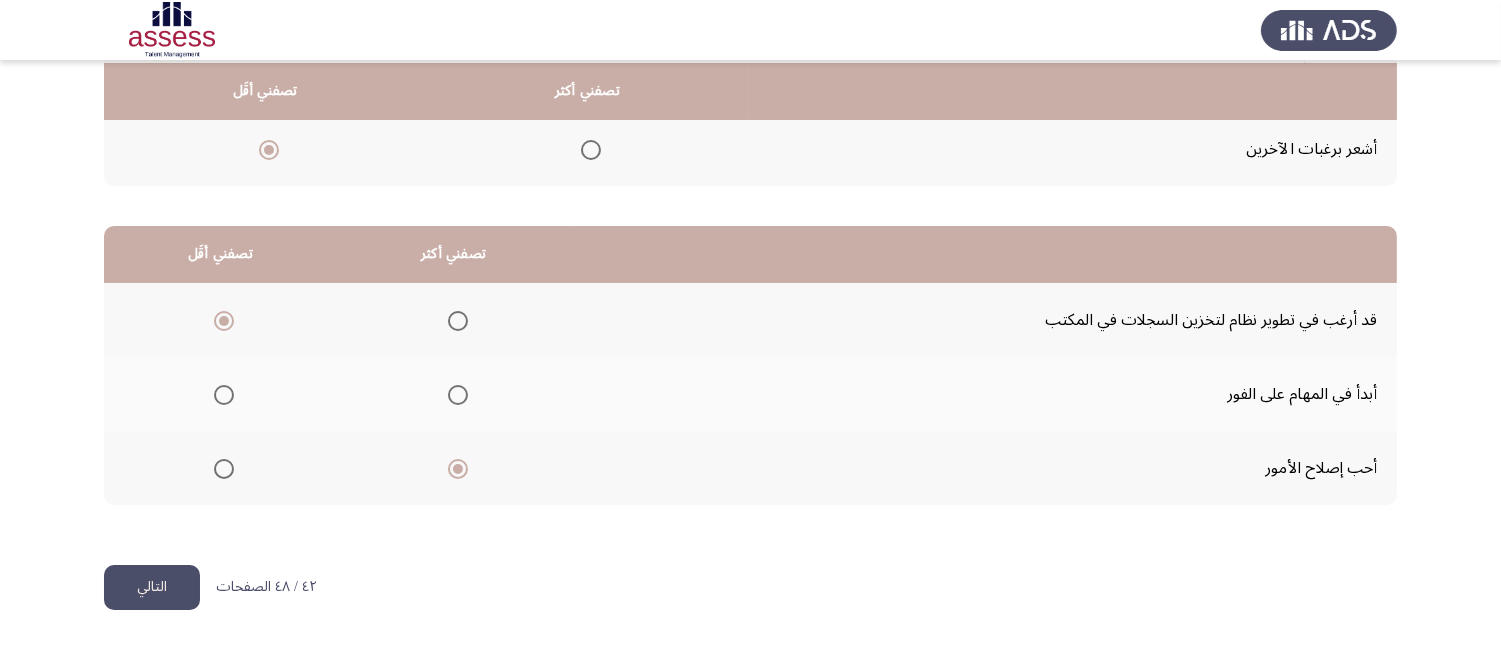 click on "التالي" 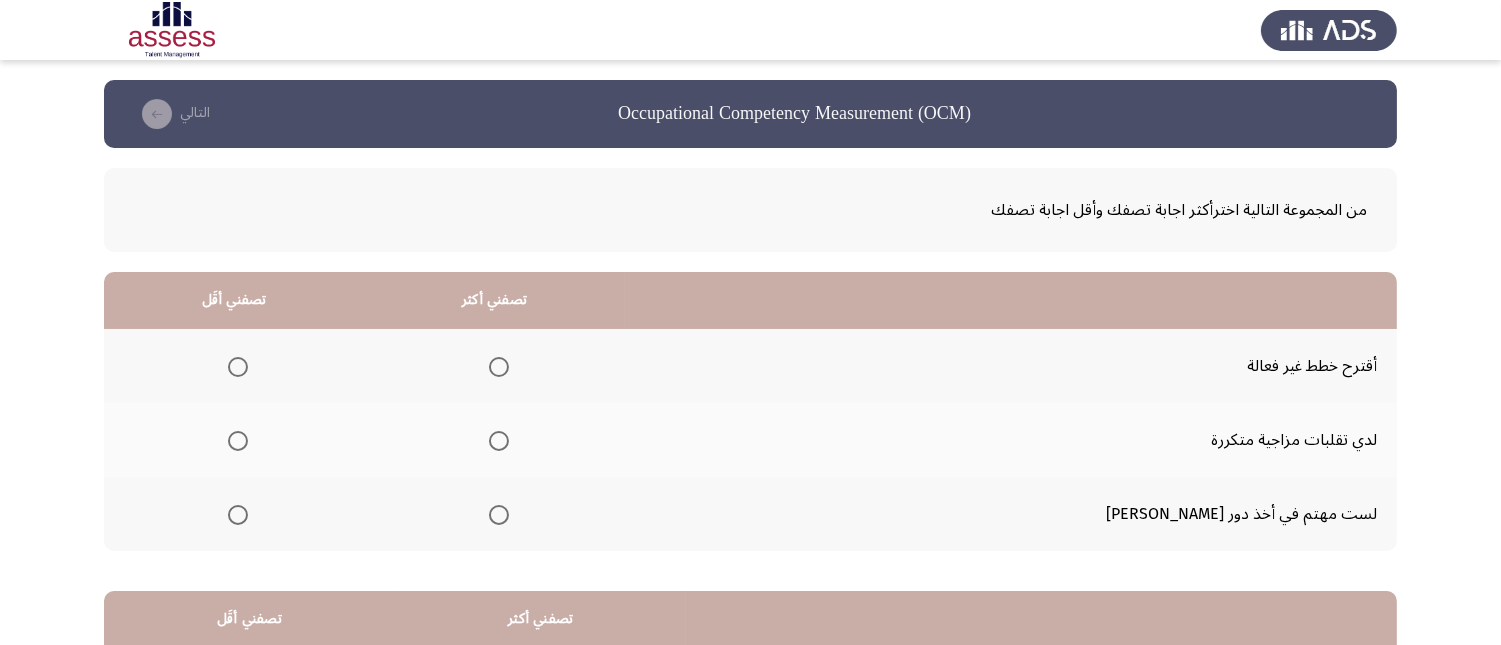 scroll, scrollTop: 111, scrollLeft: 0, axis: vertical 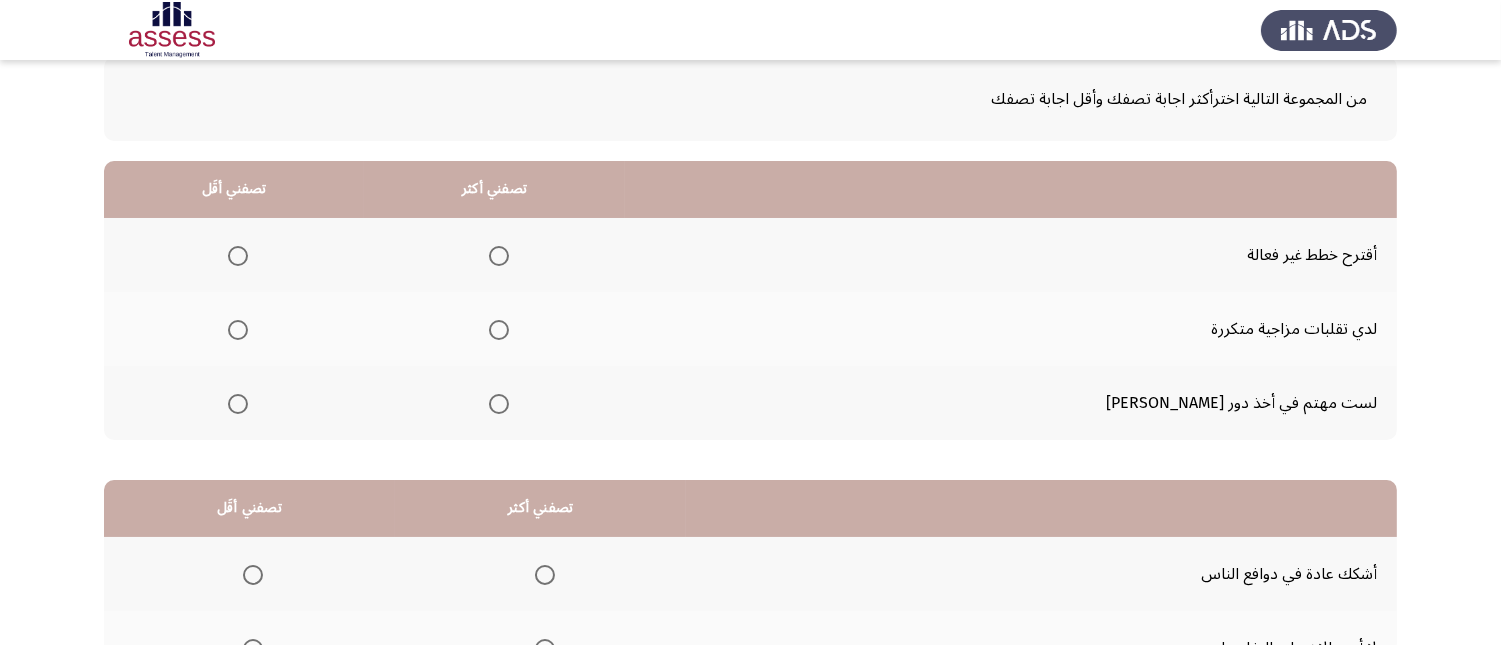 click at bounding box center (238, 256) 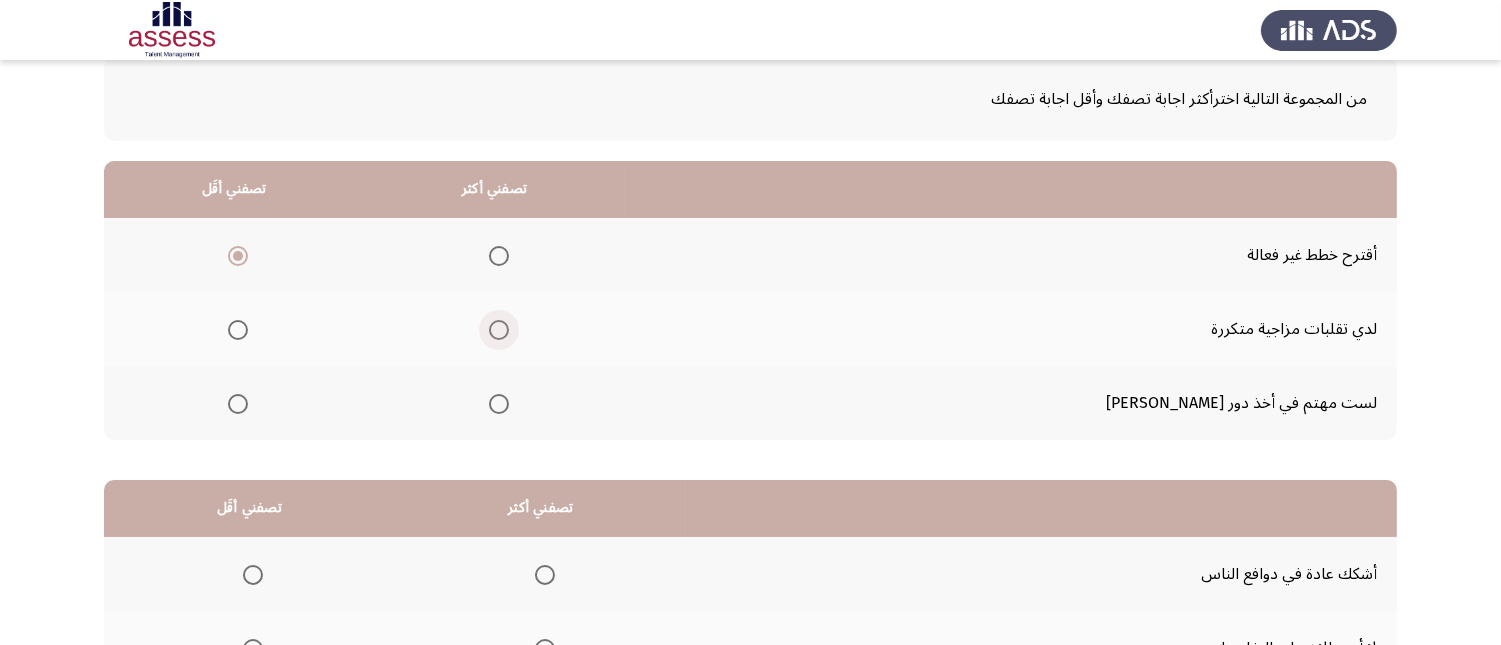 click at bounding box center (499, 330) 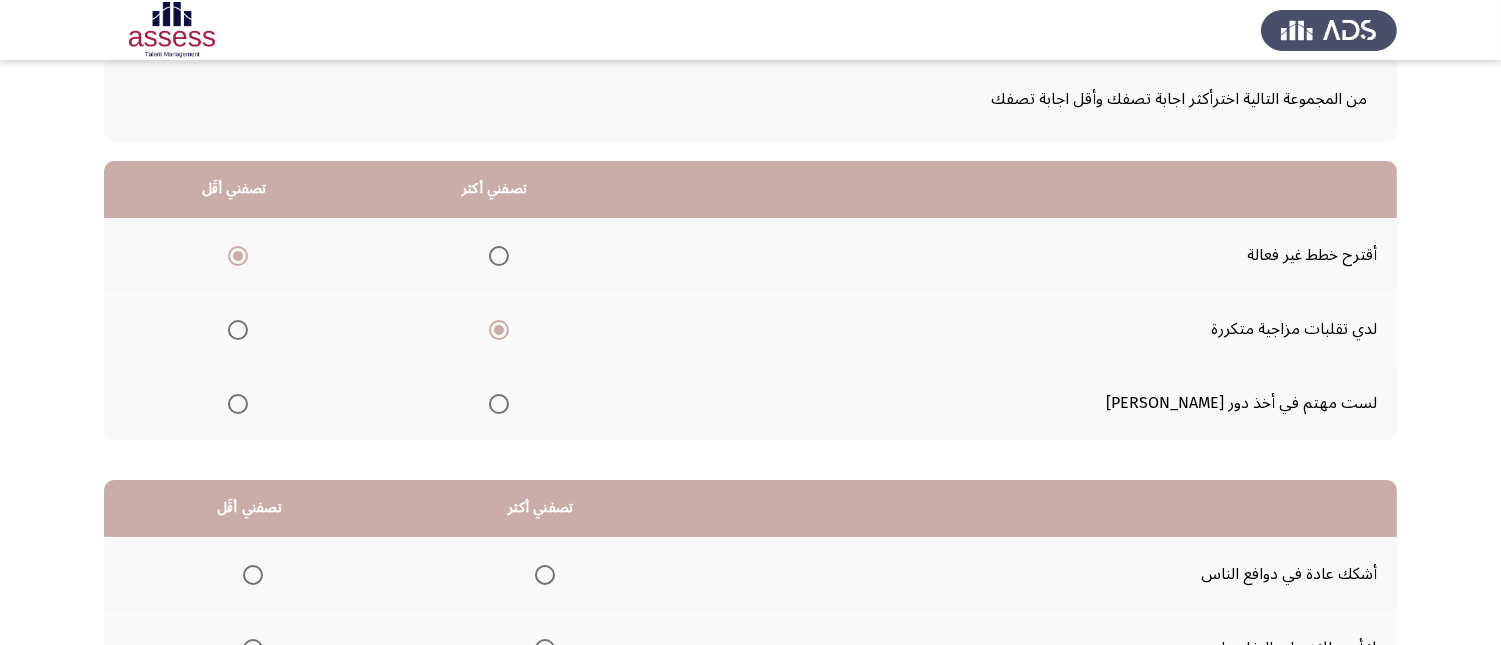 click at bounding box center (499, 256) 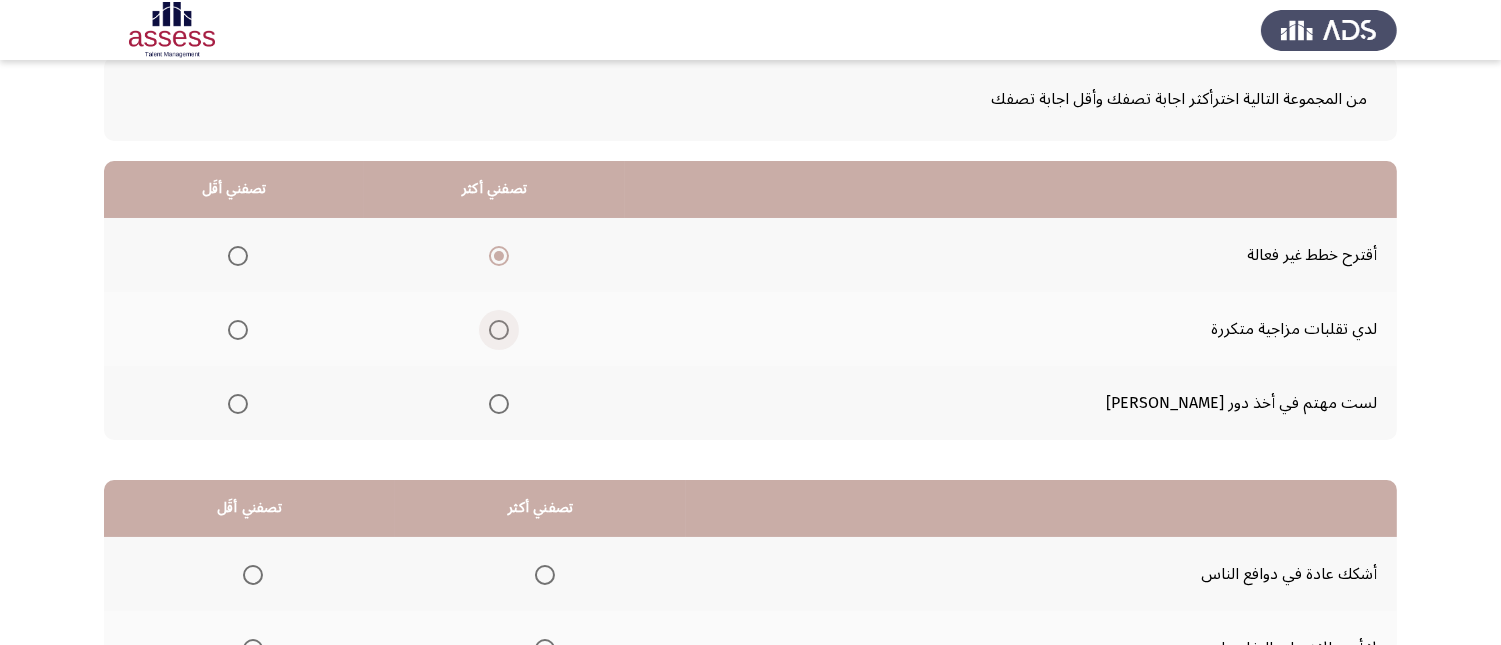 click at bounding box center [499, 330] 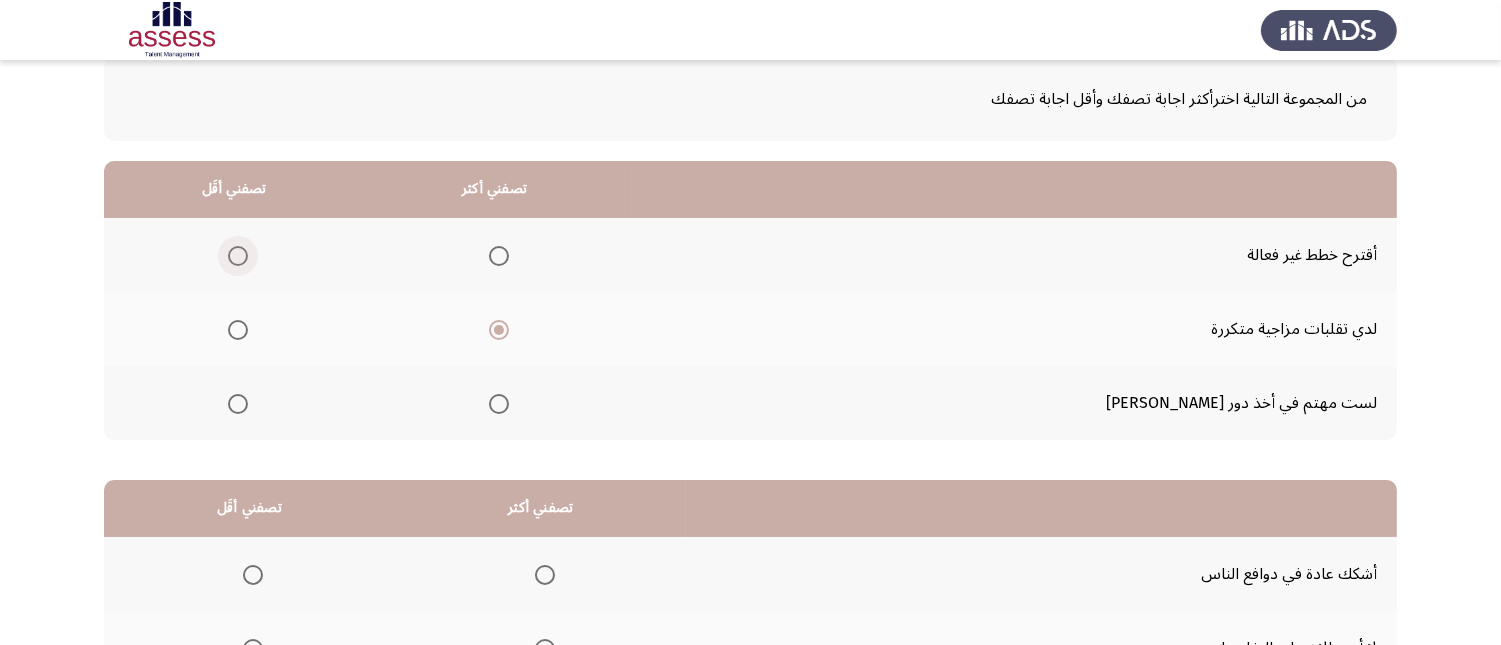 click at bounding box center [238, 256] 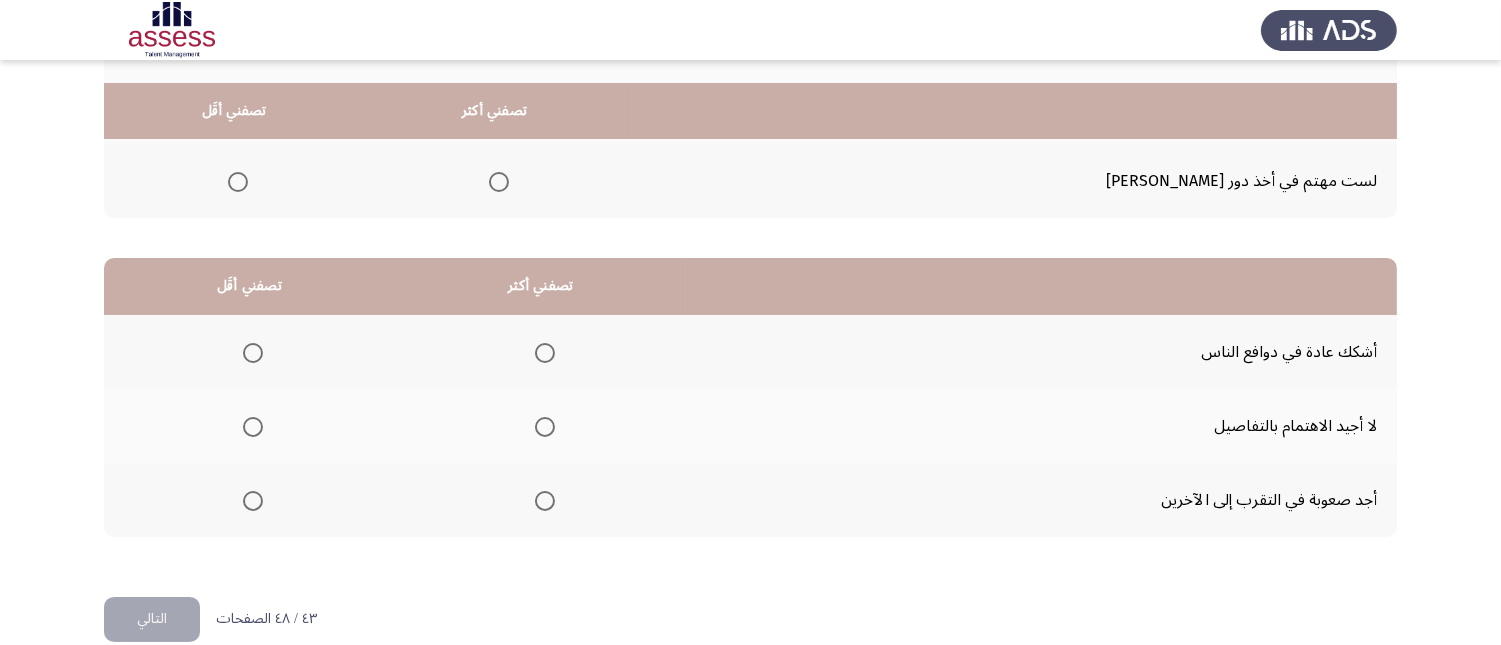 scroll, scrollTop: 367, scrollLeft: 0, axis: vertical 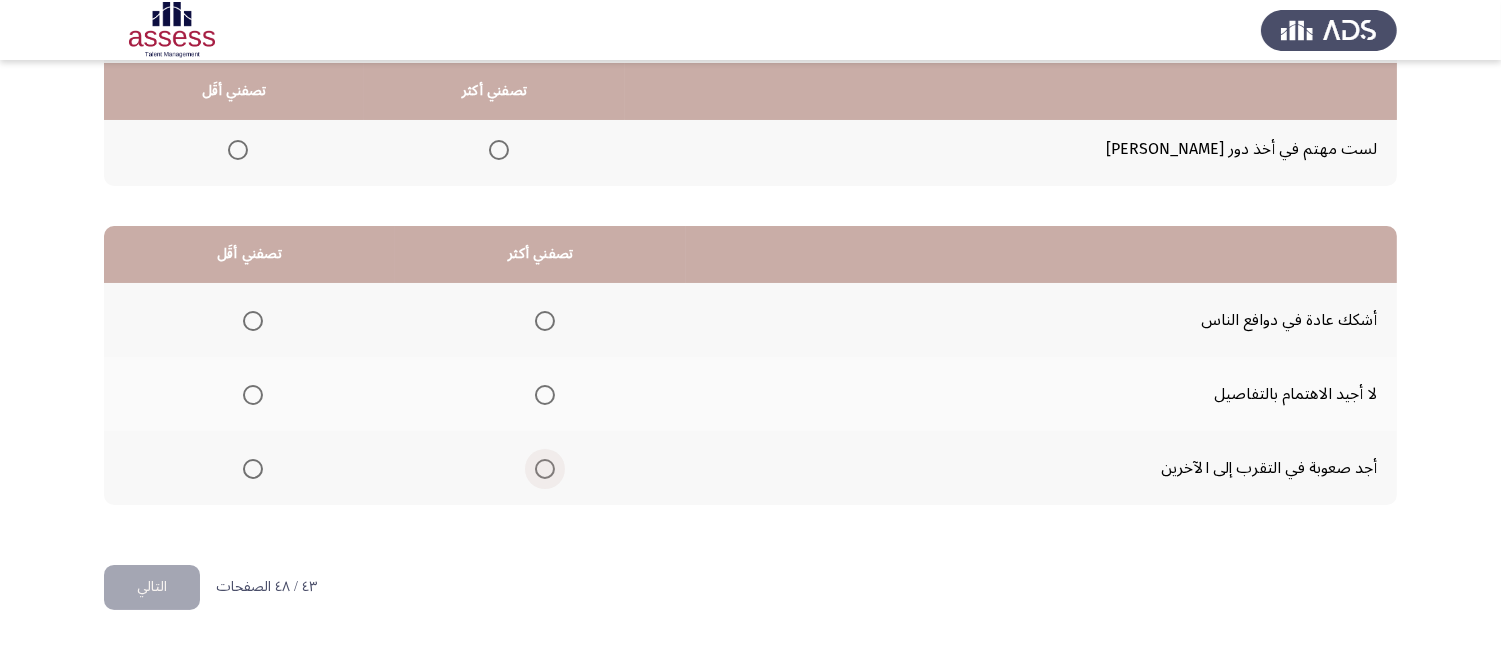 click at bounding box center (545, 469) 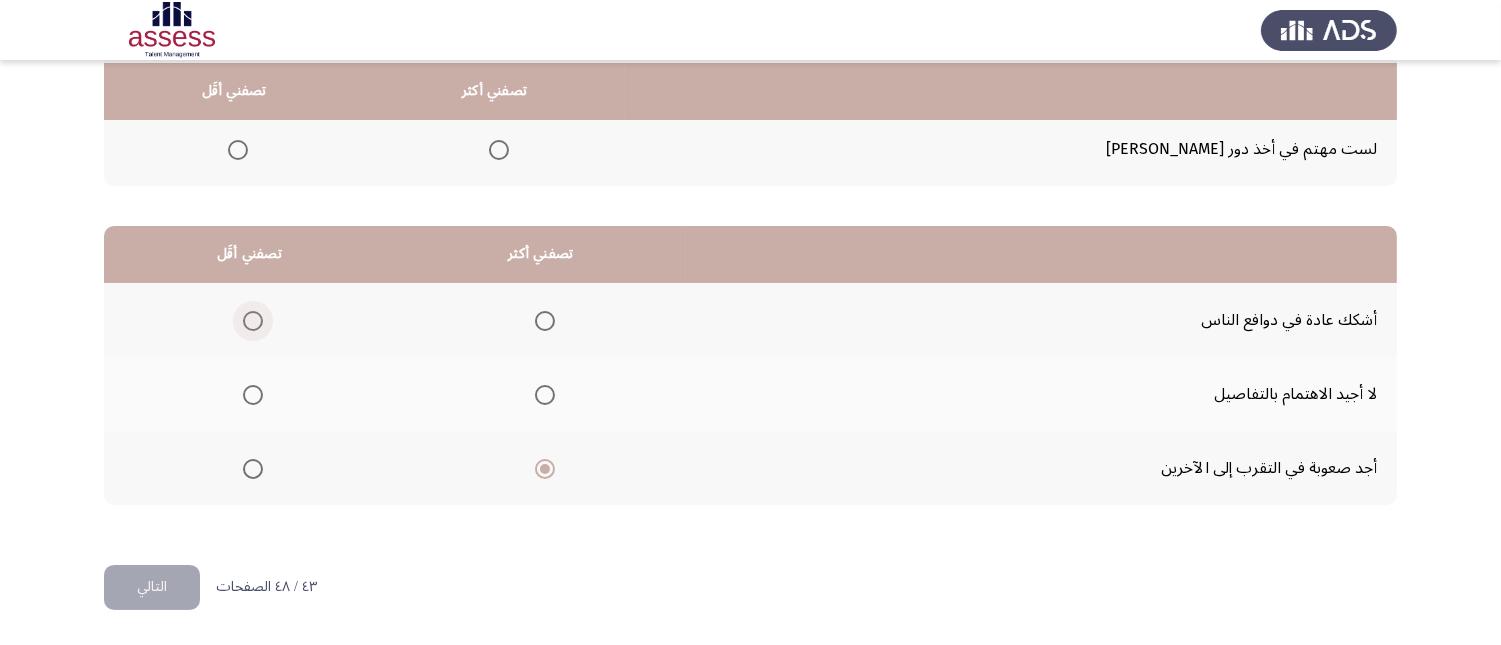 click at bounding box center (253, 321) 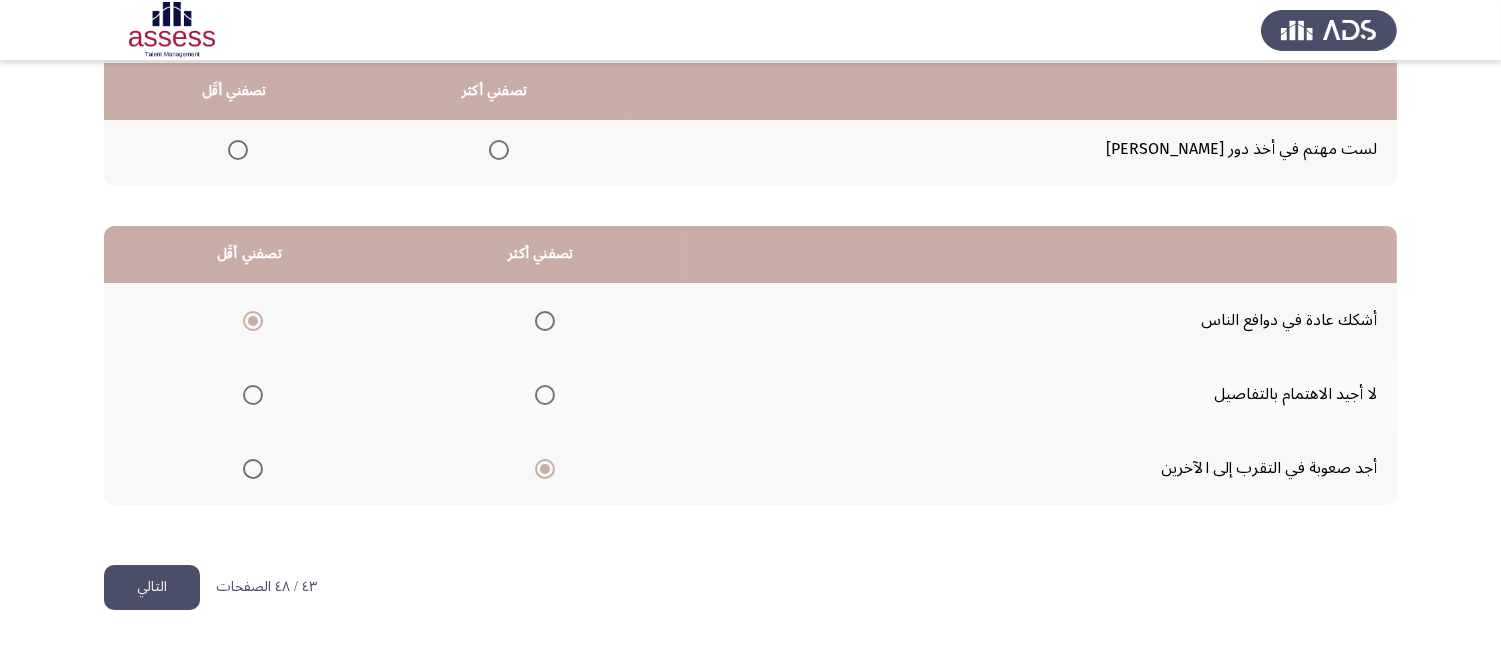 click on "التالي" 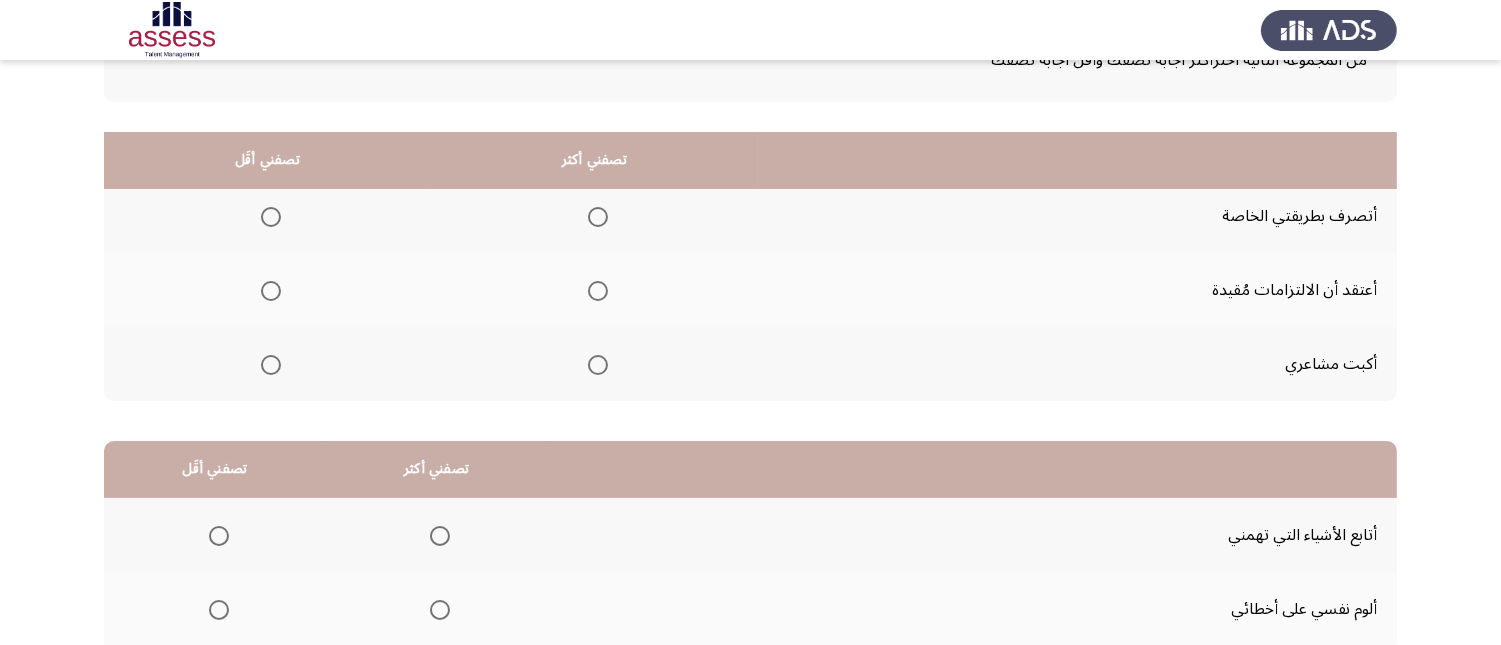 scroll, scrollTop: 111, scrollLeft: 0, axis: vertical 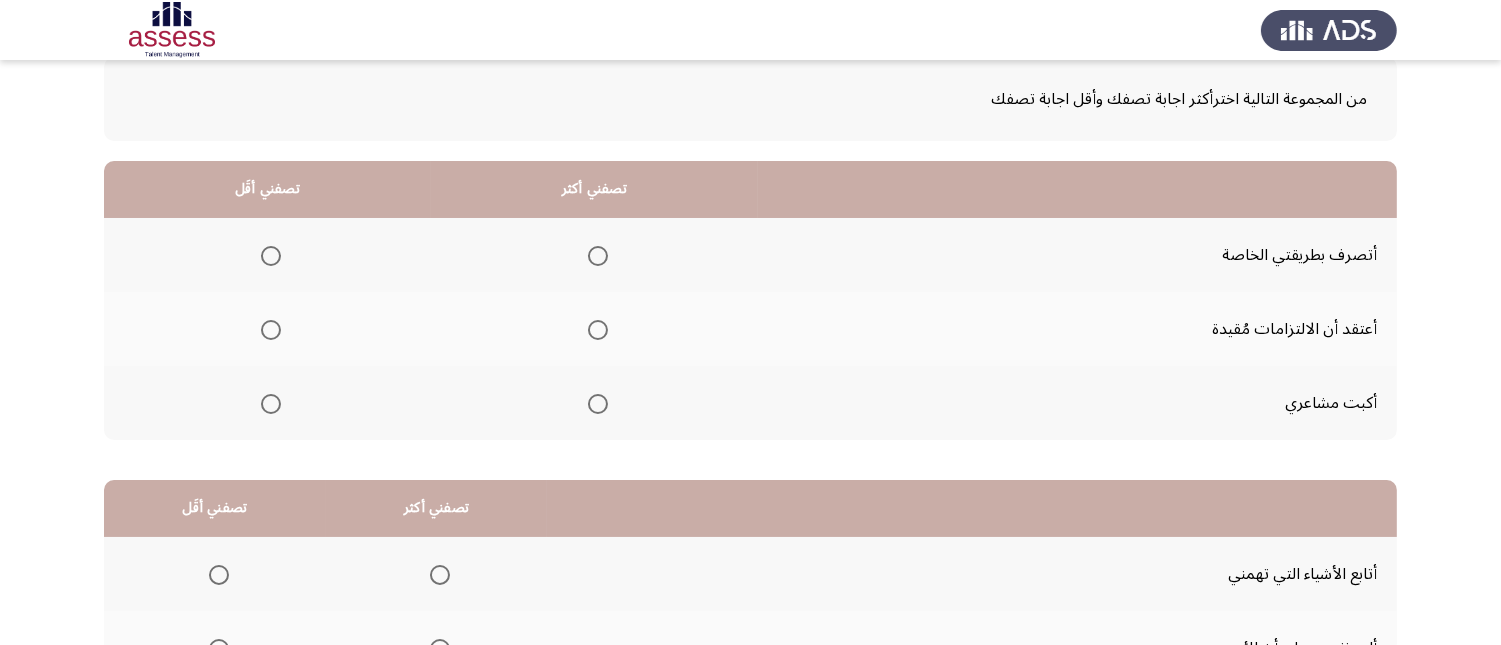 click at bounding box center (598, 256) 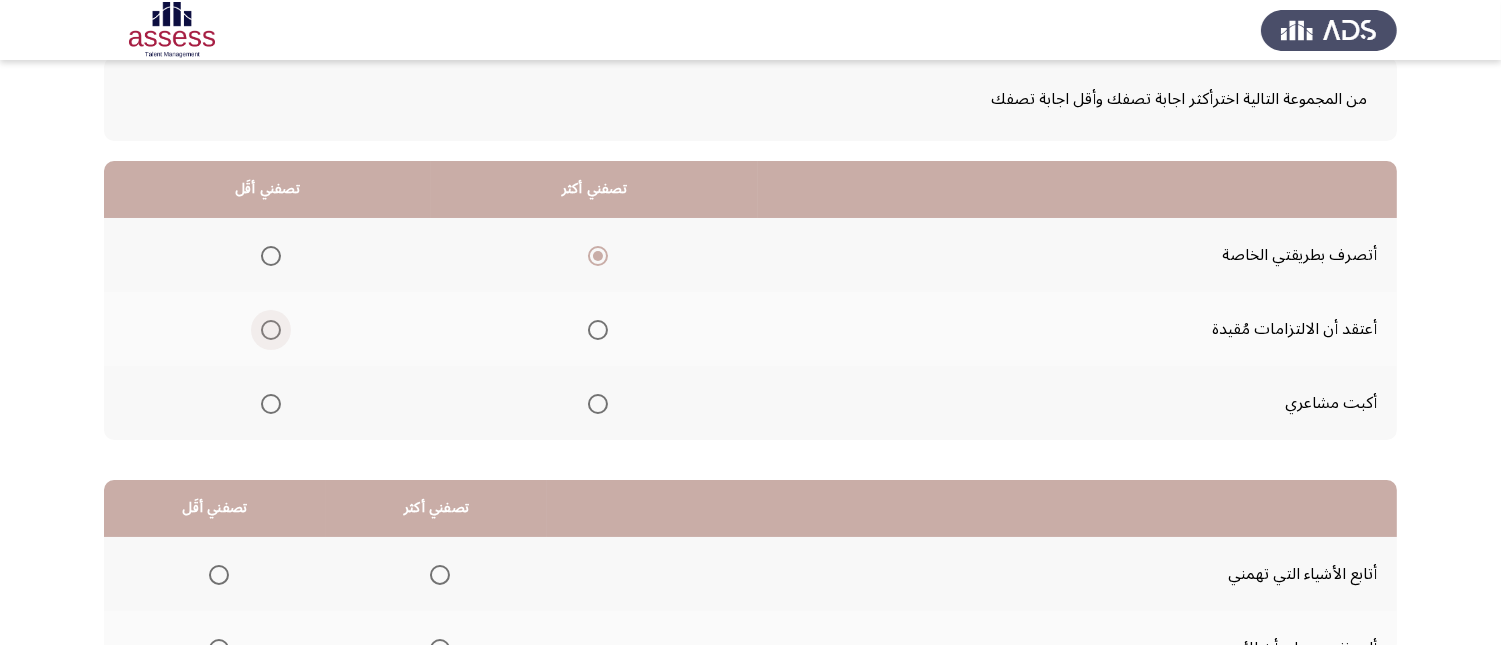 click at bounding box center (271, 330) 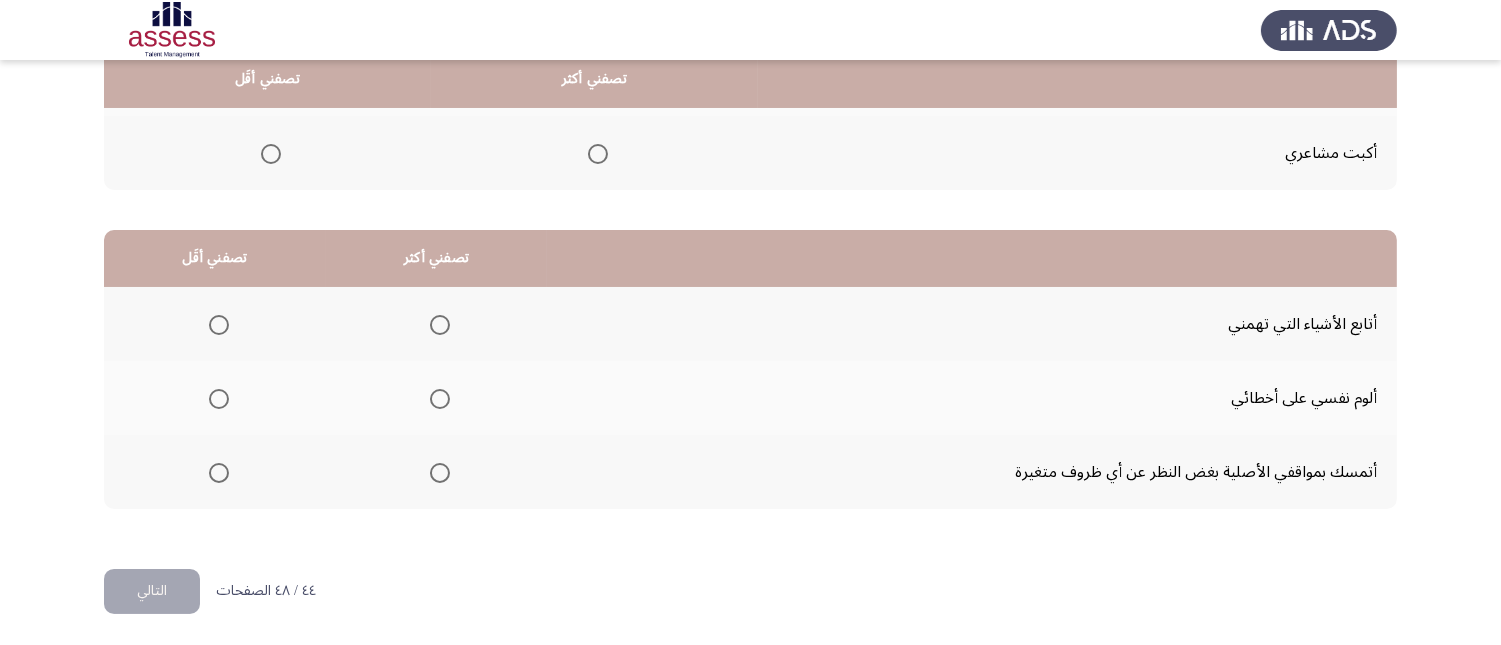 scroll, scrollTop: 367, scrollLeft: 0, axis: vertical 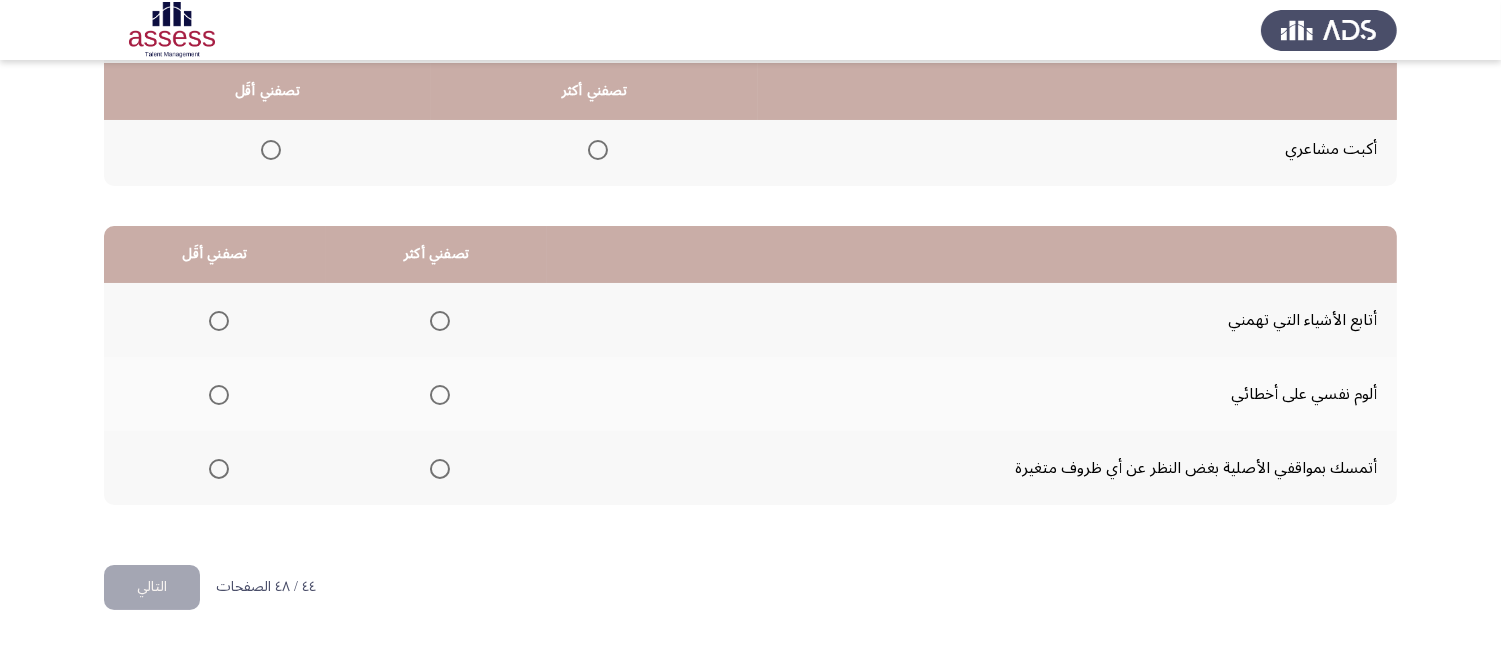 click at bounding box center (440, 321) 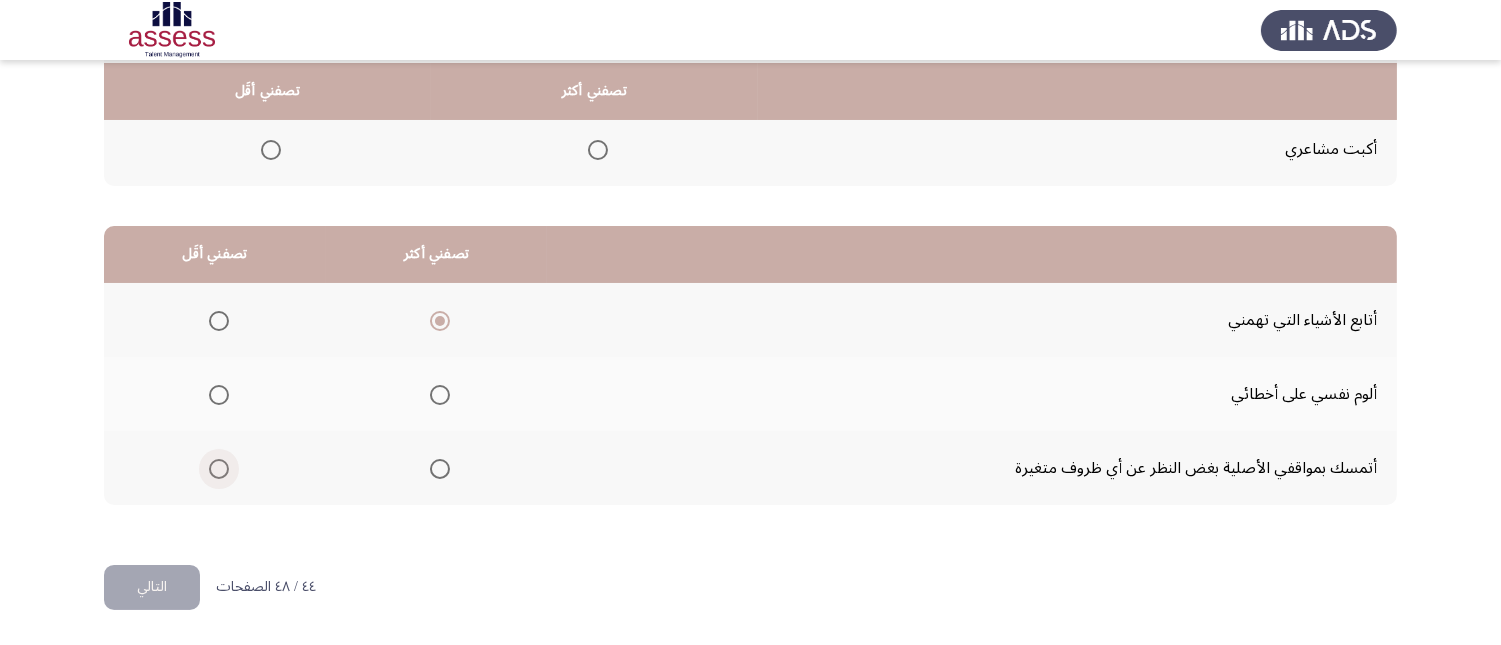 click at bounding box center (219, 469) 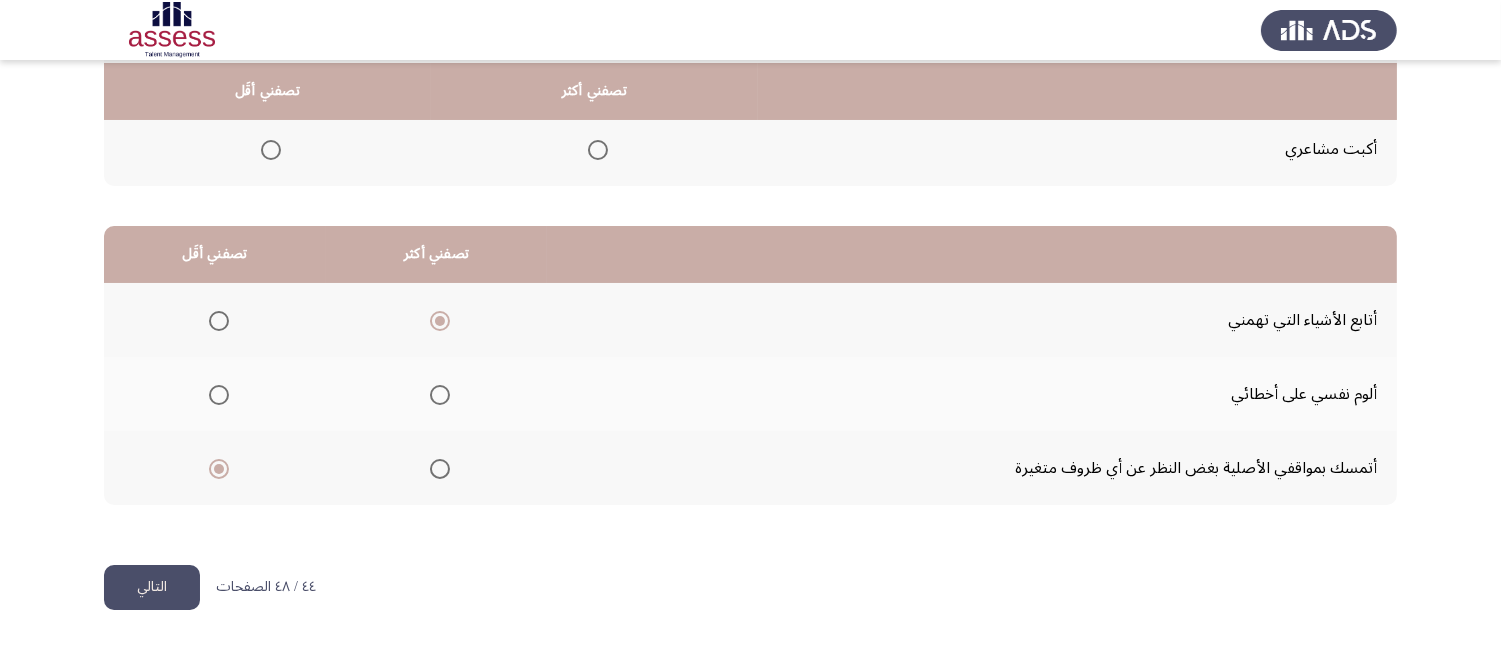 click on "التالي" 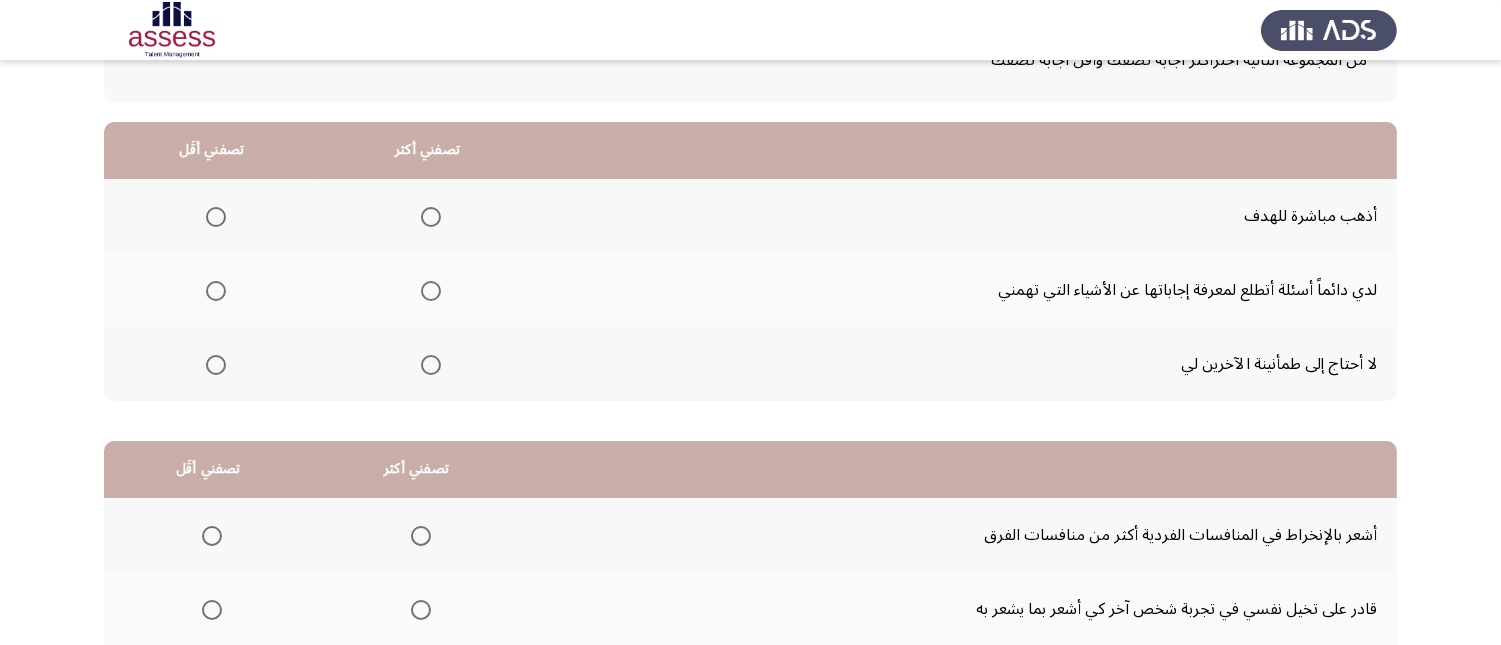 scroll, scrollTop: 111, scrollLeft: 0, axis: vertical 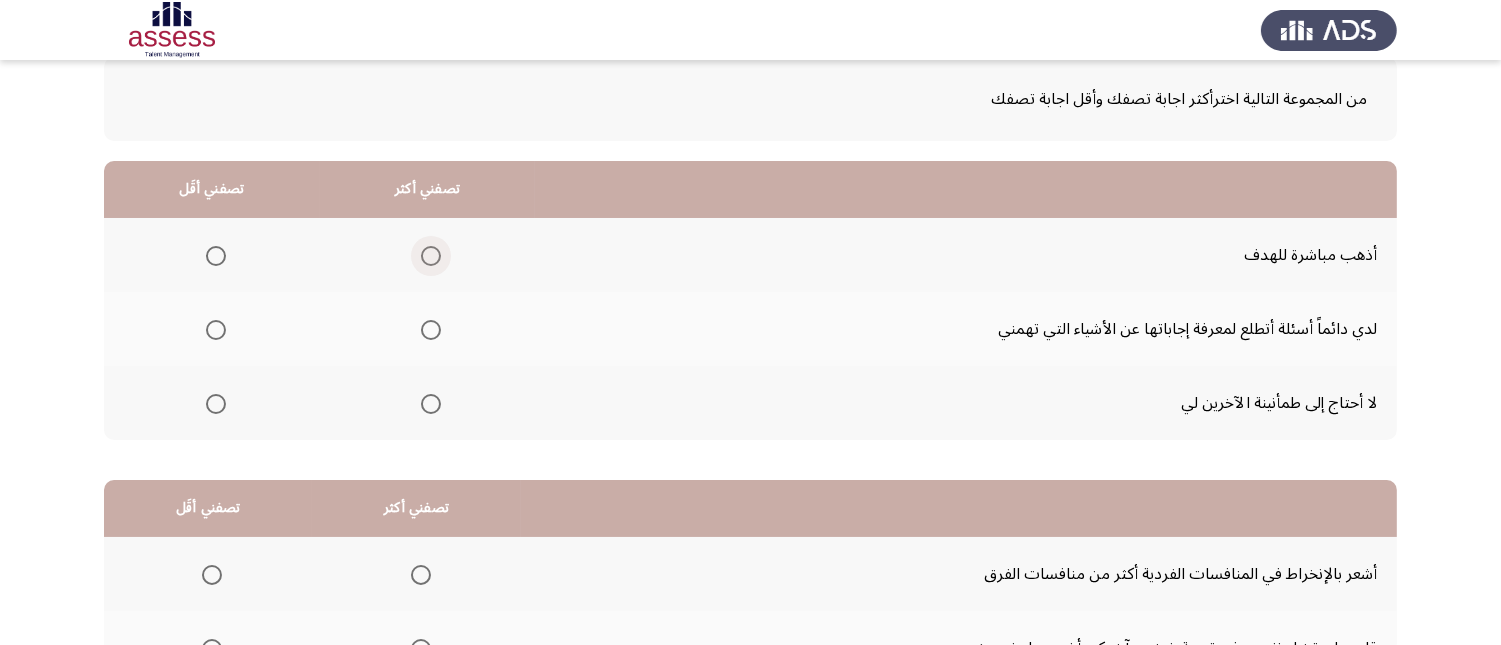 click at bounding box center (431, 256) 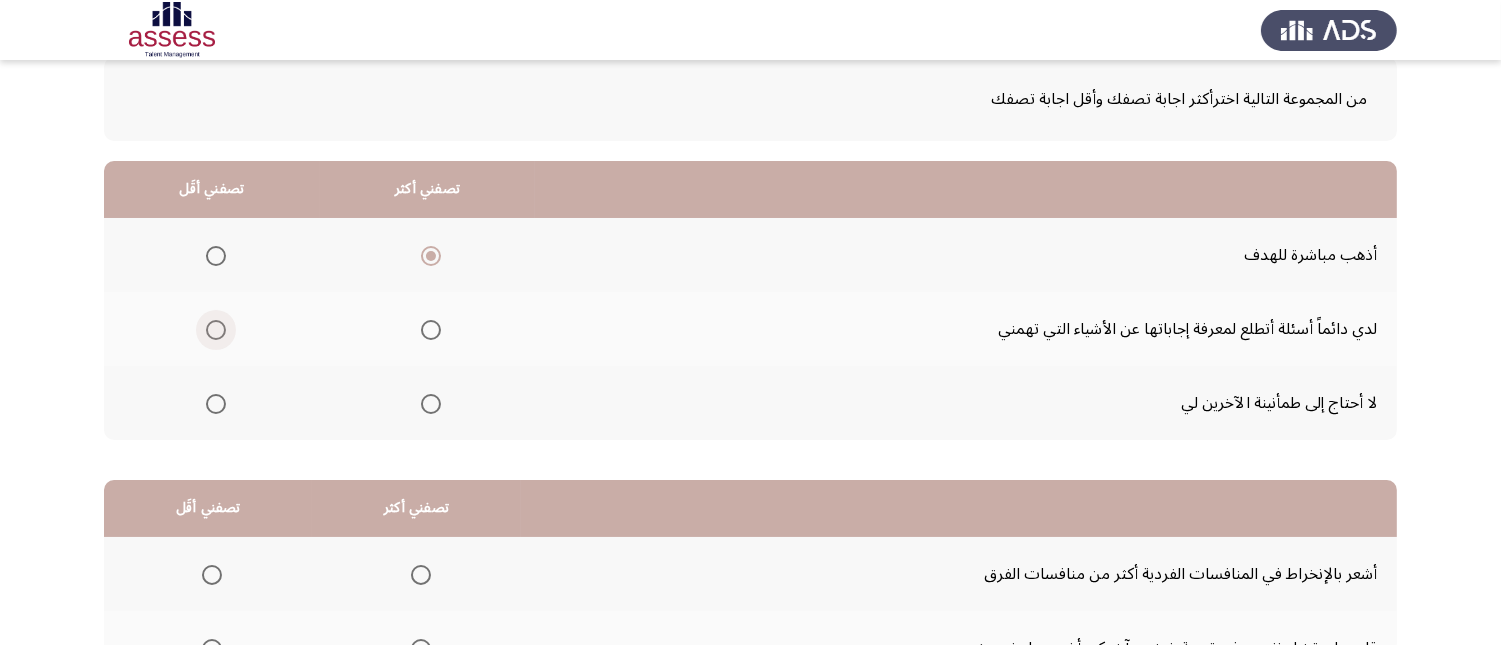 click at bounding box center [216, 330] 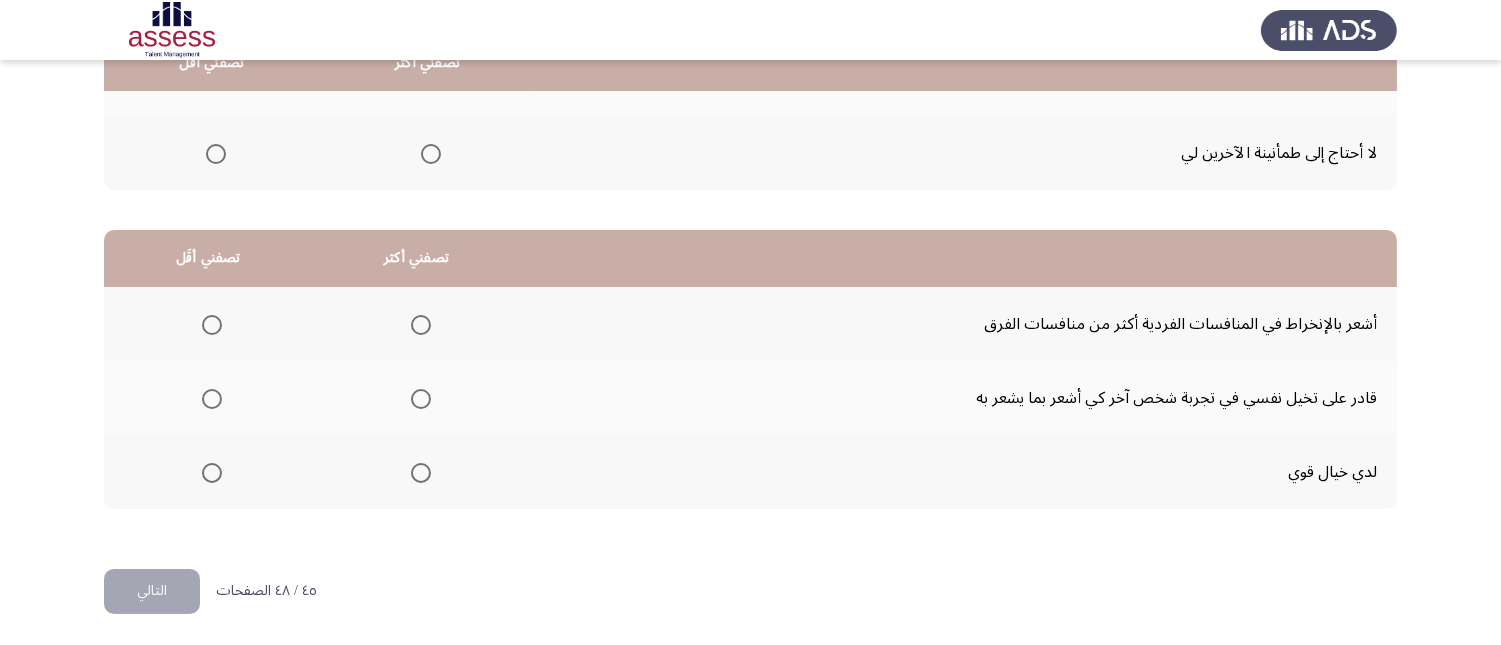 scroll, scrollTop: 367, scrollLeft: 0, axis: vertical 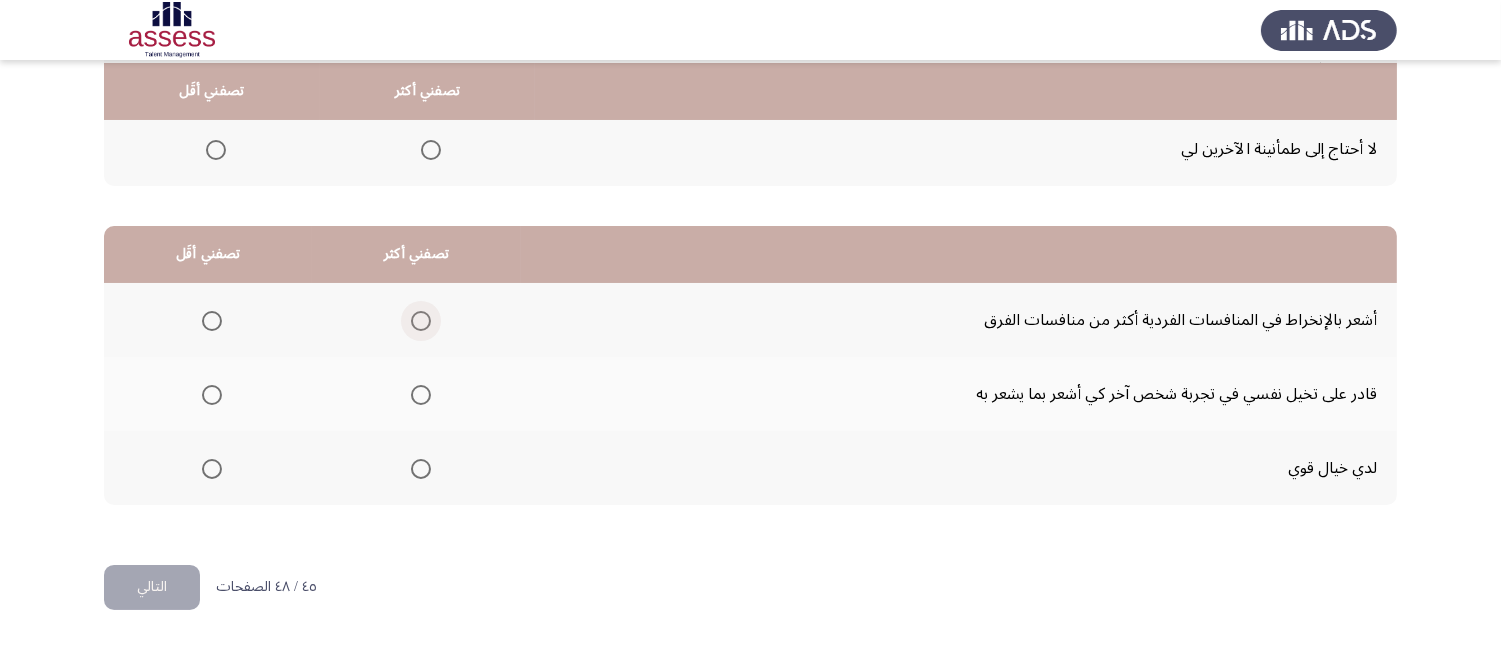 click at bounding box center (421, 321) 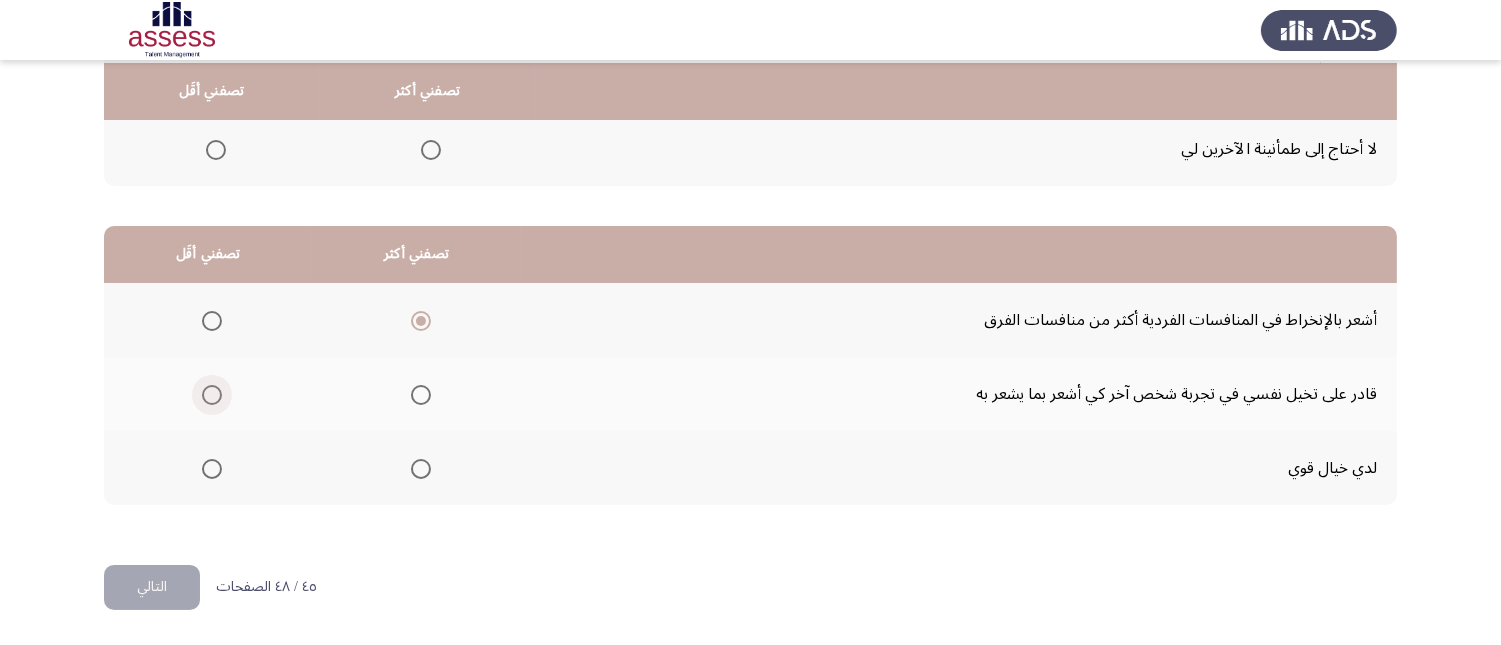 click at bounding box center [212, 395] 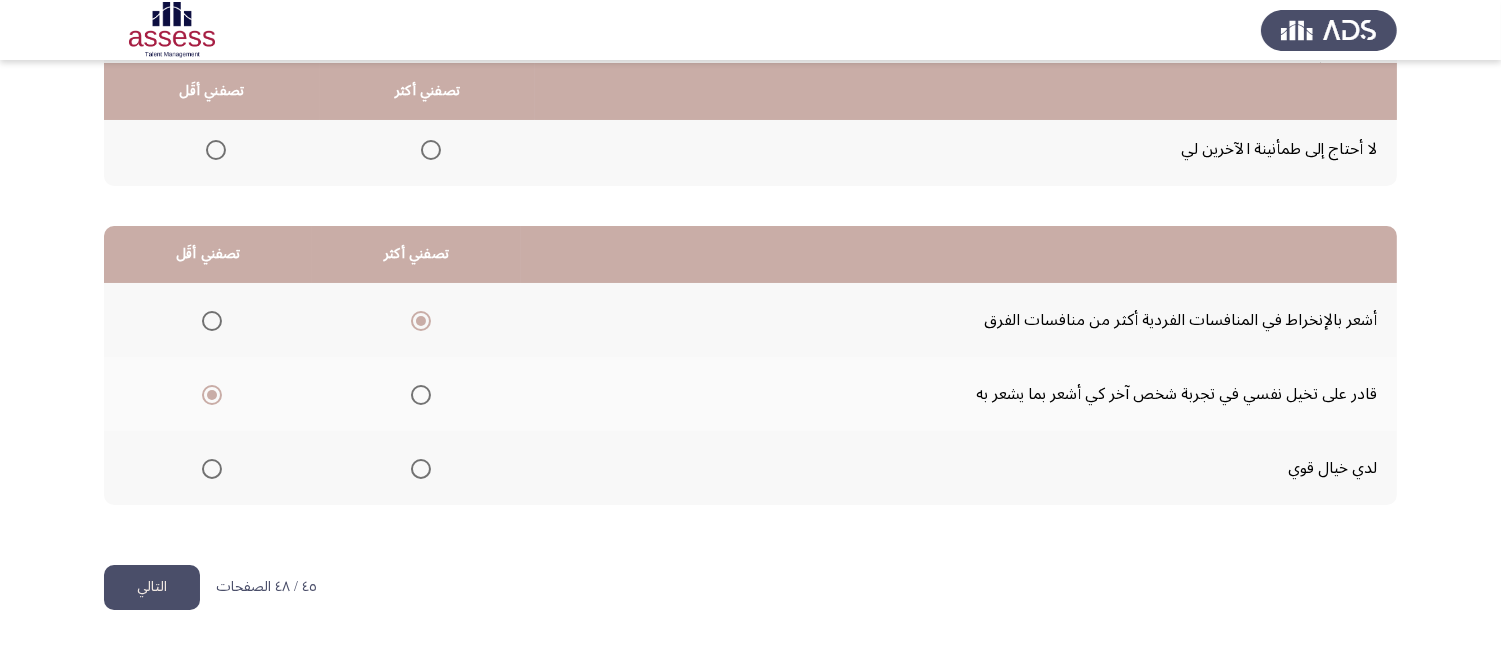 click on "التالي" 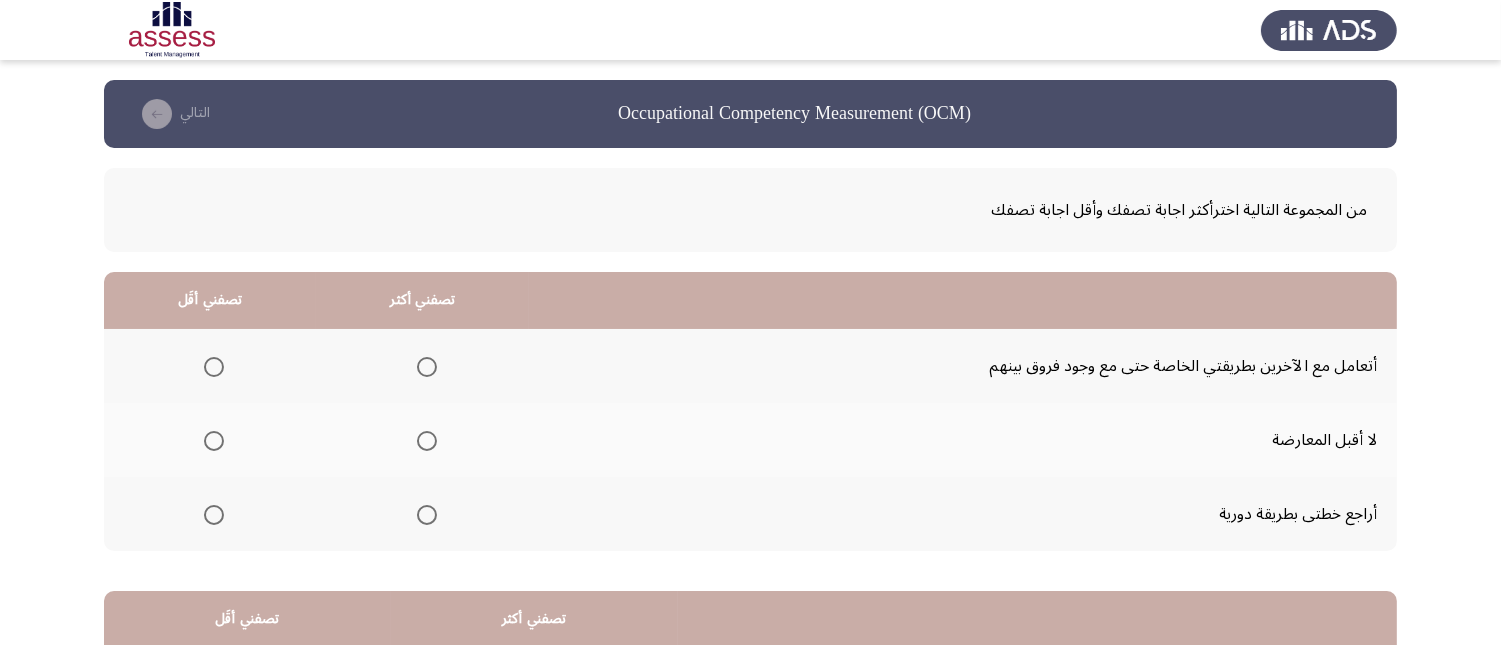 scroll, scrollTop: 111, scrollLeft: 0, axis: vertical 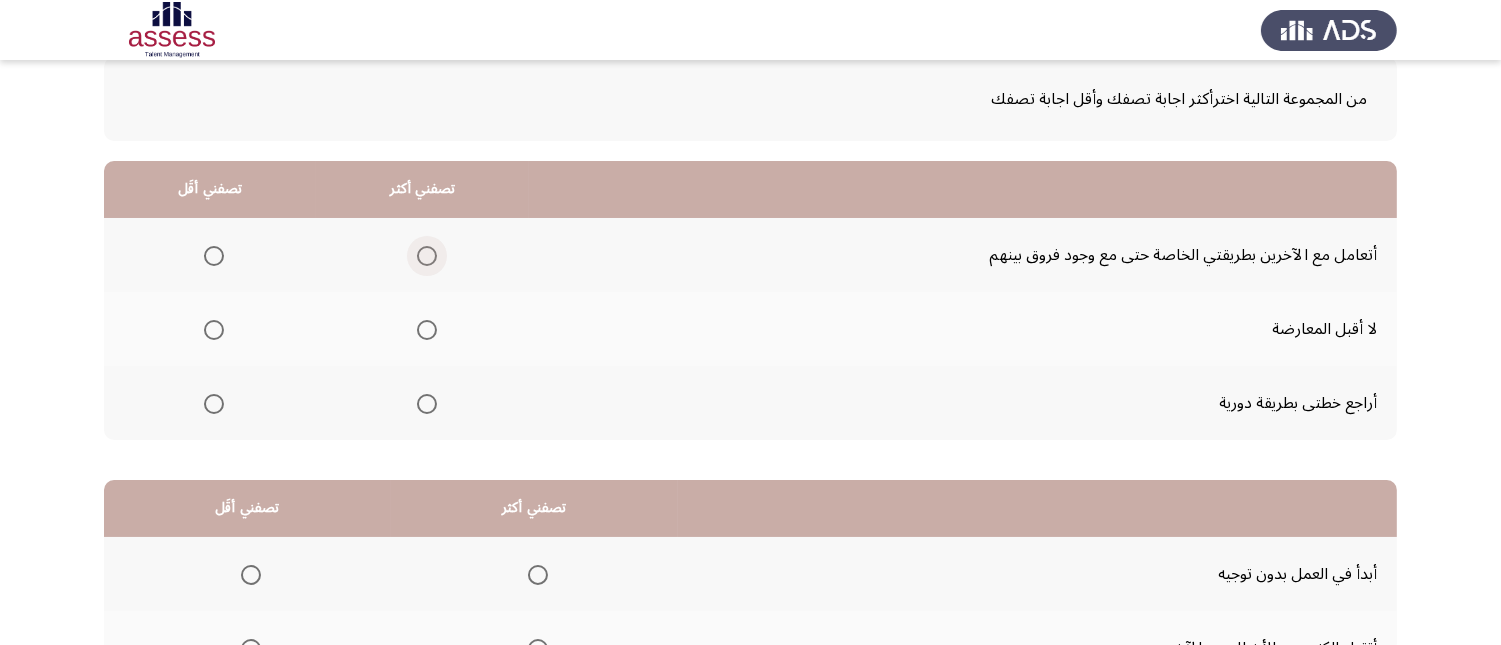 click at bounding box center [427, 256] 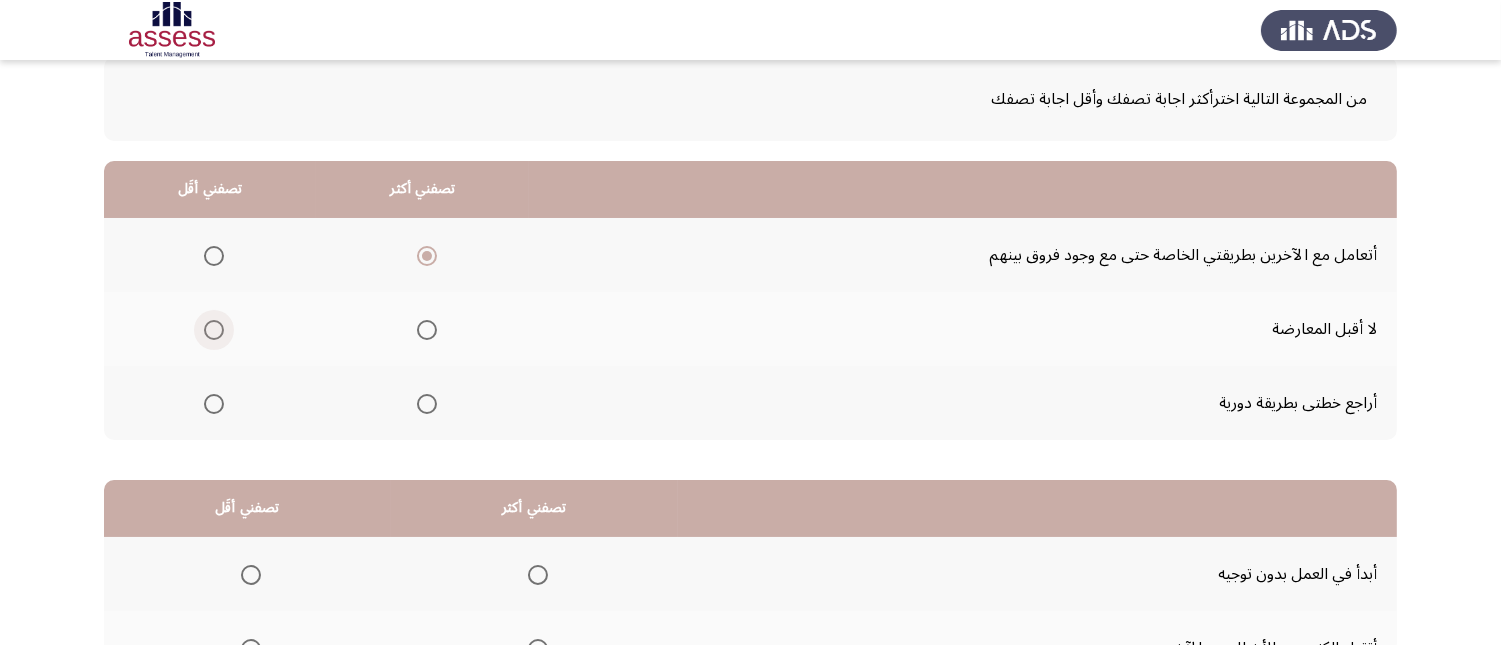 click at bounding box center [214, 330] 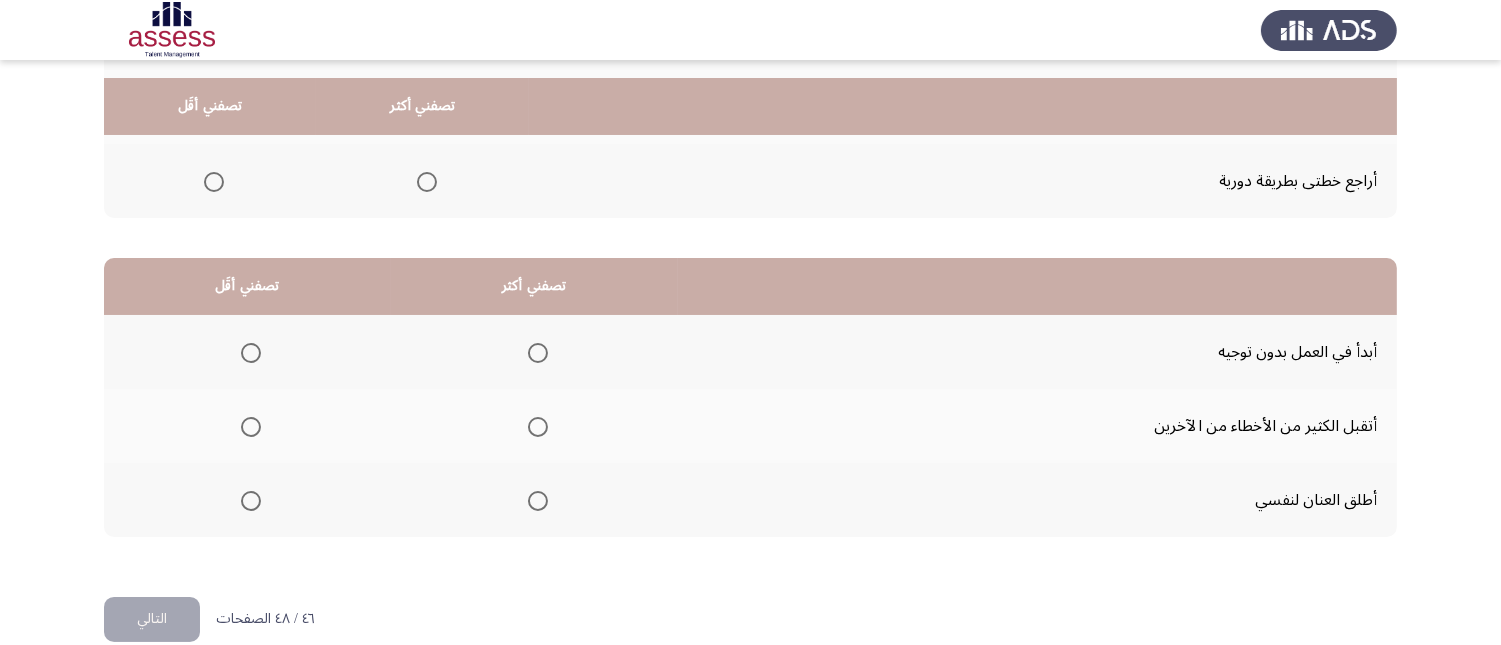 scroll, scrollTop: 367, scrollLeft: 0, axis: vertical 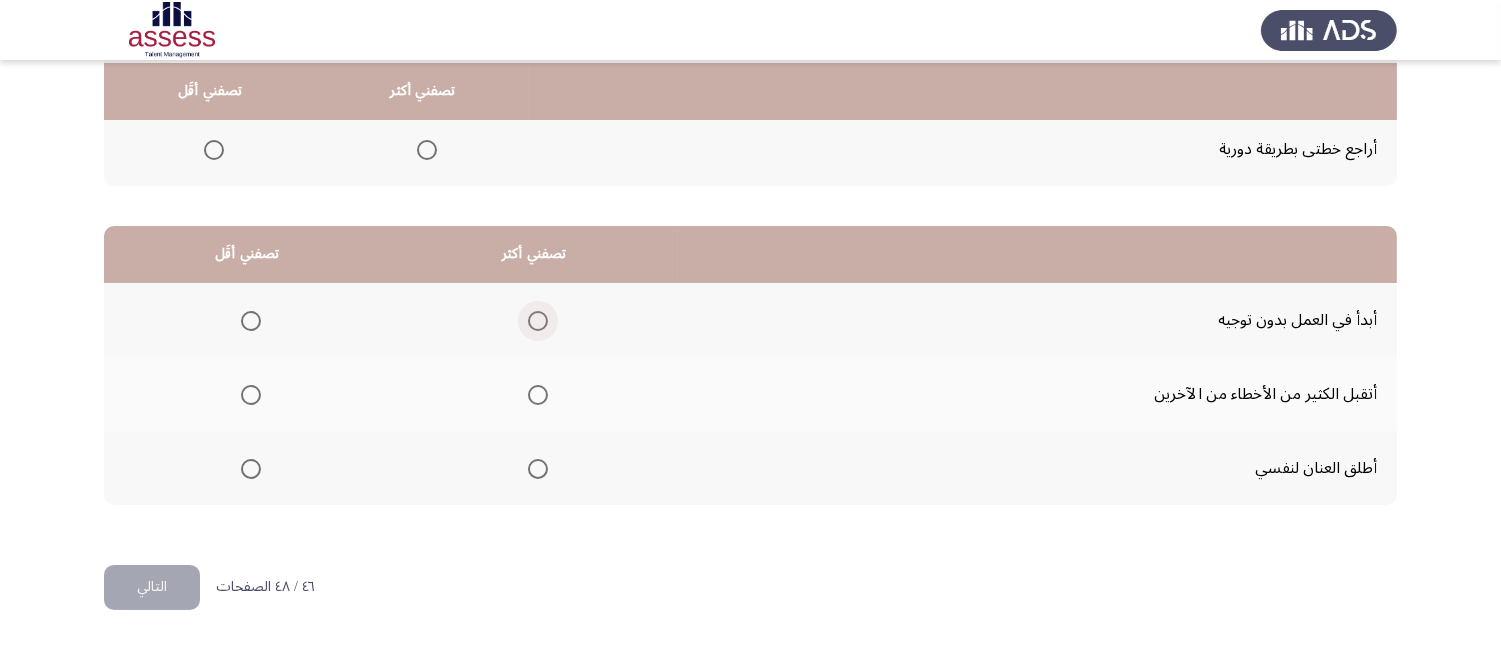 click at bounding box center [538, 321] 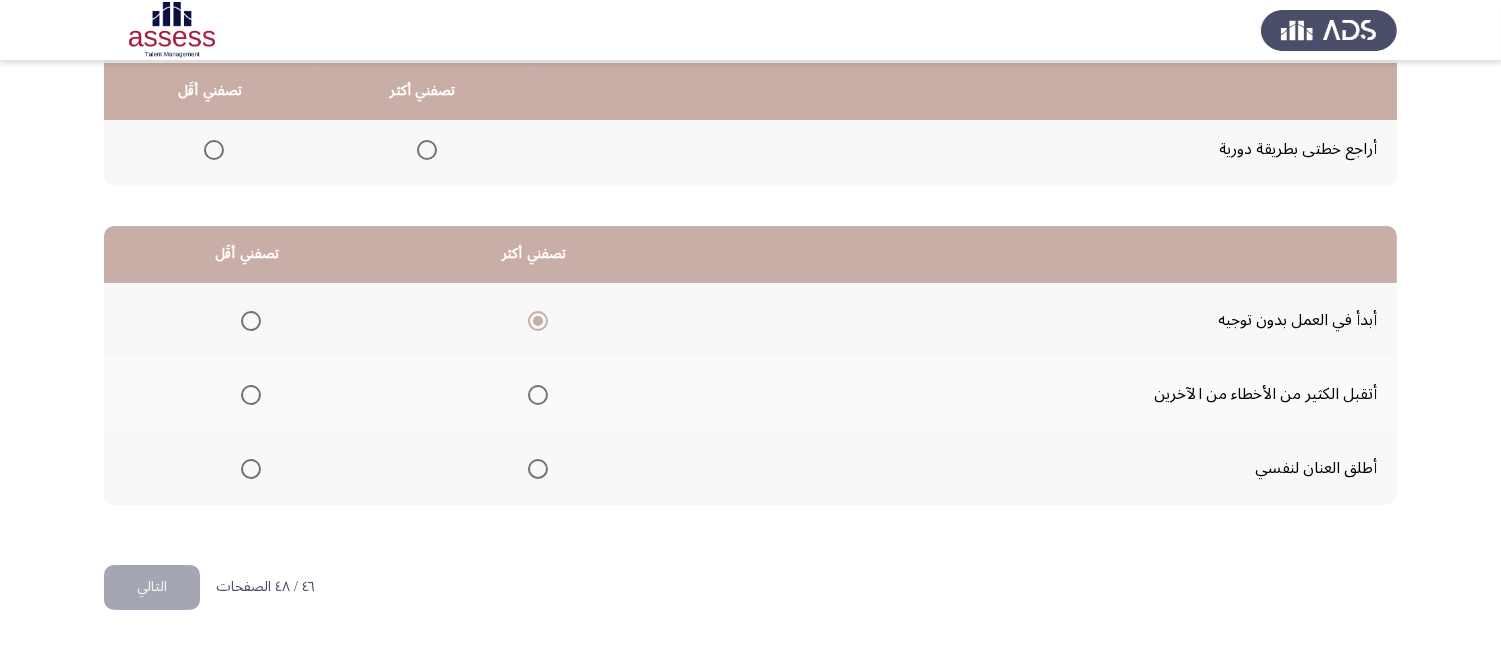 click at bounding box center [251, 469] 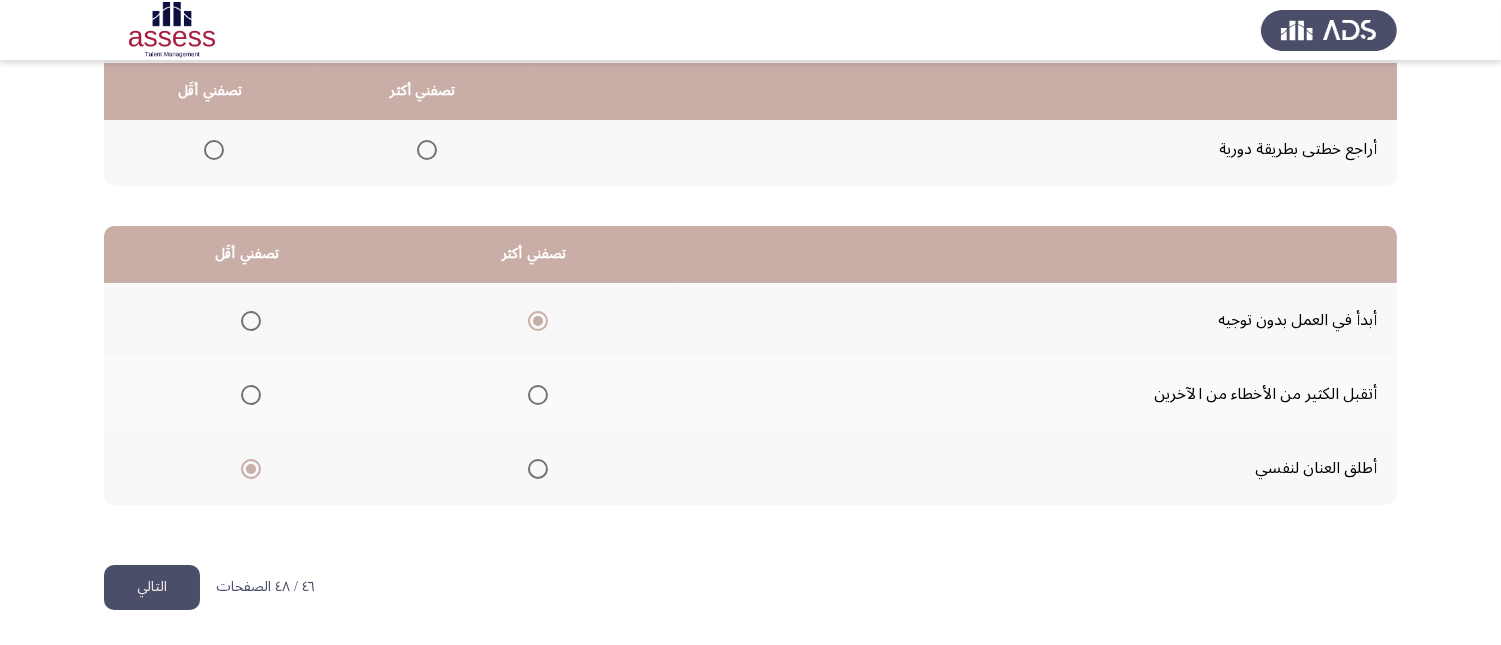 click on "التالي" 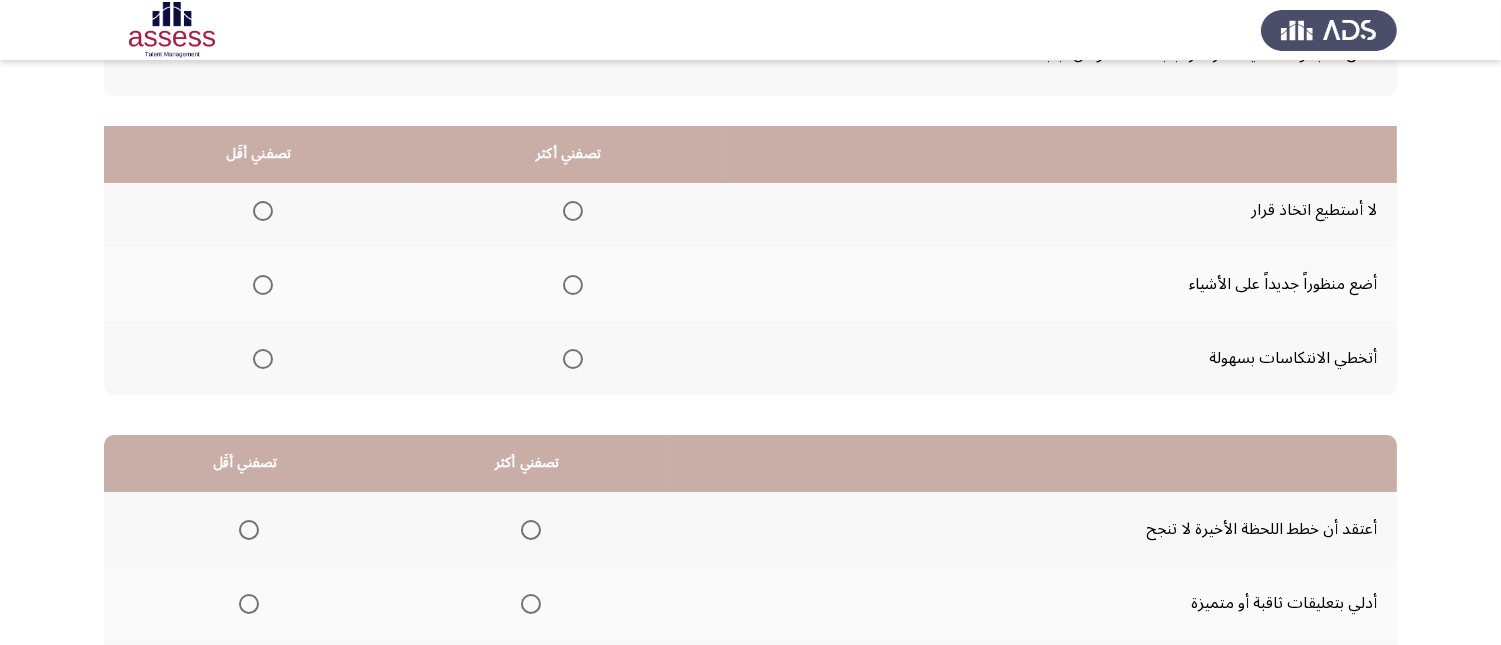 scroll, scrollTop: 111, scrollLeft: 0, axis: vertical 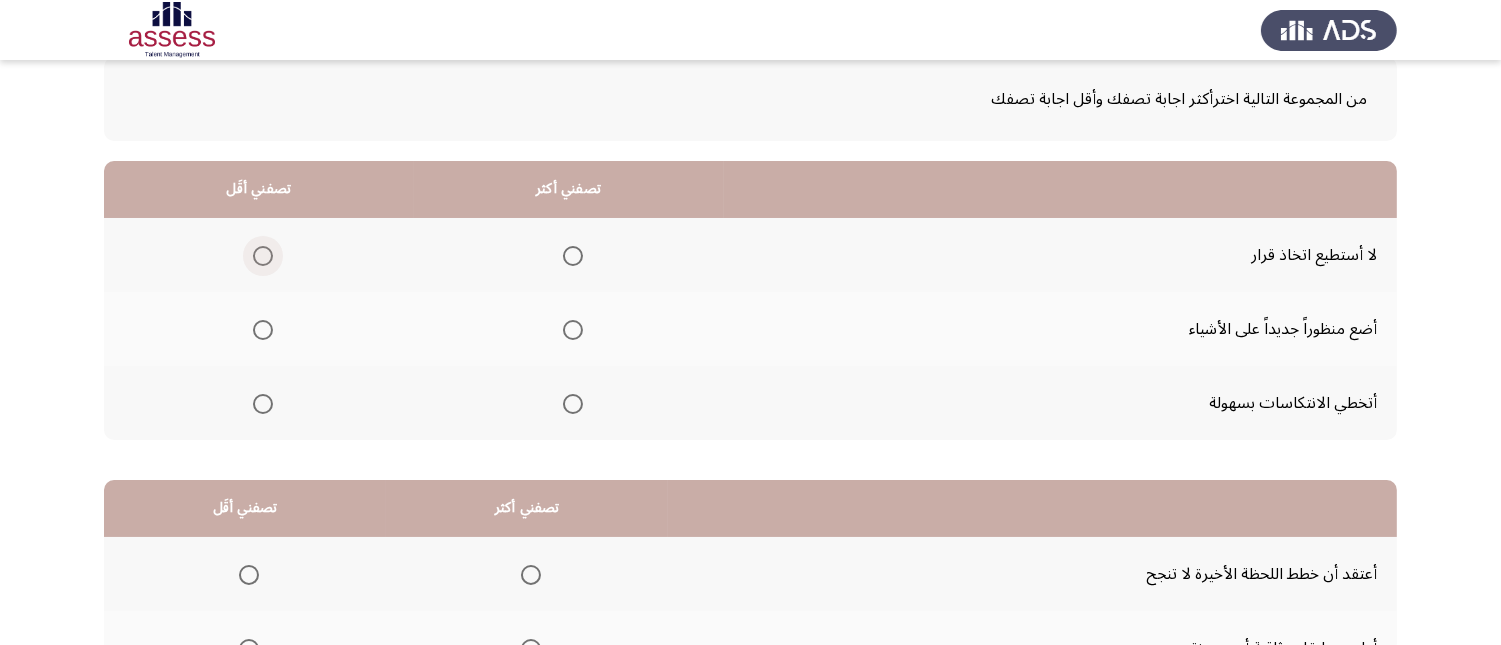 click at bounding box center [263, 256] 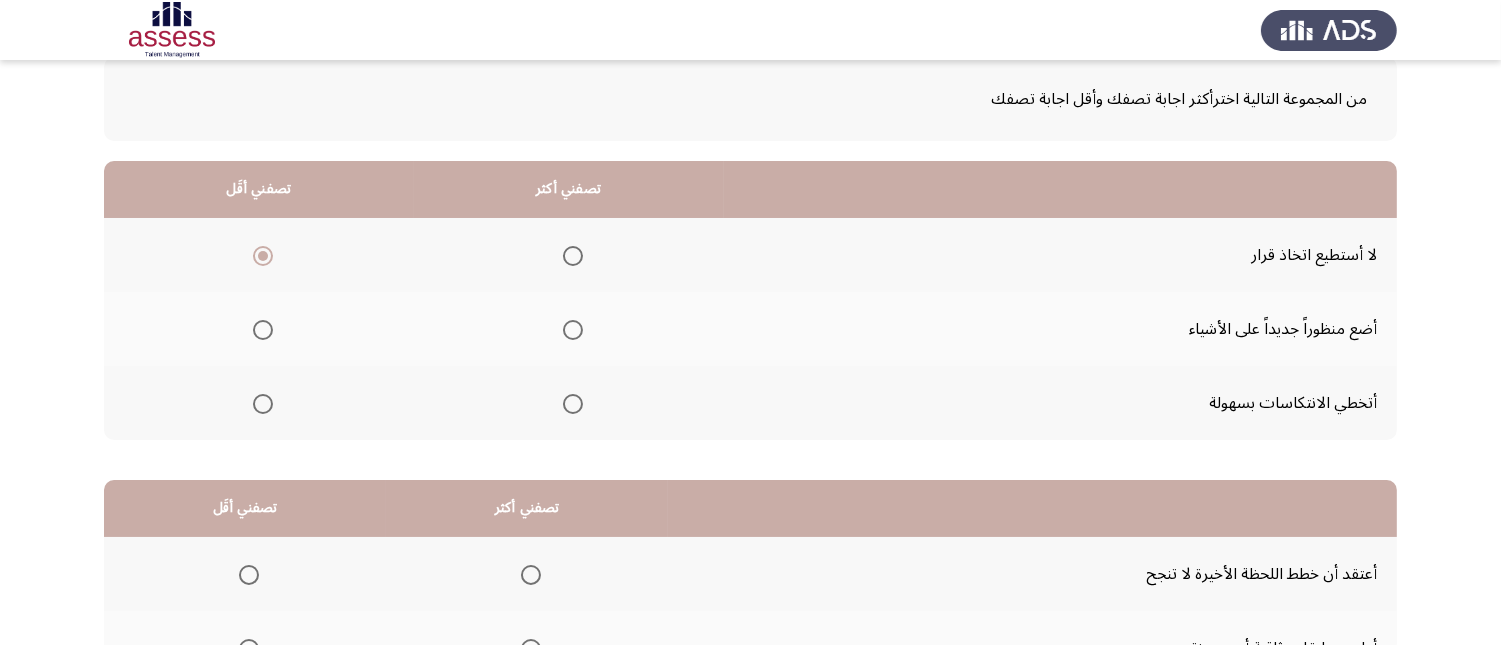 click at bounding box center (573, 330) 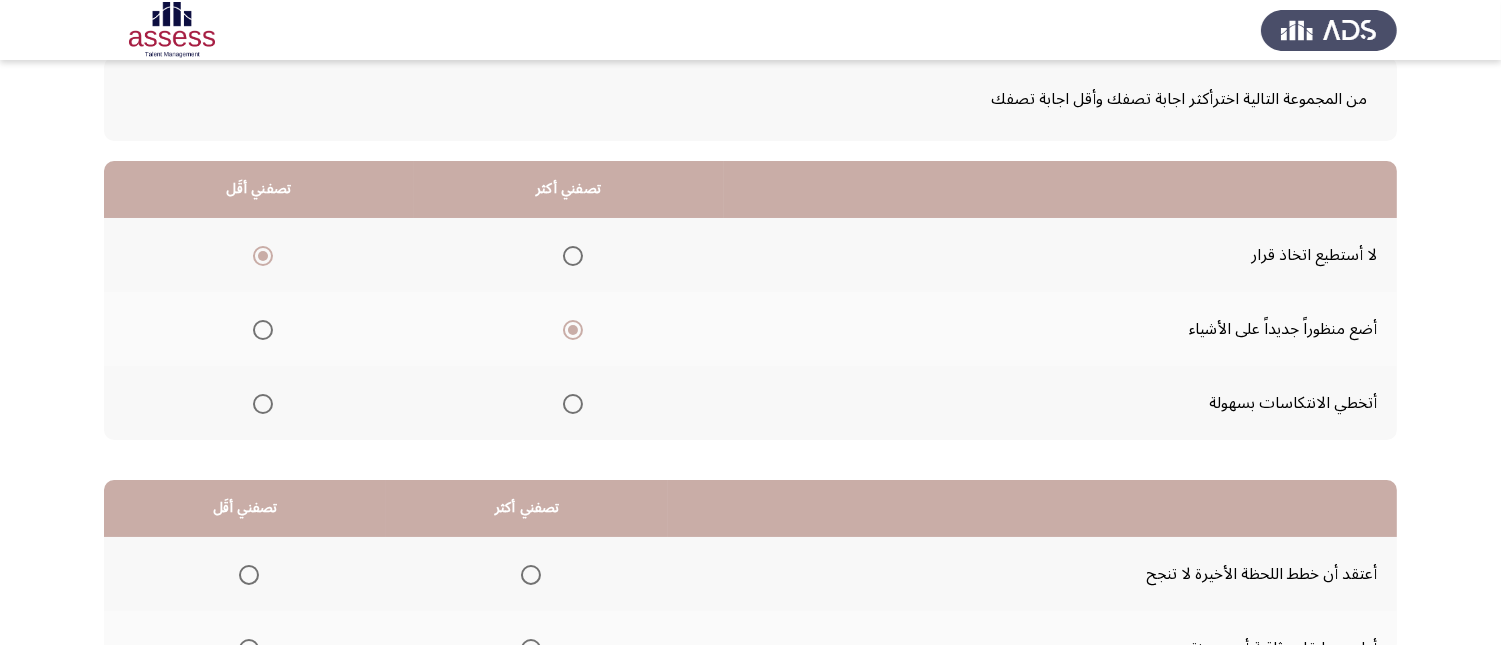 scroll, scrollTop: 222, scrollLeft: 0, axis: vertical 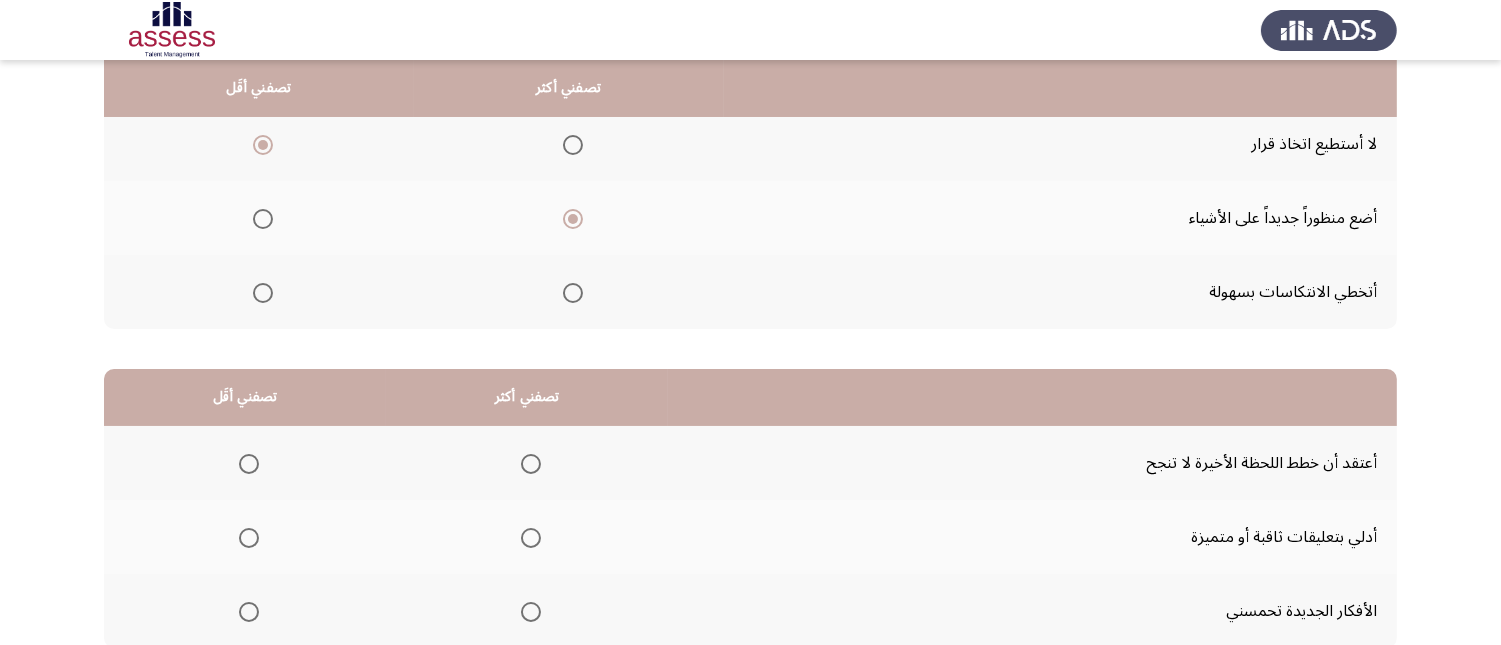 click at bounding box center [573, 293] 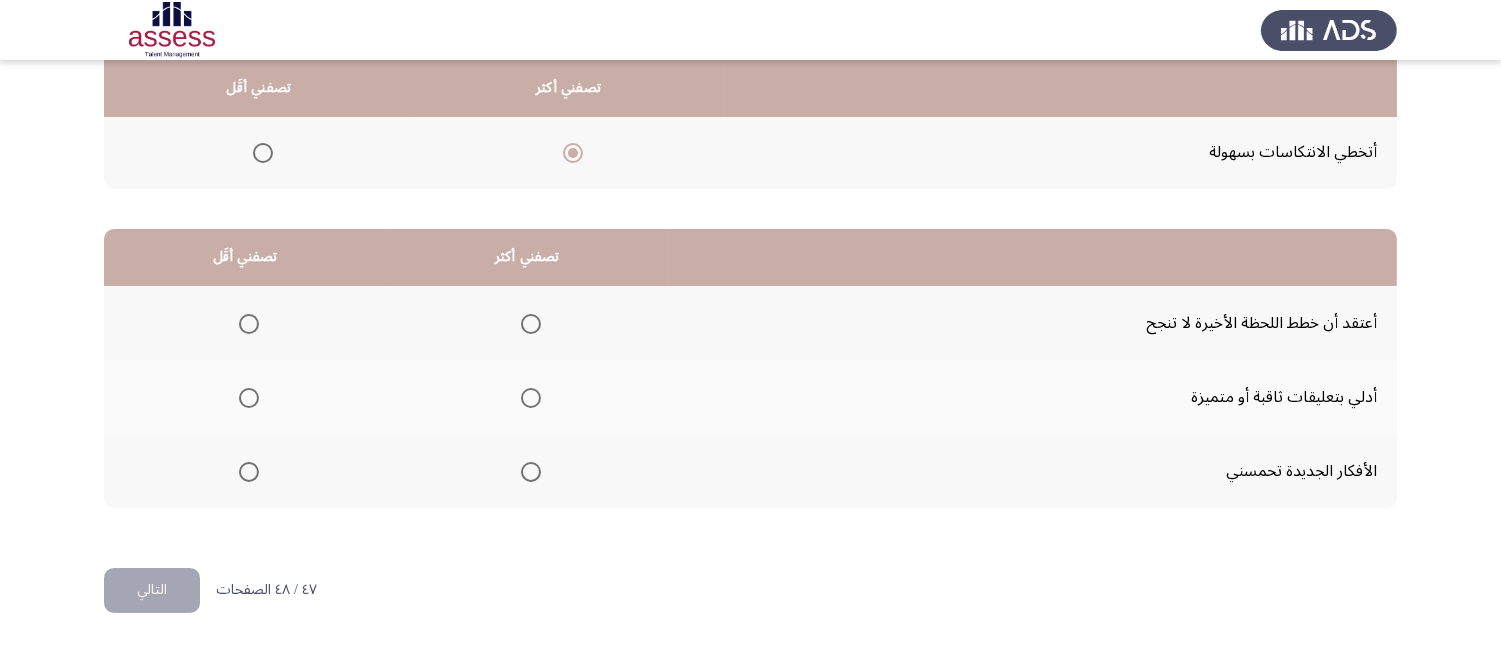 scroll, scrollTop: 367, scrollLeft: 0, axis: vertical 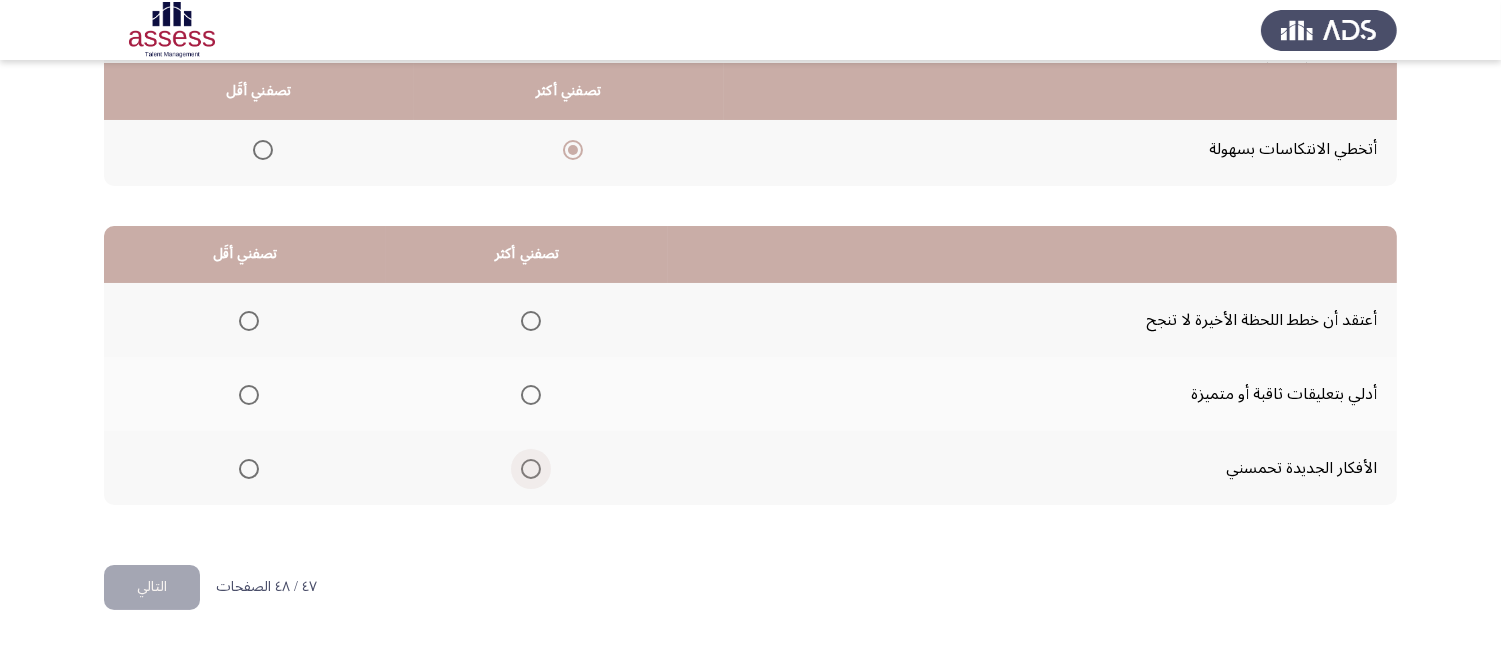 click at bounding box center [531, 469] 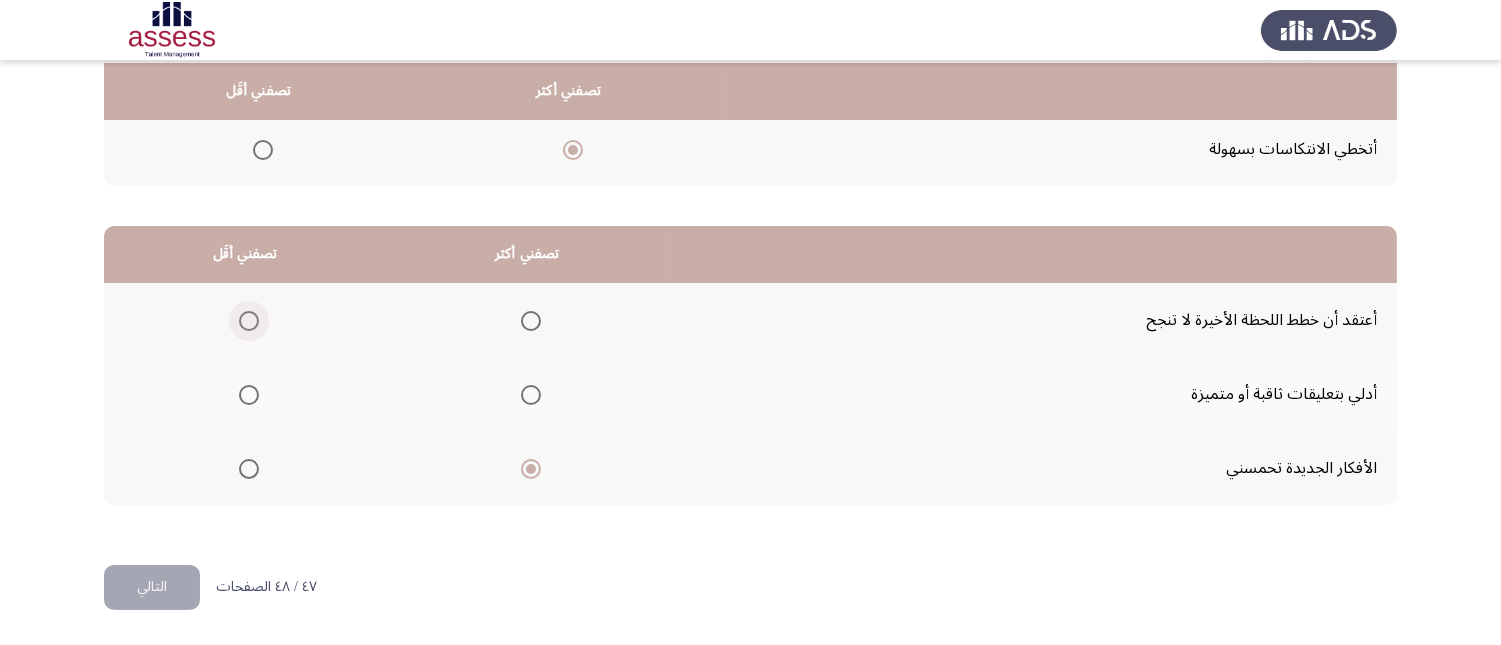 click at bounding box center [249, 321] 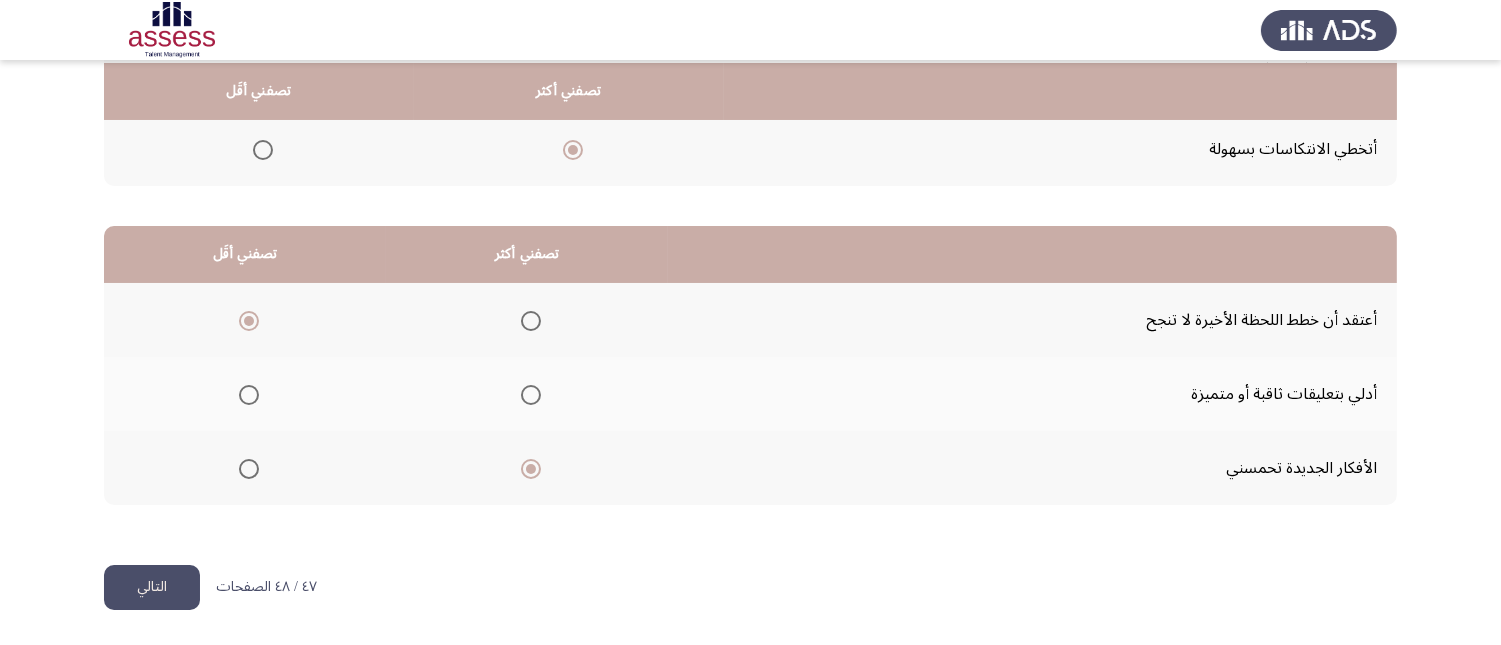 click on "التالي" 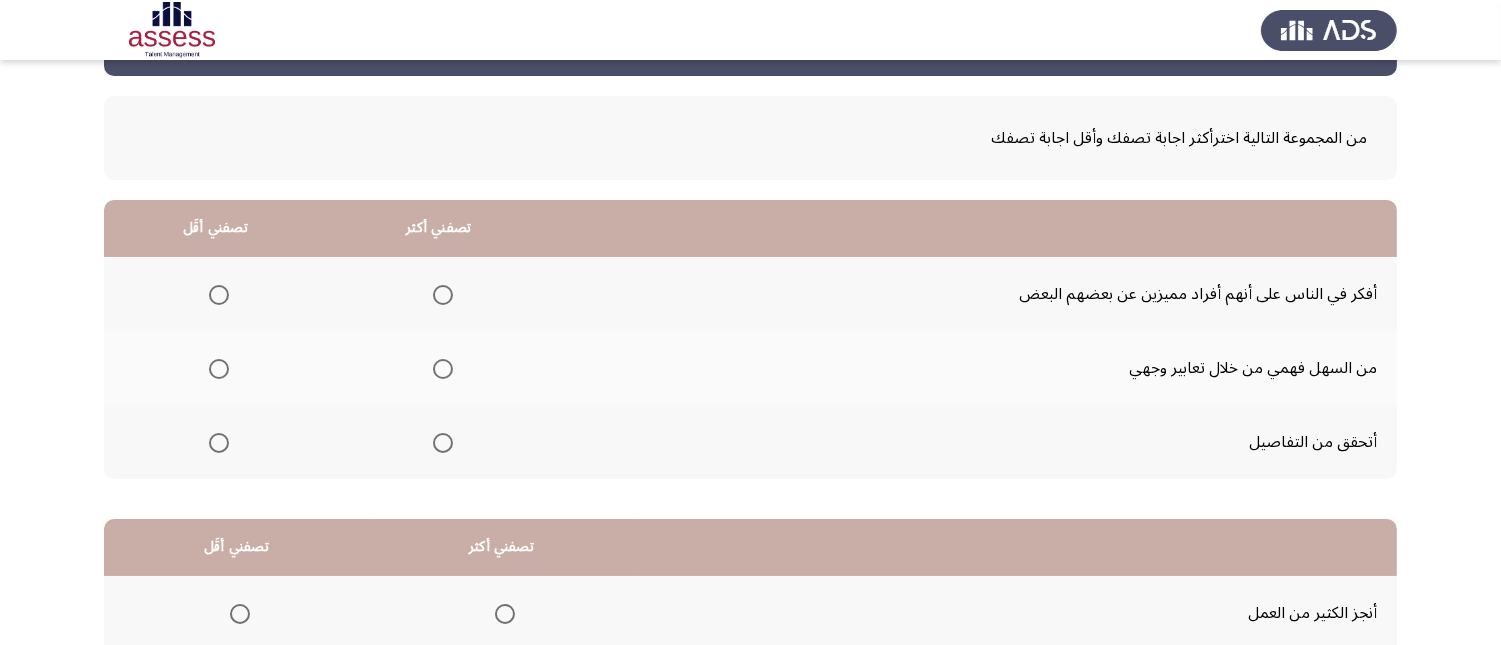 scroll, scrollTop: 111, scrollLeft: 0, axis: vertical 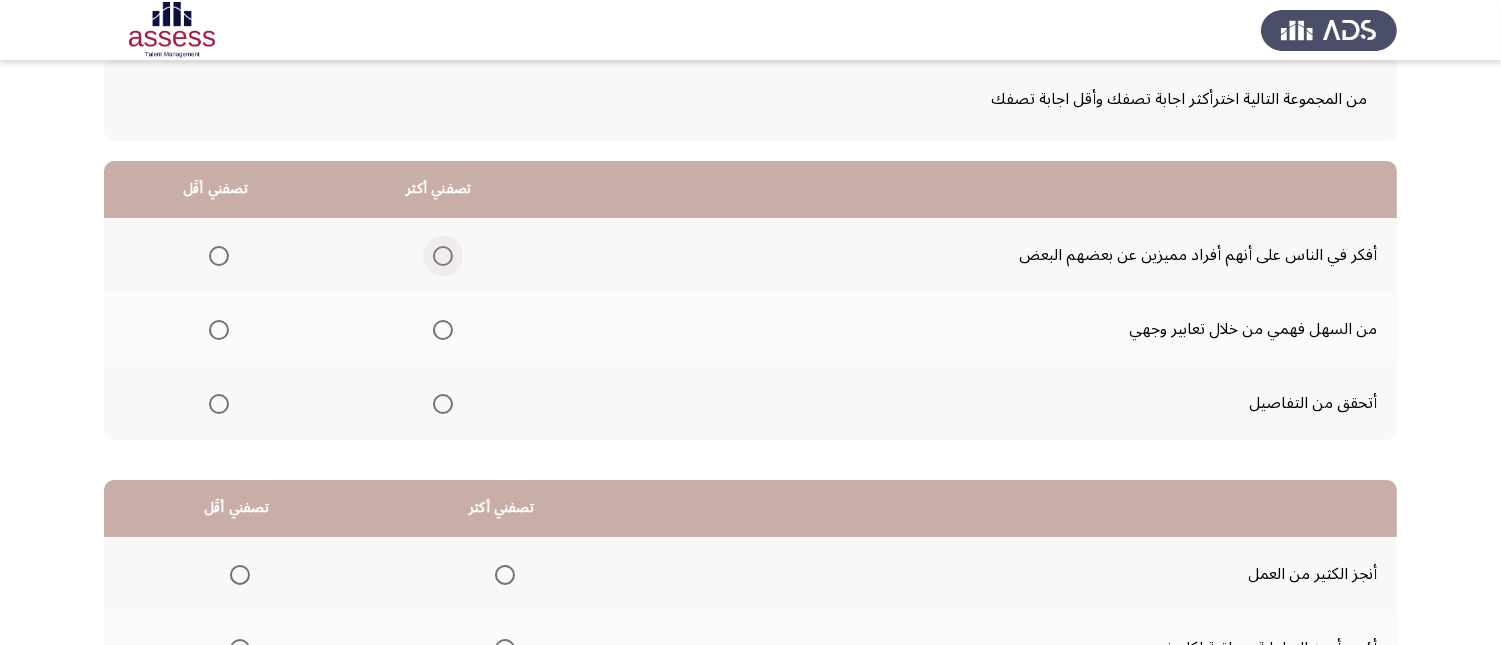 click at bounding box center [443, 256] 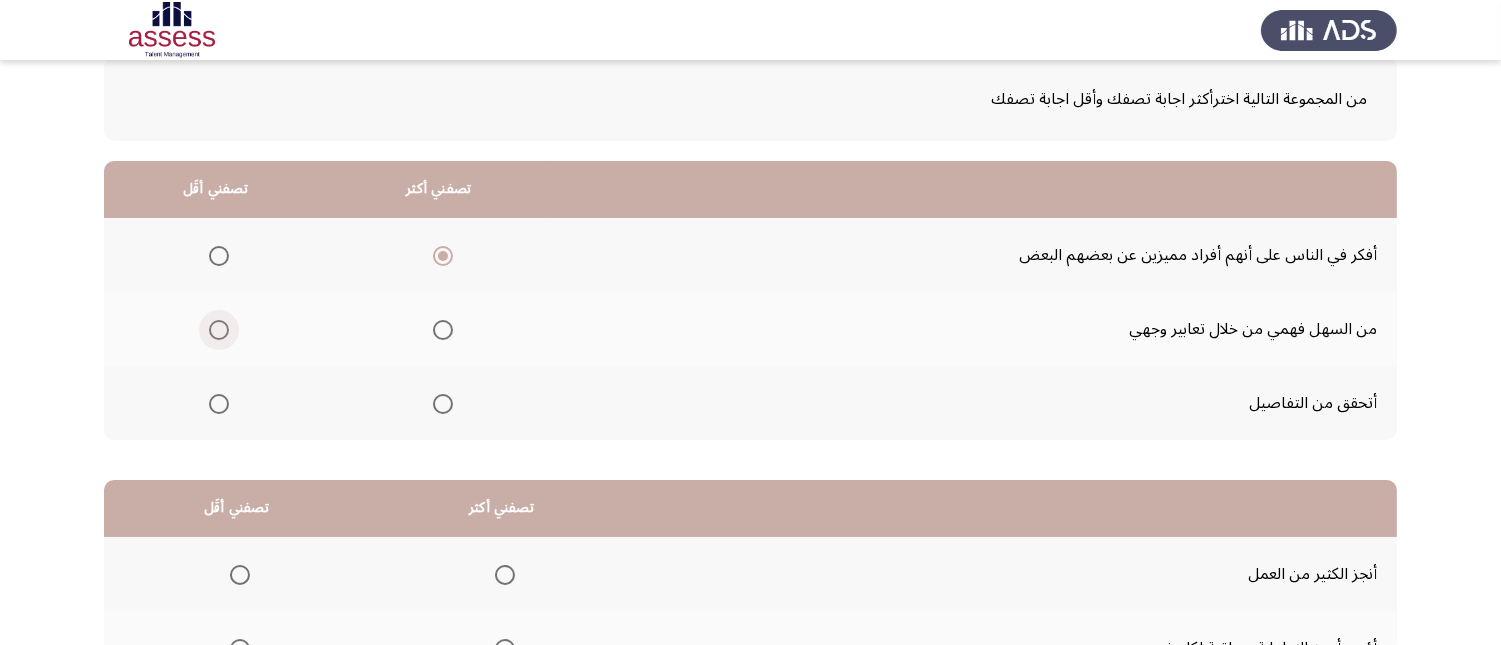 click at bounding box center (219, 330) 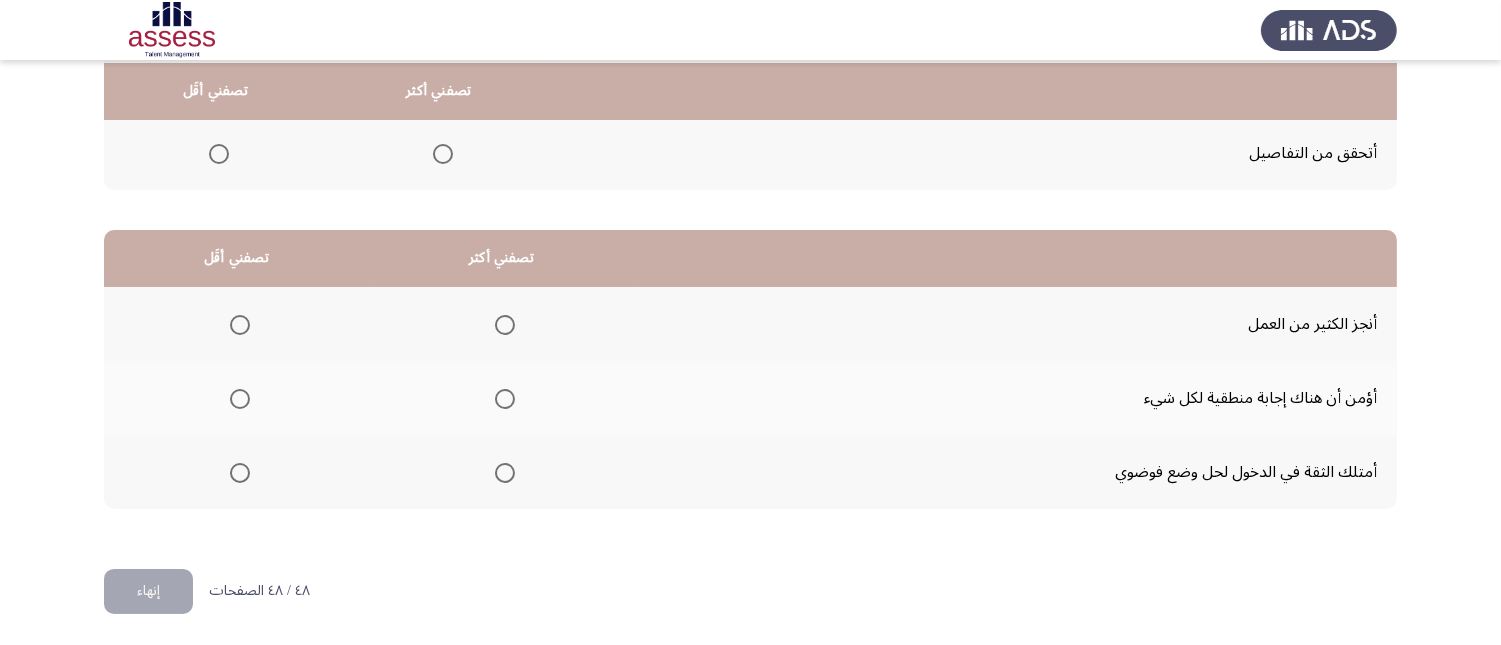 scroll, scrollTop: 367, scrollLeft: 0, axis: vertical 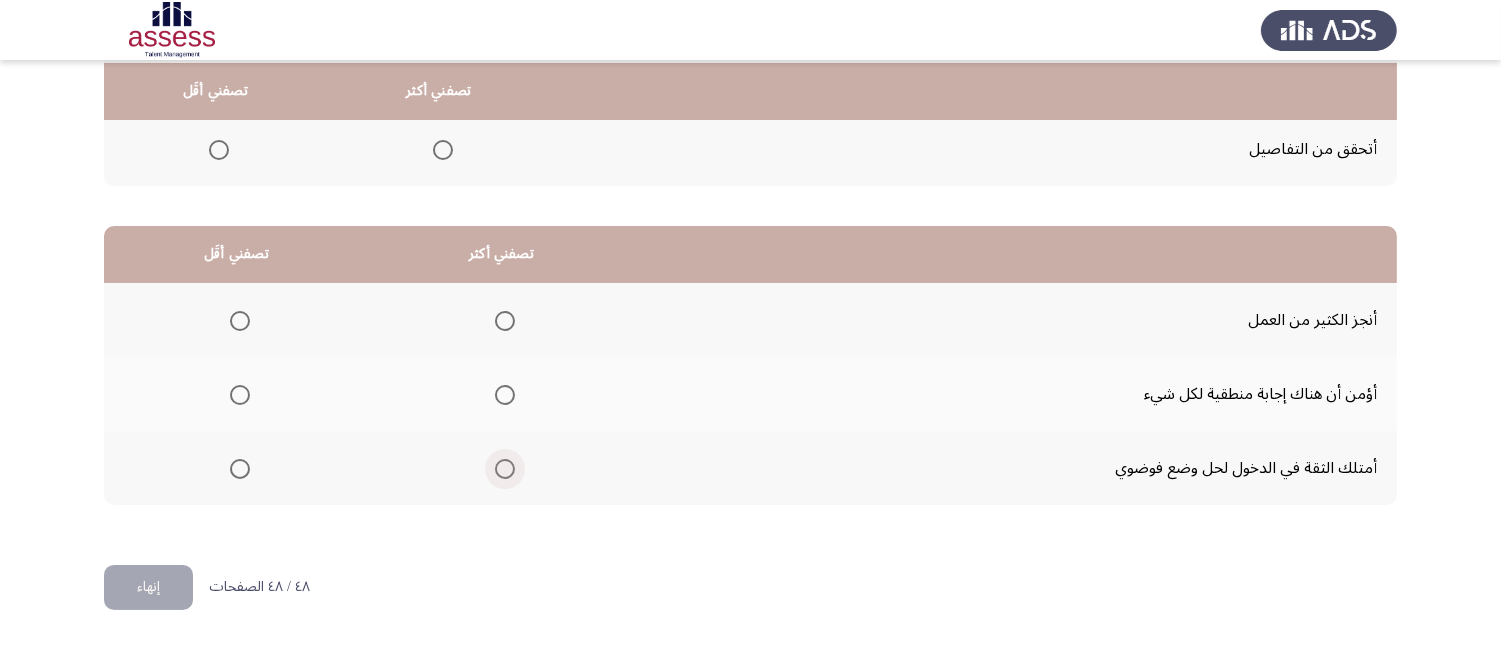 click at bounding box center (505, 469) 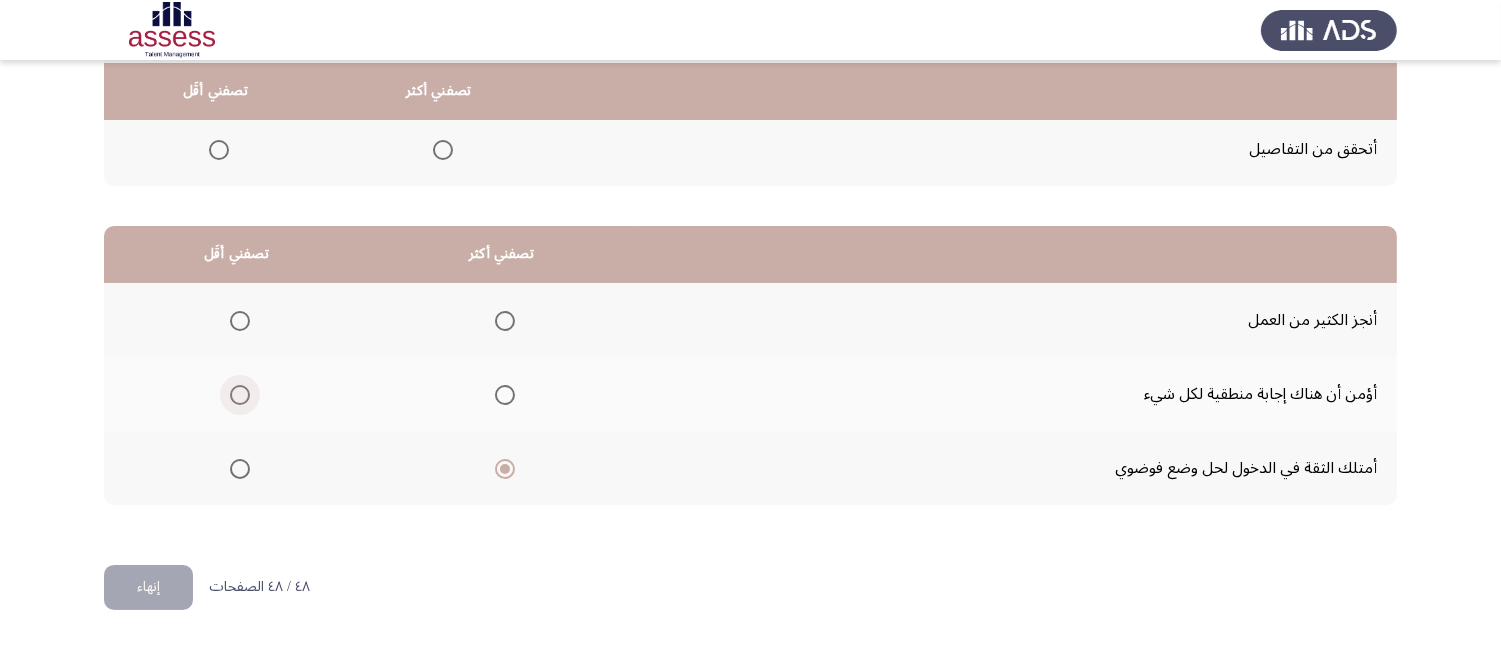 click at bounding box center [240, 395] 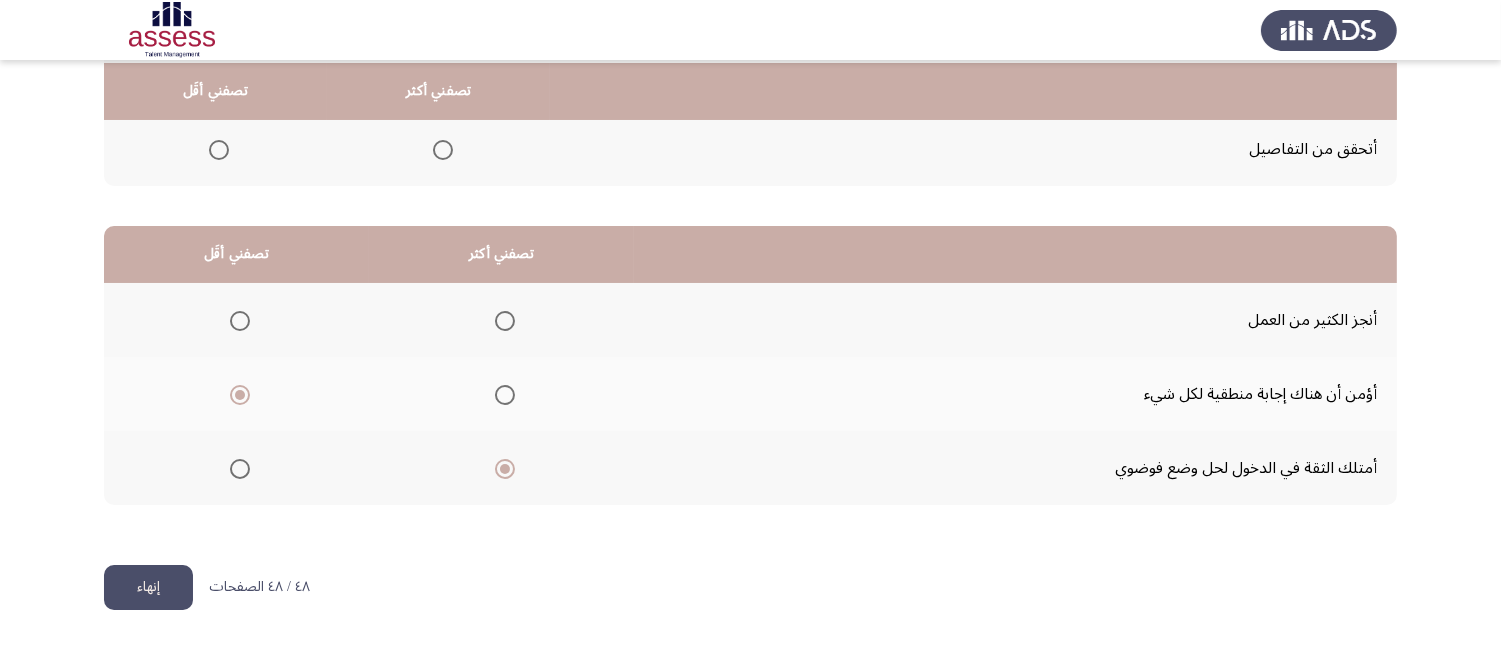 click on "إنهاء" 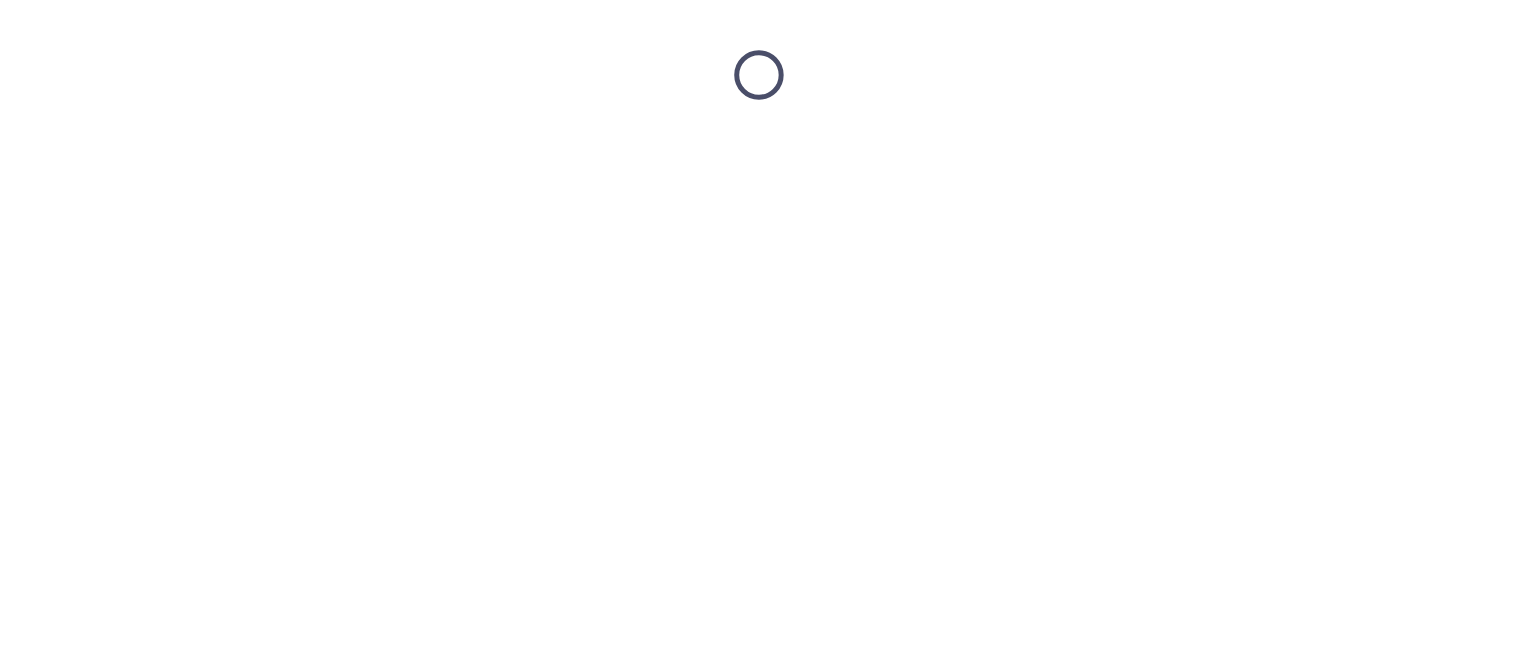 scroll, scrollTop: 0, scrollLeft: 0, axis: both 